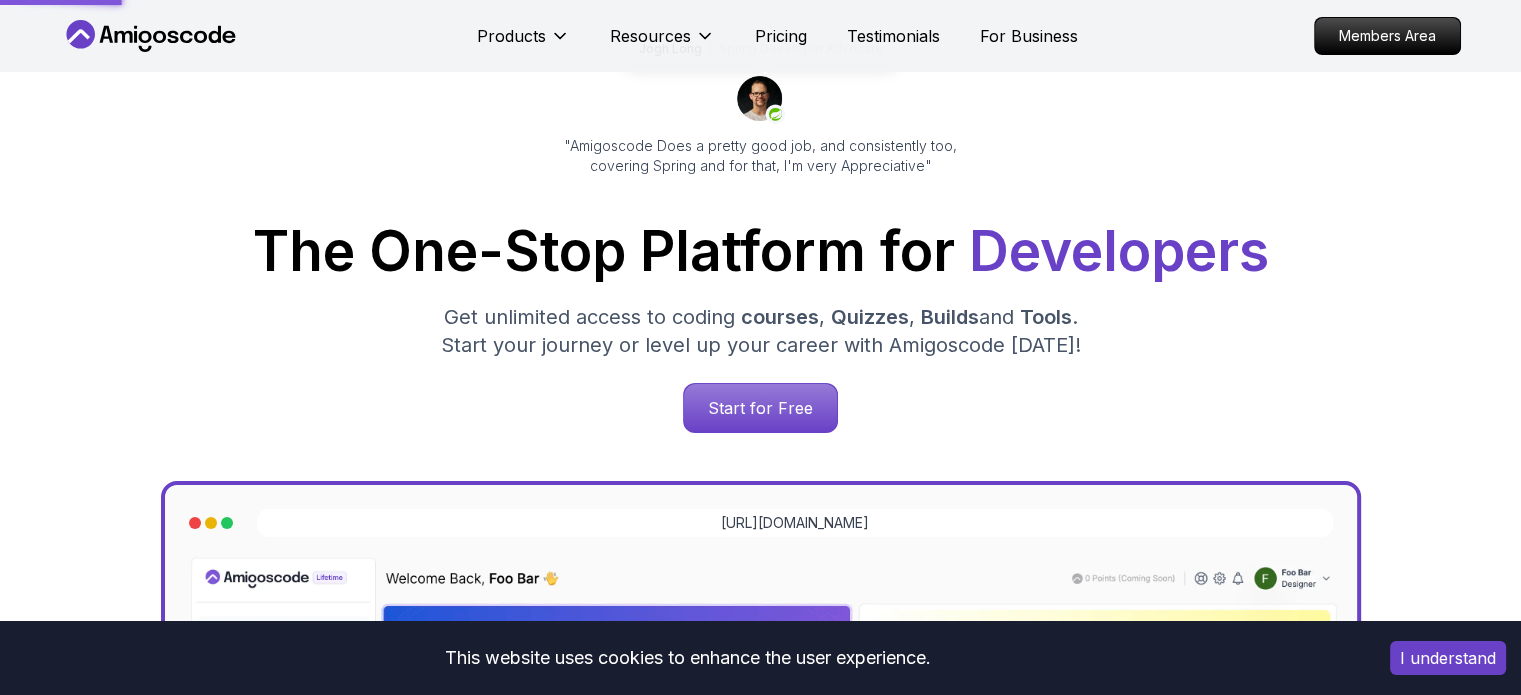 scroll, scrollTop: 166, scrollLeft: 0, axis: vertical 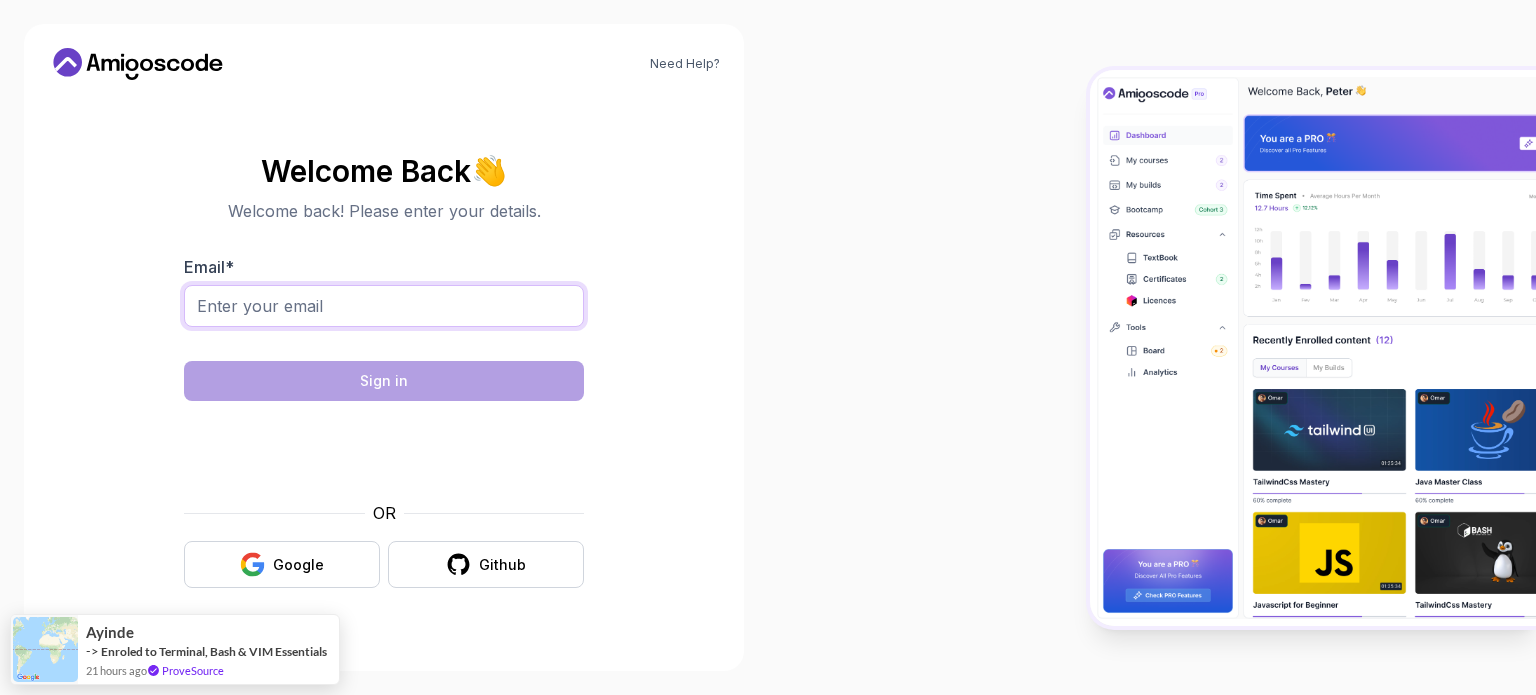 click on "Email *" at bounding box center (384, 306) 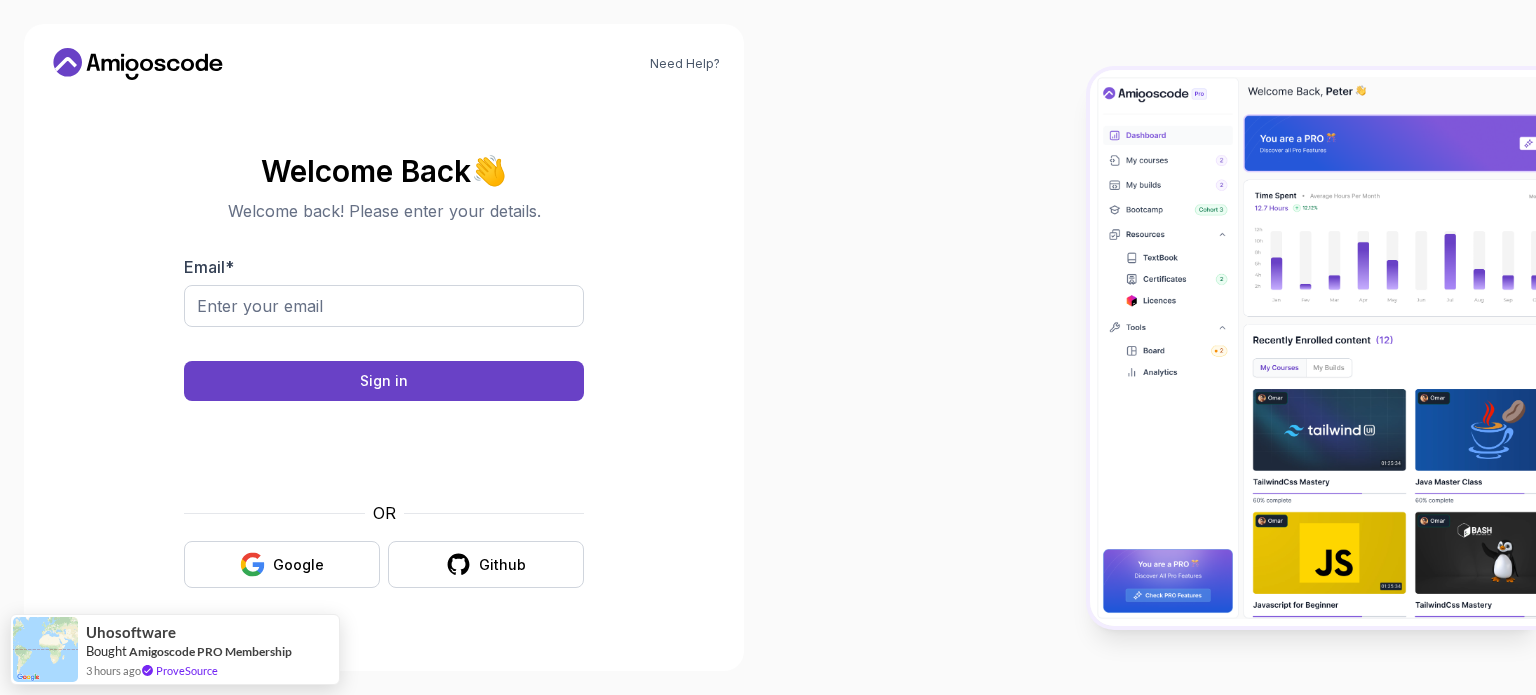 click on "Need Help? Welcome Back 👋 Welcome back! Please enter your details. Email * Sign in OR Google Github
uhosoftware Bought   Amigoscode PRO Membership 3 hours ago     ProveSource" at bounding box center (768, 347) 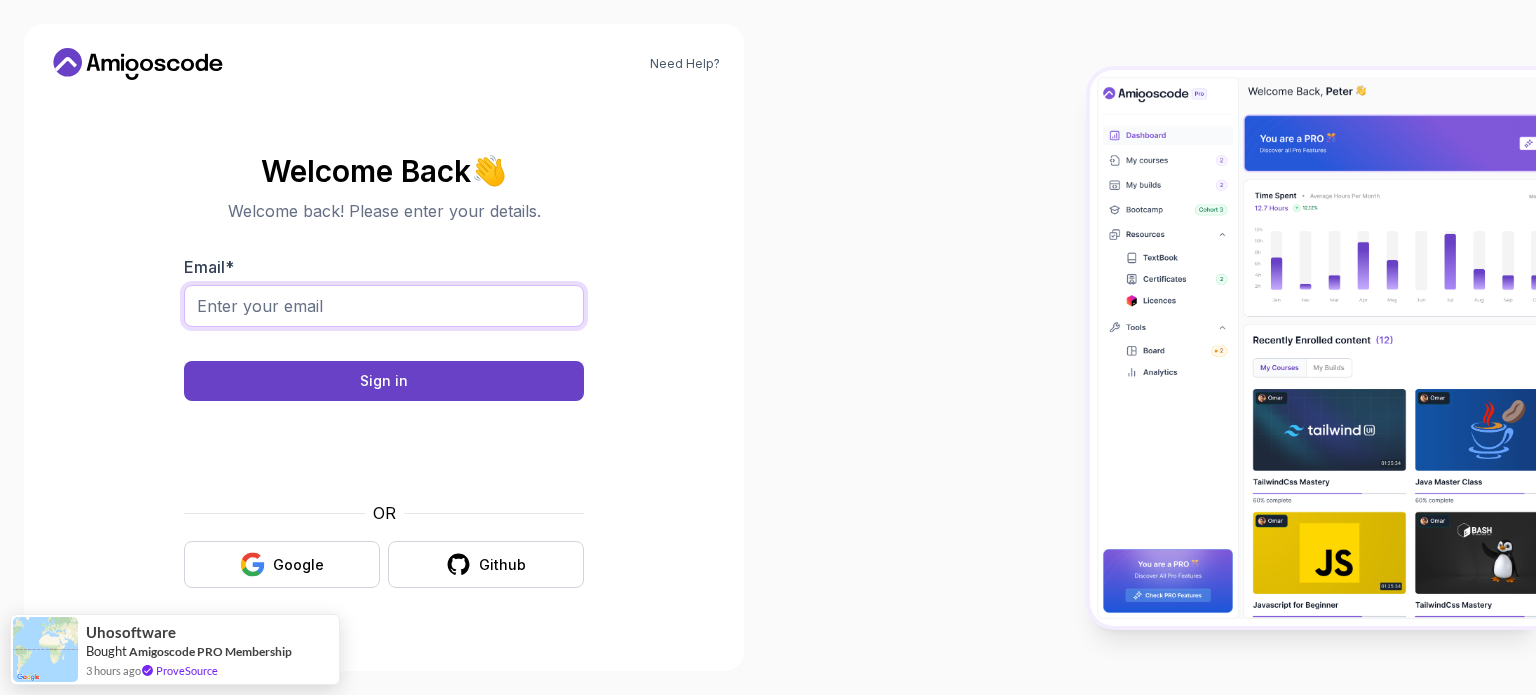 click on "Email *" at bounding box center (384, 306) 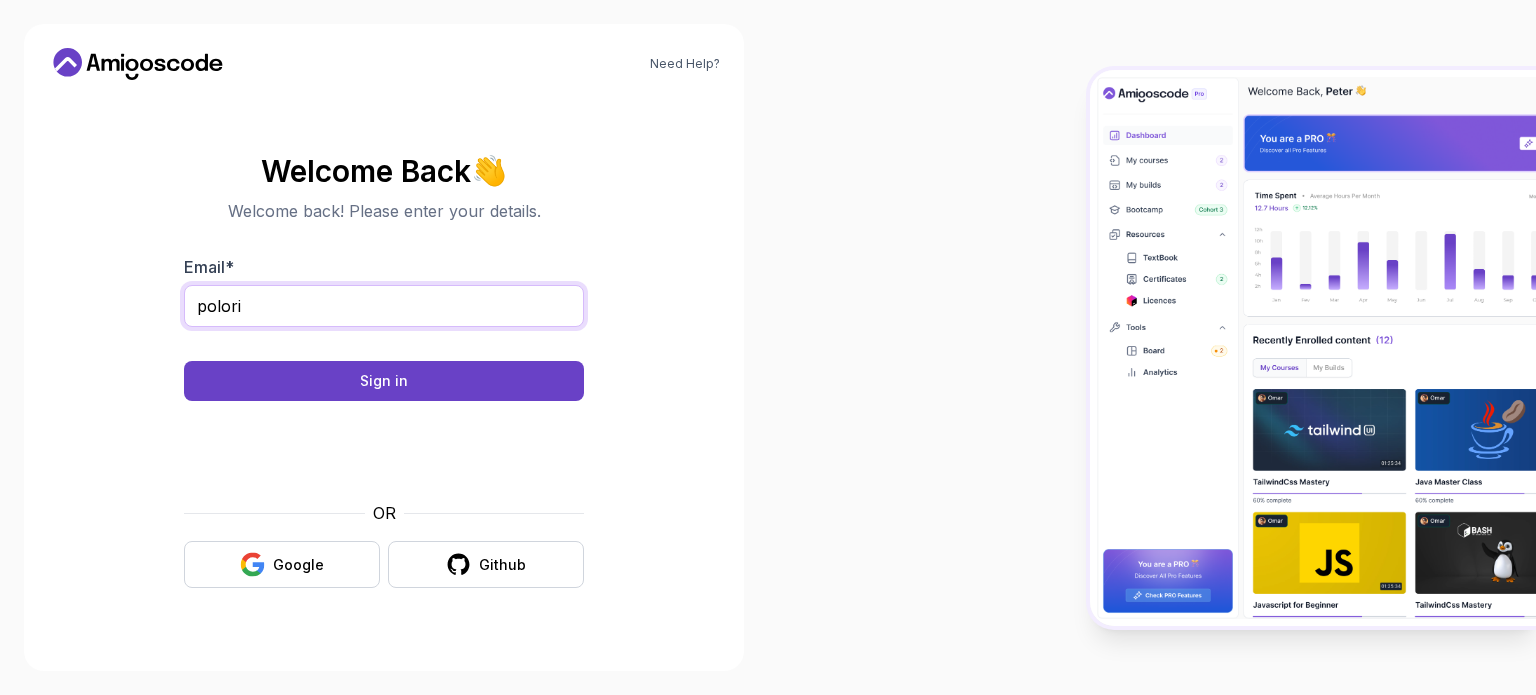 type on "[EMAIL_ADDRESS][DOMAIN_NAME]" 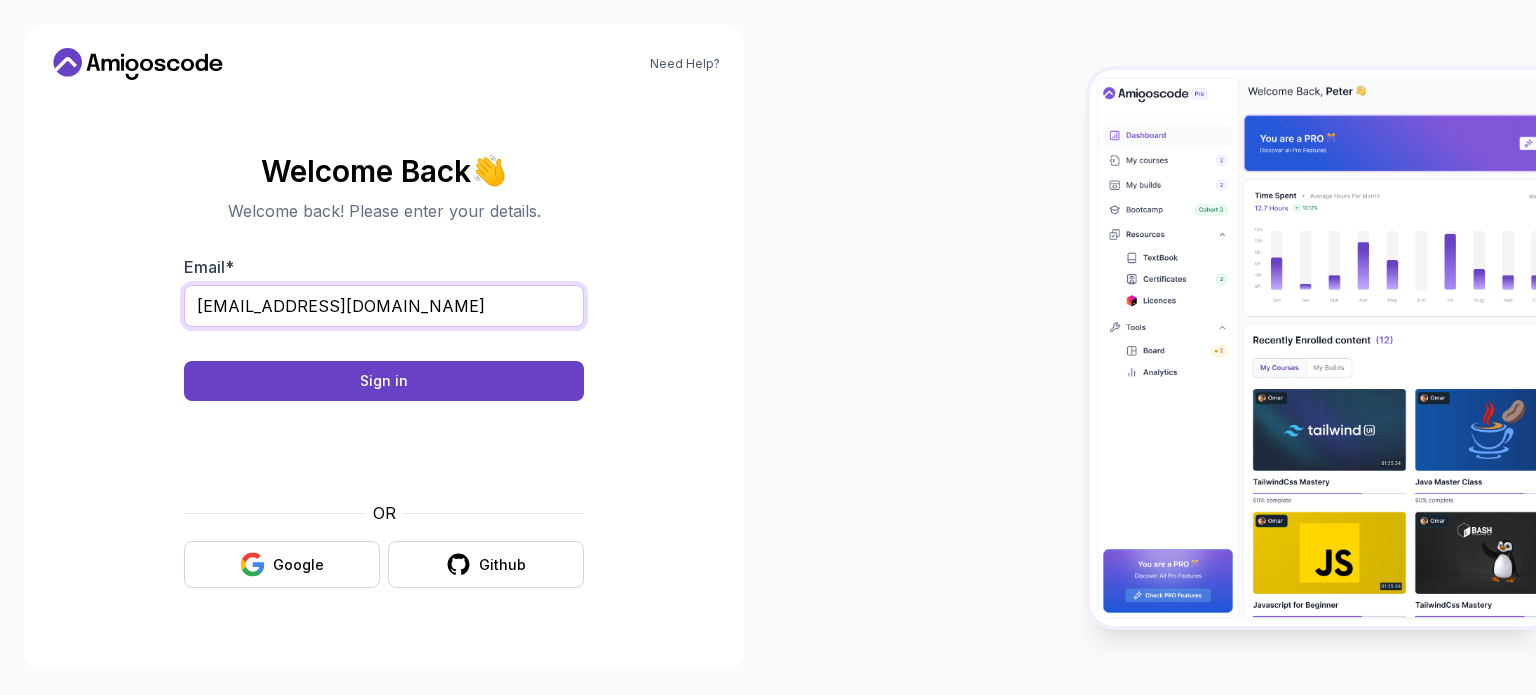 click on "Sign in" at bounding box center [384, 381] 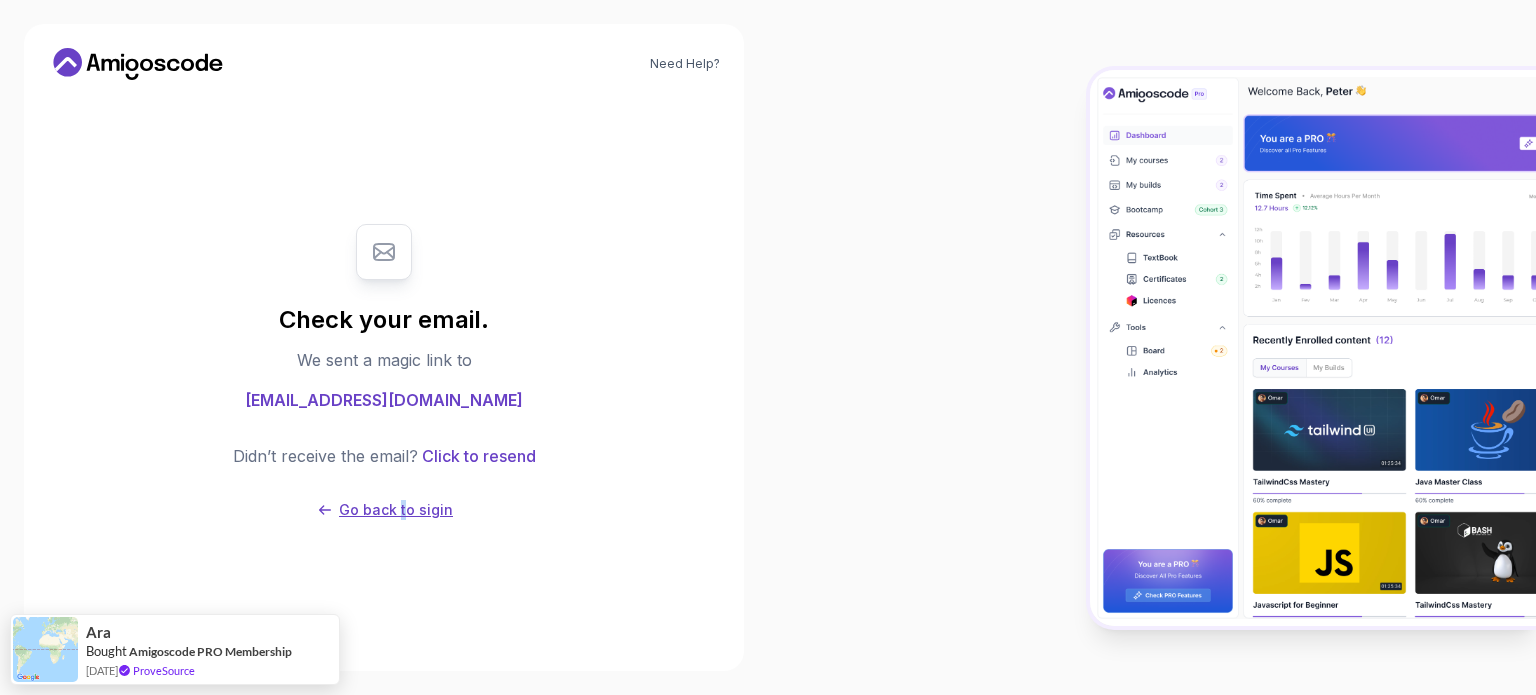 drag, startPoint x: 405, startPoint y: 519, endPoint x: 400, endPoint y: 507, distance: 13 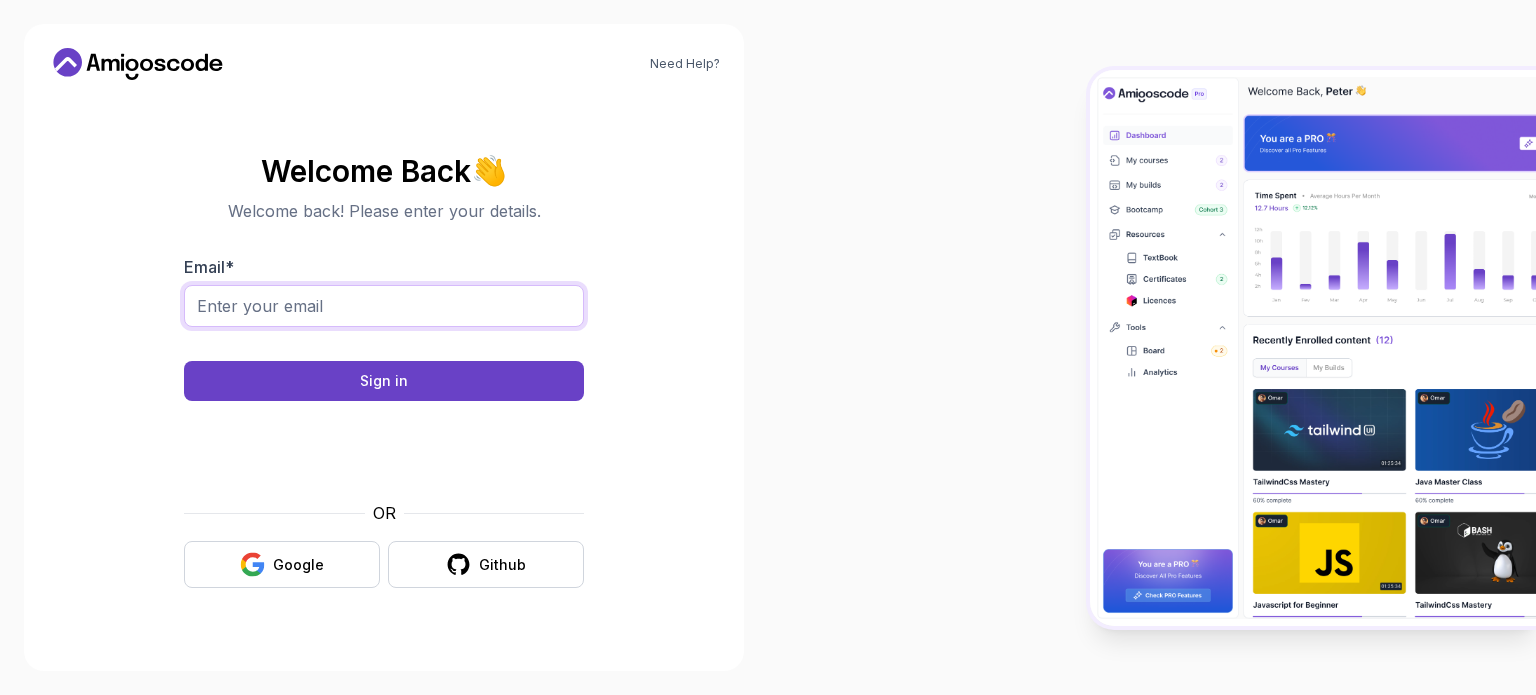 click on "Email *" at bounding box center [384, 306] 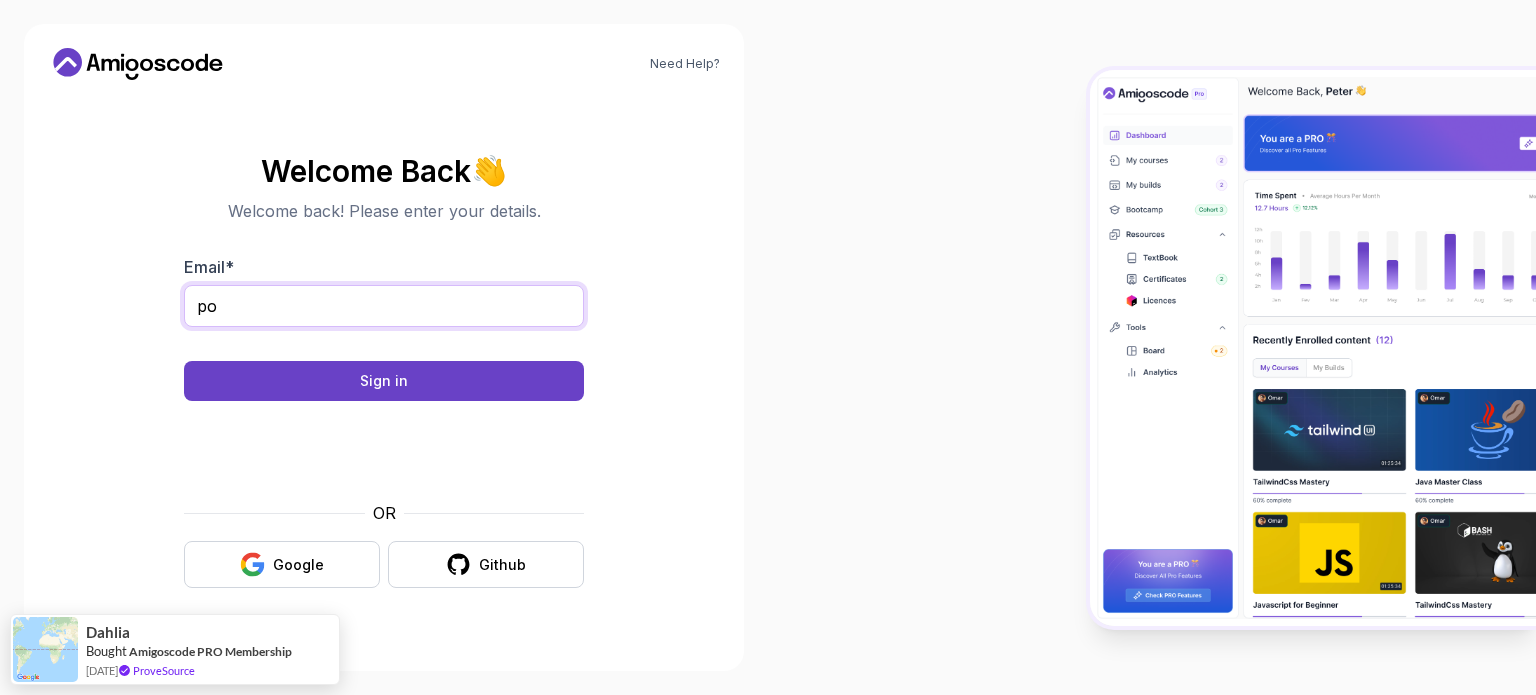 type on "[EMAIL_ADDRESS][DOMAIN_NAME]" 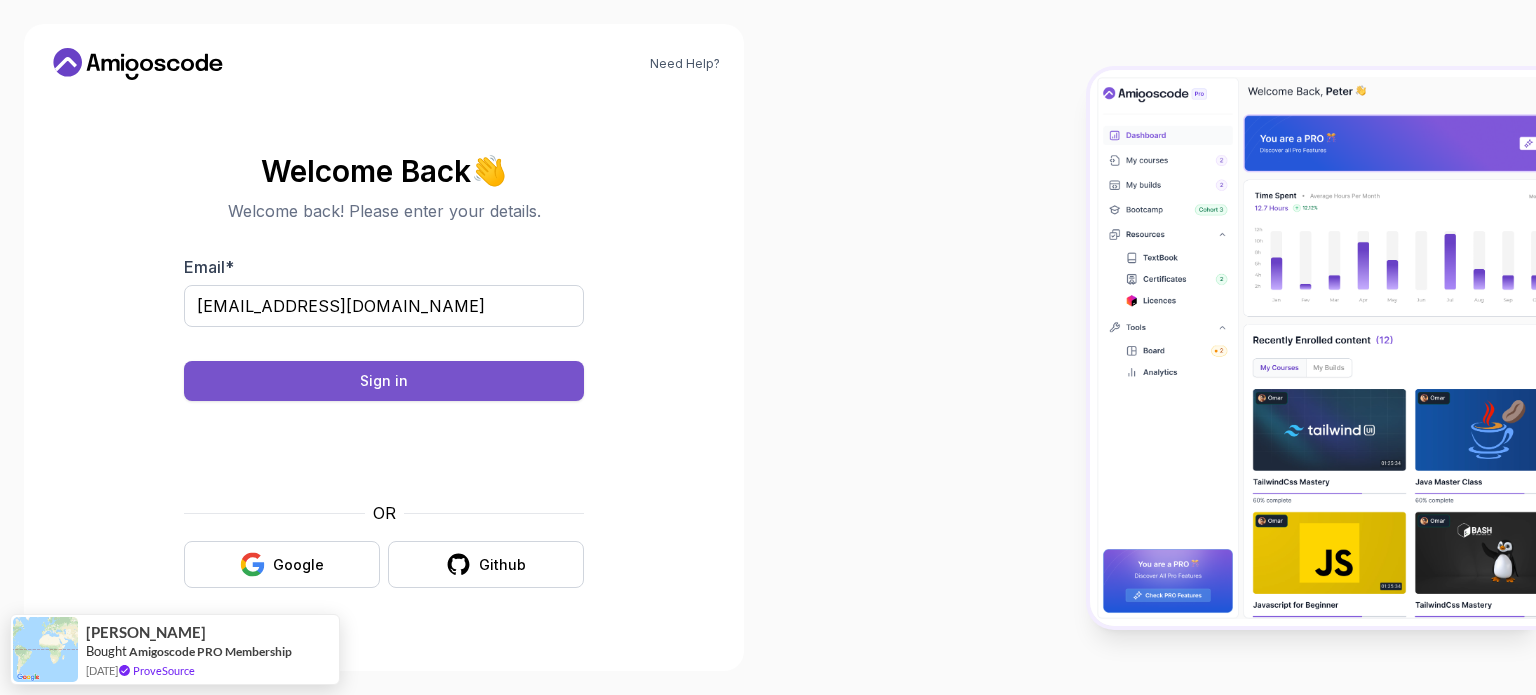 click on "Sign in" at bounding box center [384, 381] 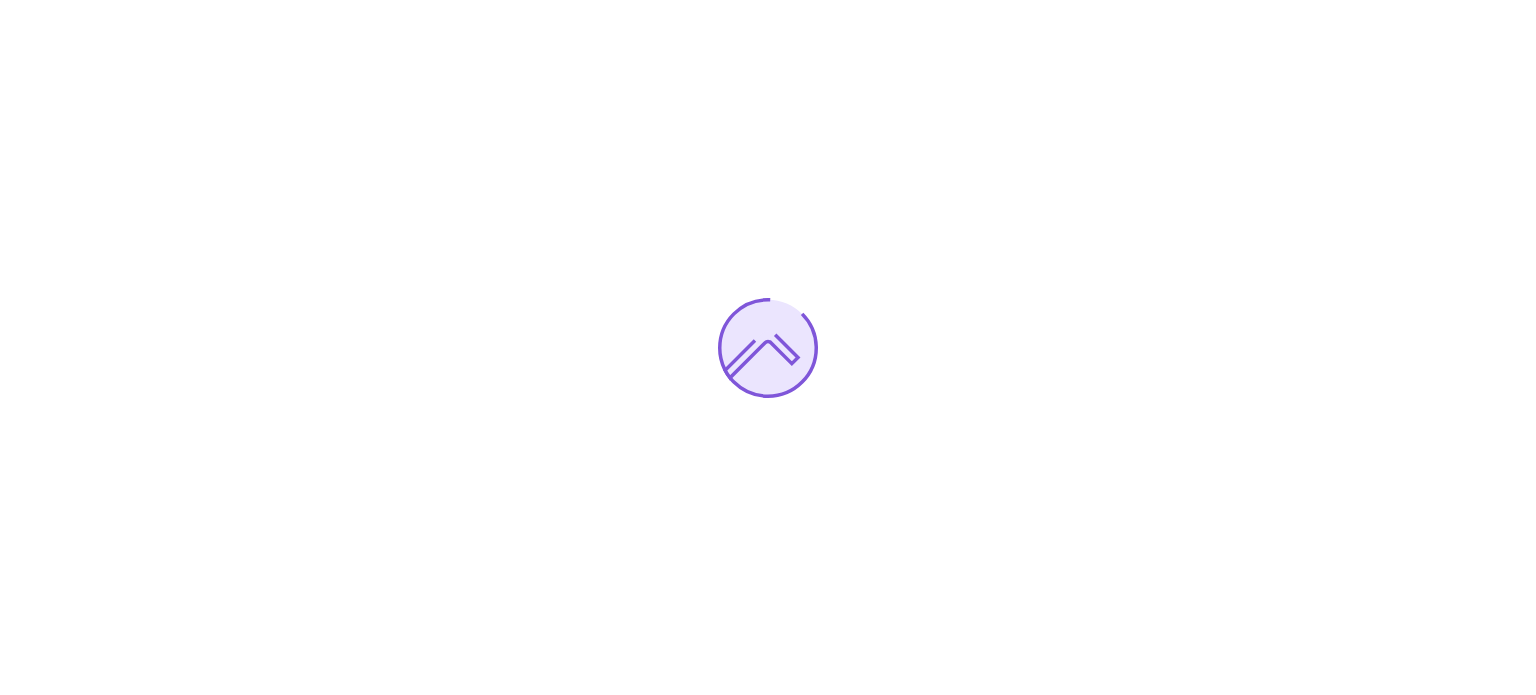 scroll, scrollTop: 0, scrollLeft: 0, axis: both 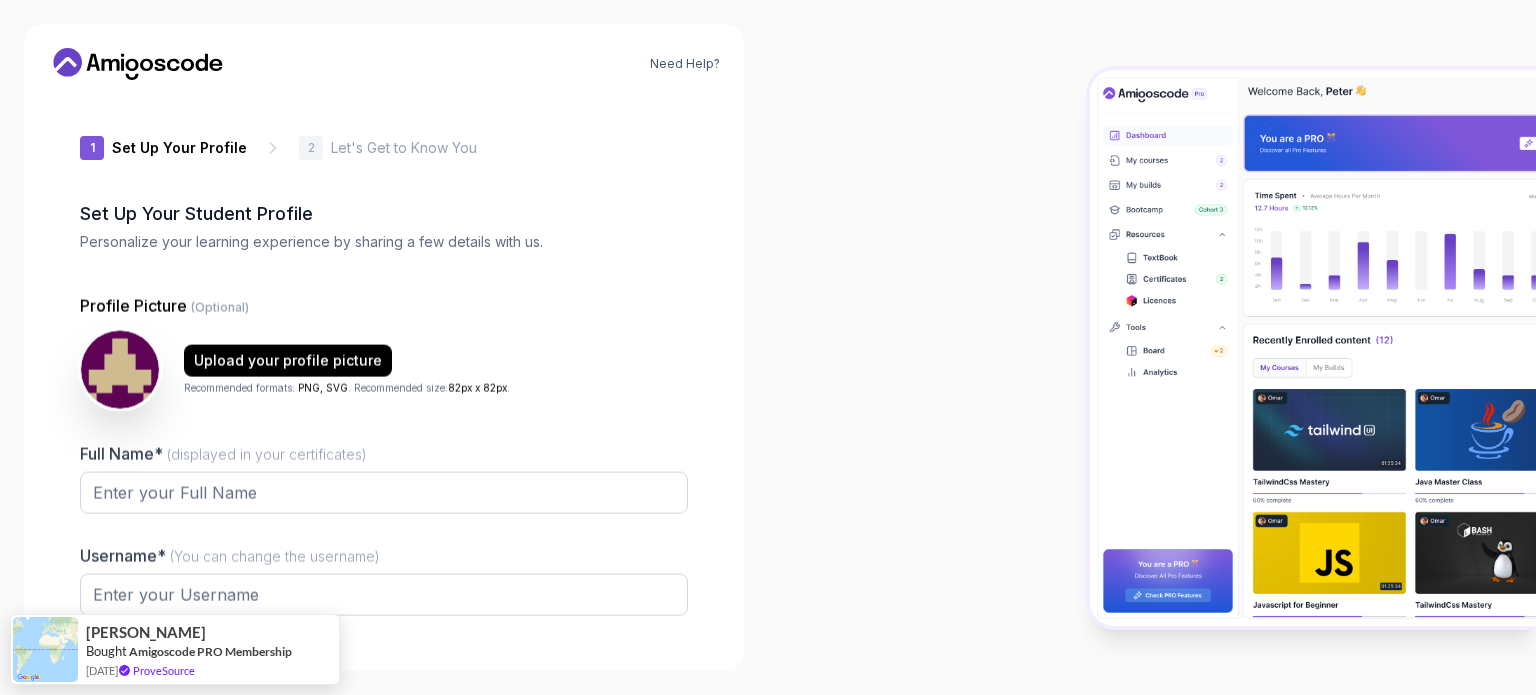 type on "gentlebear1801e" 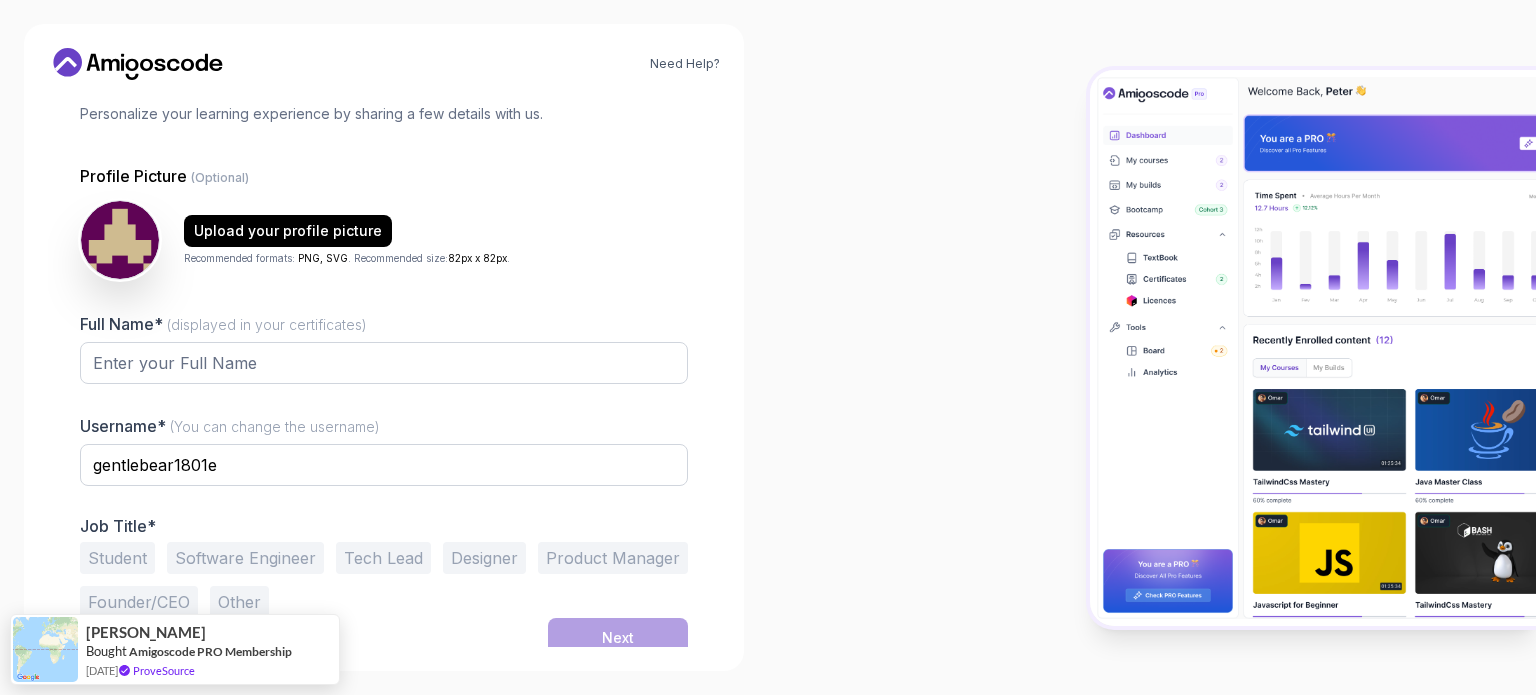 scroll, scrollTop: 138, scrollLeft: 0, axis: vertical 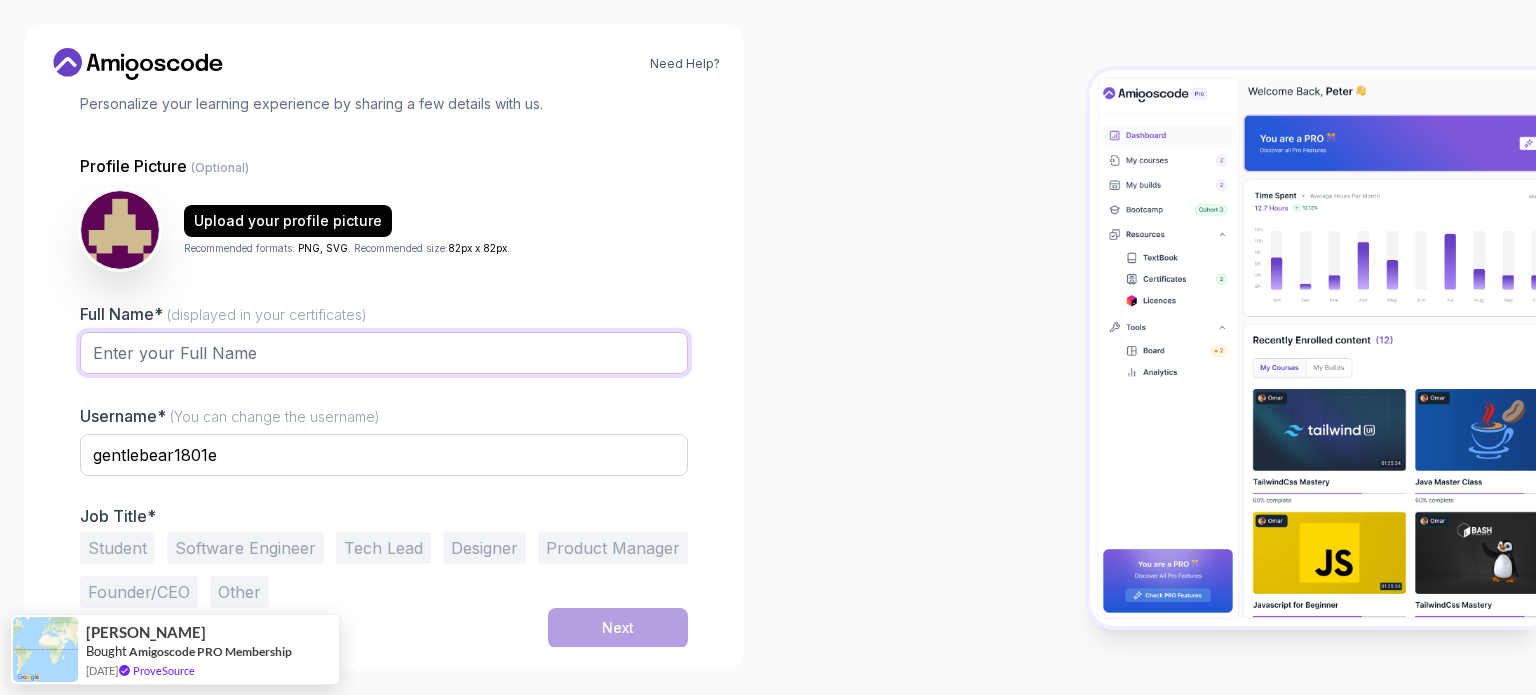 click on "Full Name*   (displayed in your certificates)" at bounding box center [384, 353] 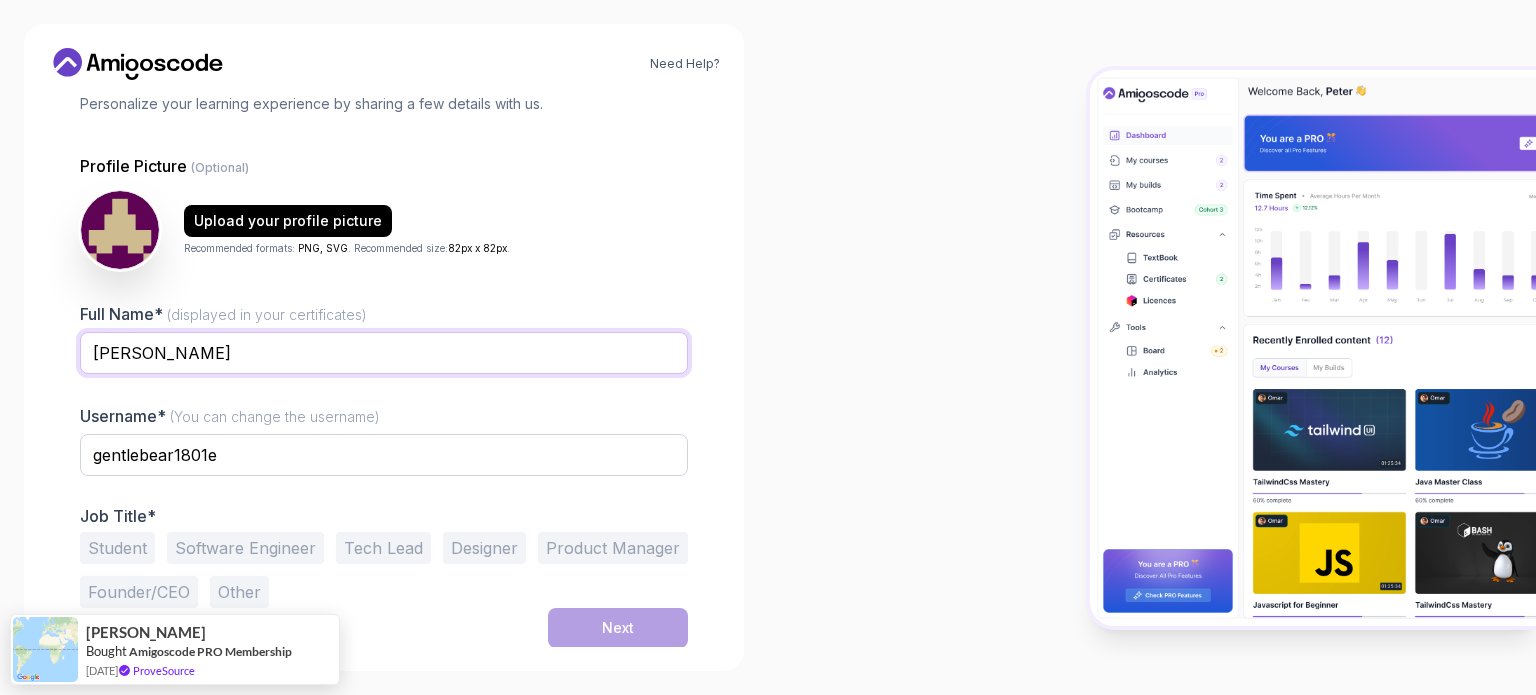 type on "[PERSON_NAME]" 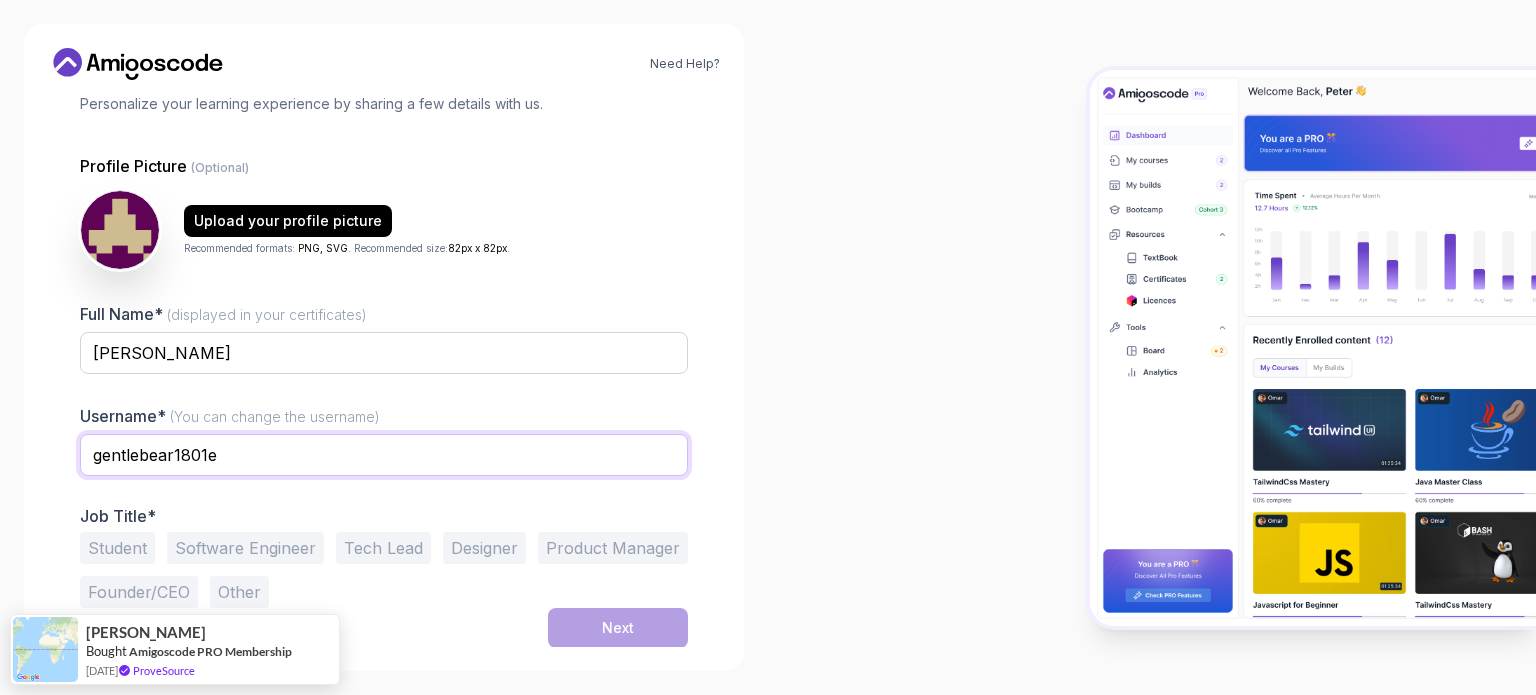 click on "gentlebear1801e" at bounding box center [384, 455] 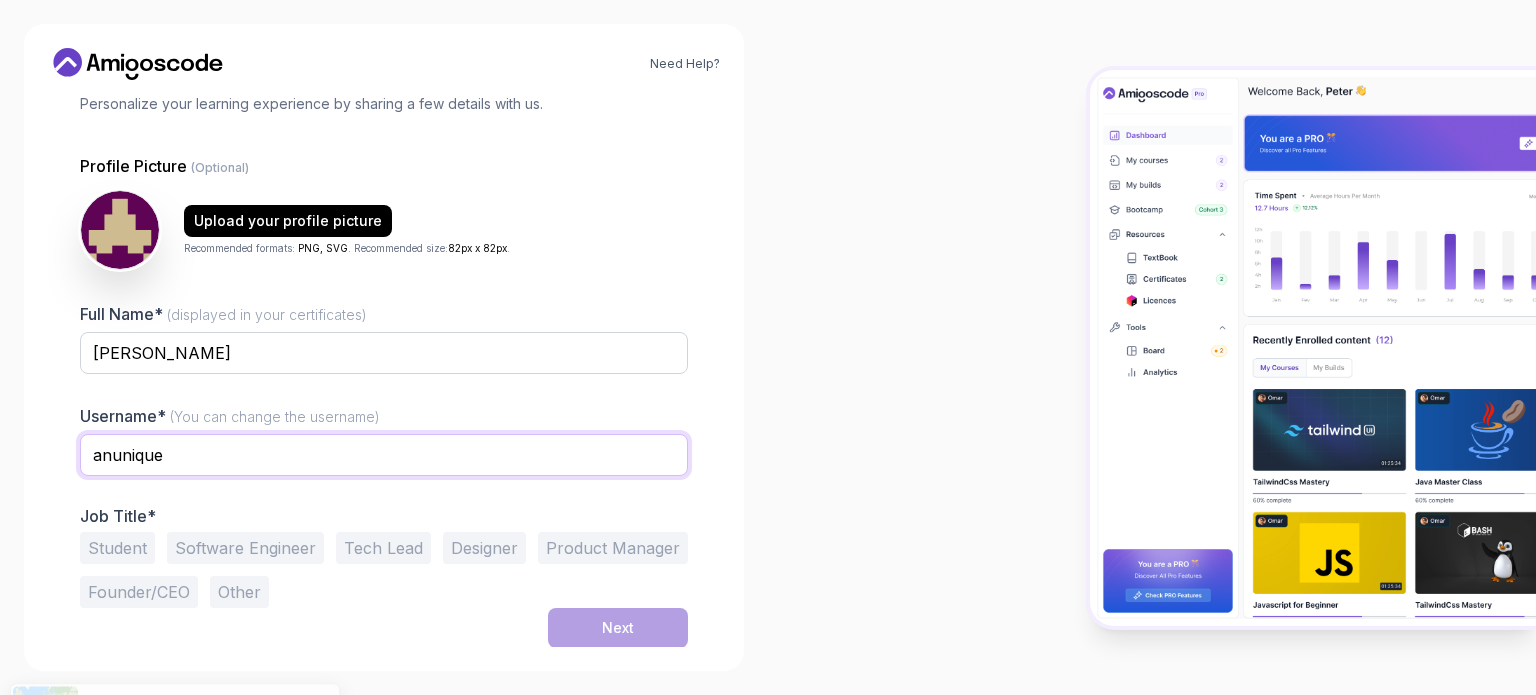 type on "anunique" 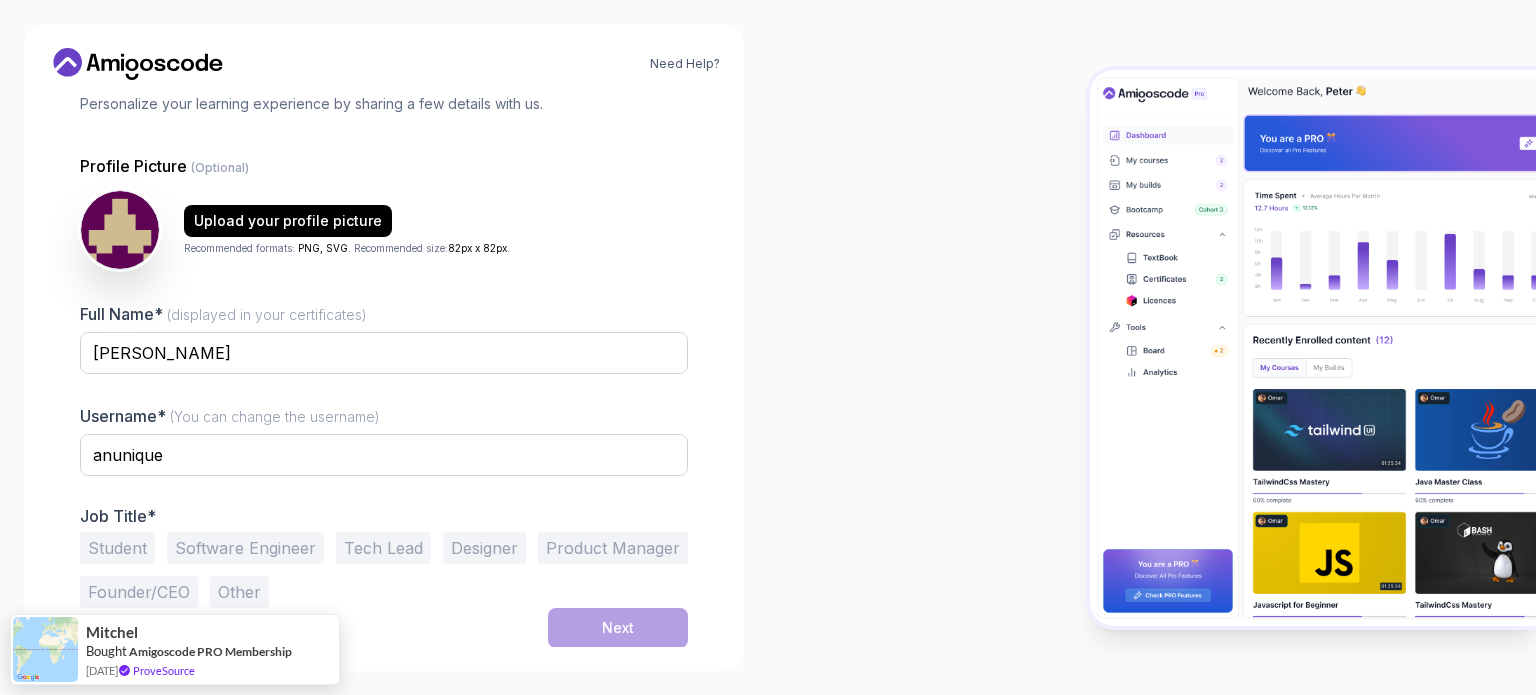 click on "Student" at bounding box center (117, 548) 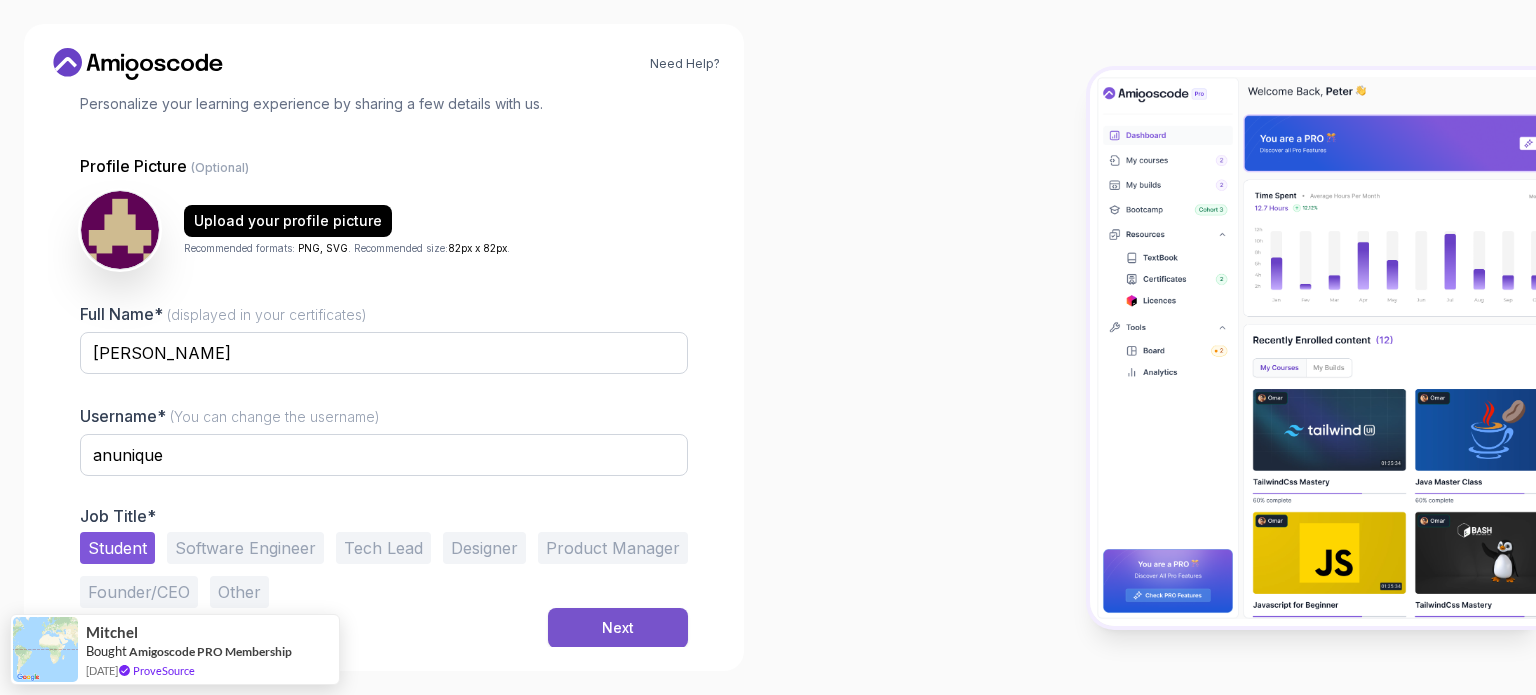 click on "Next" at bounding box center [618, 628] 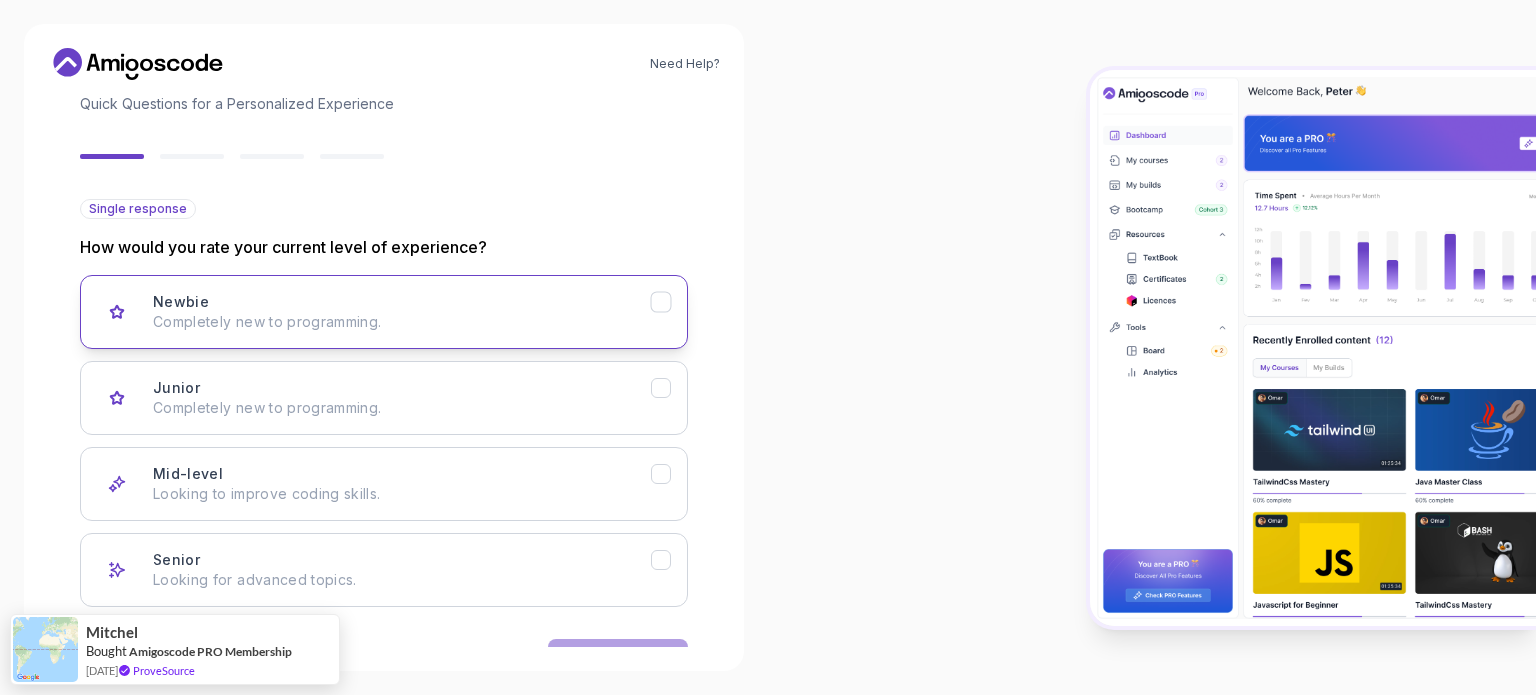click on "Newbie Completely new to programming." at bounding box center (402, 312) 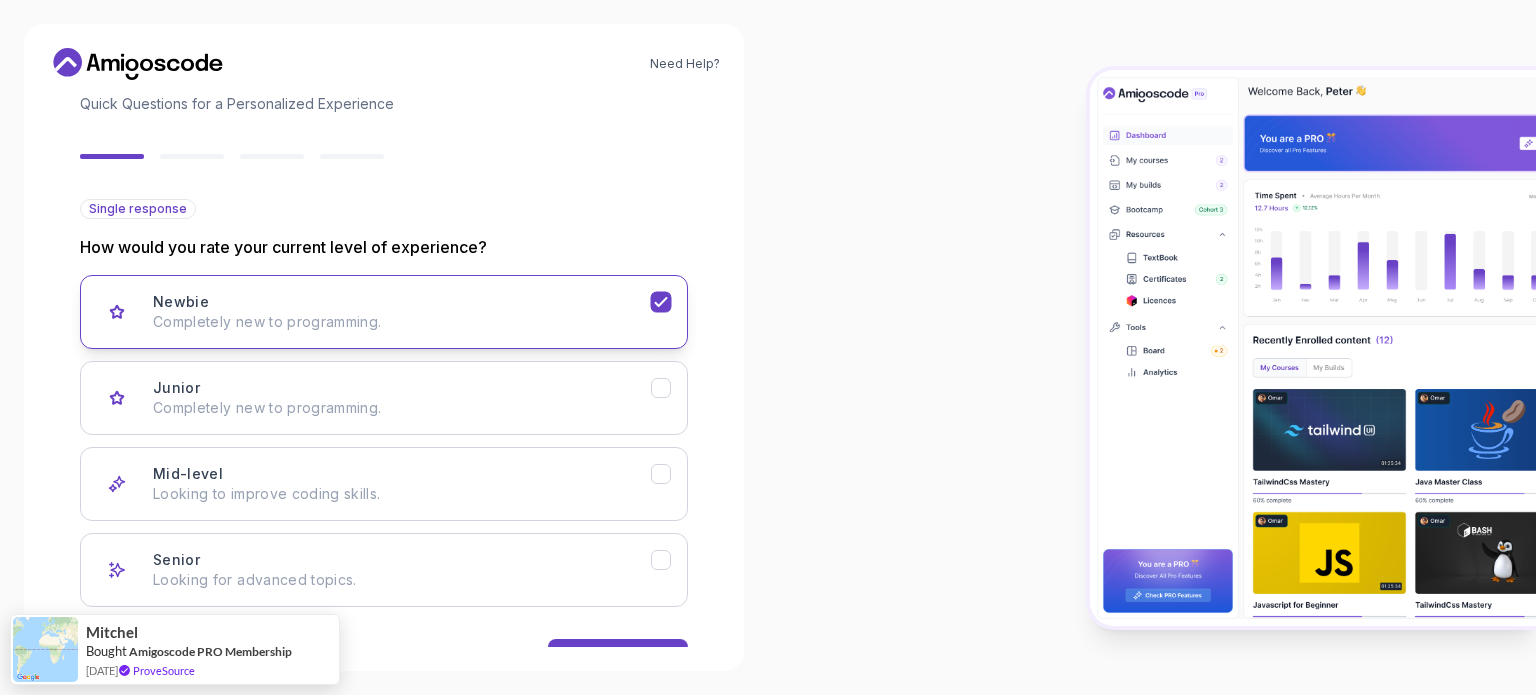 scroll, scrollTop: 200, scrollLeft: 0, axis: vertical 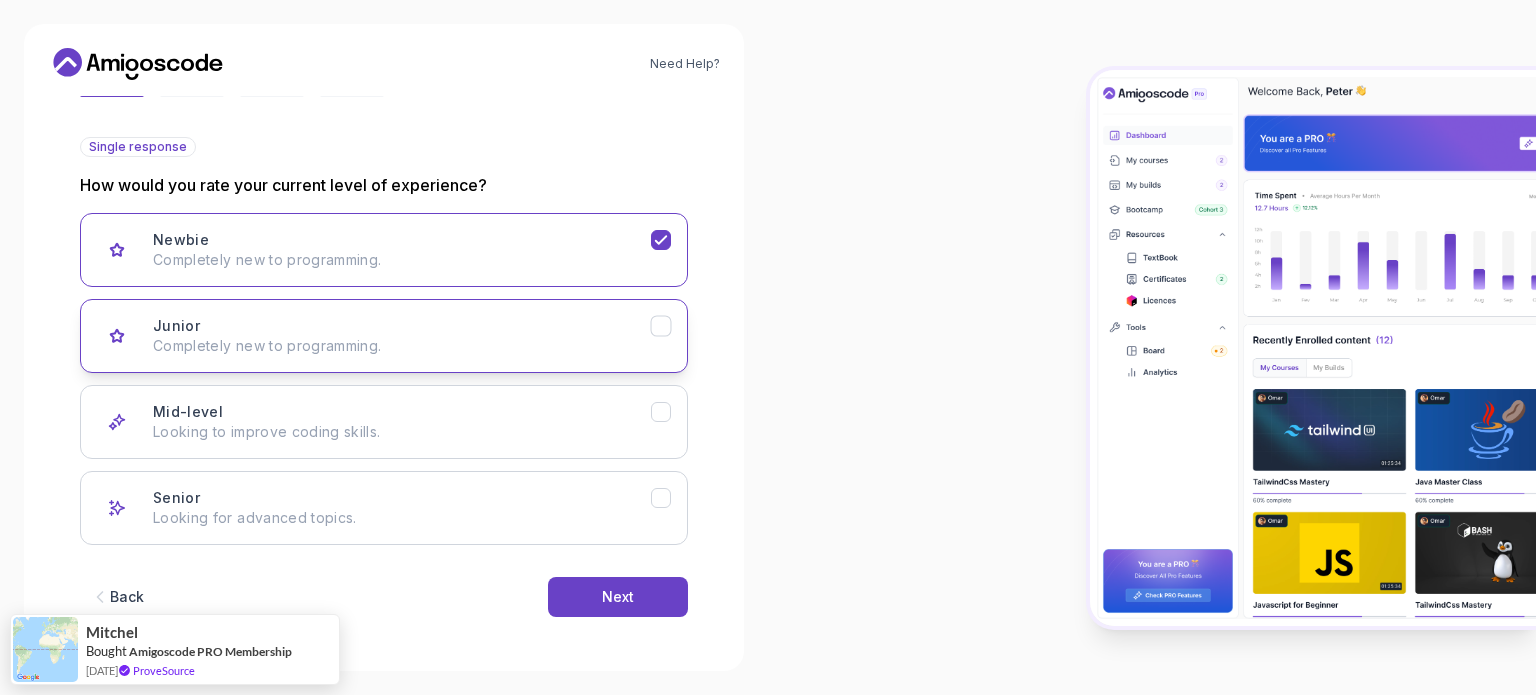 click on "Junior Completely new to programming." at bounding box center (402, 336) 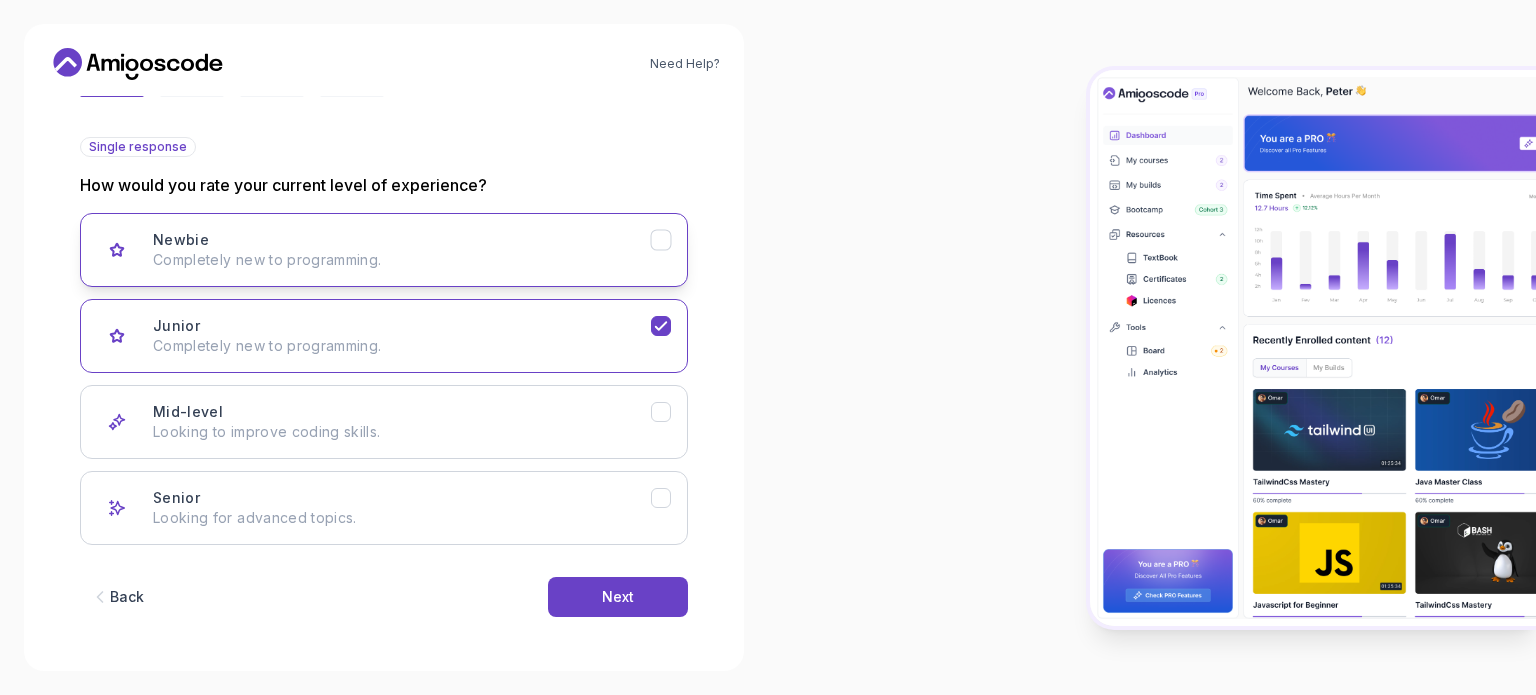 click on "Completely new to programming." at bounding box center (402, 260) 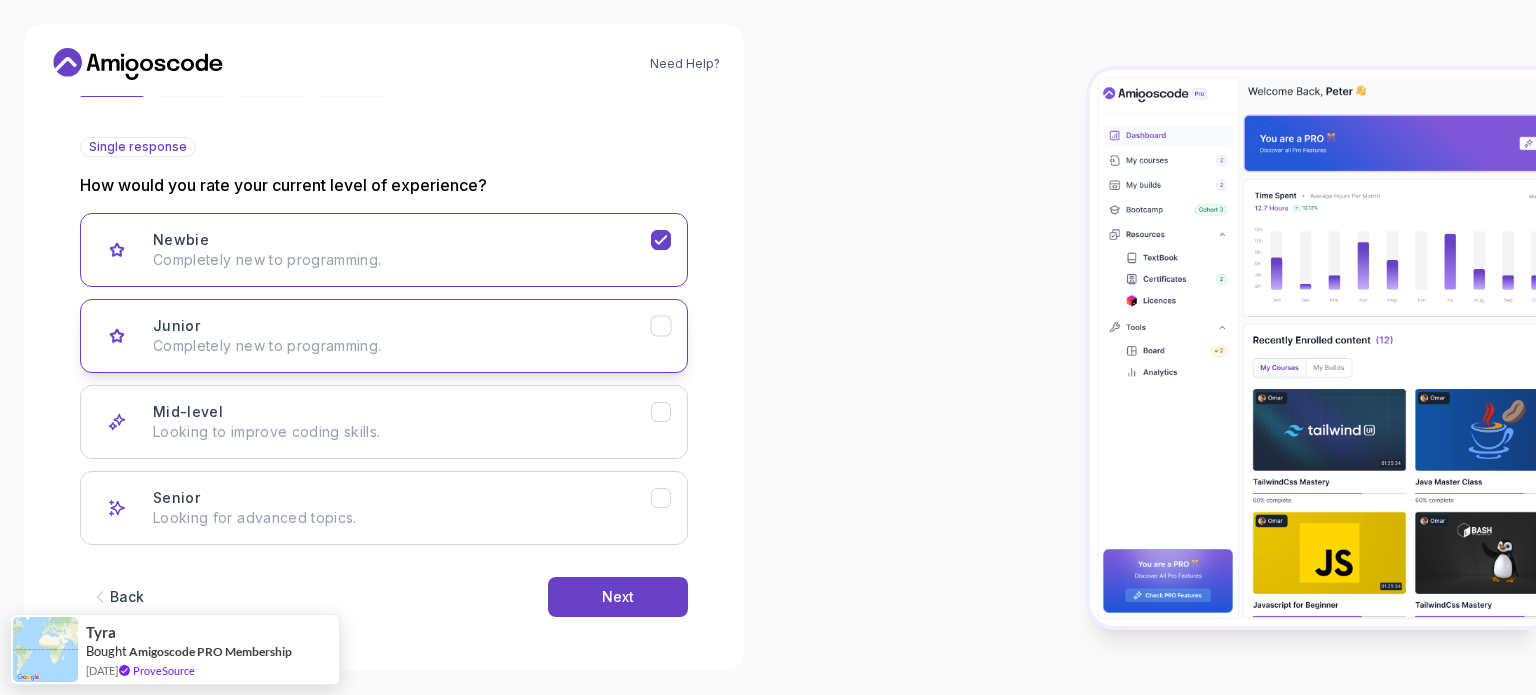 click on "Junior Completely new to programming." at bounding box center (384, 336) 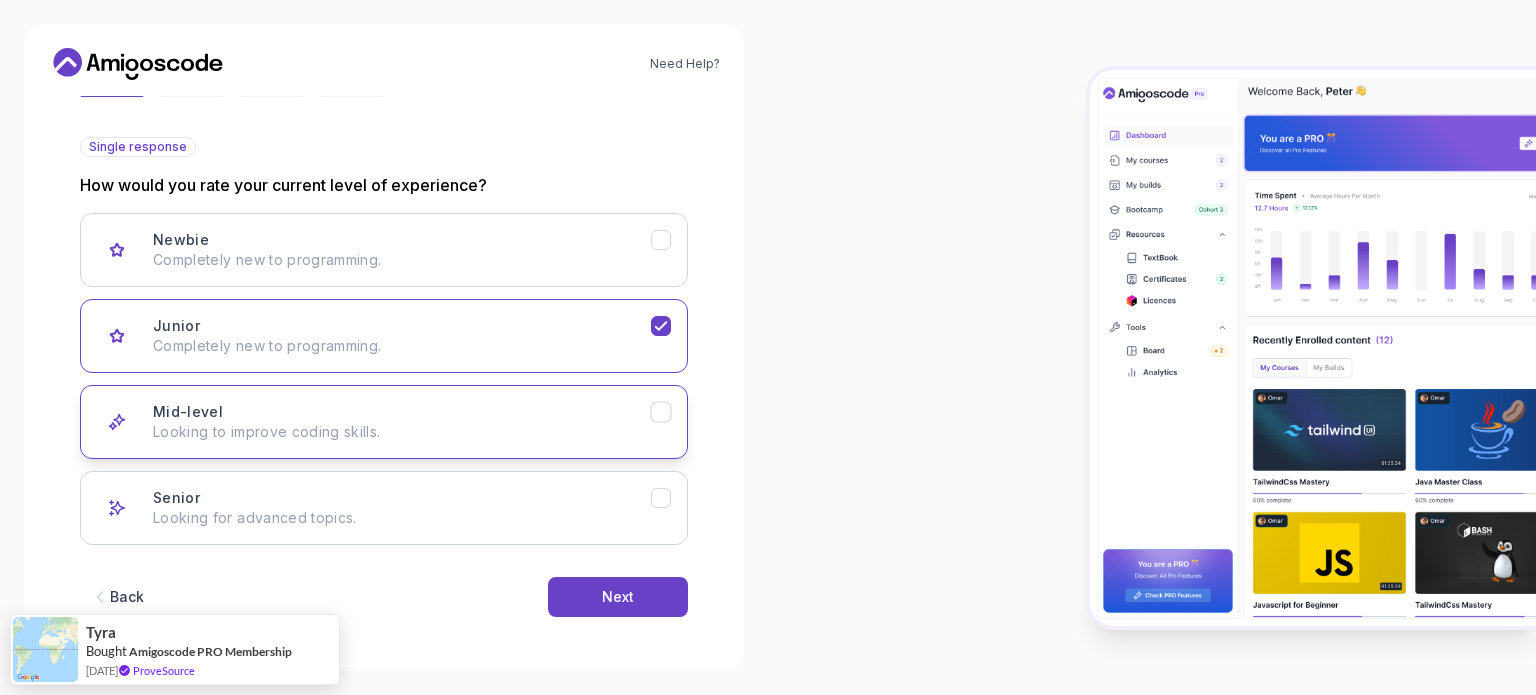click on "Mid-level Looking to improve coding skills." at bounding box center (384, 422) 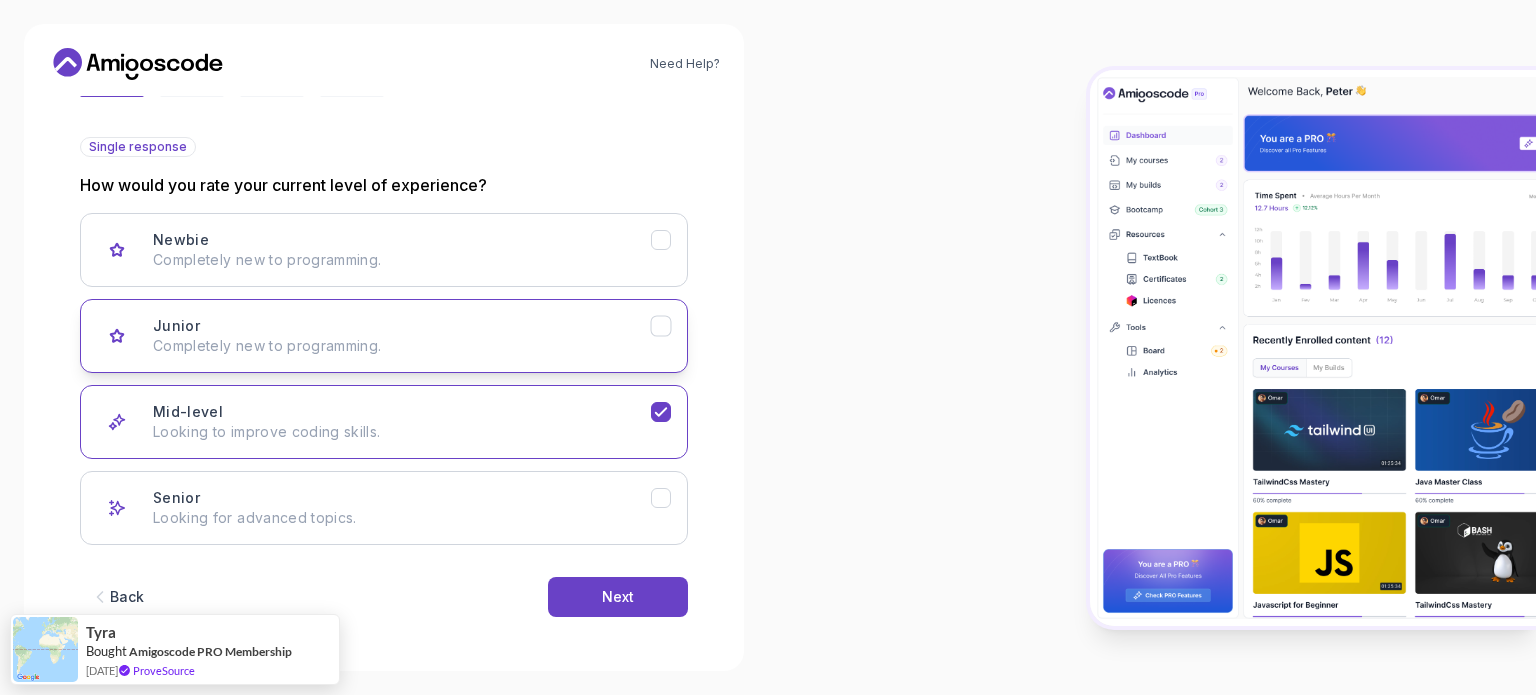 click on "Junior Completely new to programming." at bounding box center (402, 336) 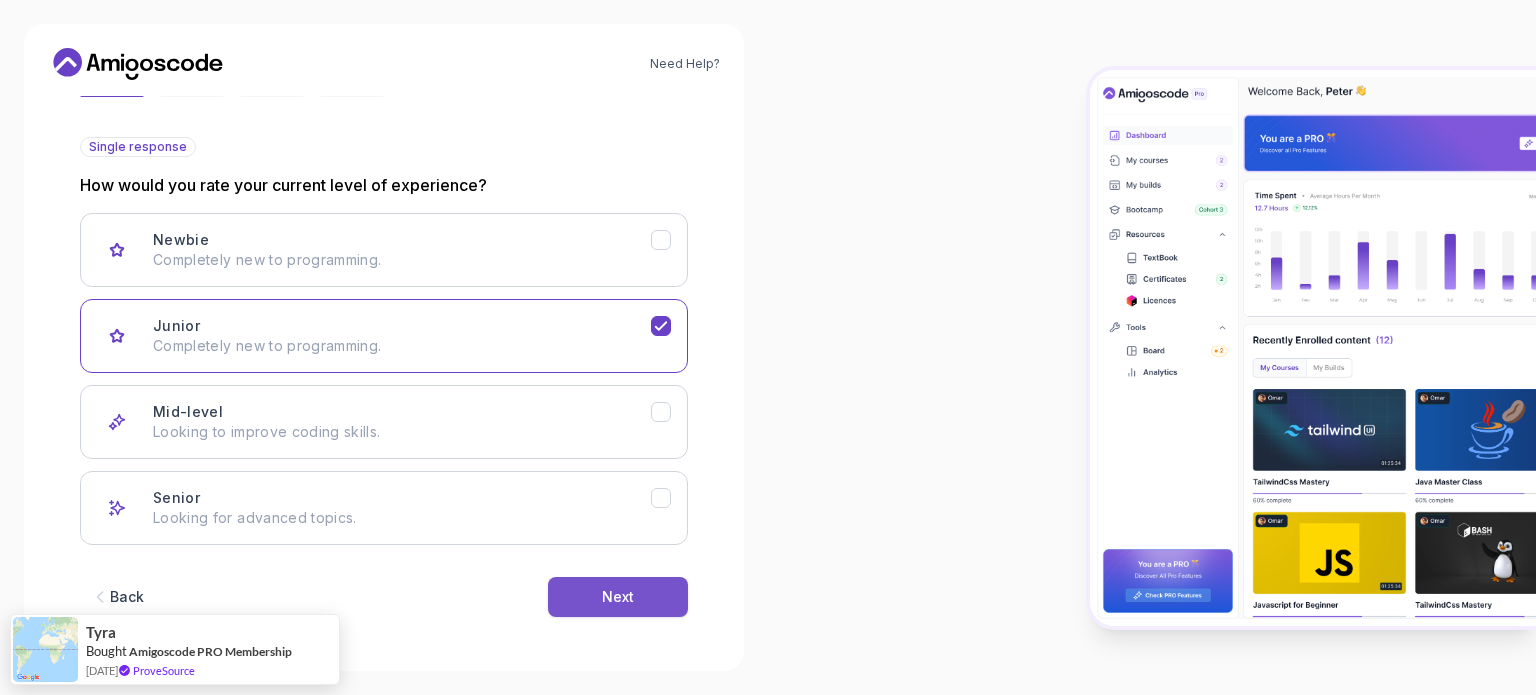 click on "Next" at bounding box center (618, 597) 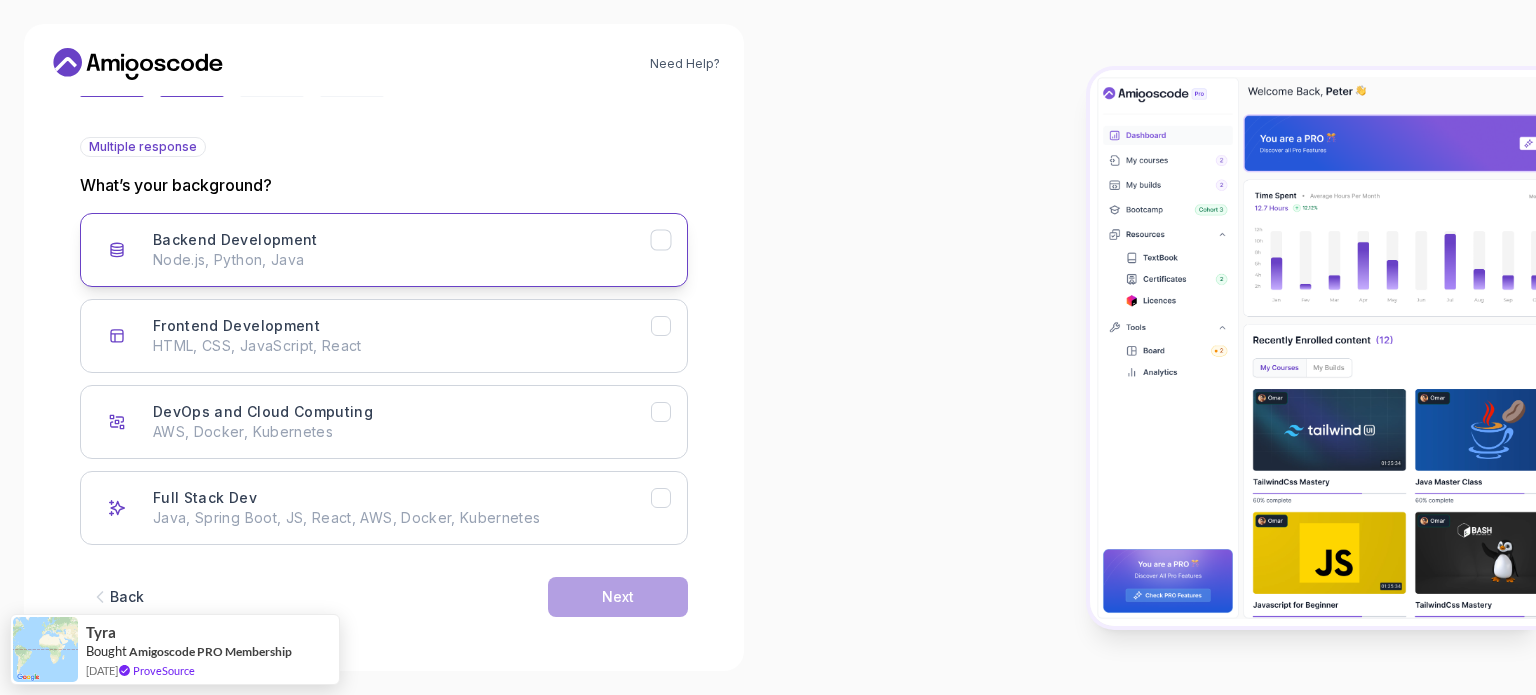click on "Backend Development" at bounding box center (235, 240) 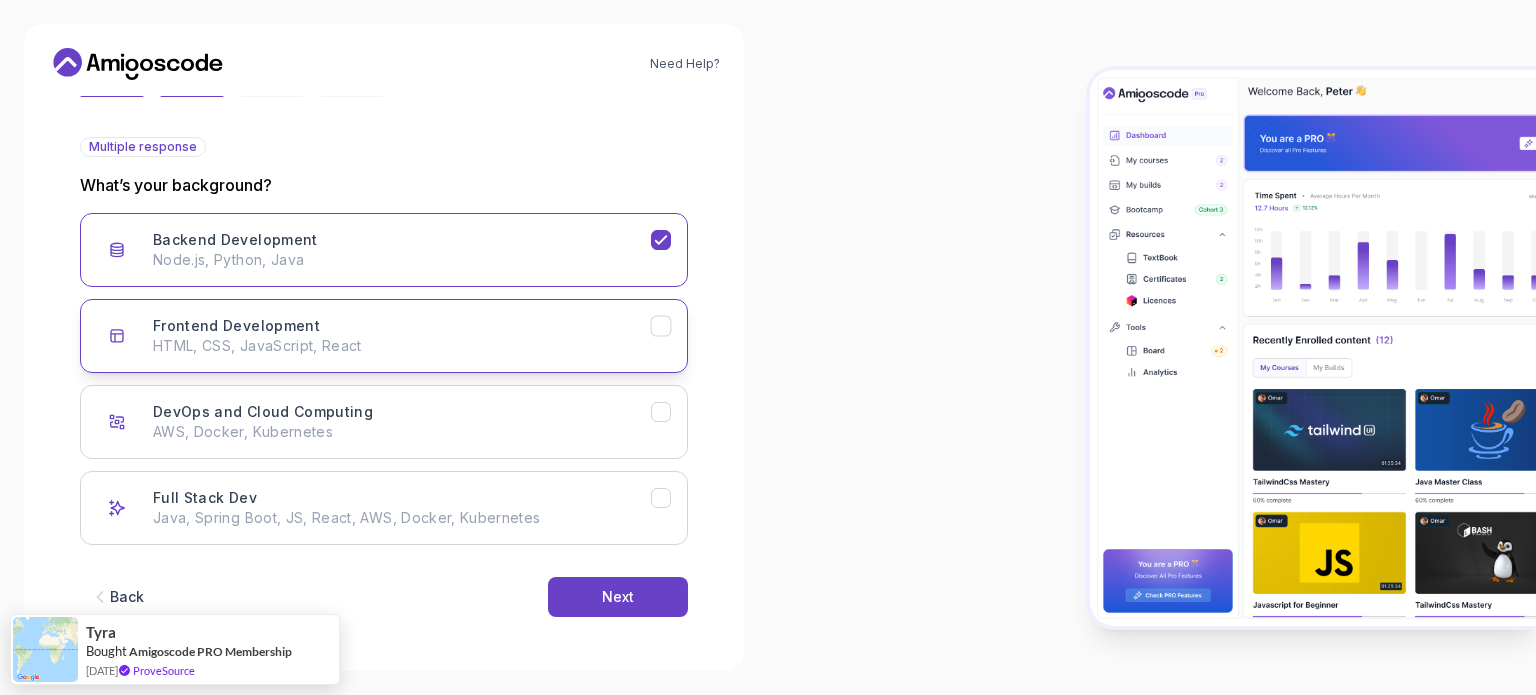 click on "Frontend Development HTML, CSS, JavaScript, React" at bounding box center (402, 336) 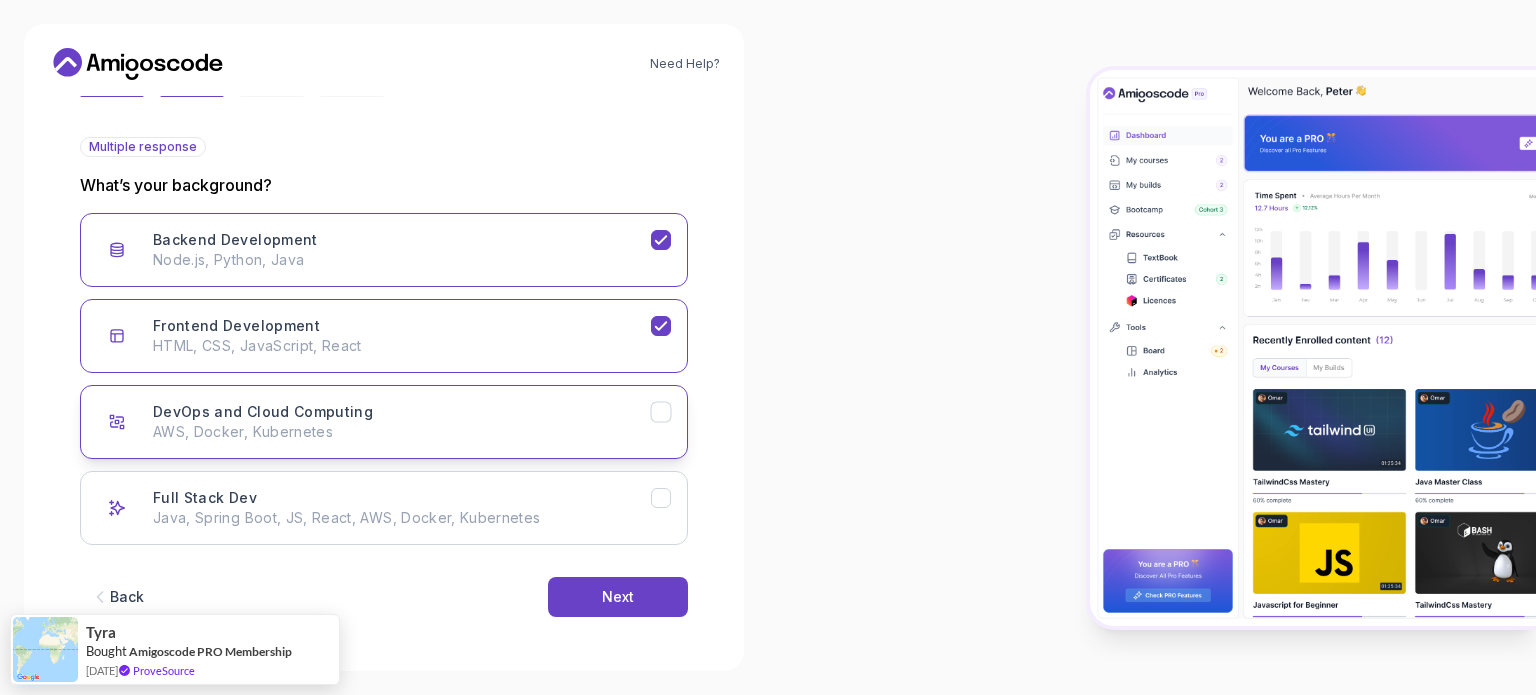 click on "AWS, Docker, Kubernetes" at bounding box center [402, 432] 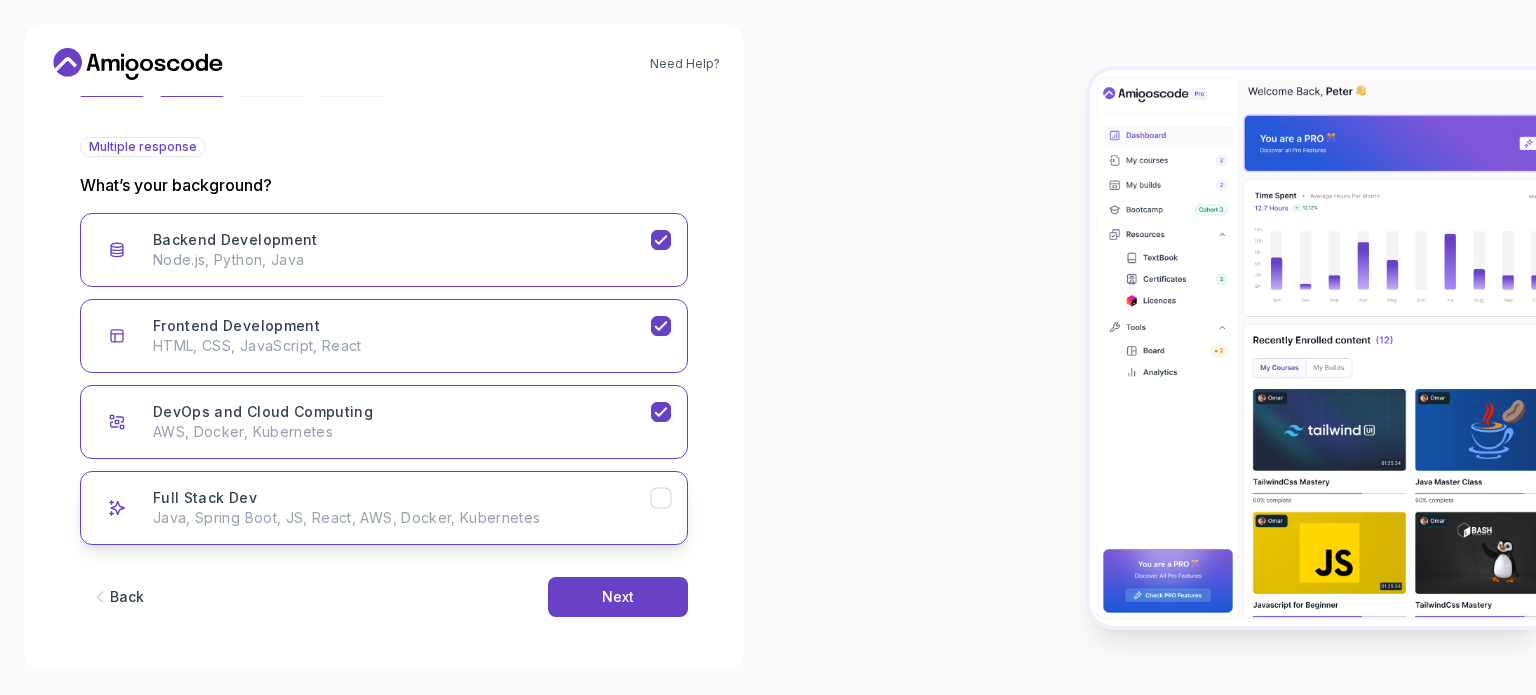 click on "Full Stack Dev Java, Spring Boot, JS, React, AWS, Docker, Kubernetes" at bounding box center (384, 508) 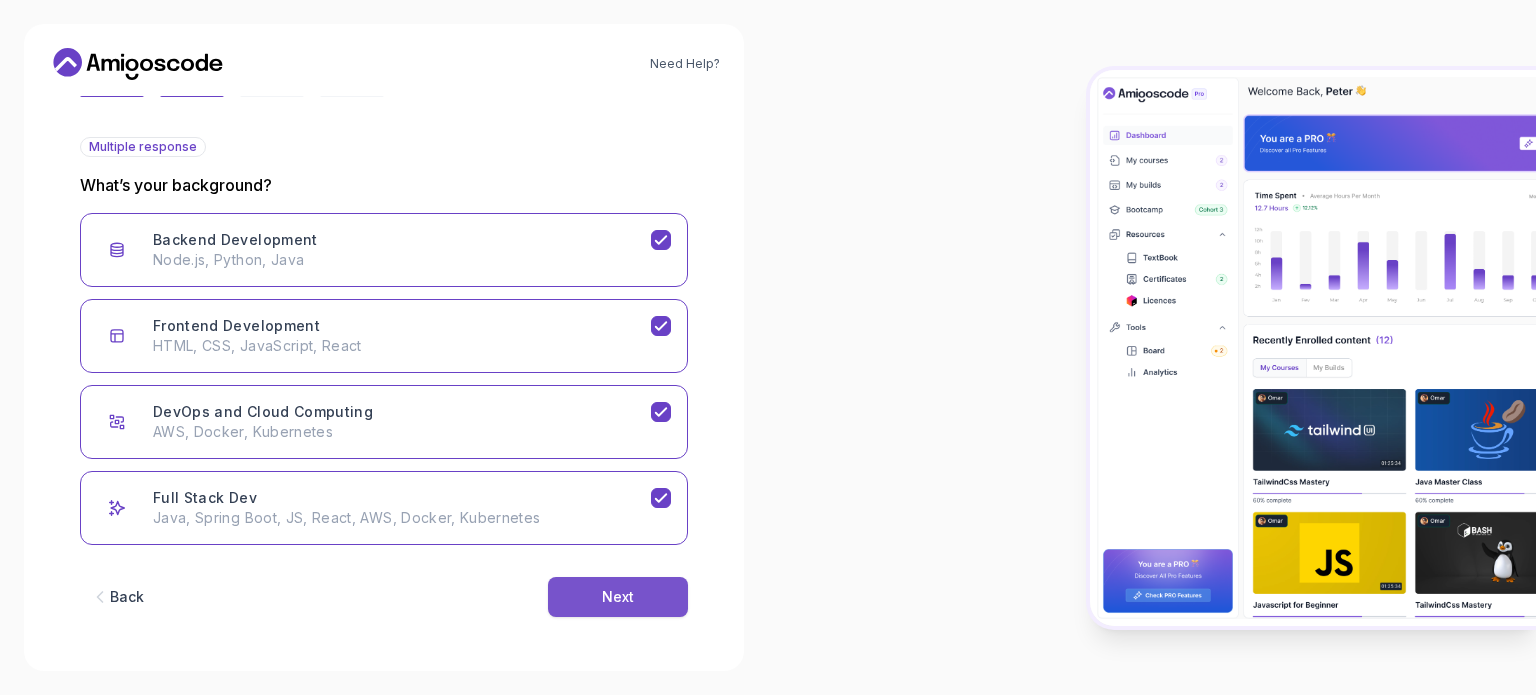 click on "Next" at bounding box center [618, 597] 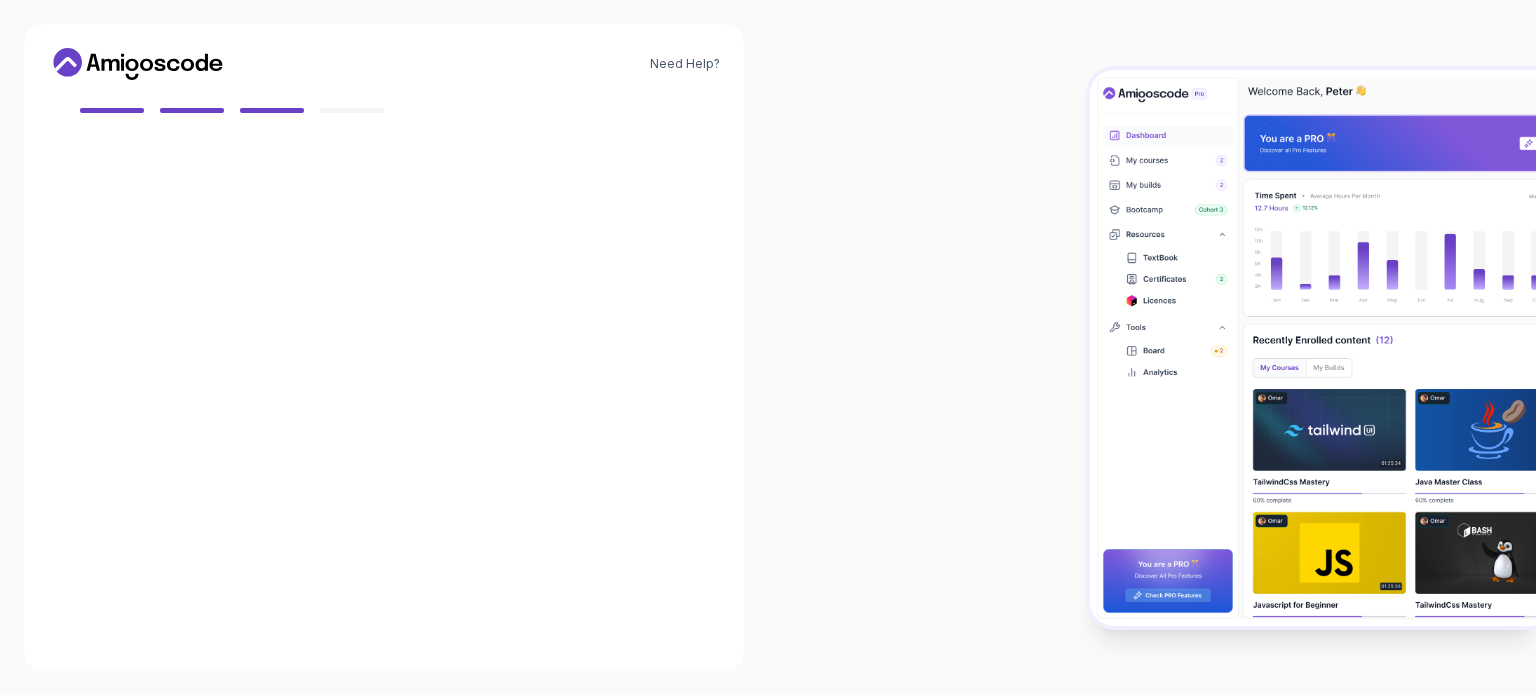 scroll, scrollTop: 177, scrollLeft: 0, axis: vertical 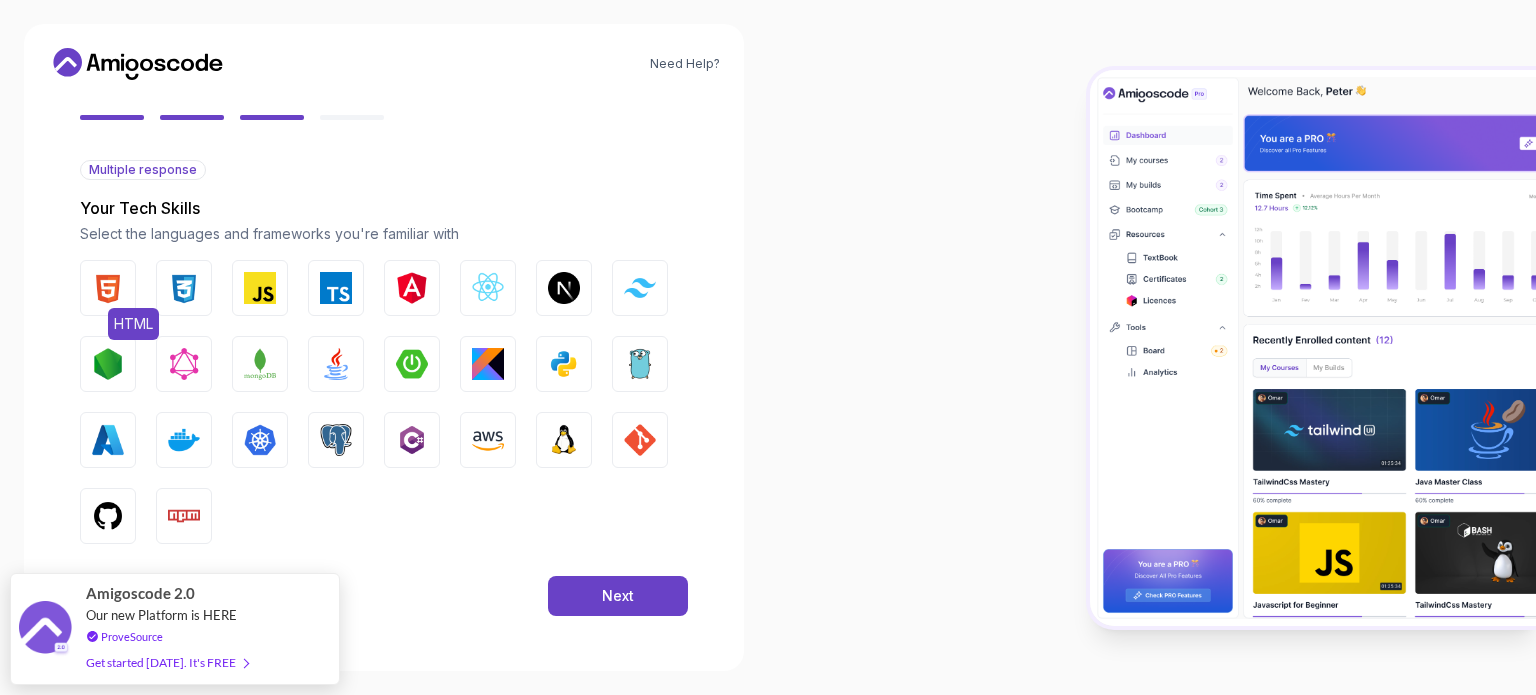 click on "HTML" at bounding box center (108, 288) 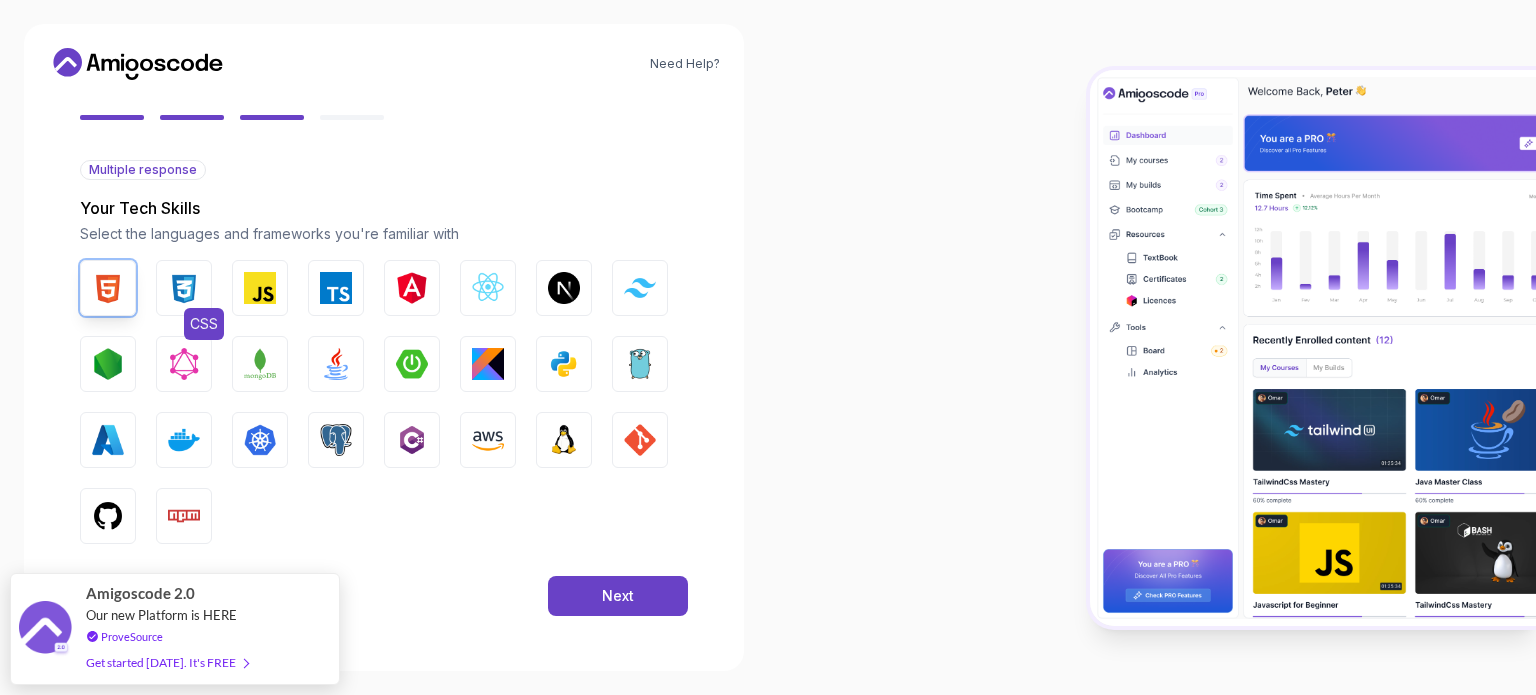 click at bounding box center (184, 288) 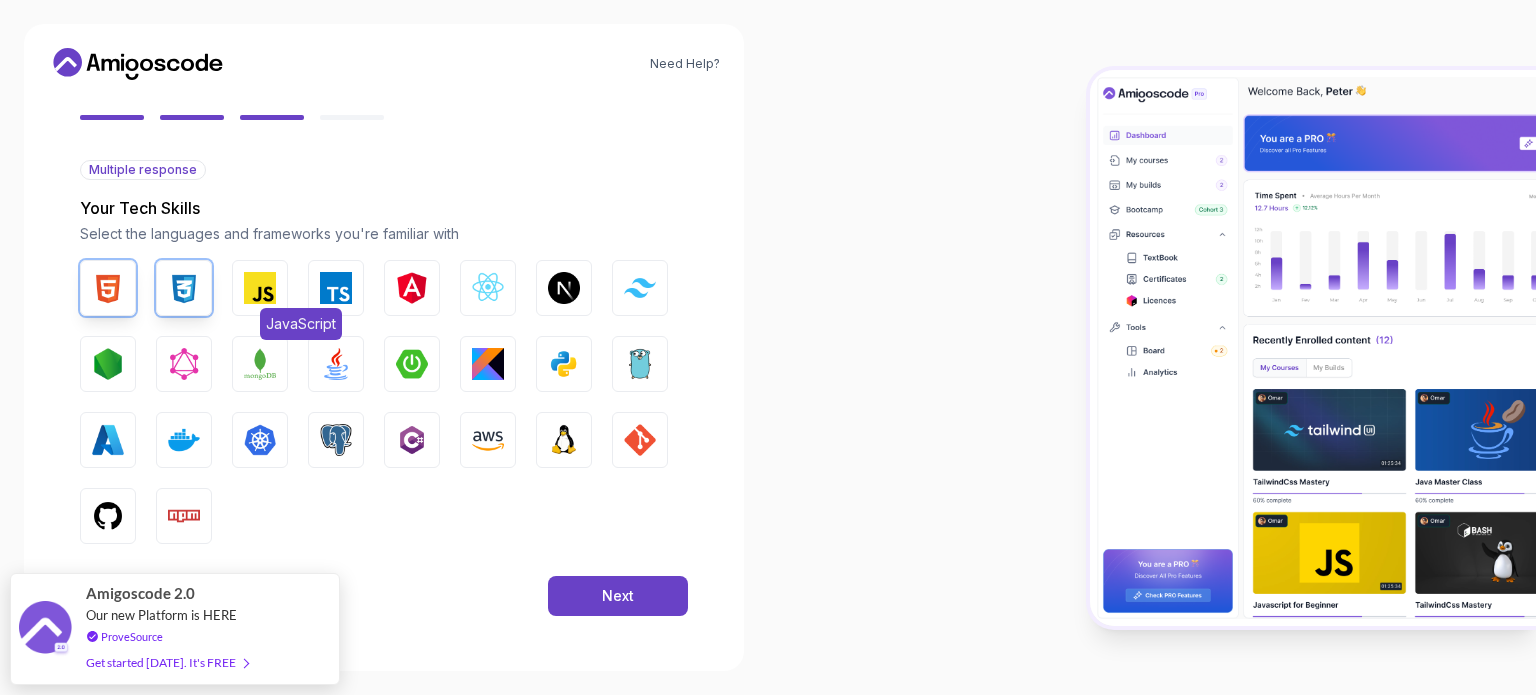 click at bounding box center [260, 288] 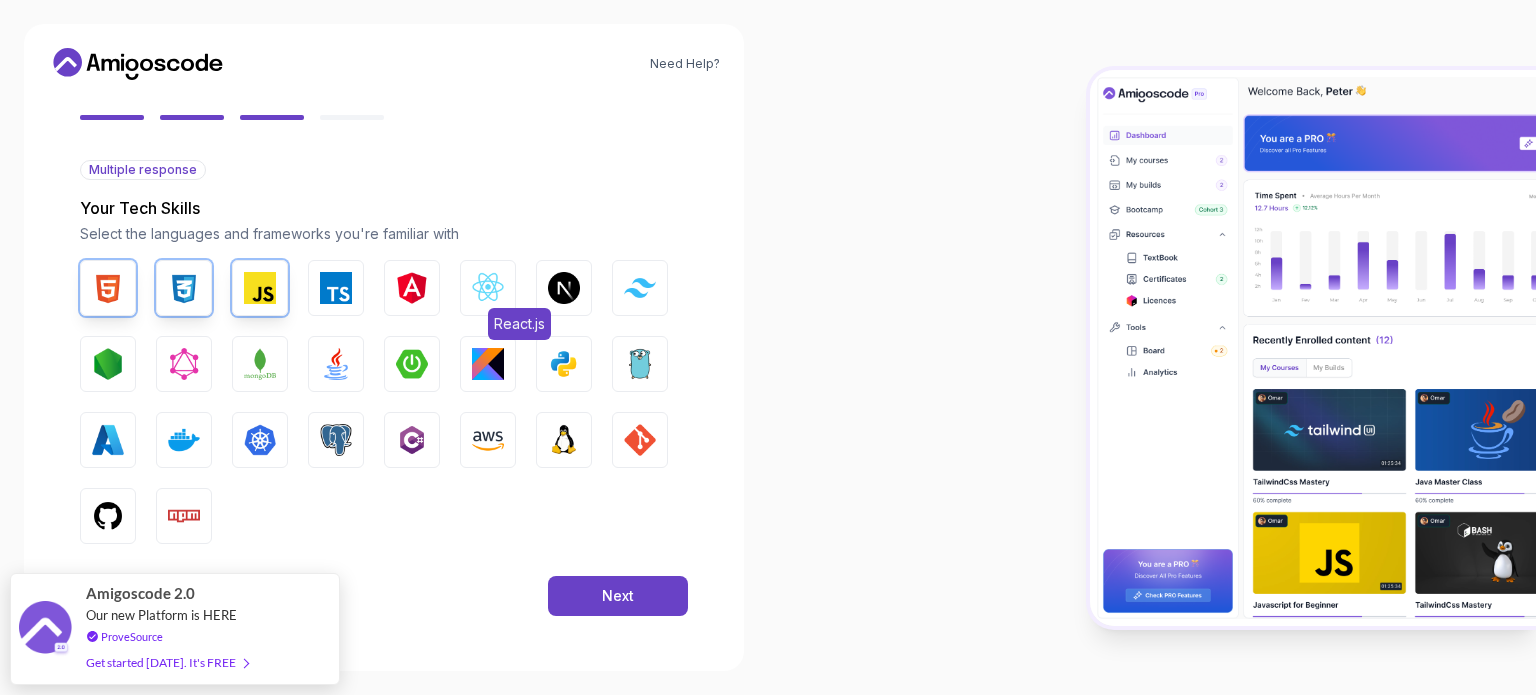 click at bounding box center [488, 288] 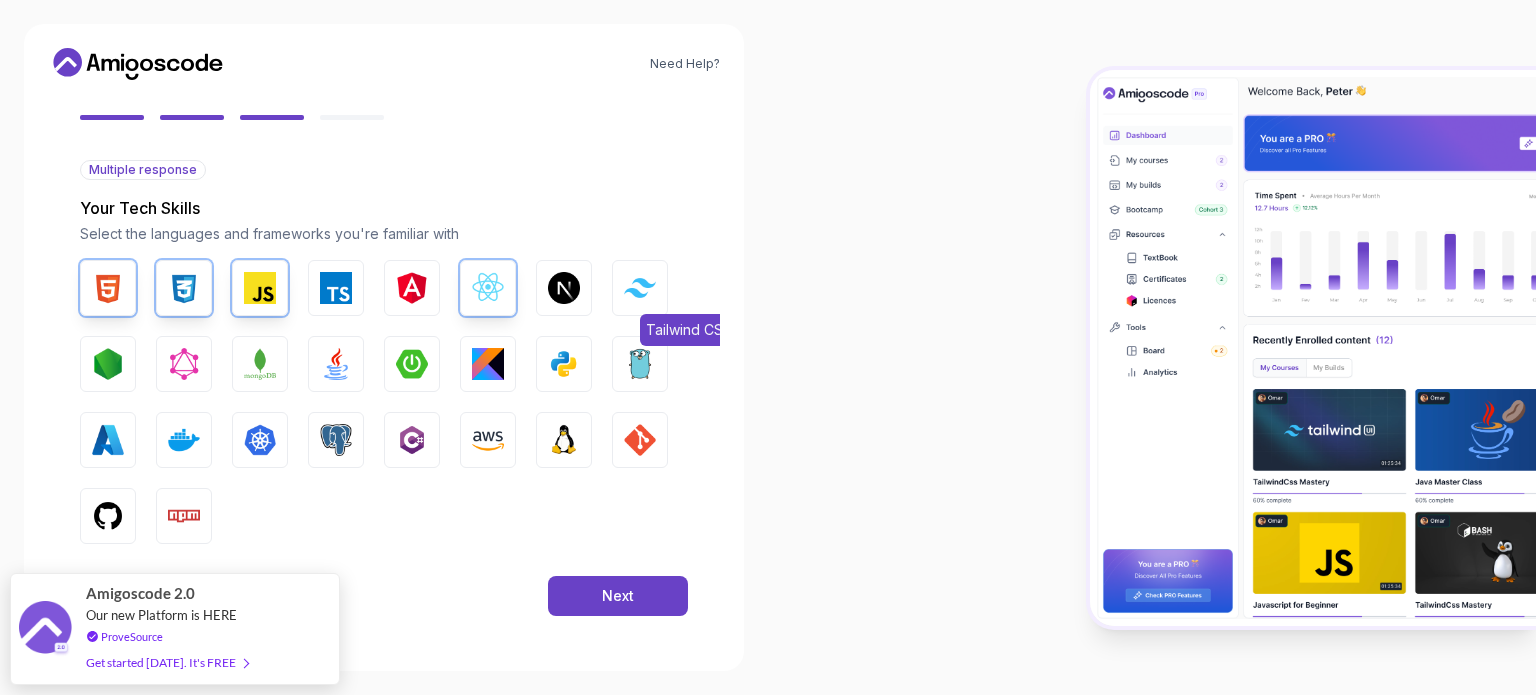 click at bounding box center [640, 287] 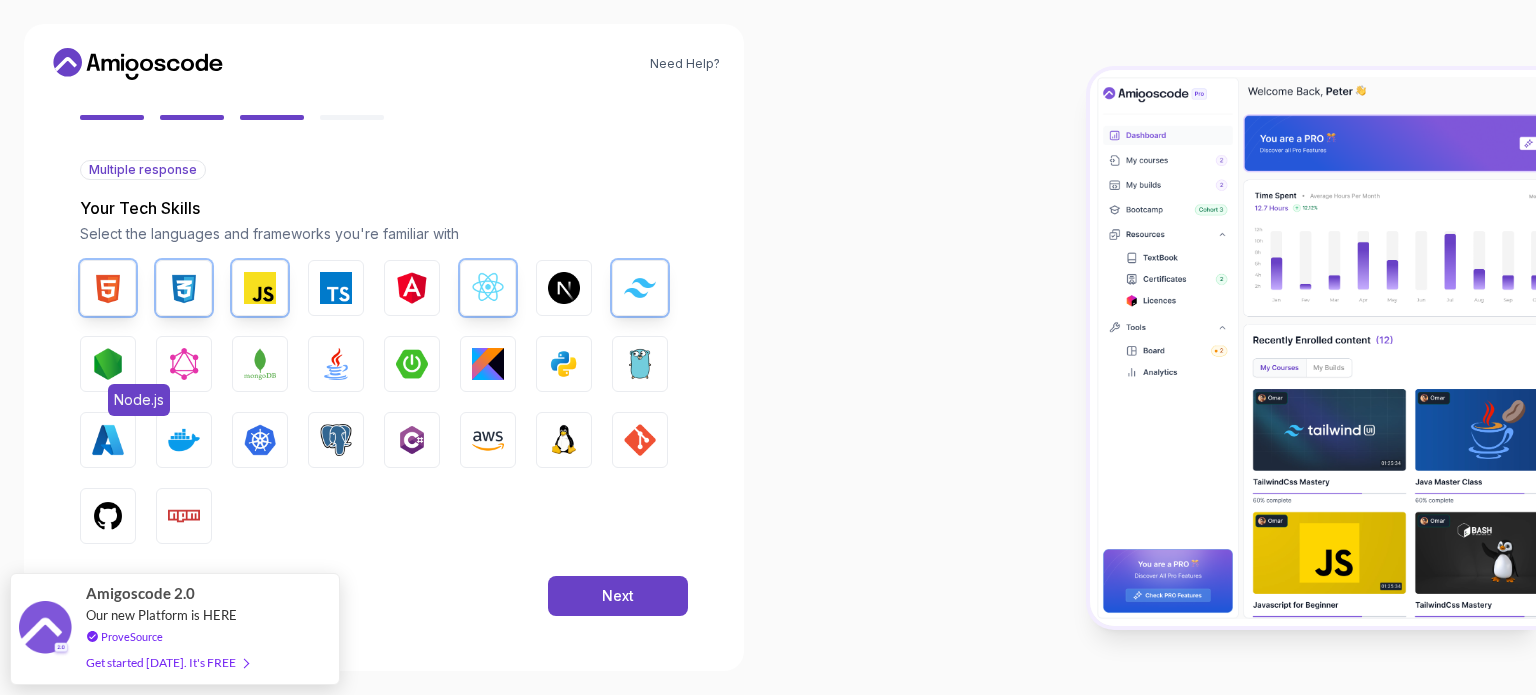 click at bounding box center (108, 364) 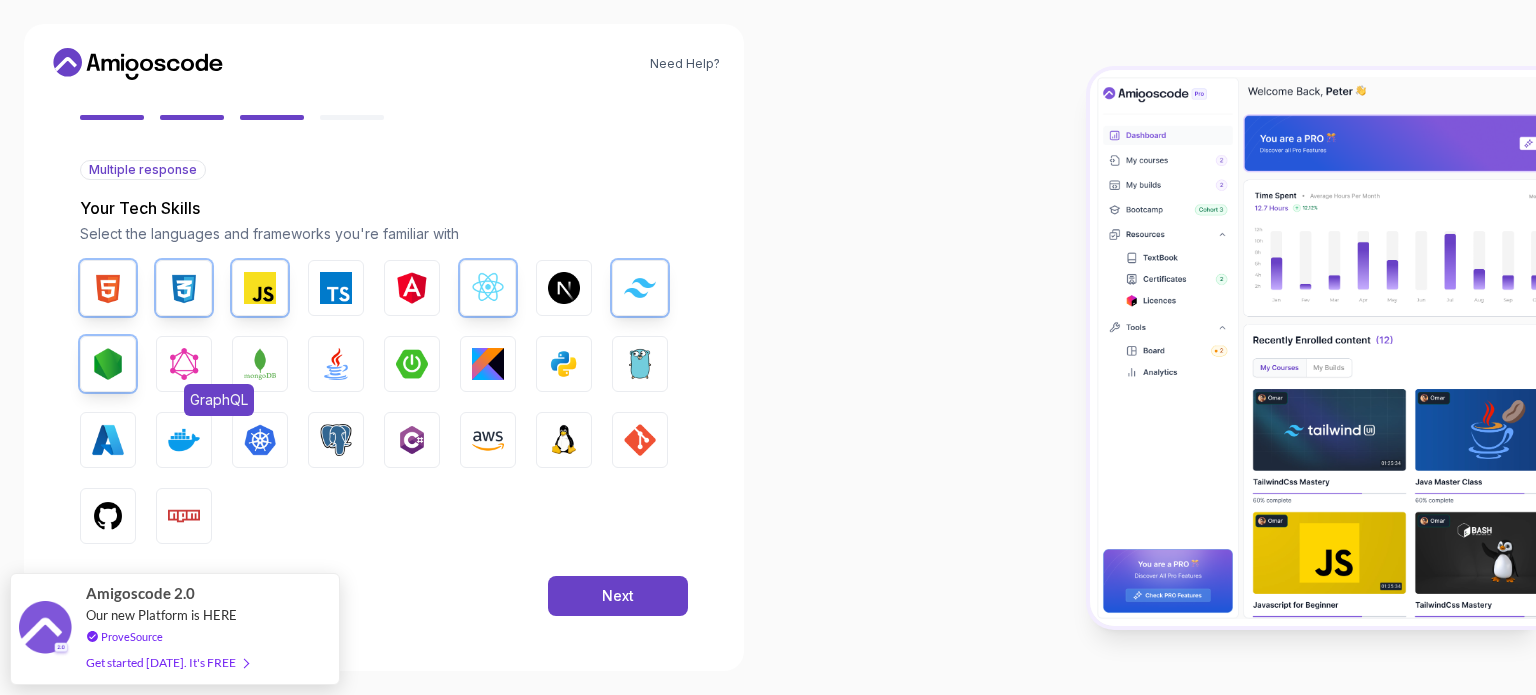 click at bounding box center [184, 364] 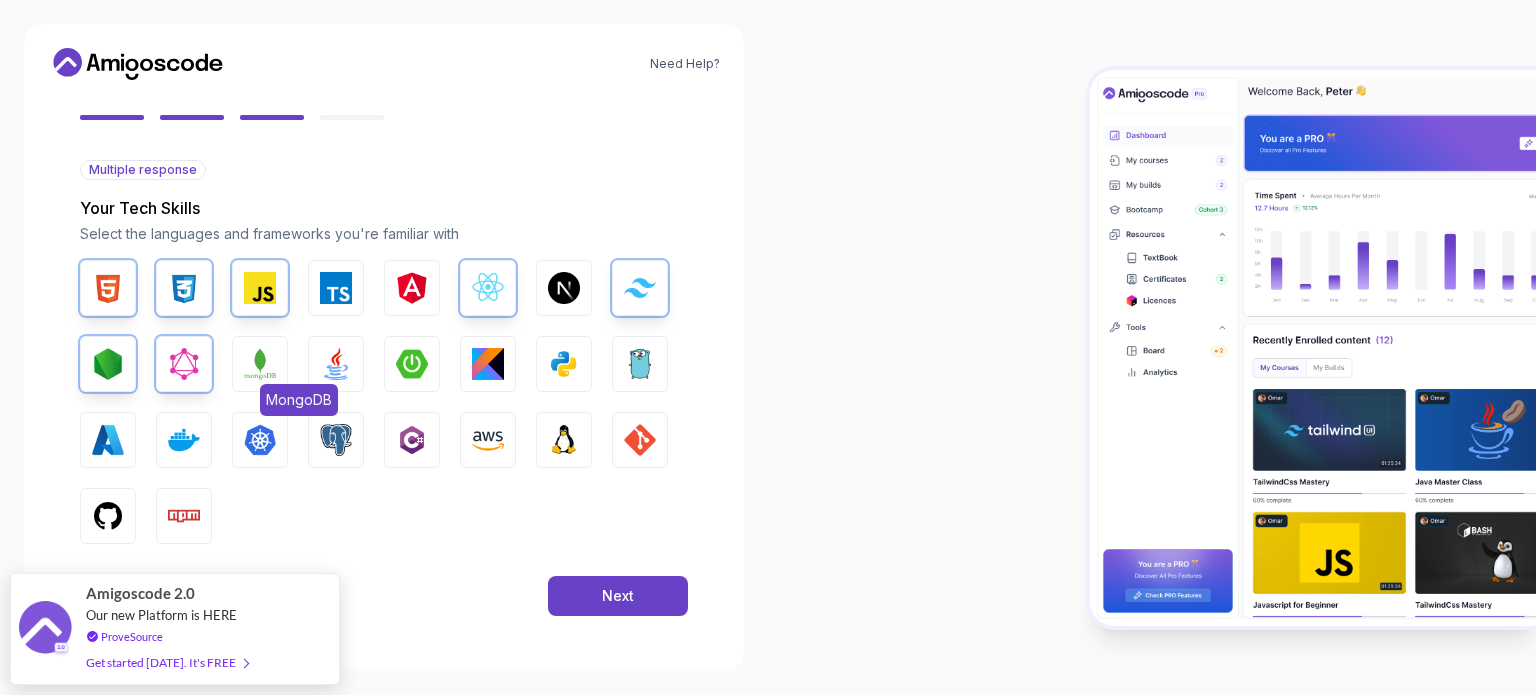 click at bounding box center (260, 364) 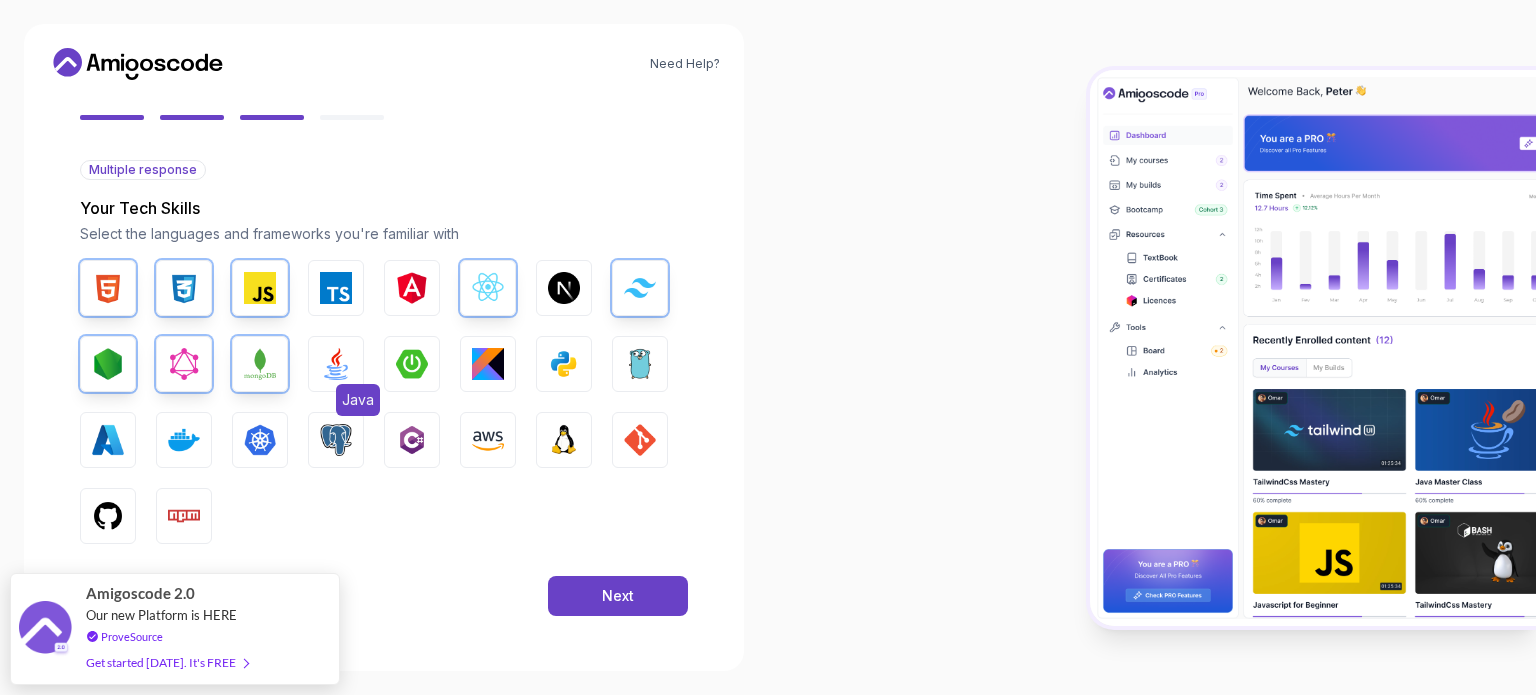 click on "Java" at bounding box center (336, 364) 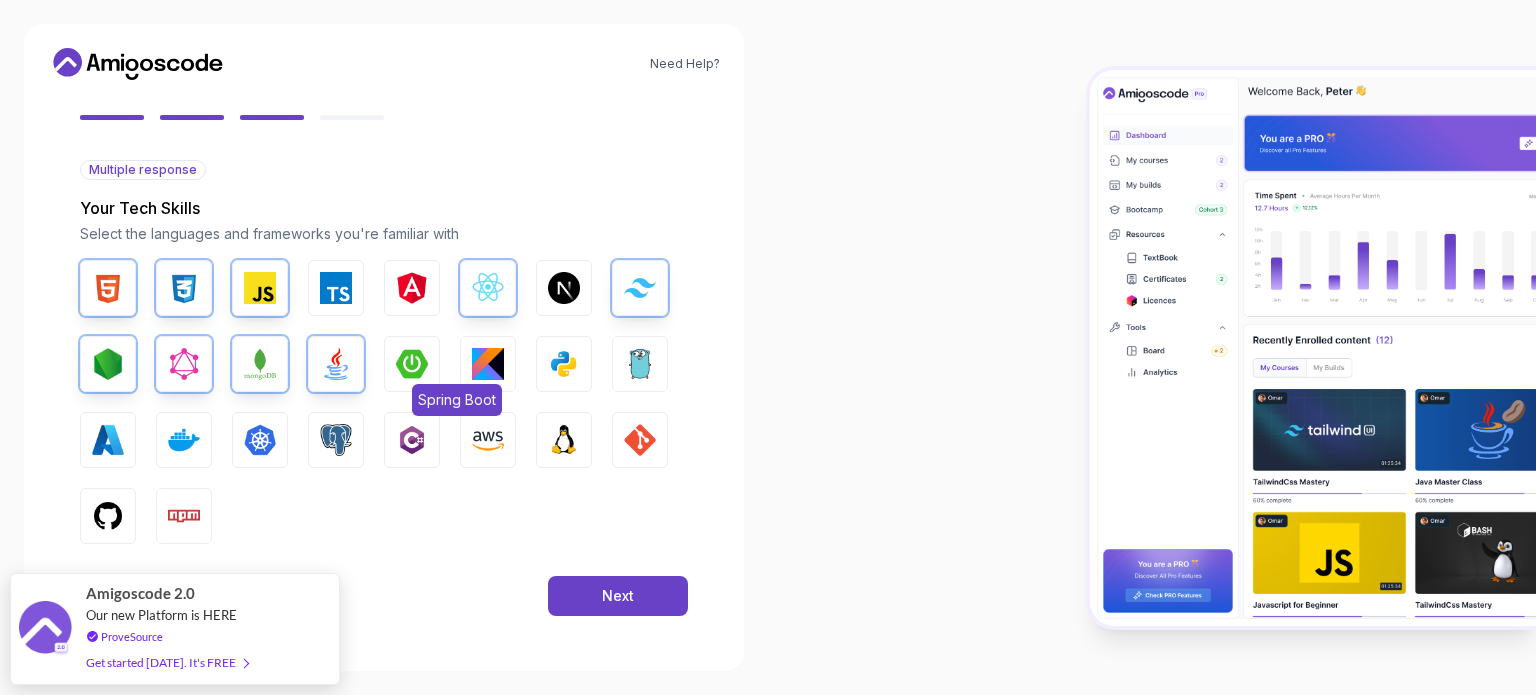 click on "Spring Boot" at bounding box center (412, 364) 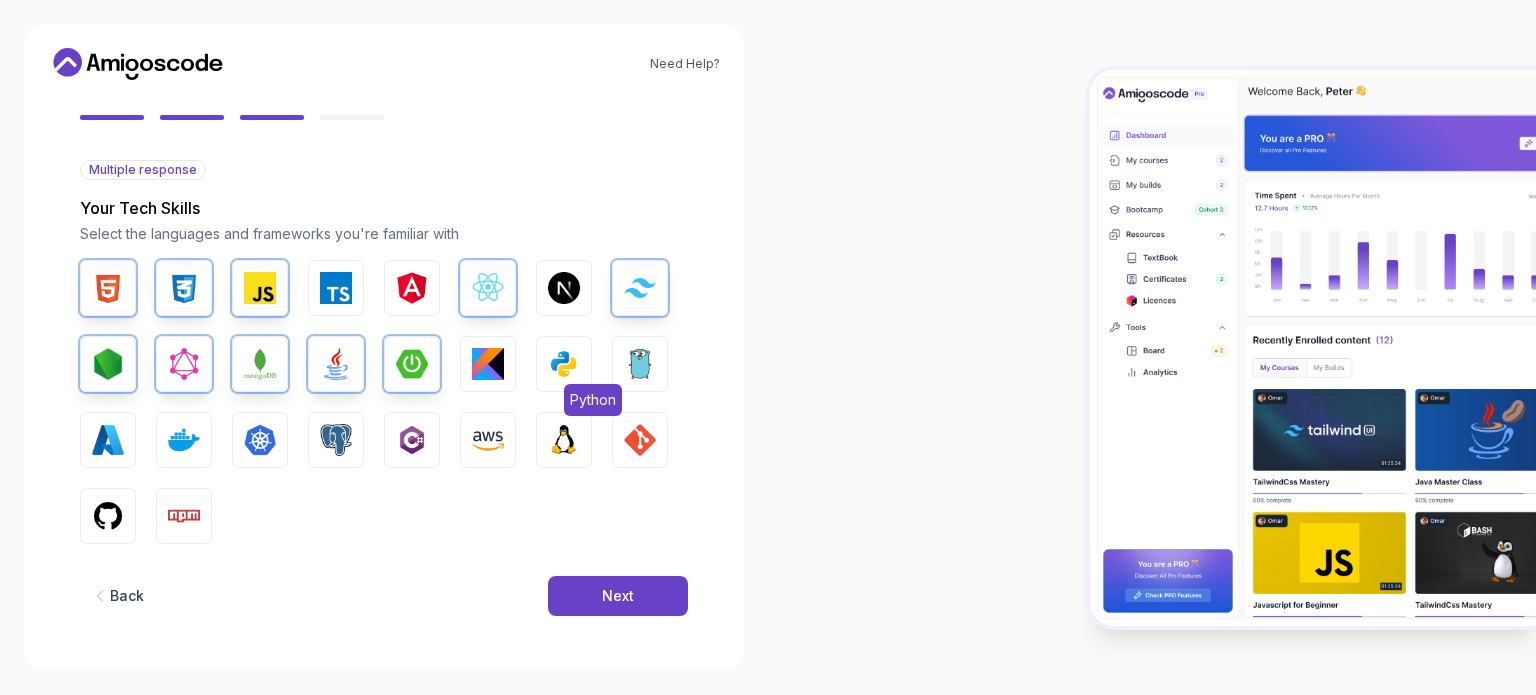 click at bounding box center (564, 364) 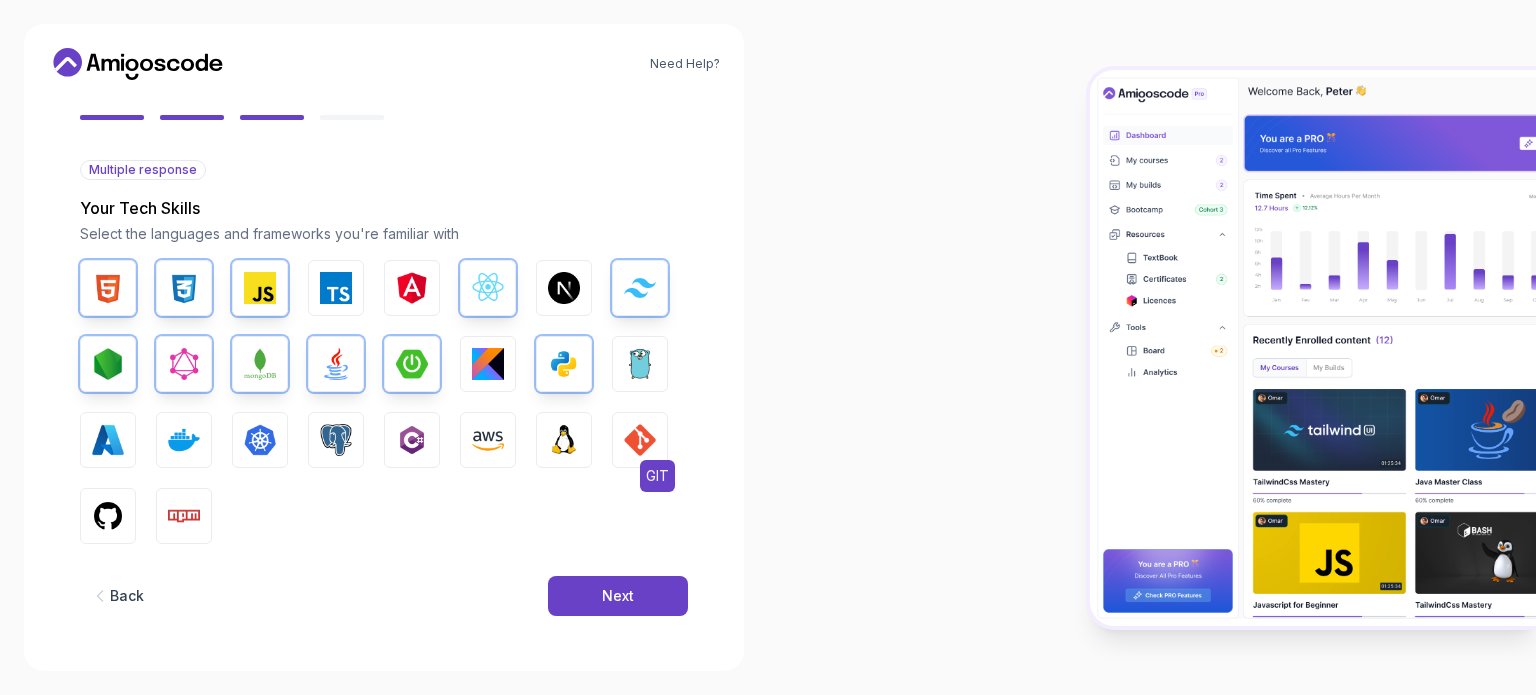 click at bounding box center [640, 440] 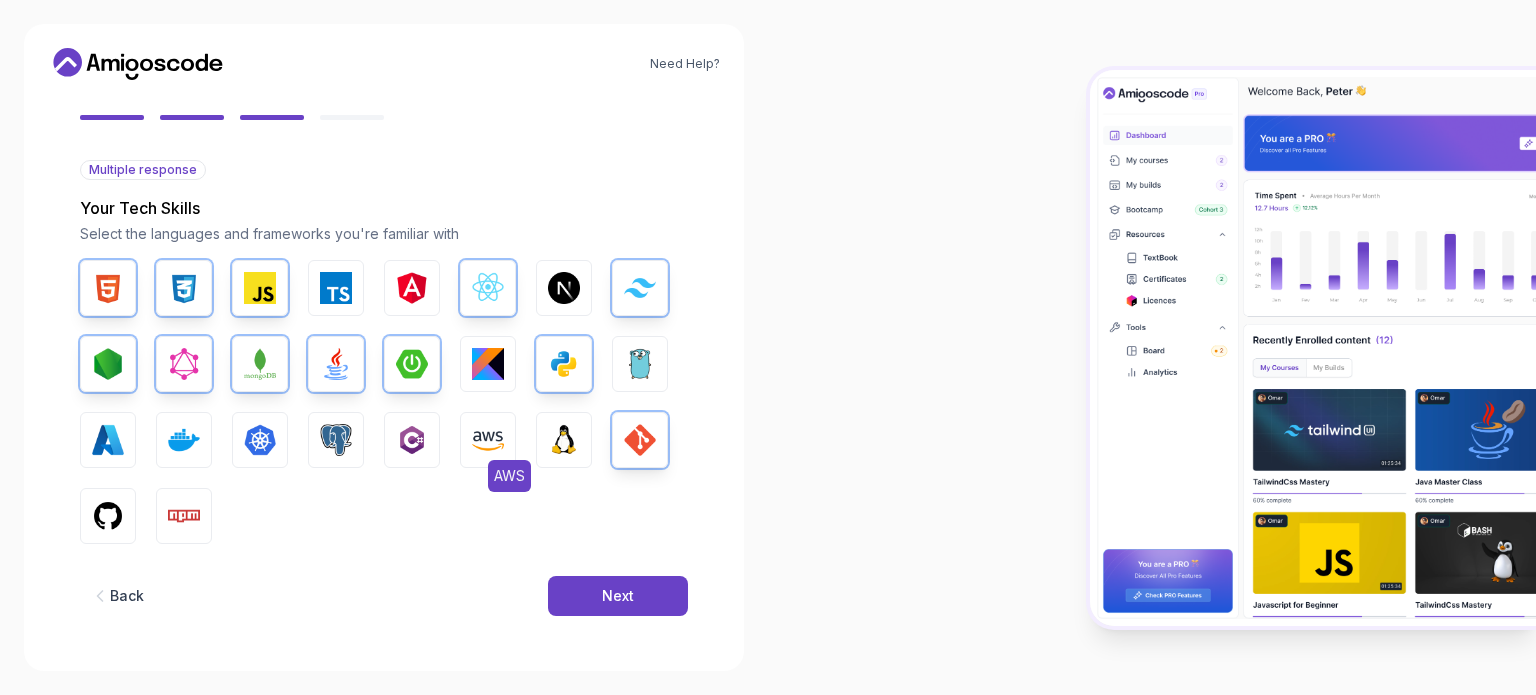 click on "AWS" at bounding box center (488, 440) 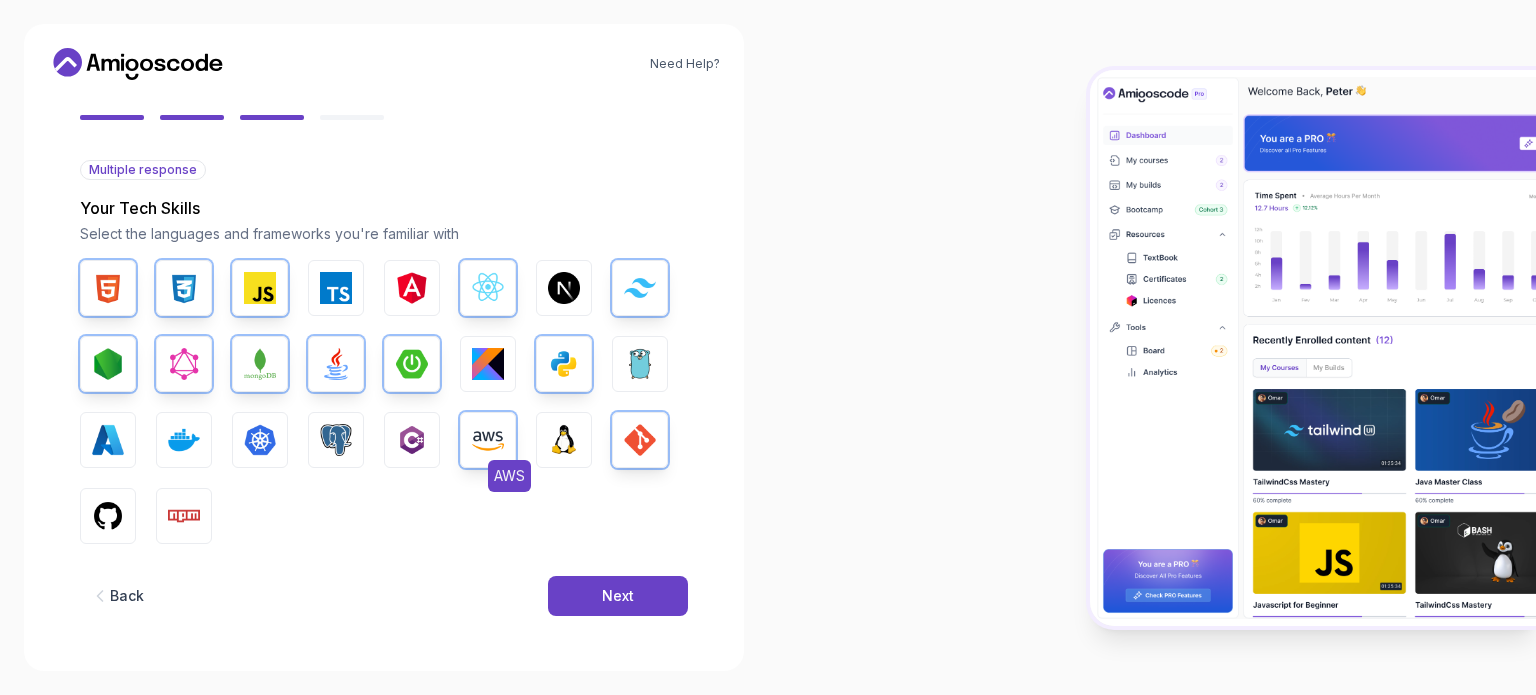 click at bounding box center (488, 440) 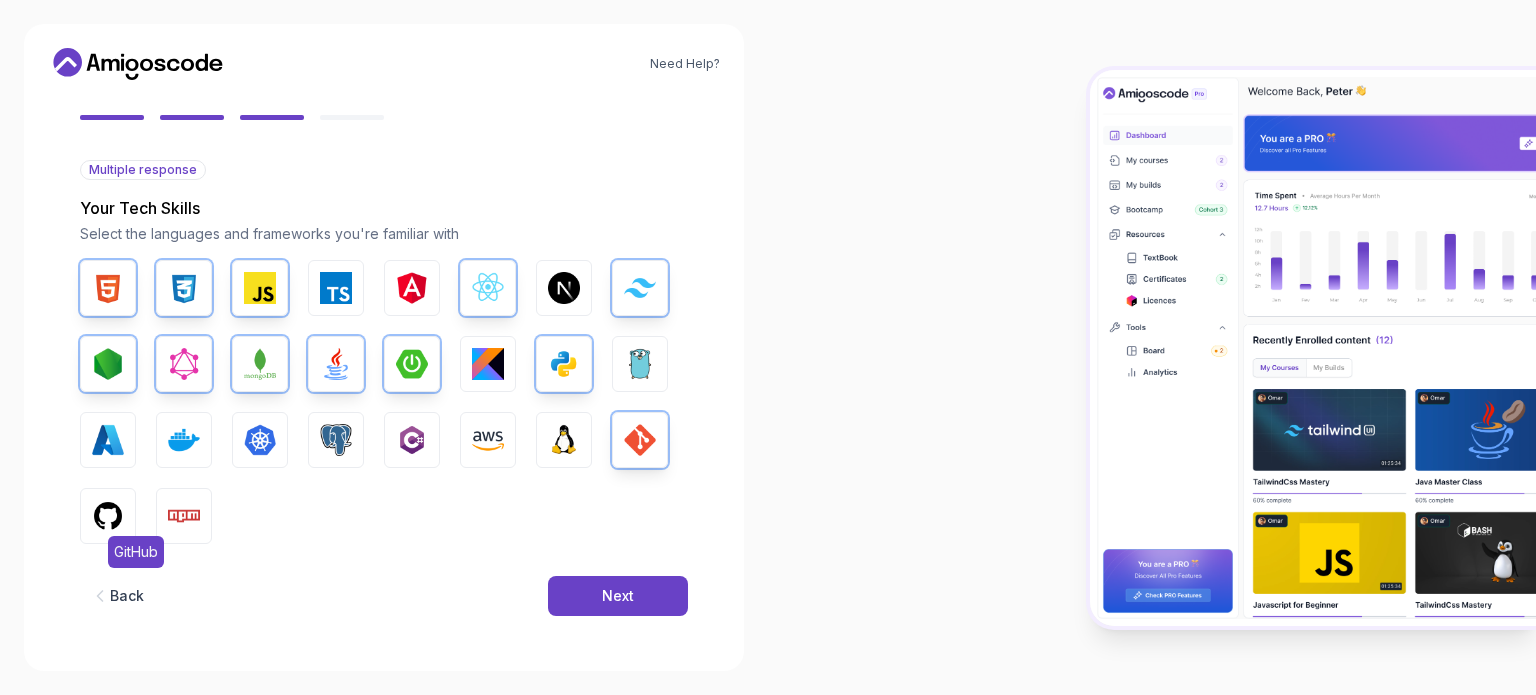 click at bounding box center (108, 516) 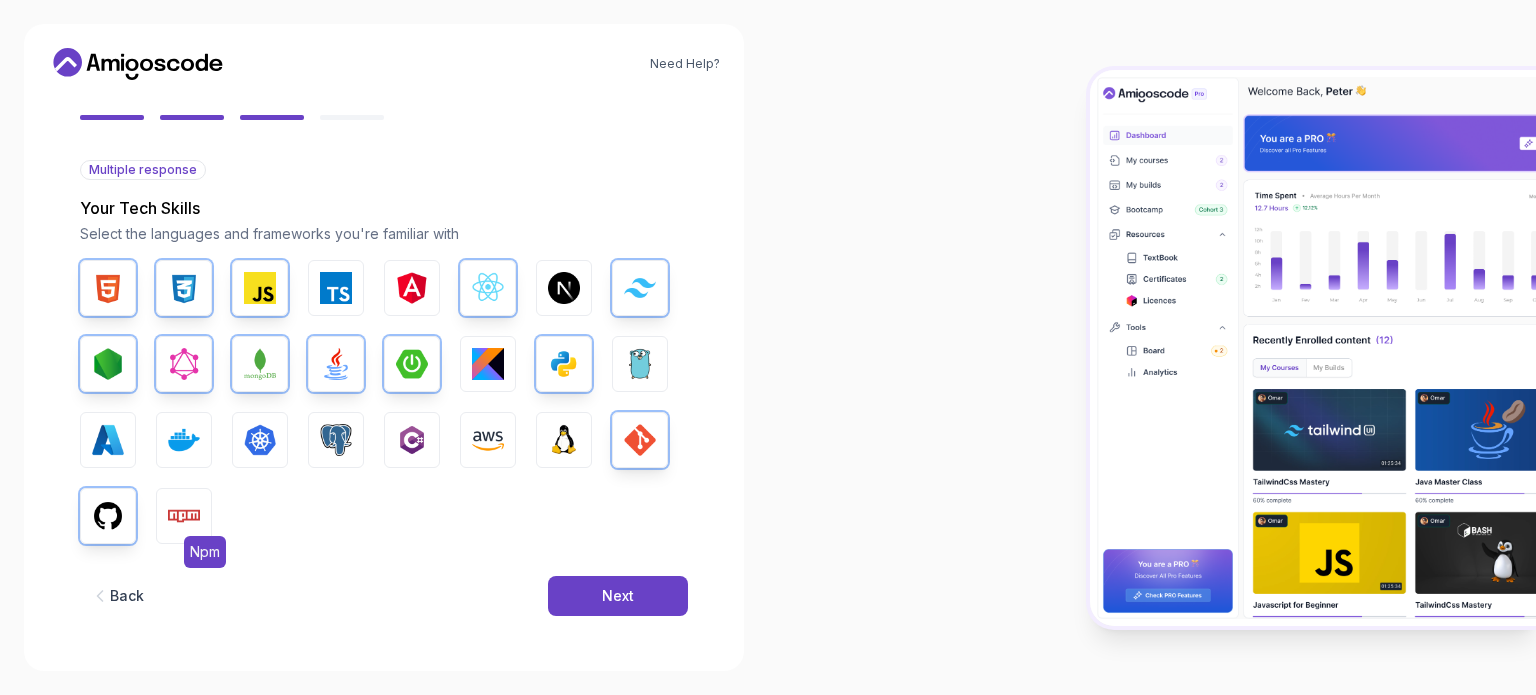 click at bounding box center (184, 516) 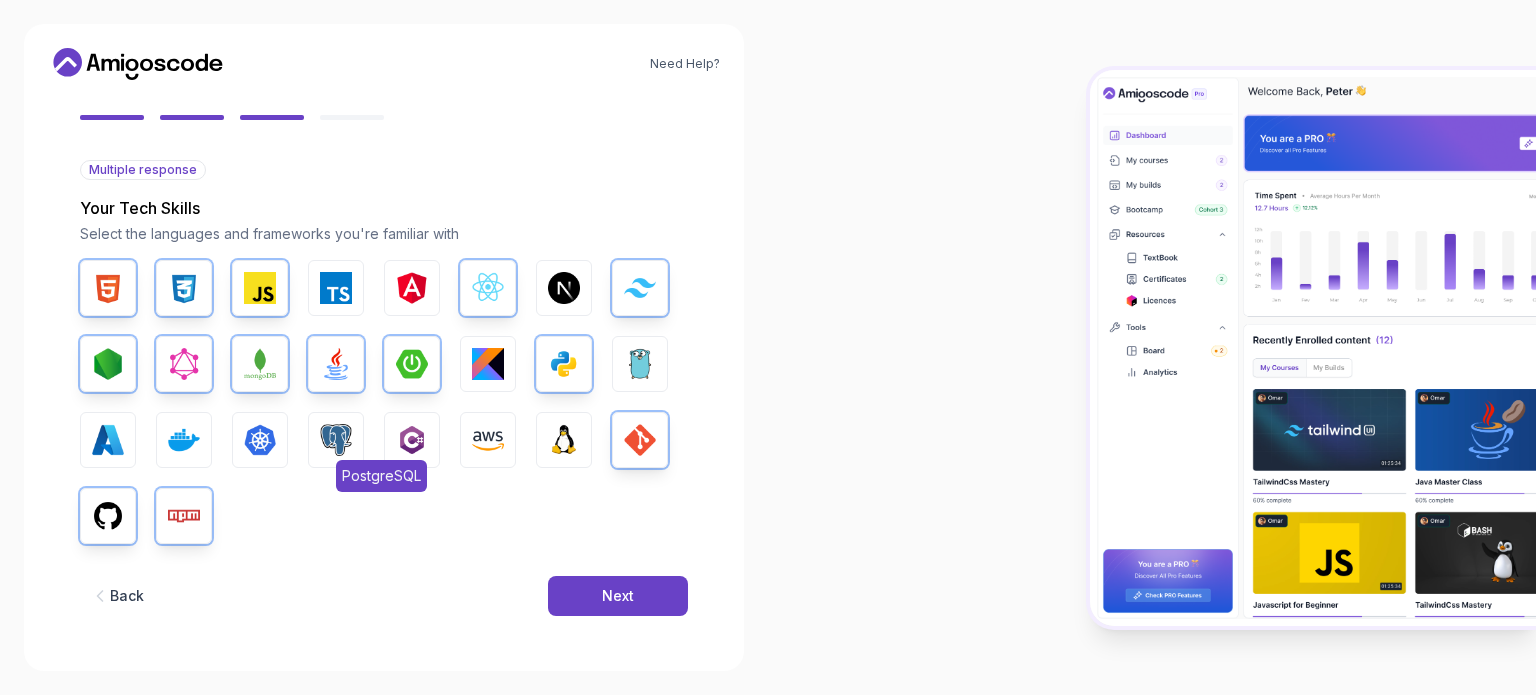 click on "PostgreSQL" at bounding box center (336, 440) 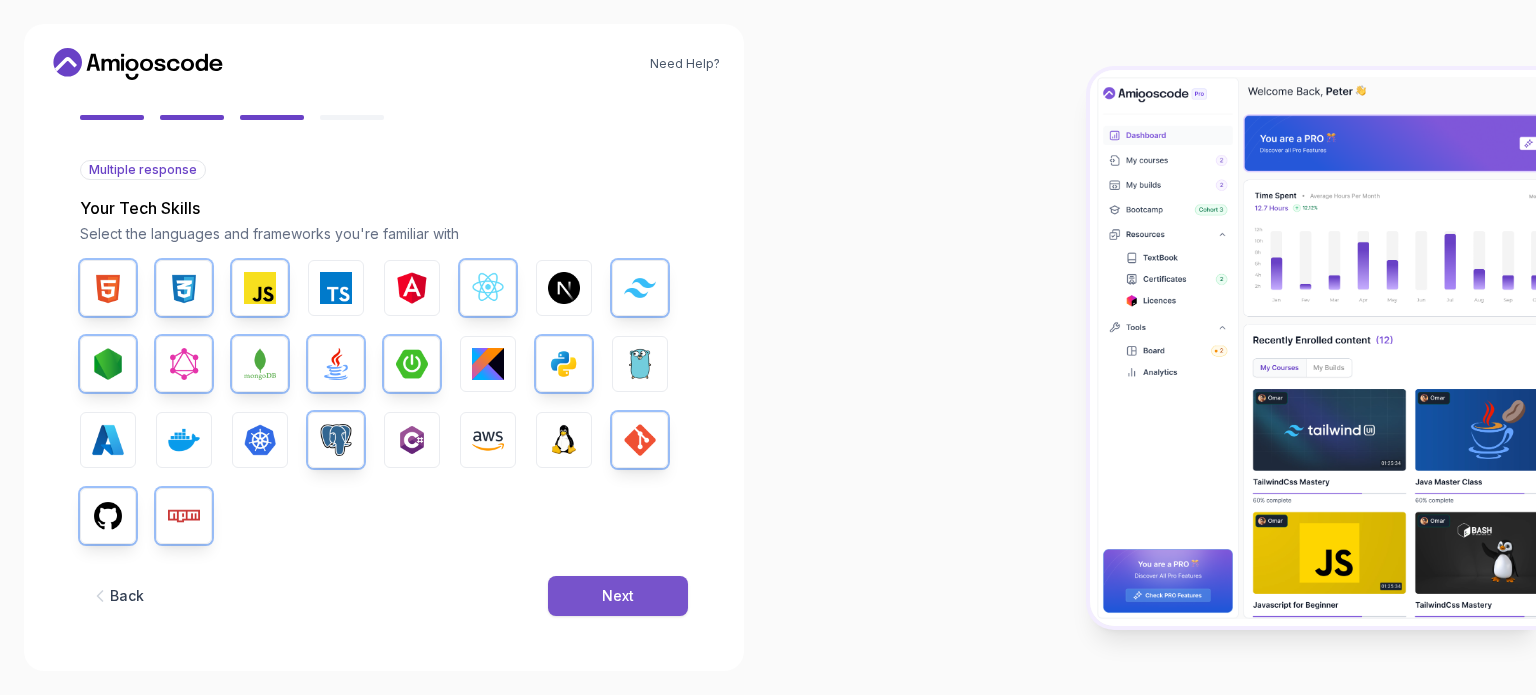 click on "Next" at bounding box center (618, 596) 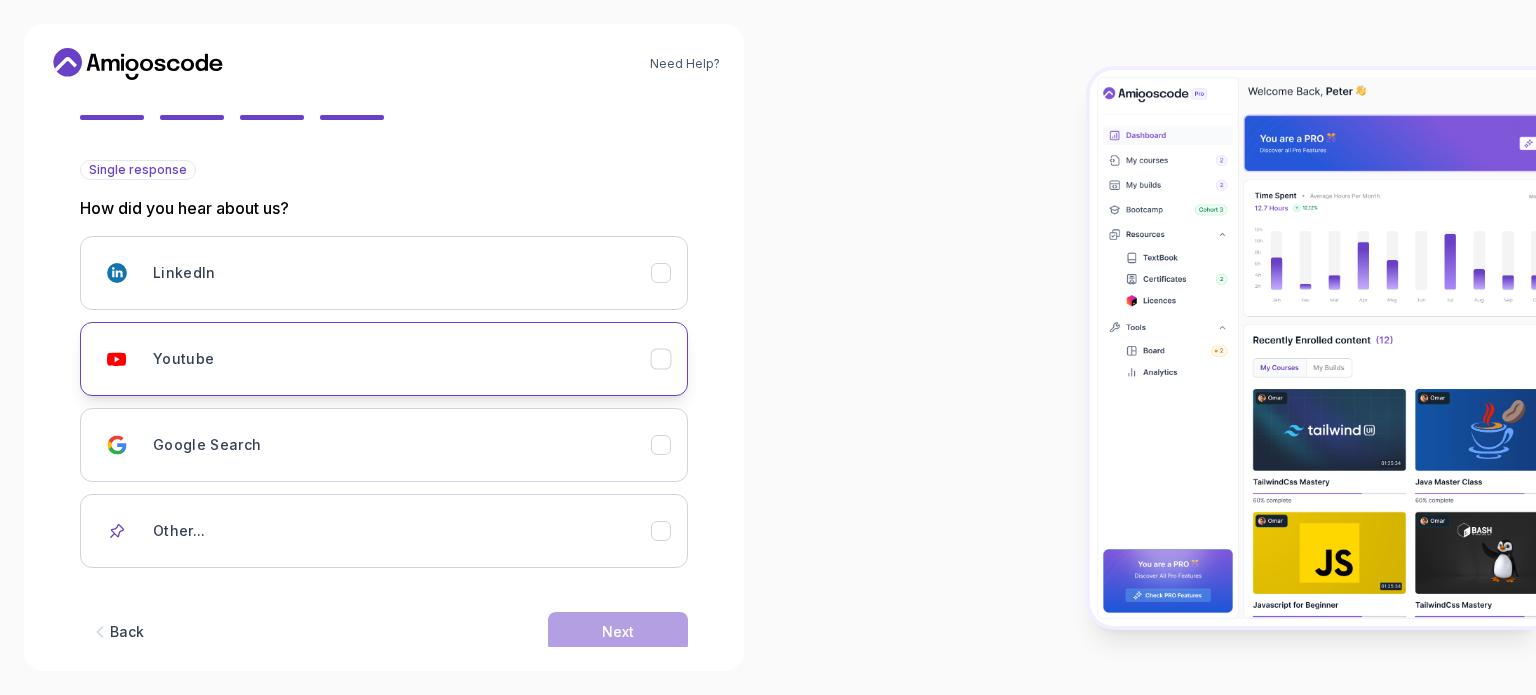 click on "Youtube" at bounding box center [402, 359] 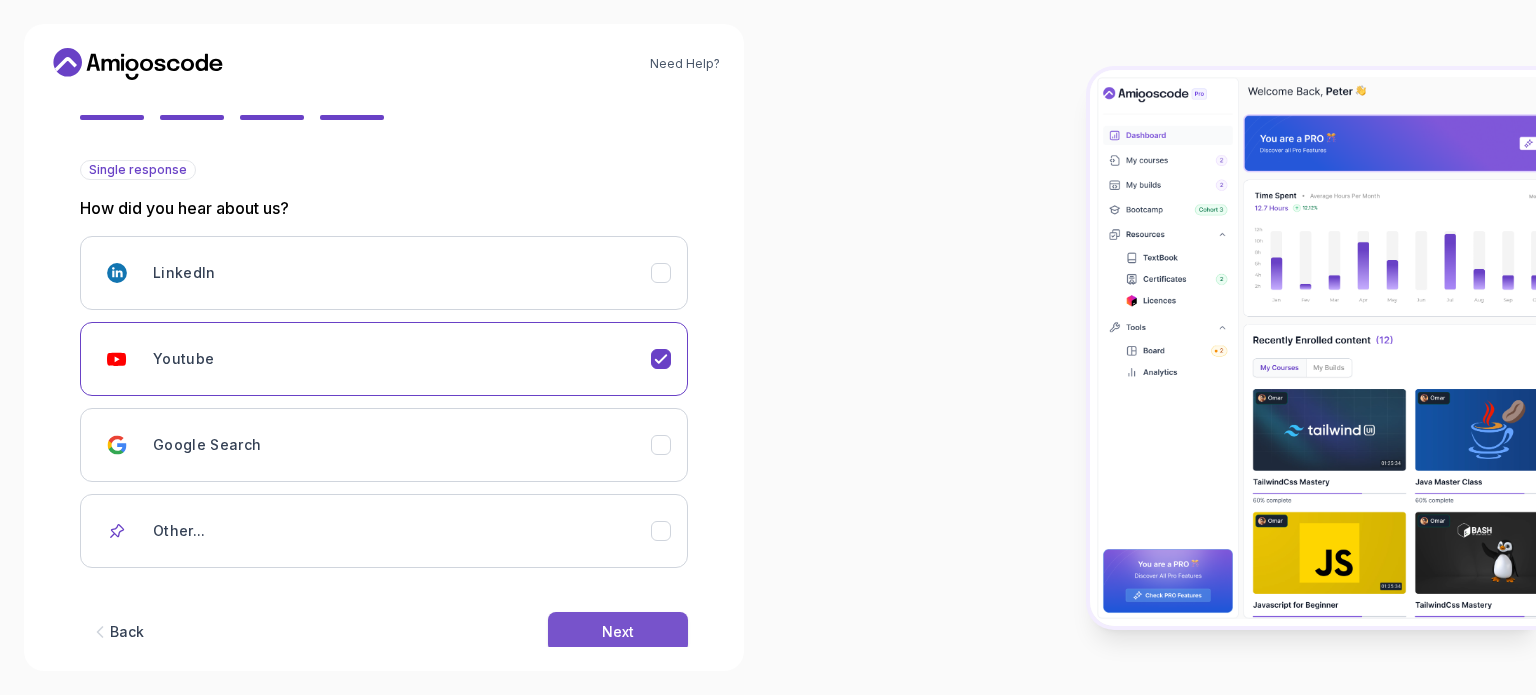 click on "Next" at bounding box center (618, 632) 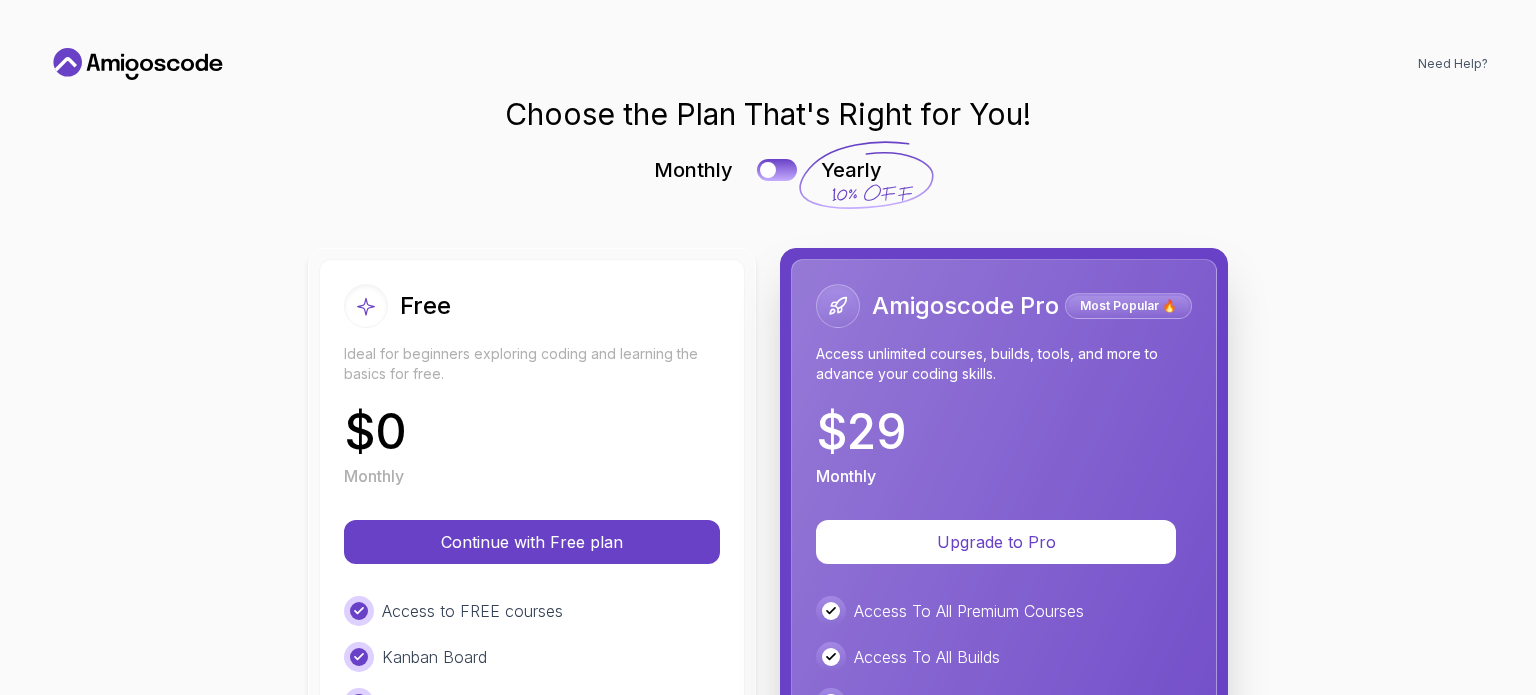 scroll, scrollTop: 0, scrollLeft: 0, axis: both 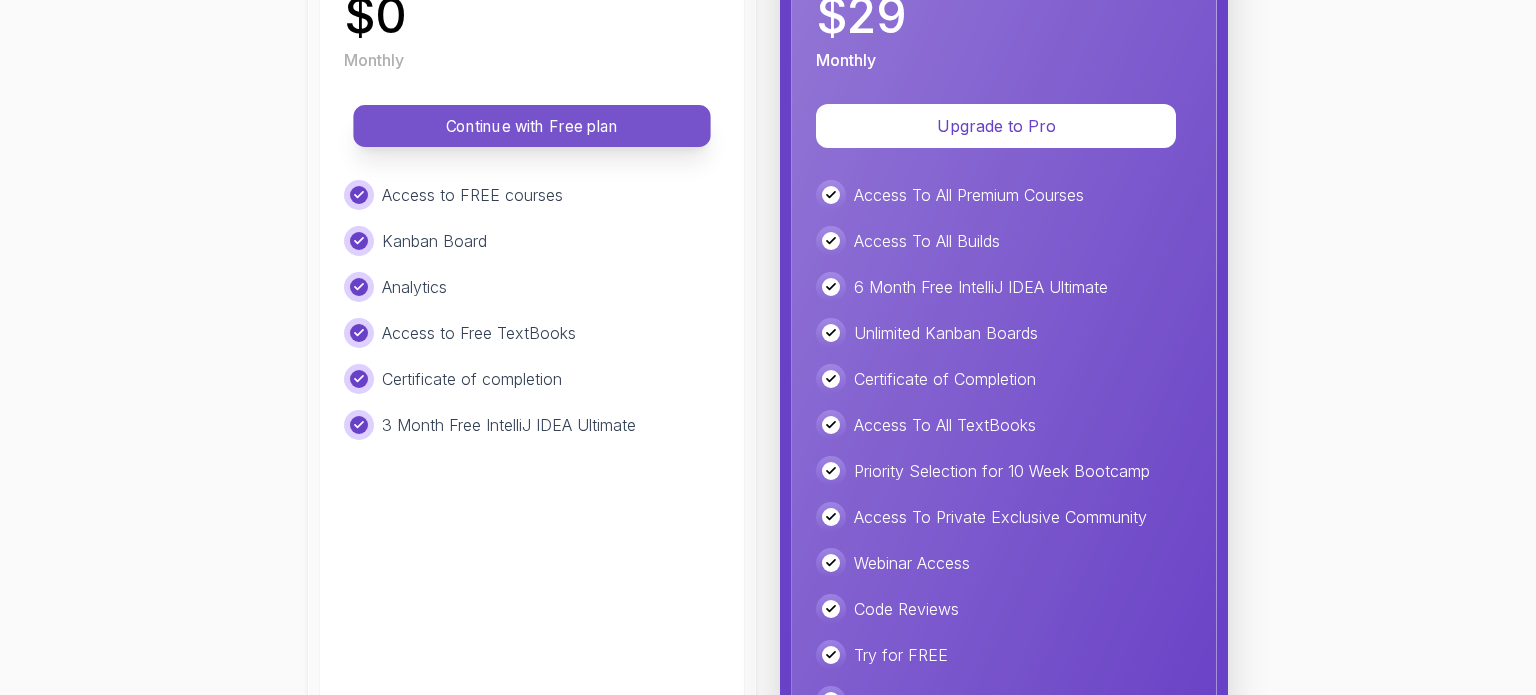 click on "Continue with Free plan" at bounding box center (532, 126) 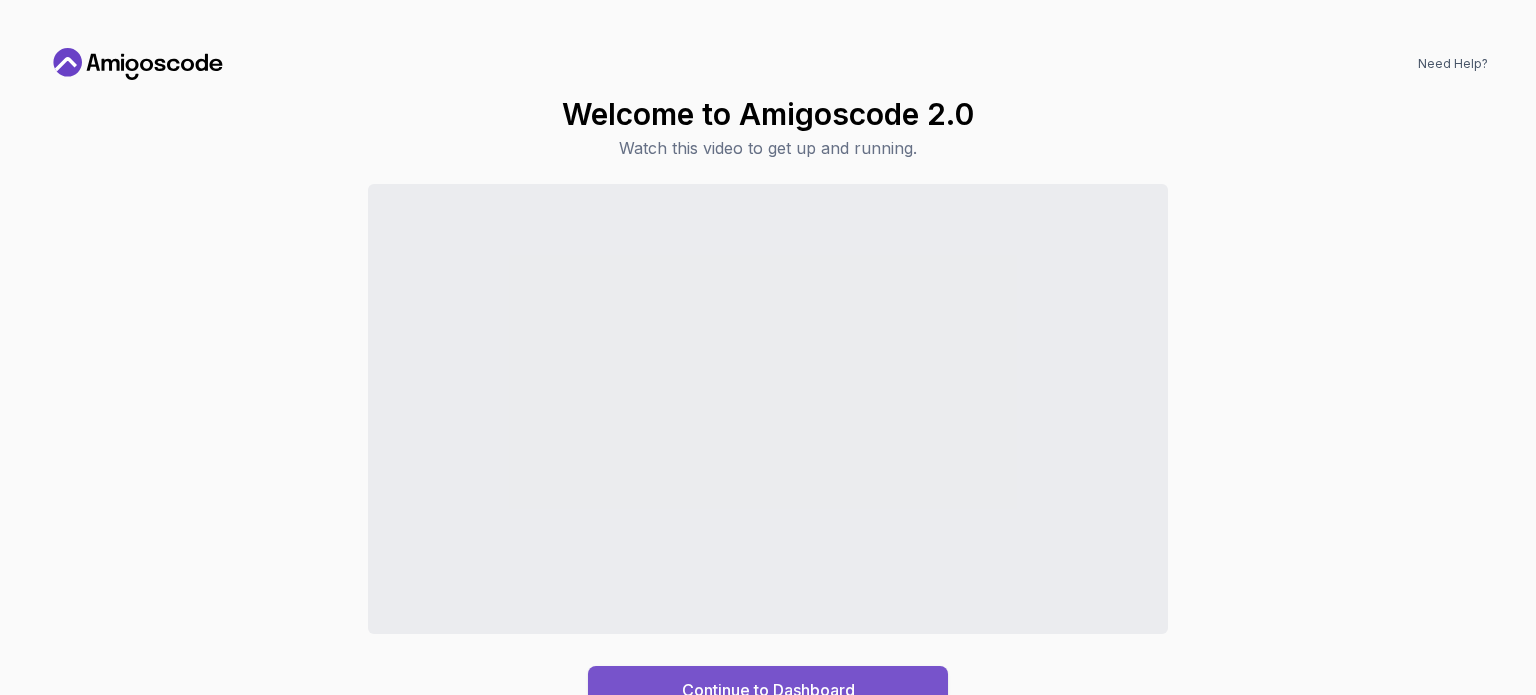click on "Continue to Dashboard" at bounding box center (768, 690) 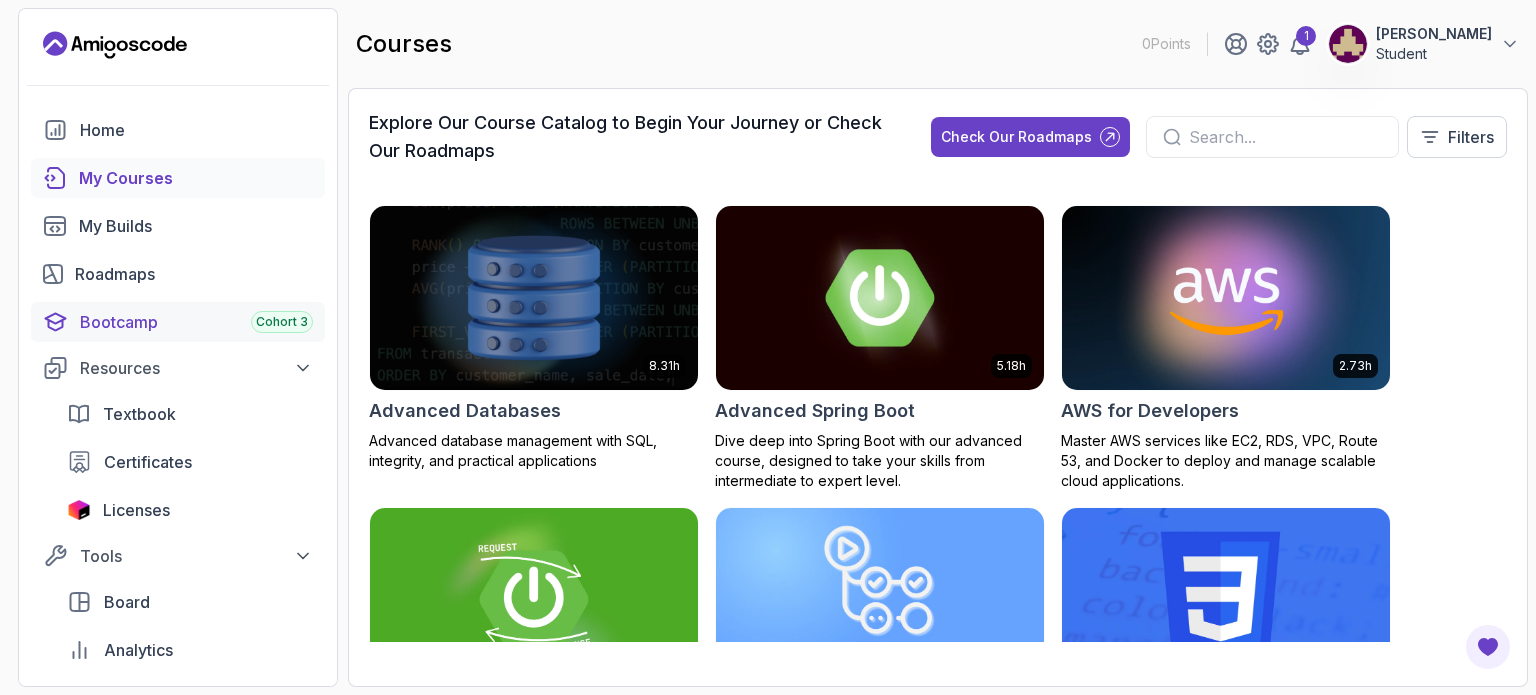 click on "Cohort 3" at bounding box center (282, 322) 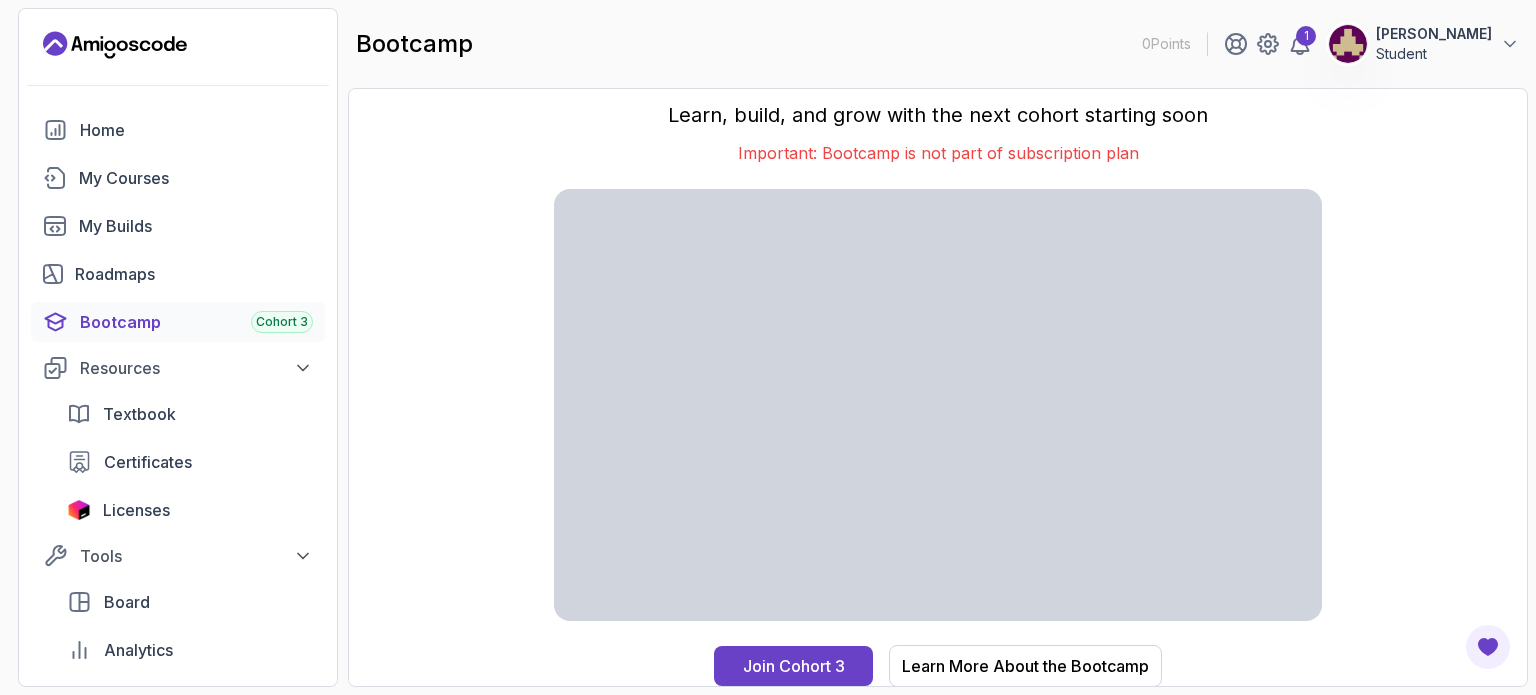 scroll, scrollTop: 0, scrollLeft: 0, axis: both 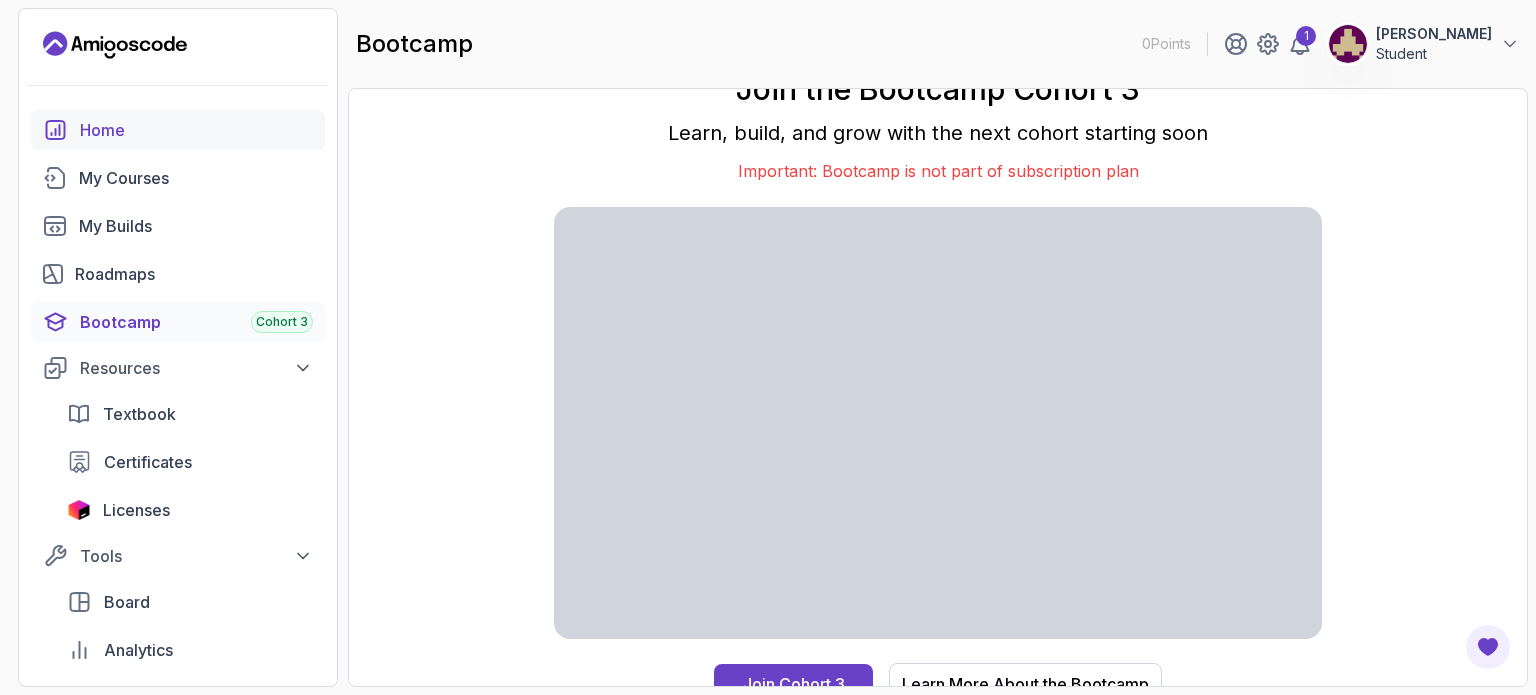 click on "Home" at bounding box center [196, 130] 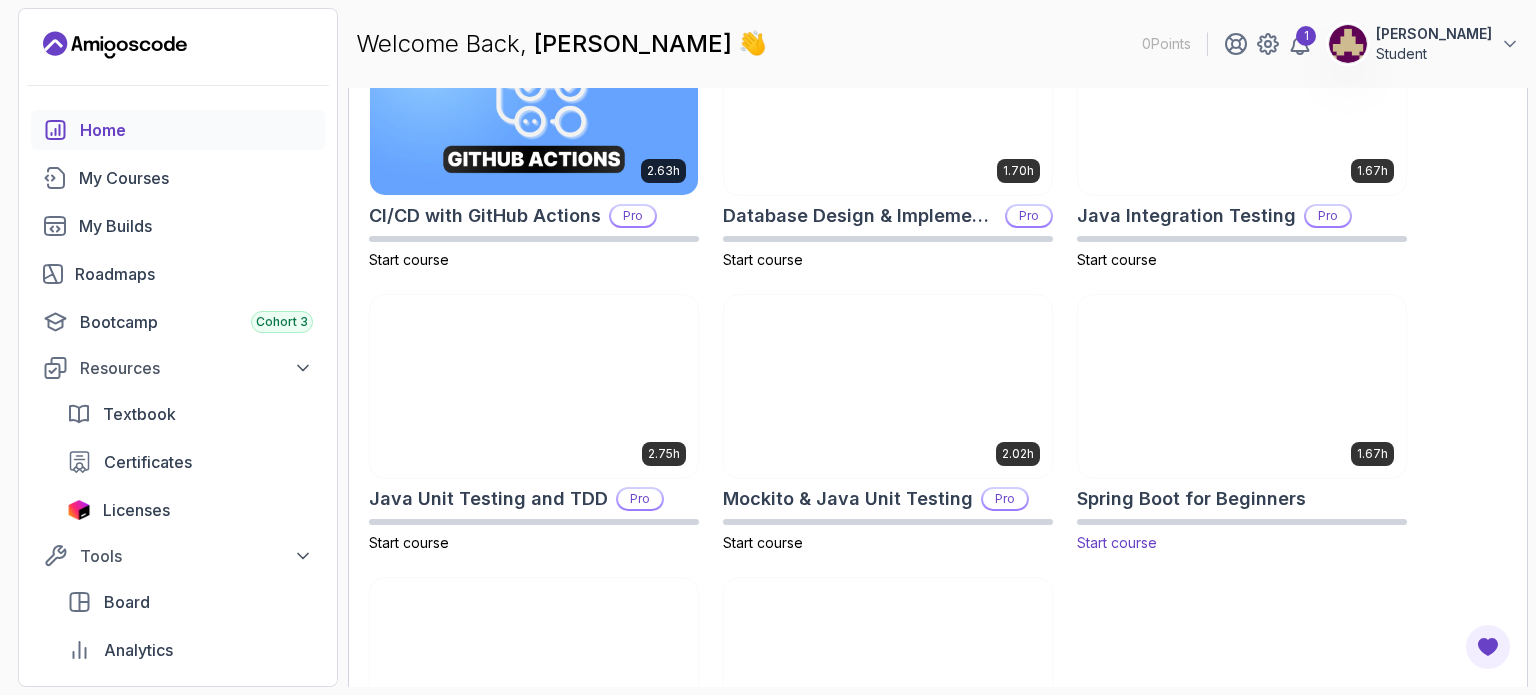 scroll, scrollTop: 233, scrollLeft: 0, axis: vertical 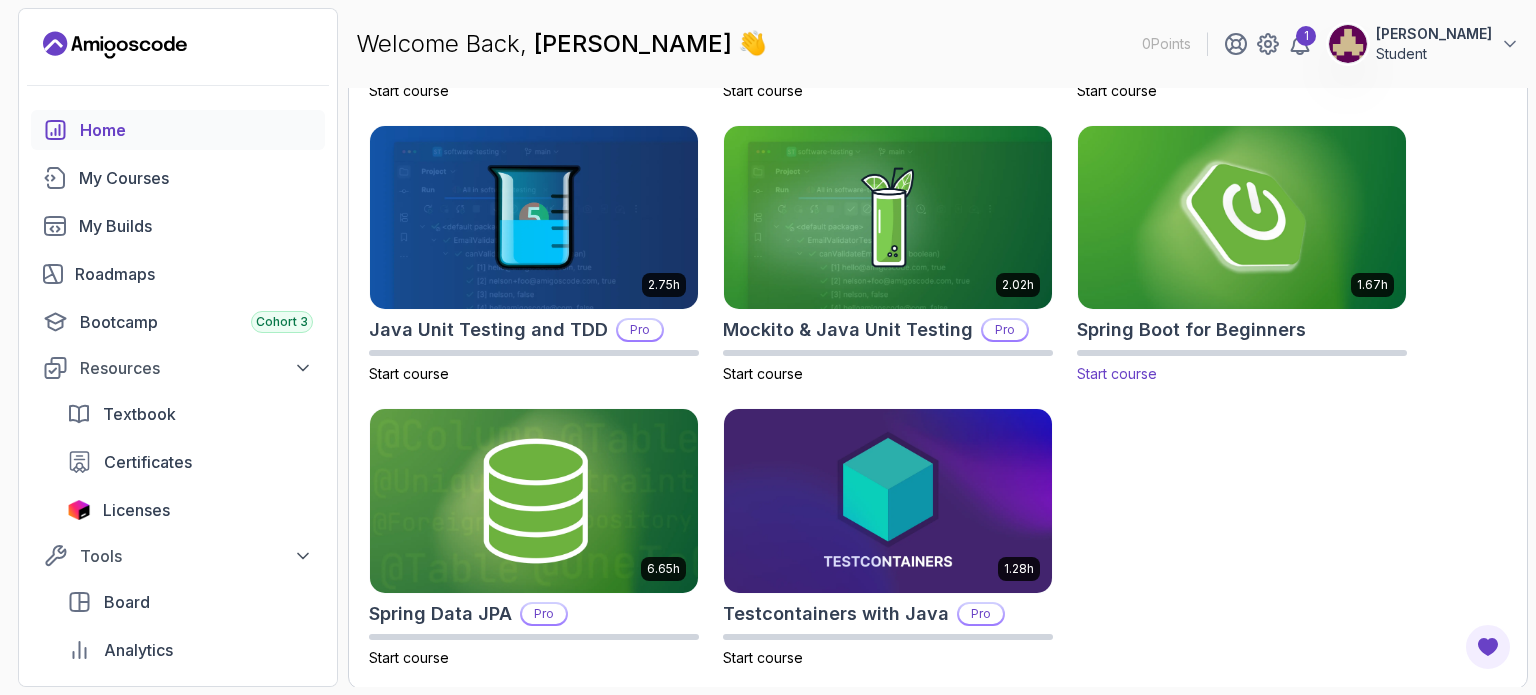 click at bounding box center [1242, 217] 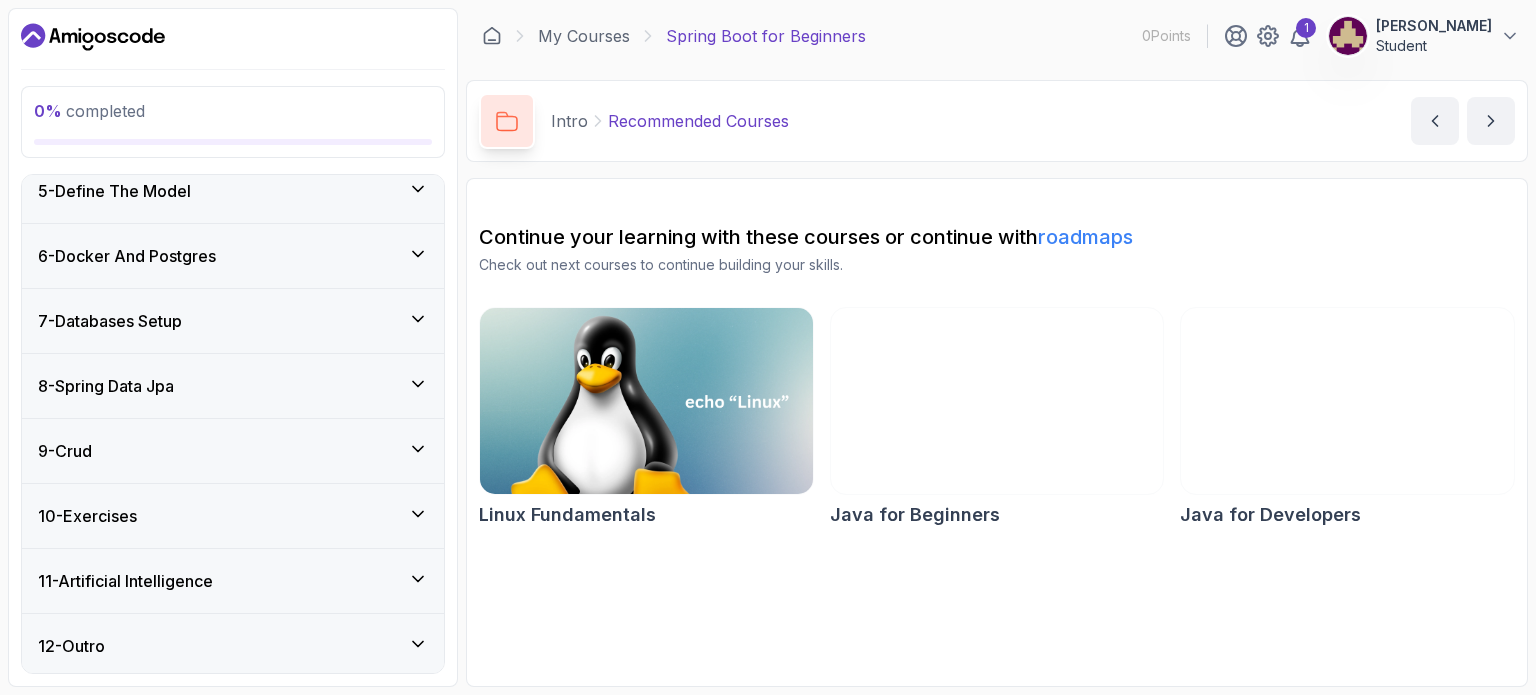 scroll, scrollTop: 0, scrollLeft: 0, axis: both 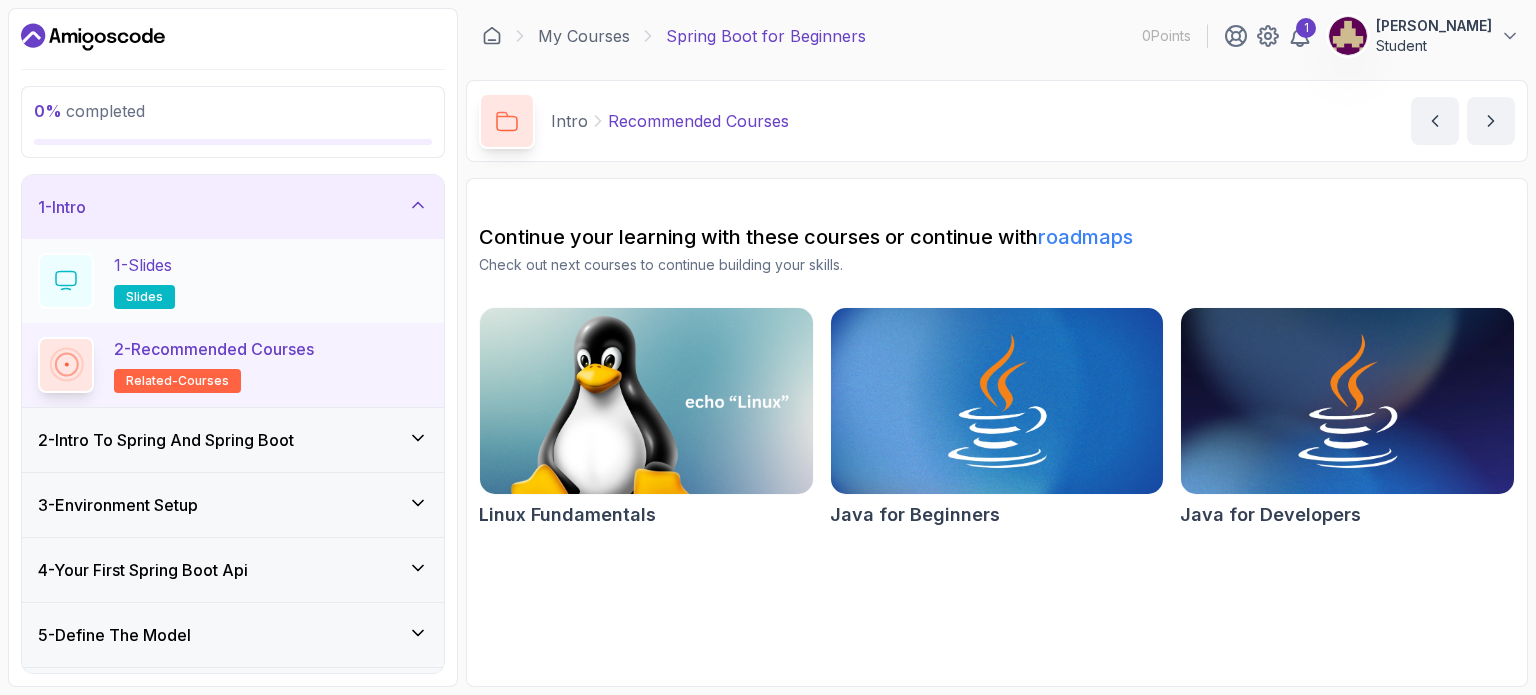 click on "1  -  Slides slides" at bounding box center [233, 281] 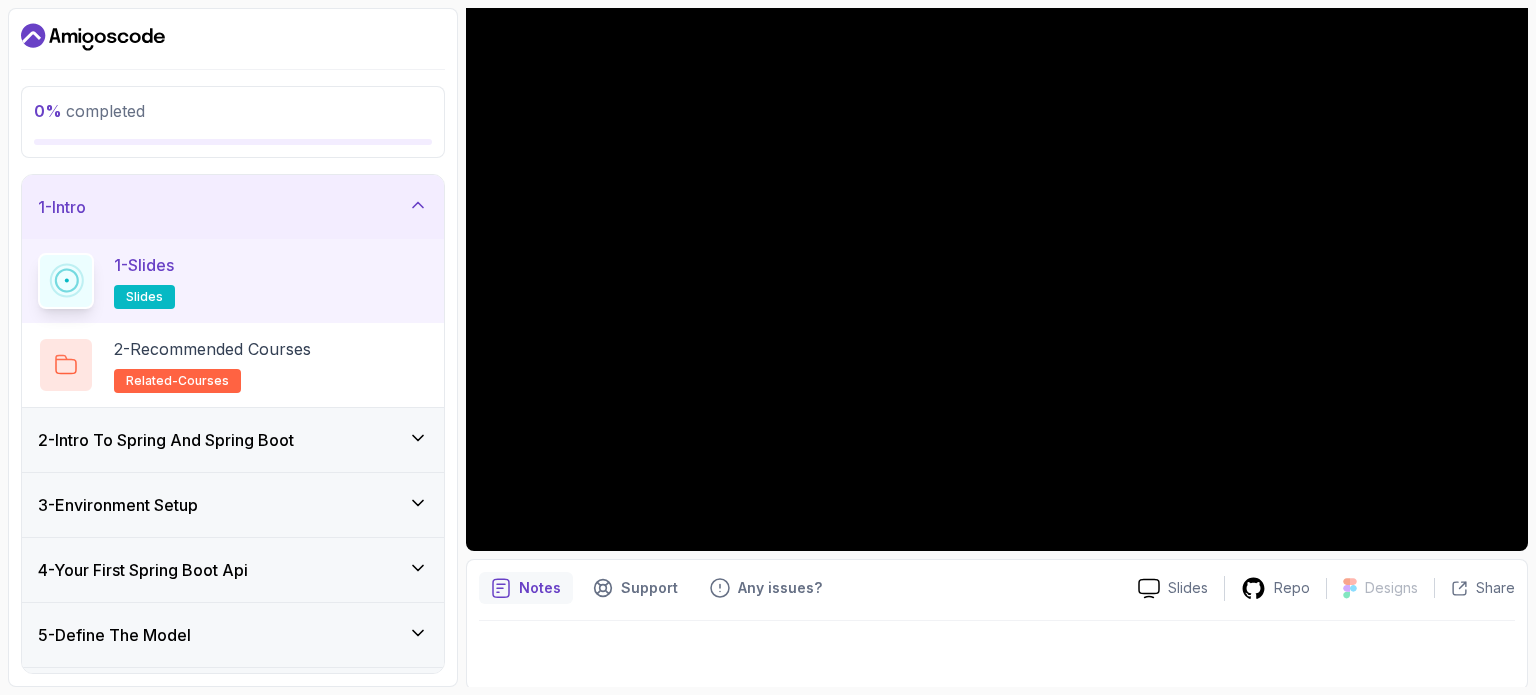 scroll, scrollTop: 226, scrollLeft: 0, axis: vertical 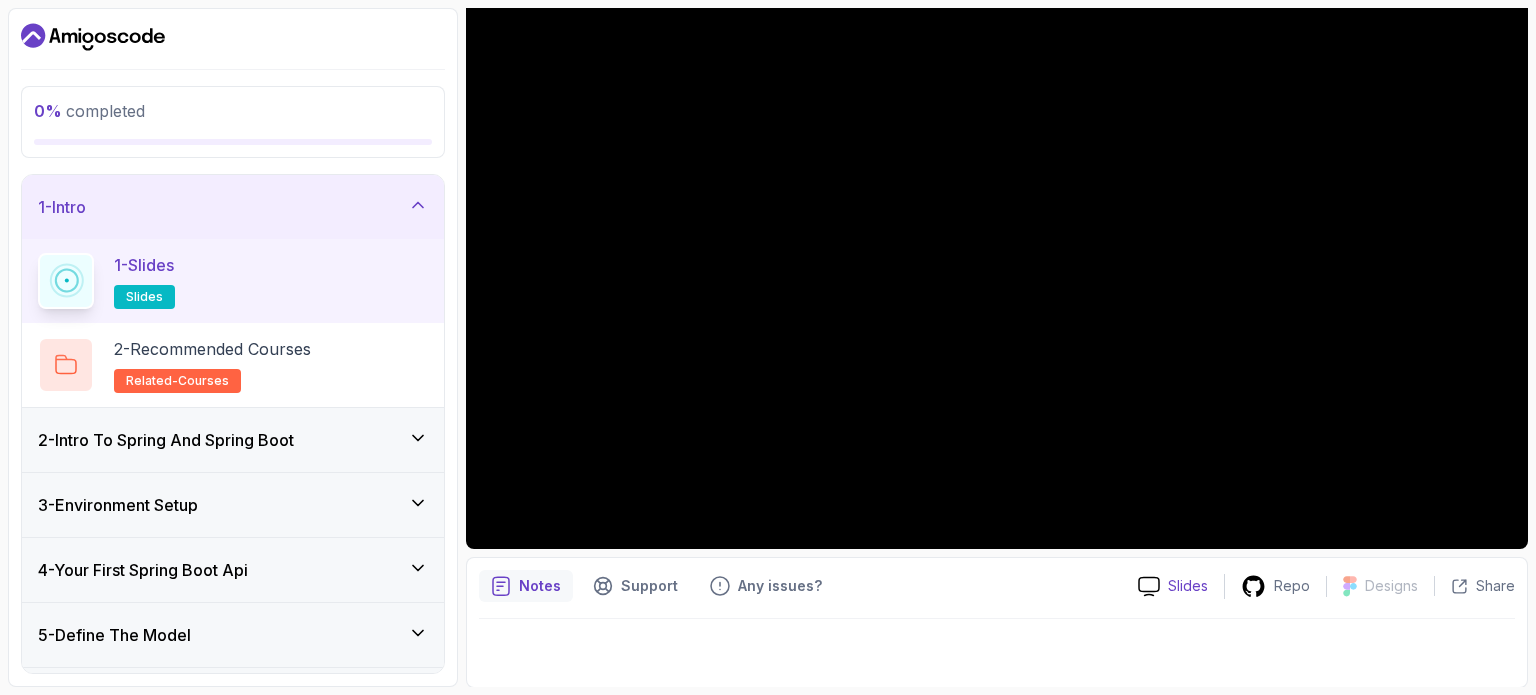 click on "Slides" at bounding box center (1173, 586) 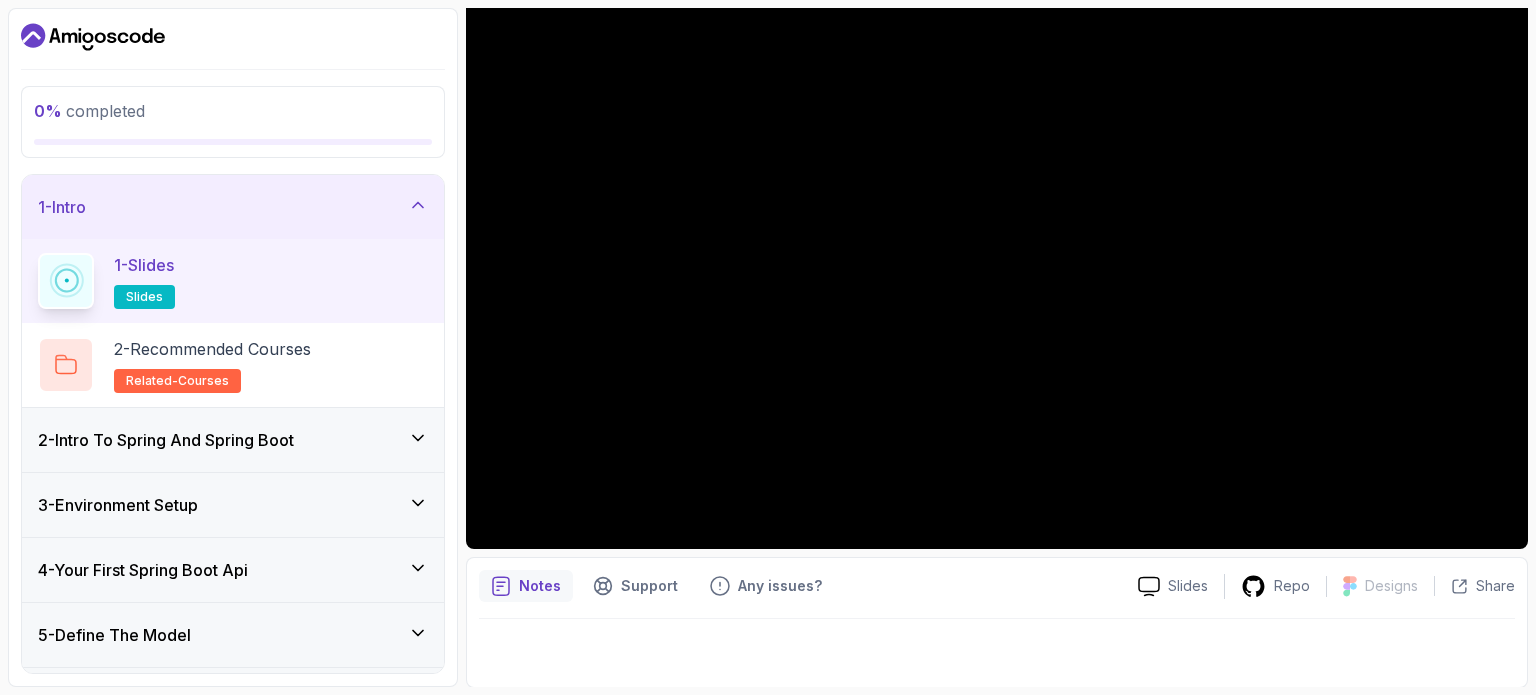 click on "2  -  Intro To Spring And Spring Boot" at bounding box center [233, 440] 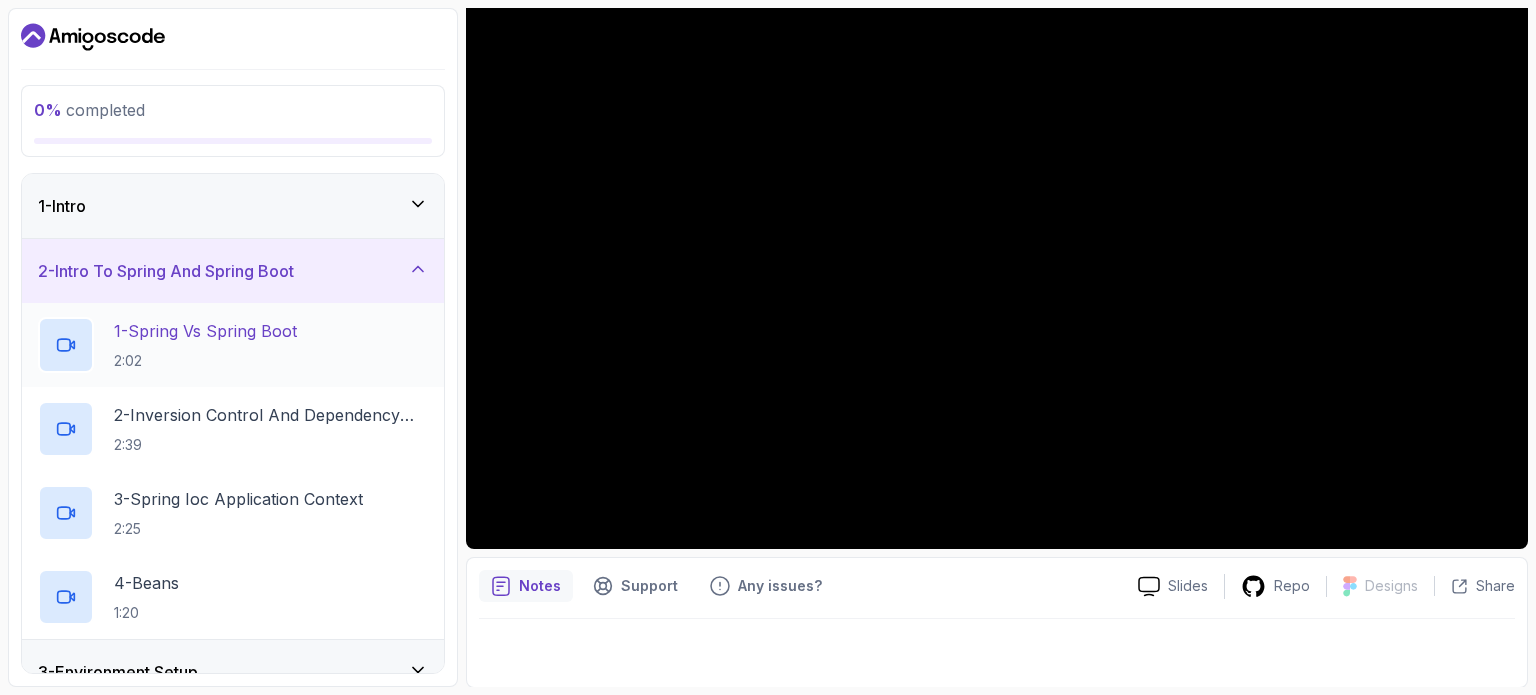 click on "1  -  Spring Vs Spring Boot 2:02" at bounding box center (233, 345) 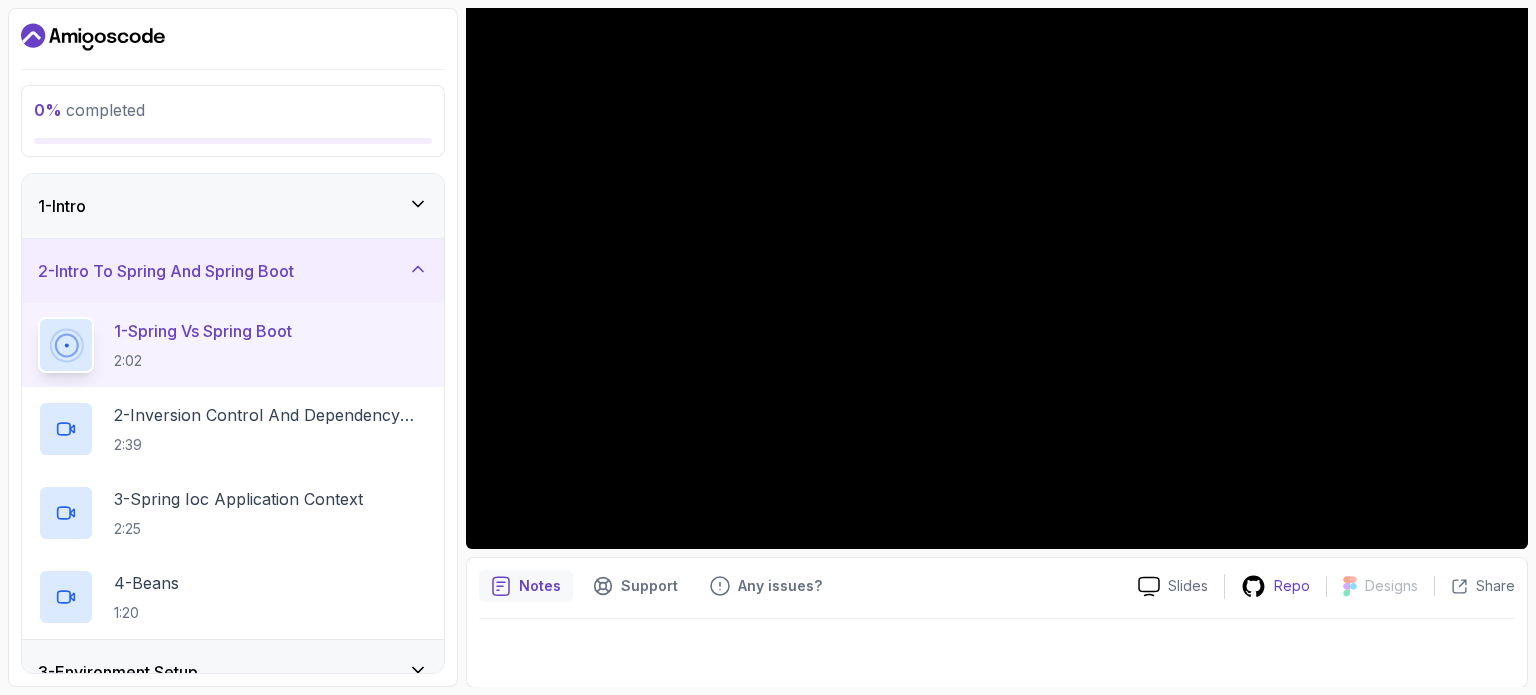 click 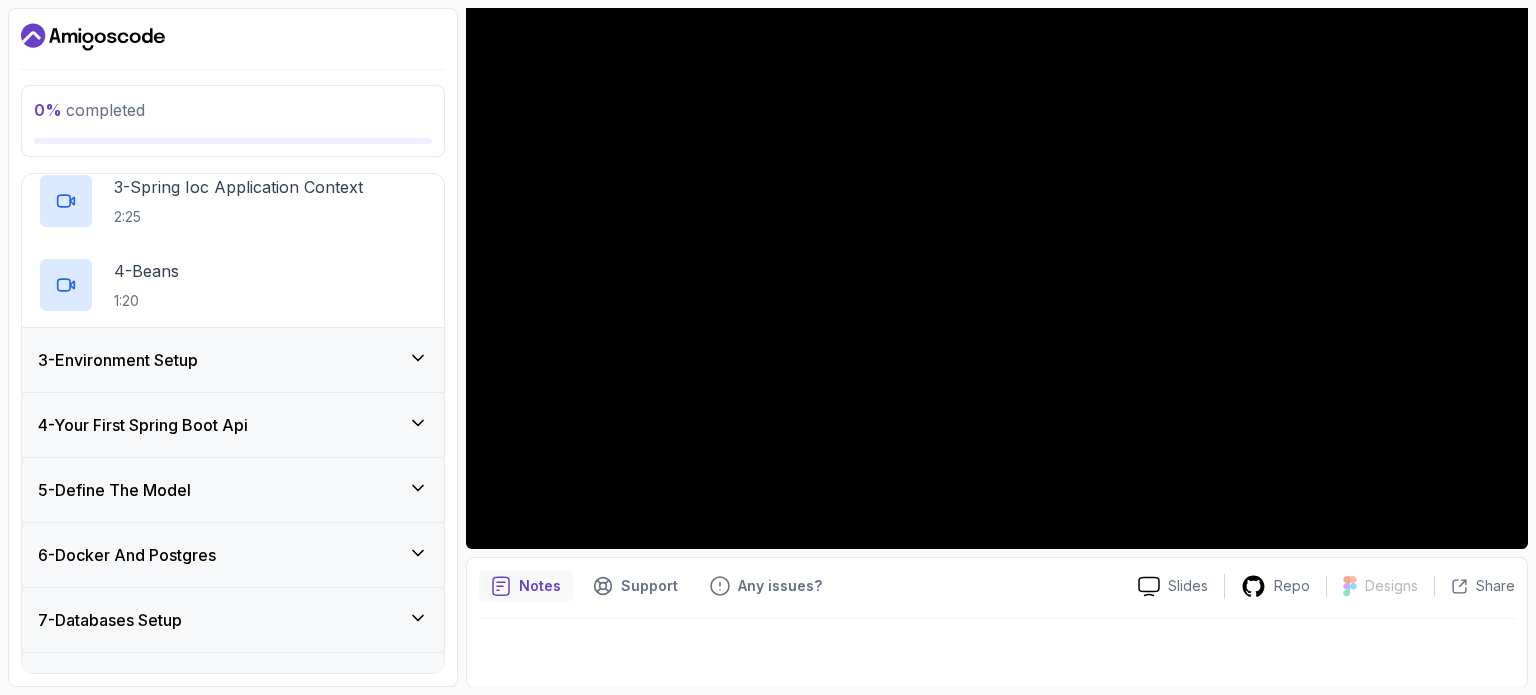 scroll, scrollTop: 314, scrollLeft: 0, axis: vertical 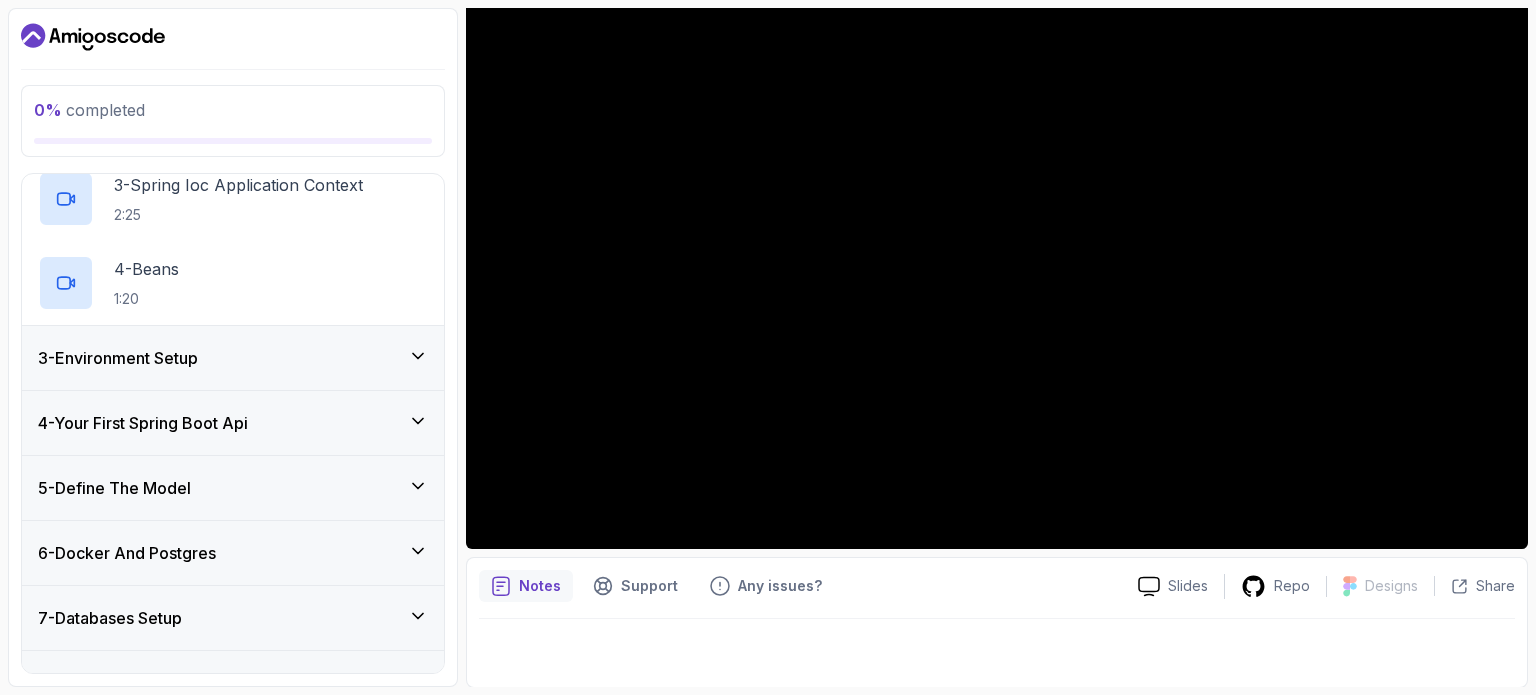 click on "4  -  Your First Spring Boot Api" at bounding box center [143, 423] 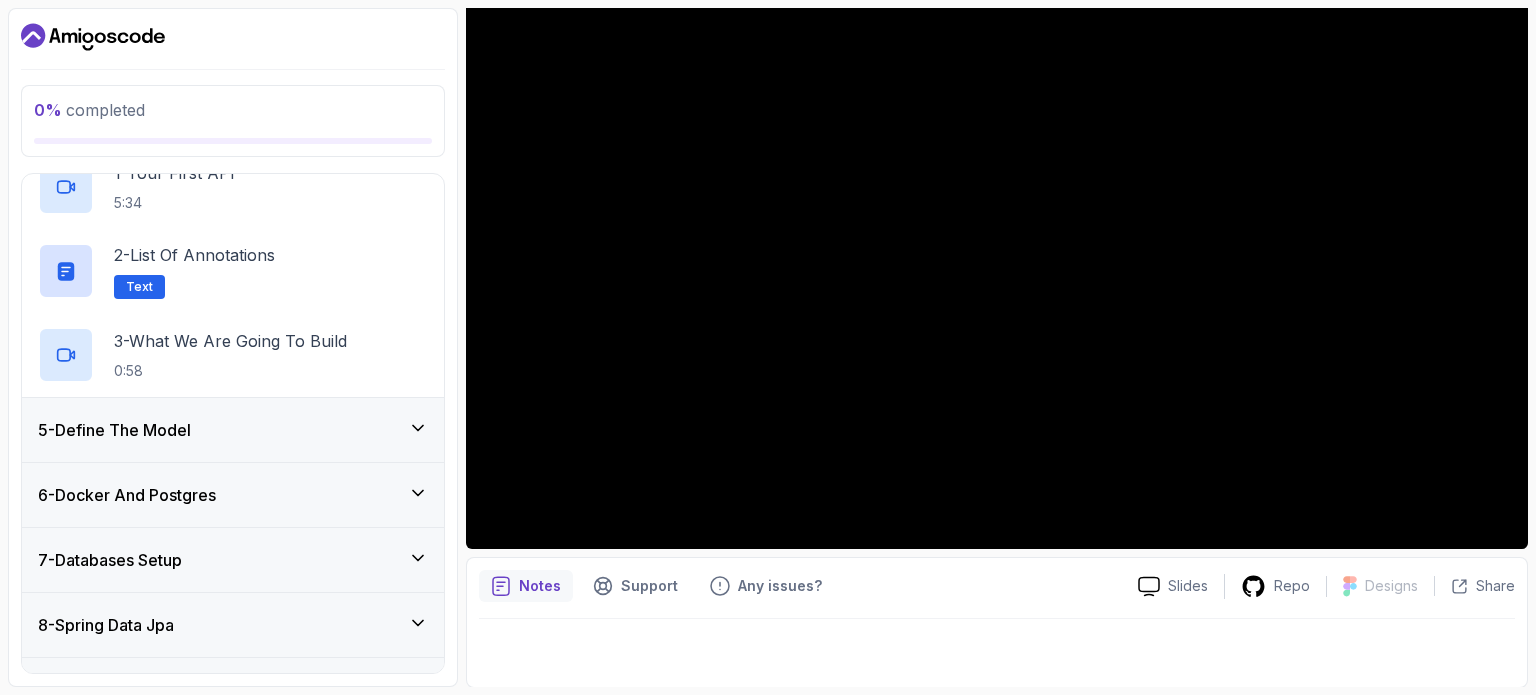 click on "5  -  Define The Model" at bounding box center (233, 430) 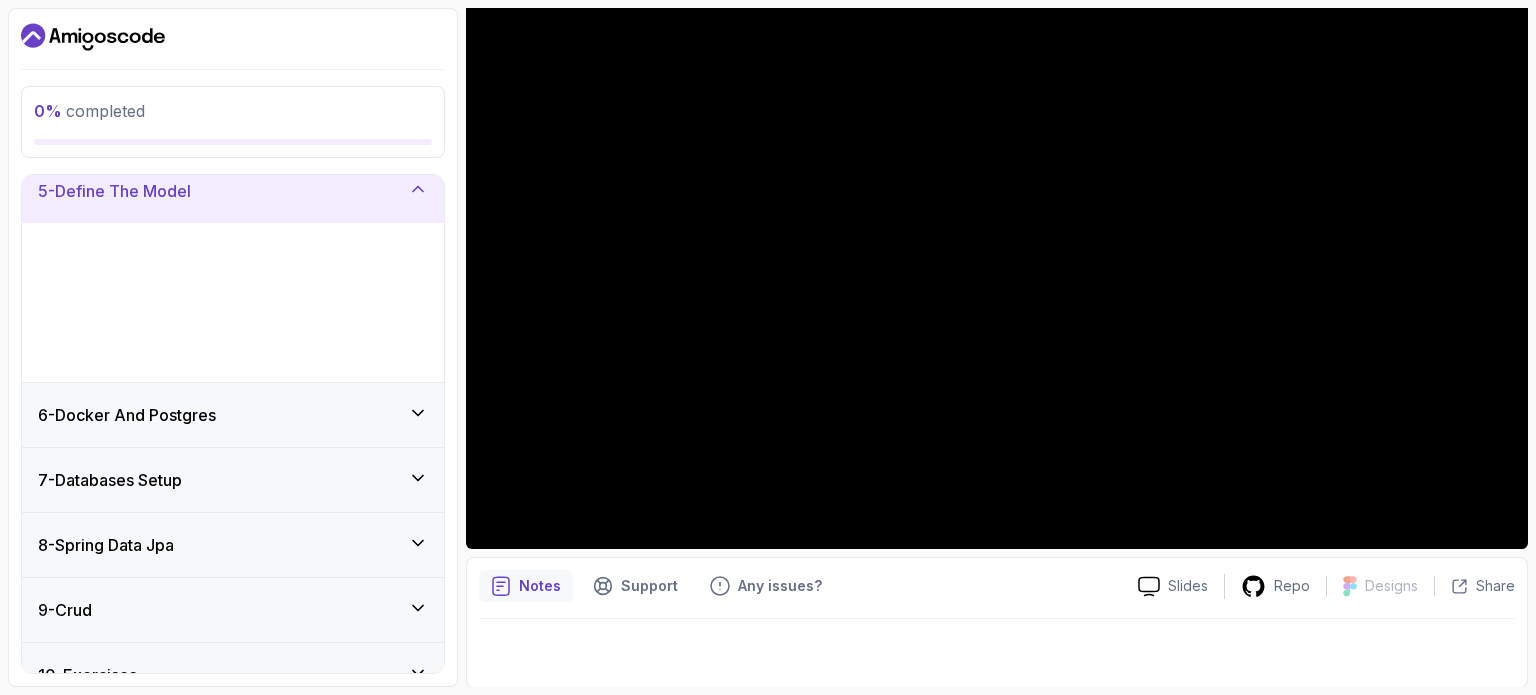 scroll, scrollTop: 276, scrollLeft: 0, axis: vertical 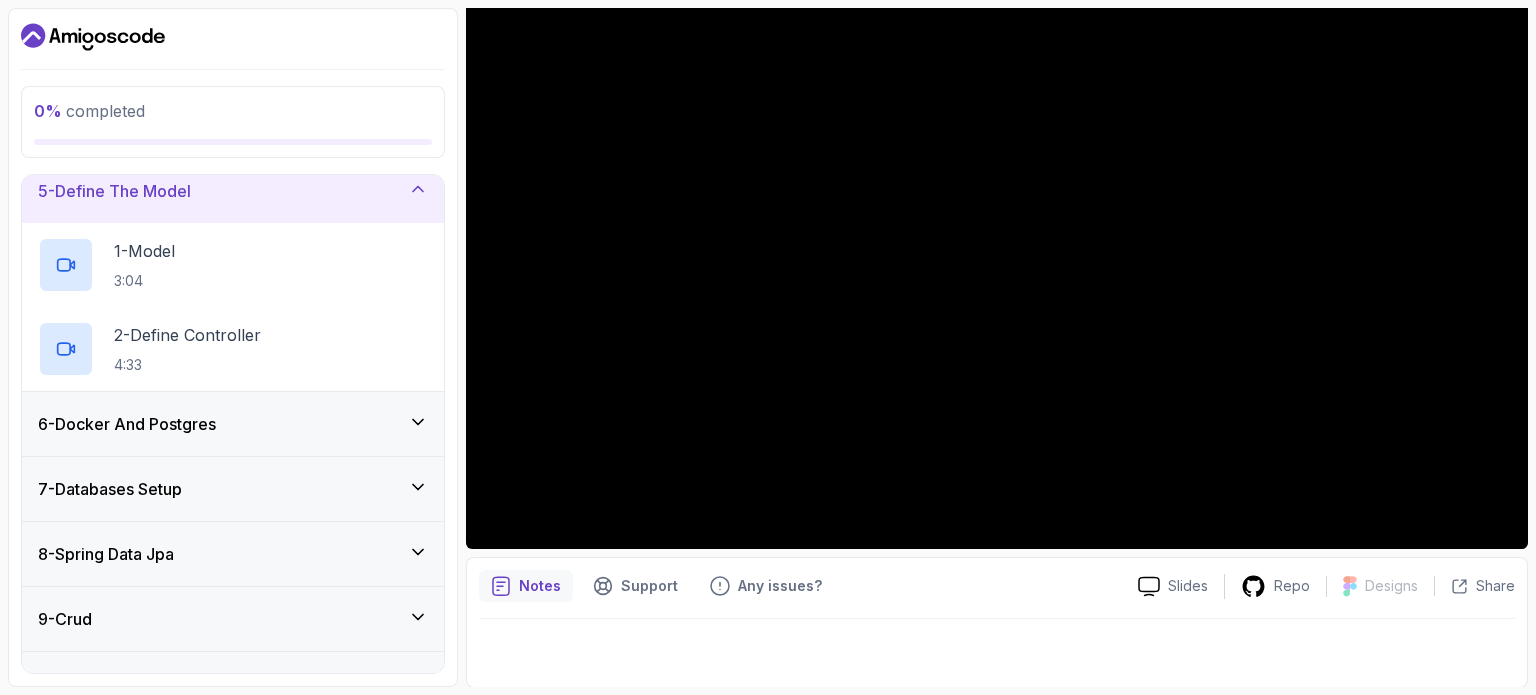 click on "6  -  Docker And Postgres" at bounding box center [233, 424] 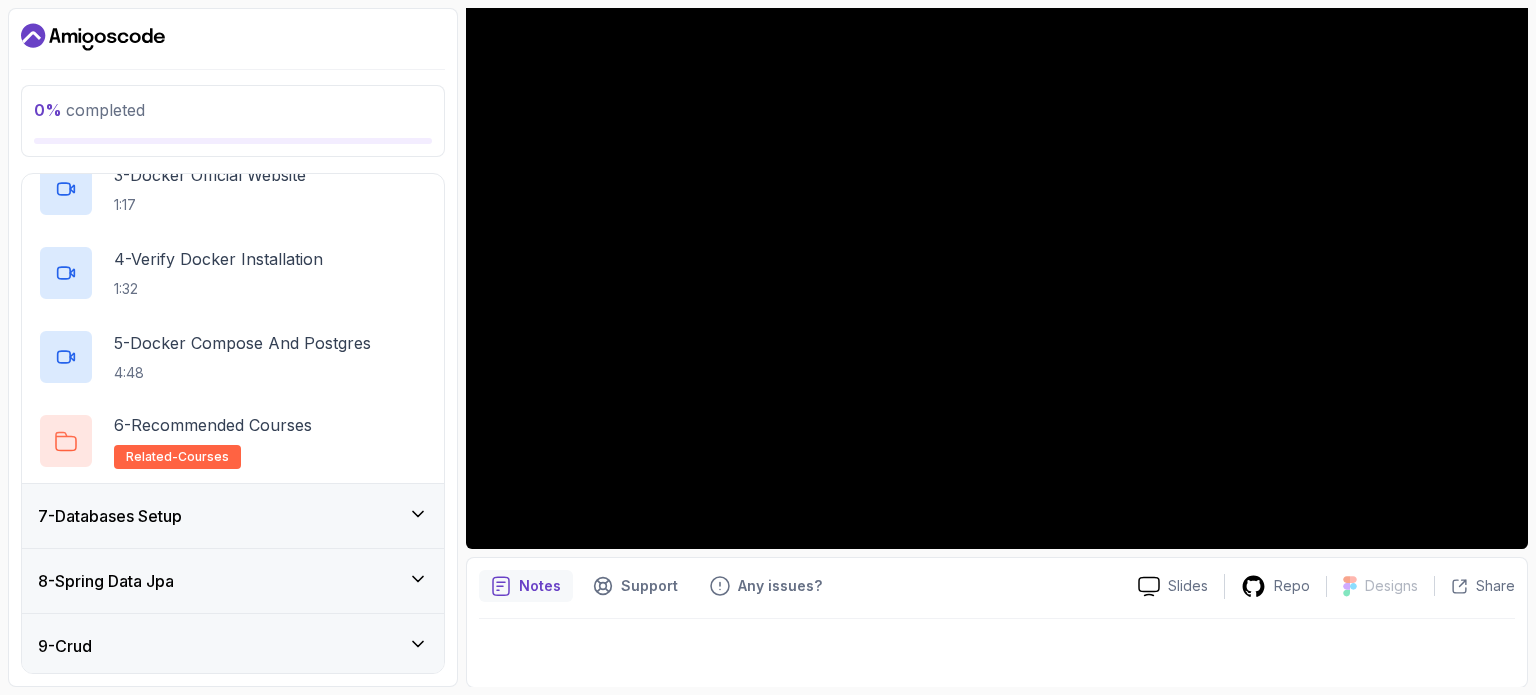 scroll, scrollTop: 586, scrollLeft: 0, axis: vertical 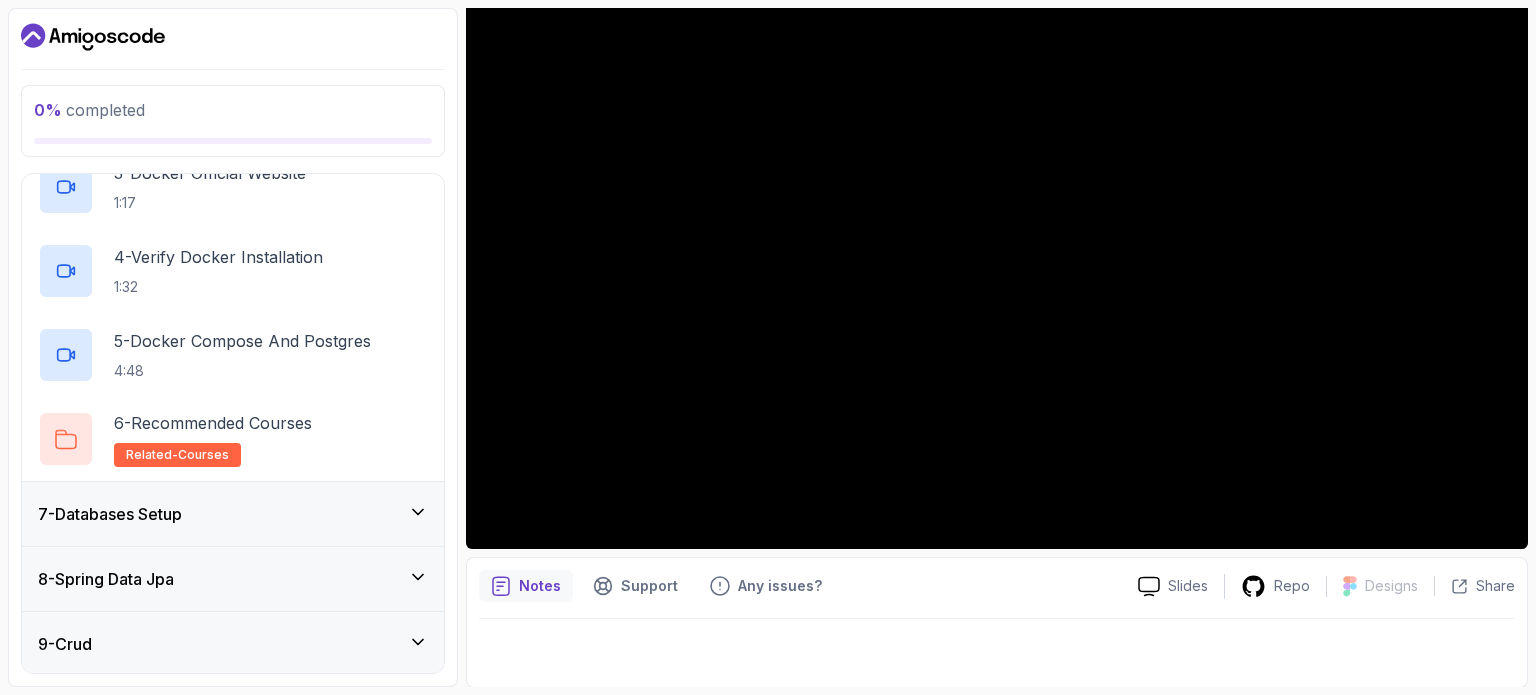 click on "7  -  Databases Setup" at bounding box center (233, 514) 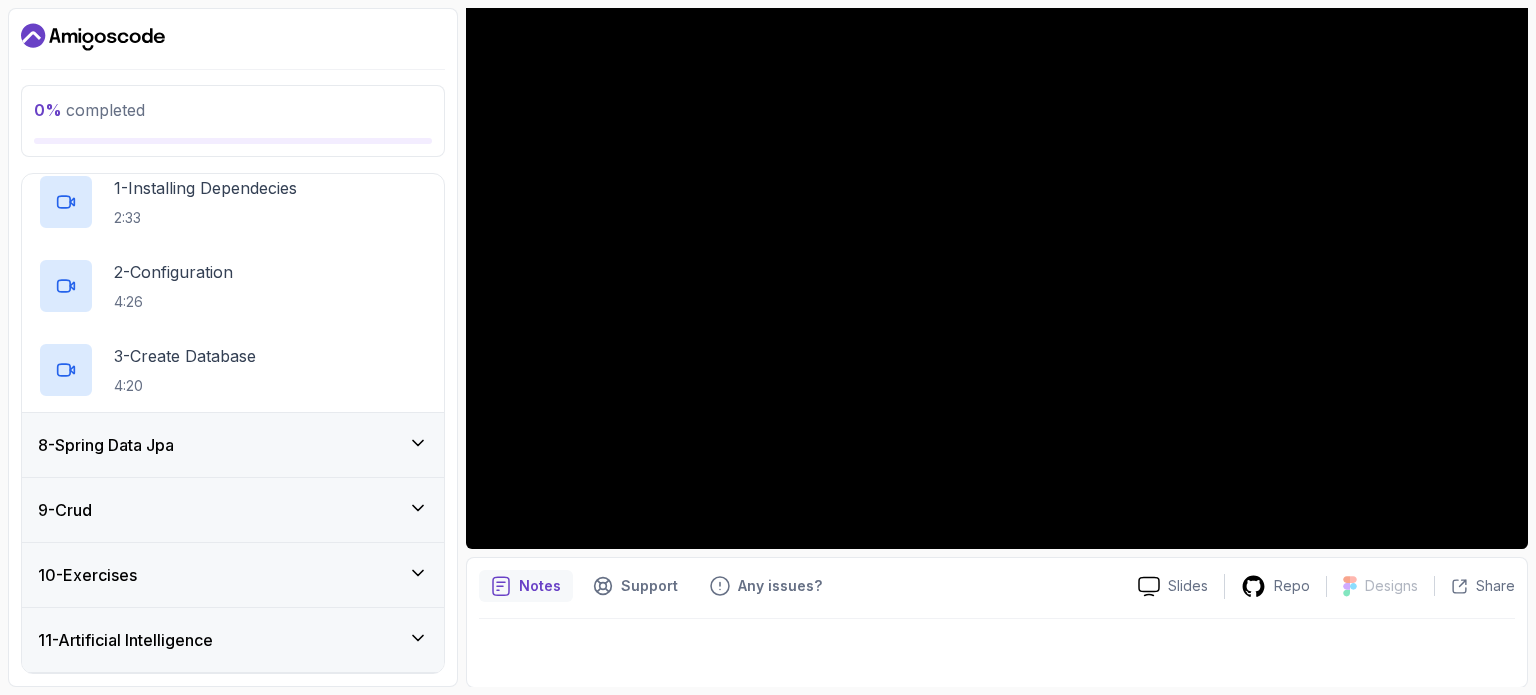scroll, scrollTop: 468, scrollLeft: 0, axis: vertical 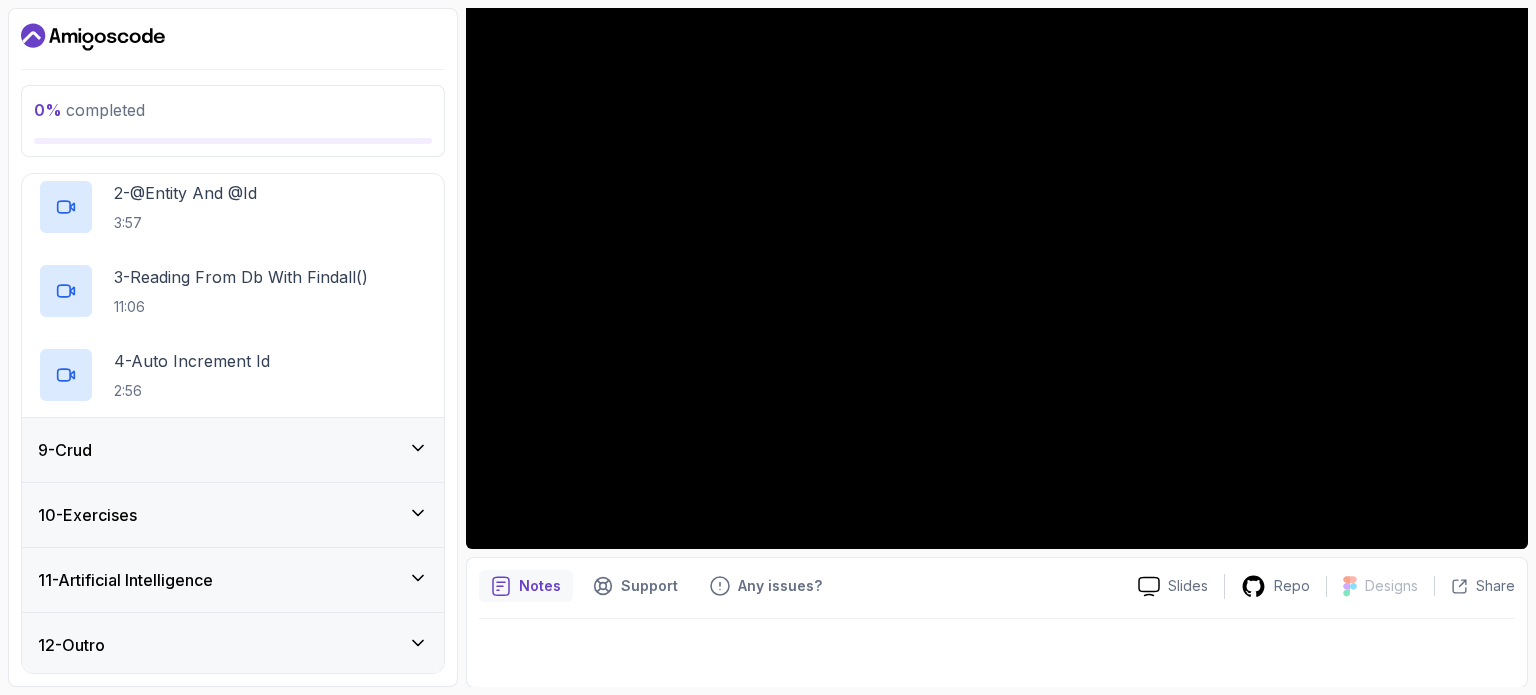 click on "9  -  Crud" at bounding box center [233, 450] 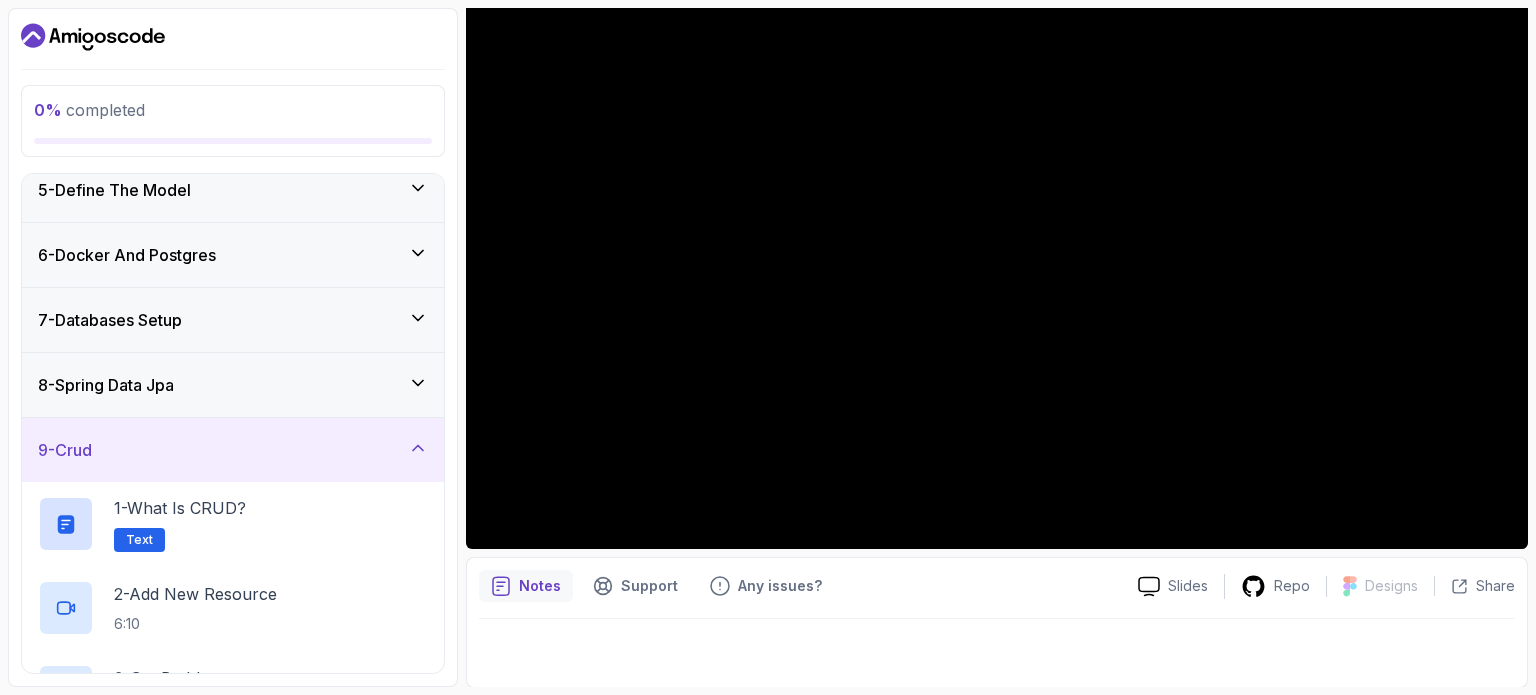 scroll, scrollTop: 528, scrollLeft: 0, axis: vertical 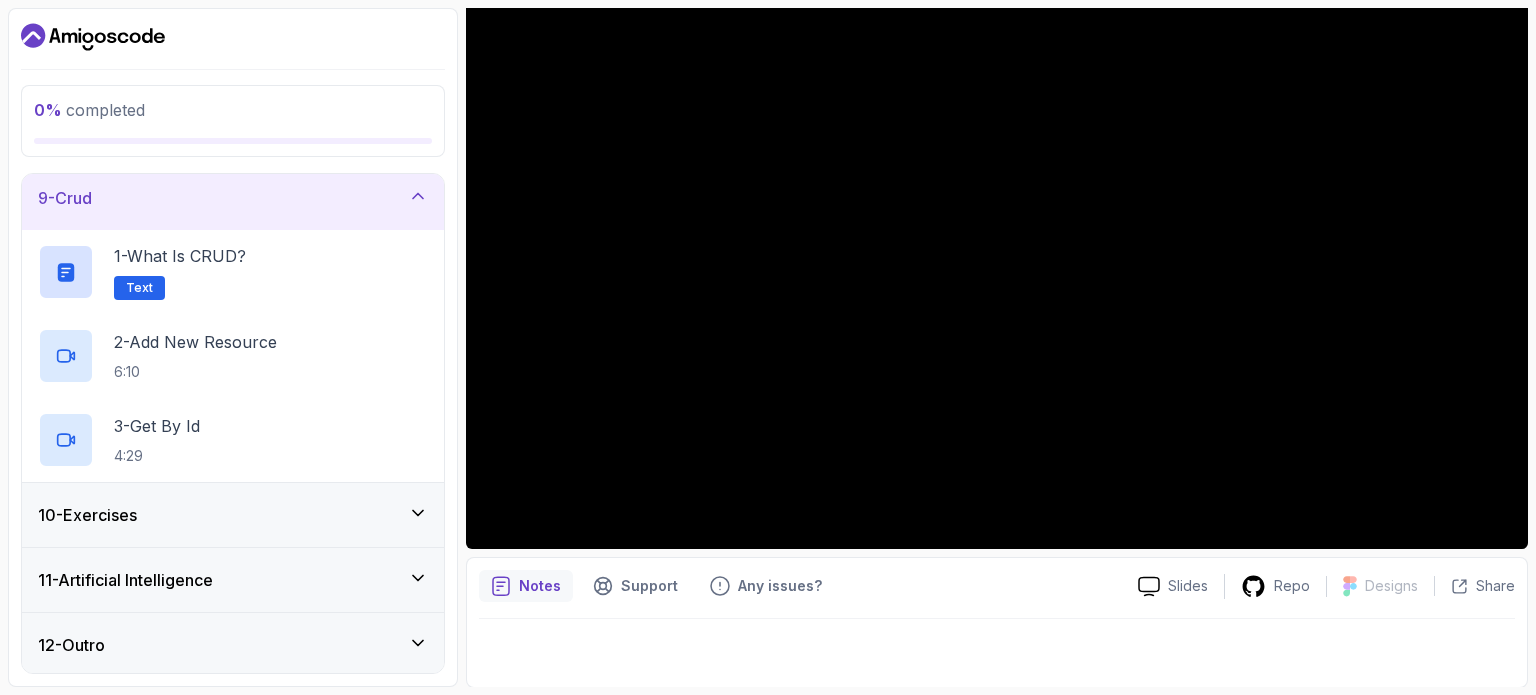 click on "10  -  Exercises" at bounding box center [233, 515] 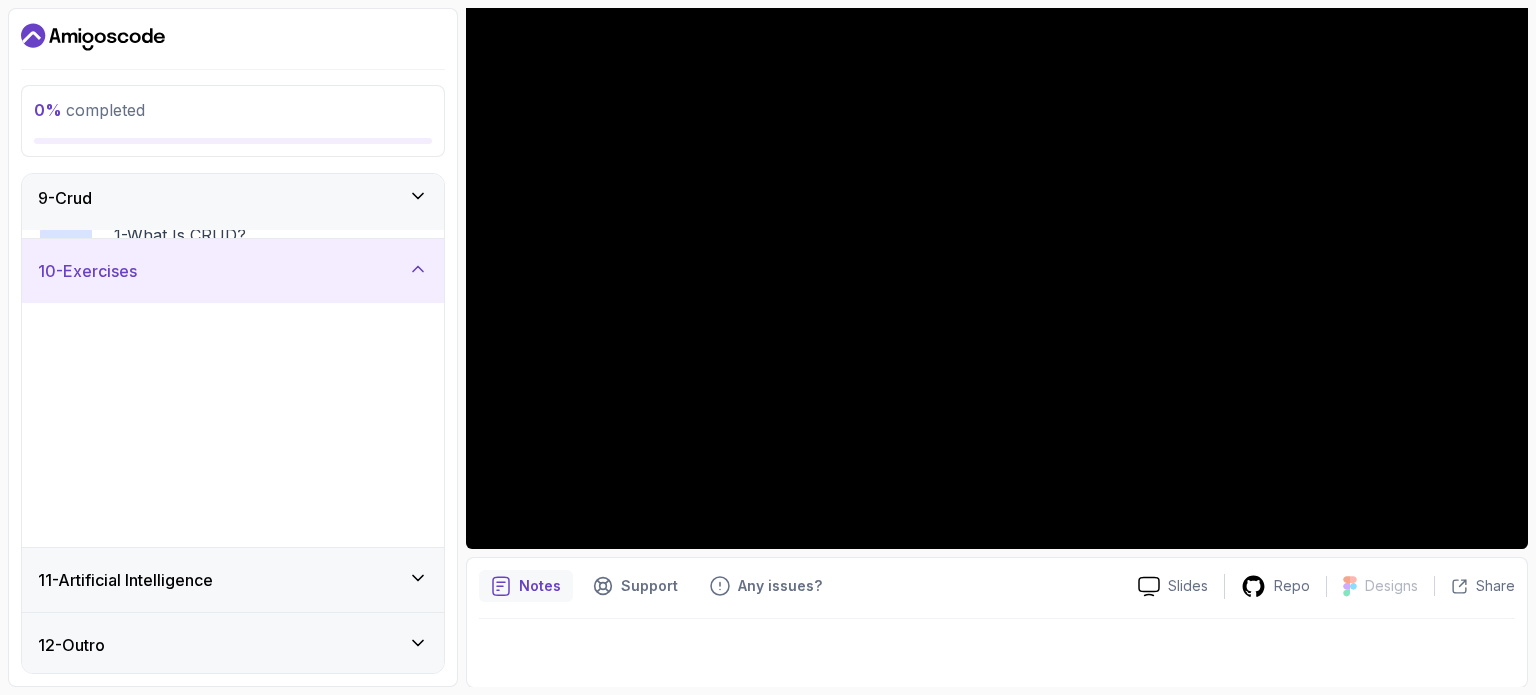 scroll, scrollTop: 528, scrollLeft: 0, axis: vertical 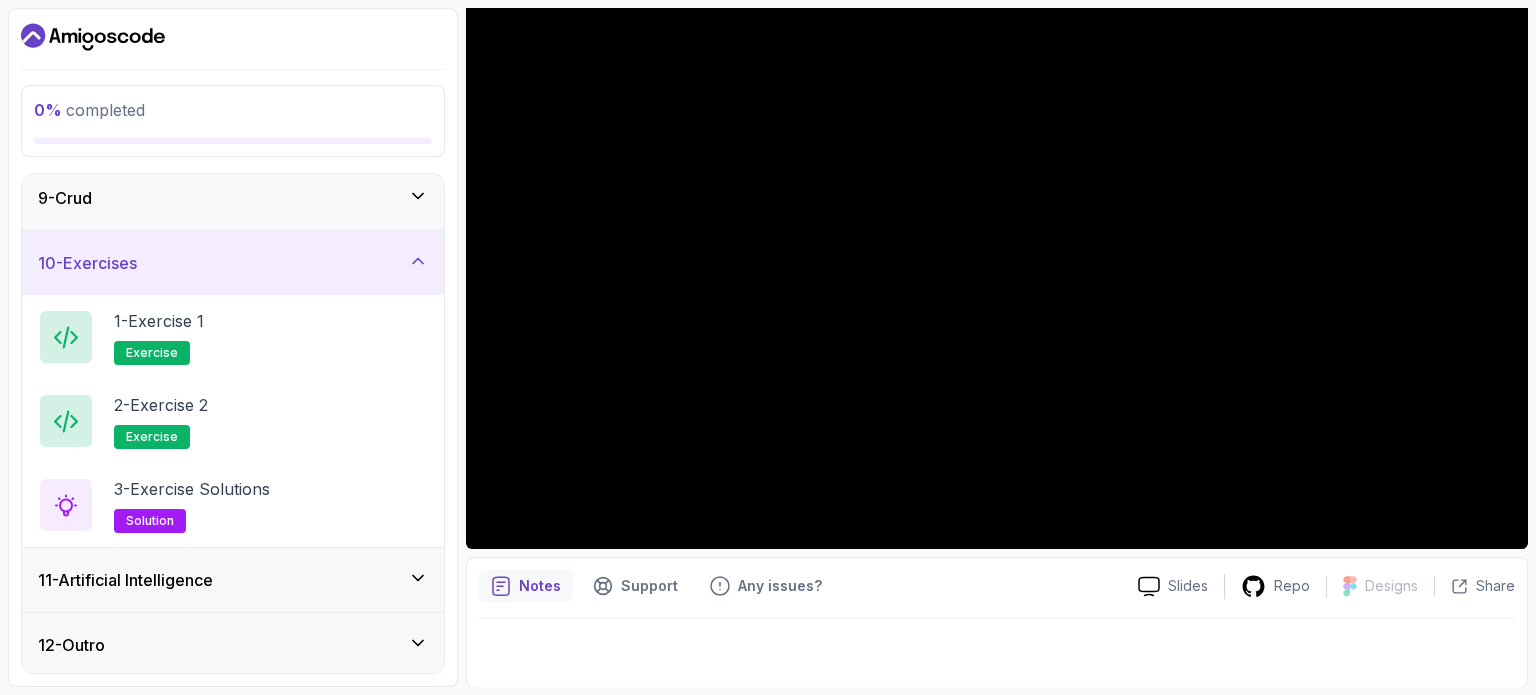 type 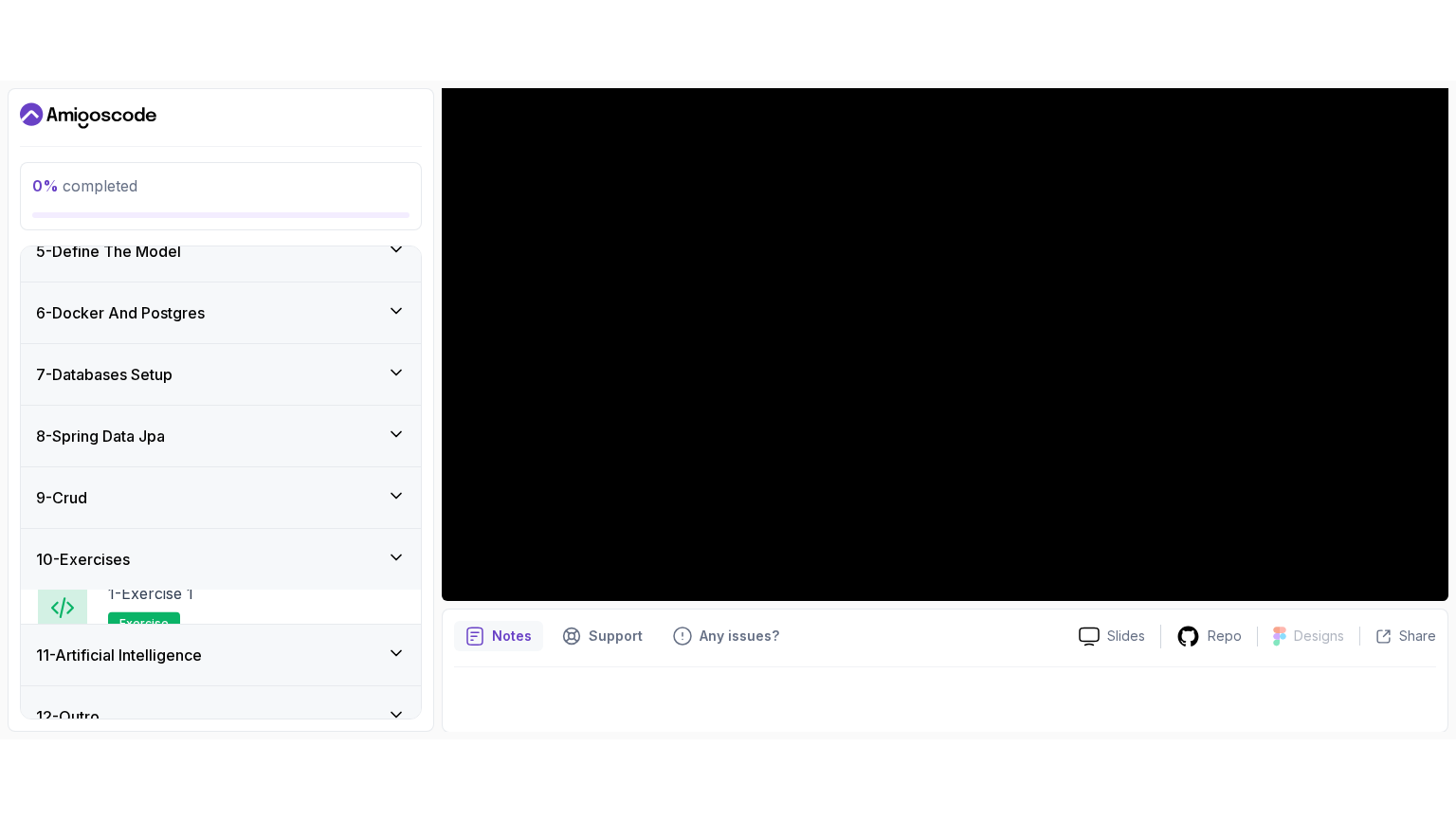 scroll, scrollTop: 262, scrollLeft: 0, axis: vertical 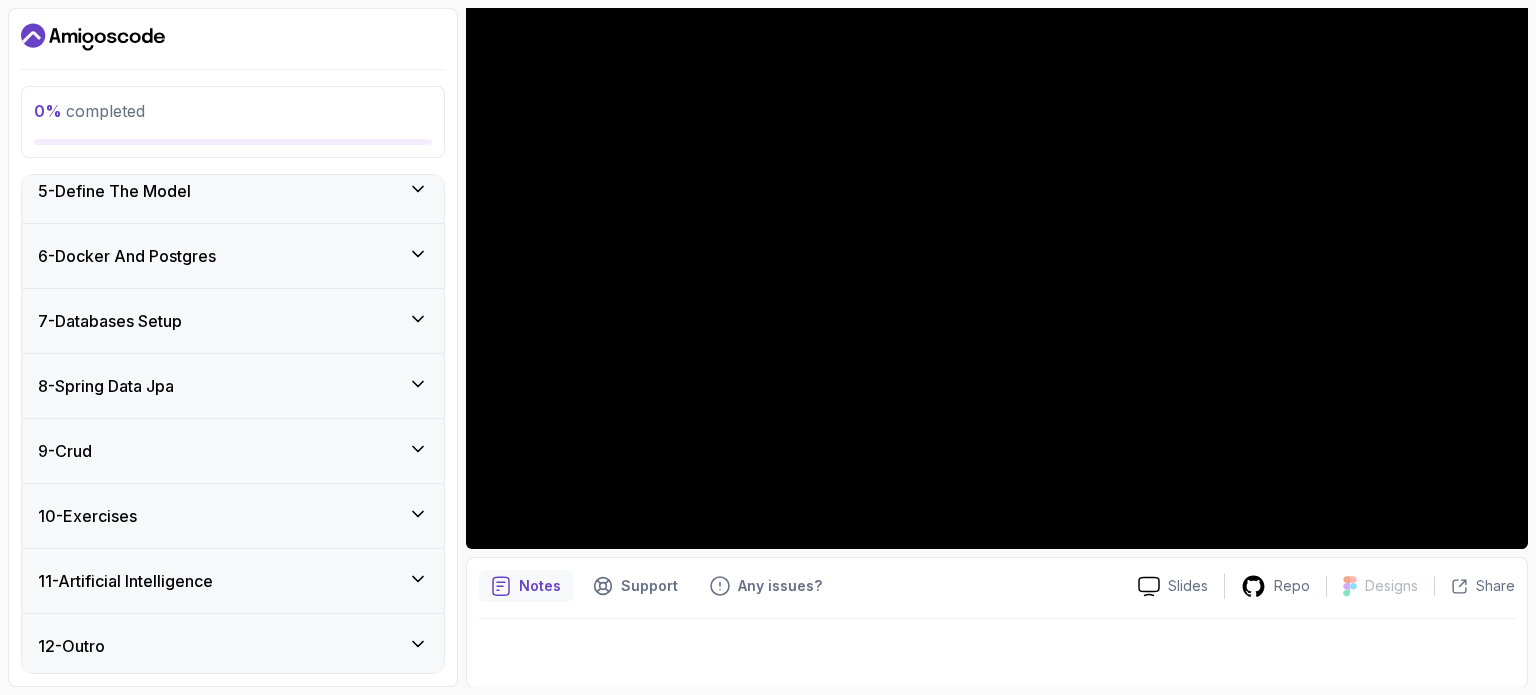 click on "11  -  Artificial Intelligence" at bounding box center (233, 581) 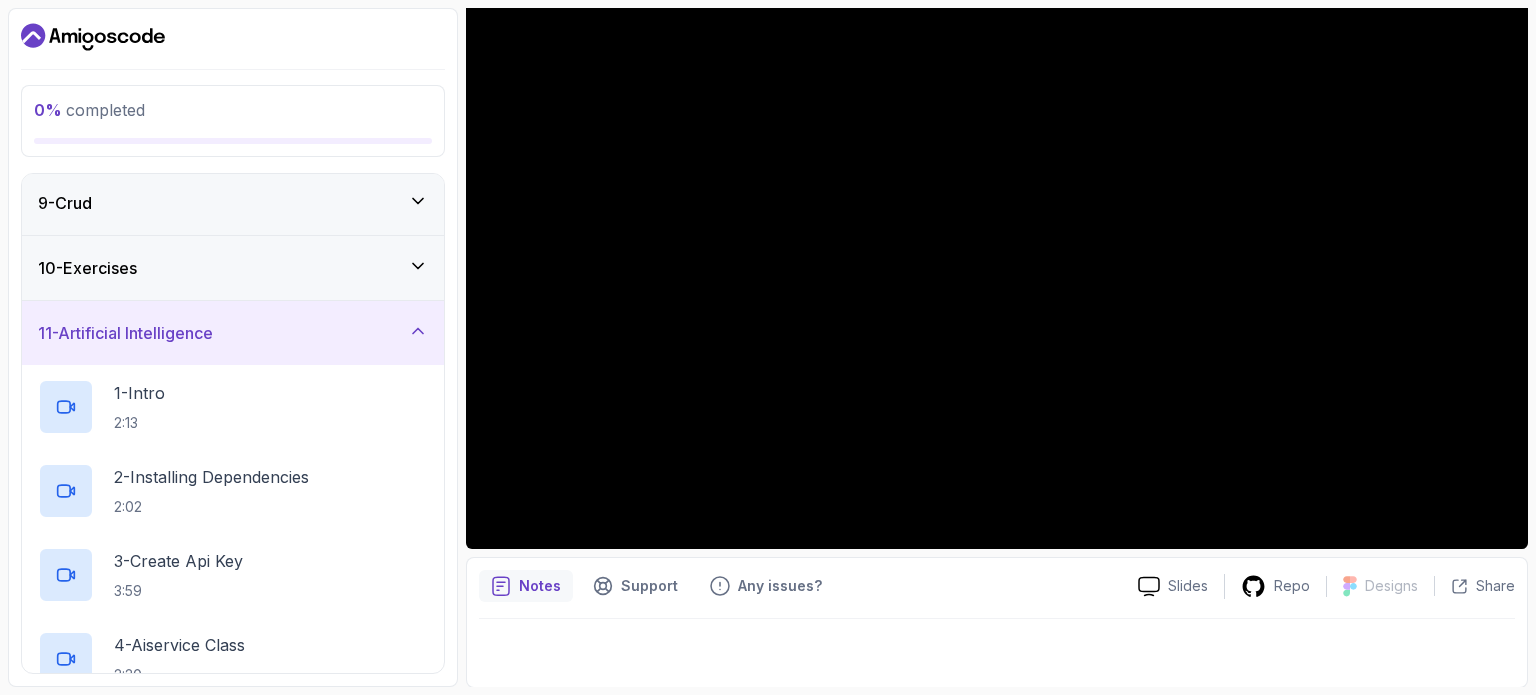 scroll, scrollTop: 516, scrollLeft: 0, axis: vertical 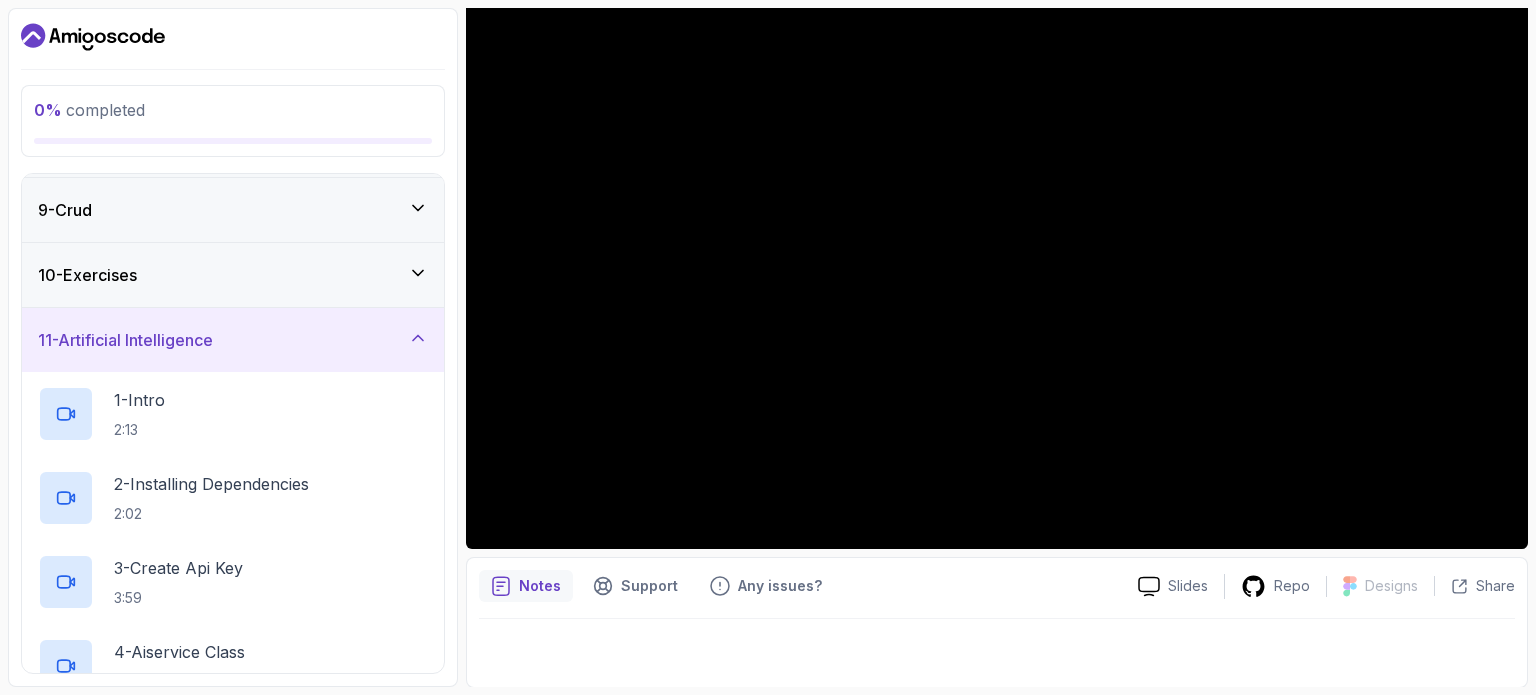 click on "10  -  Exercises" at bounding box center (233, 275) 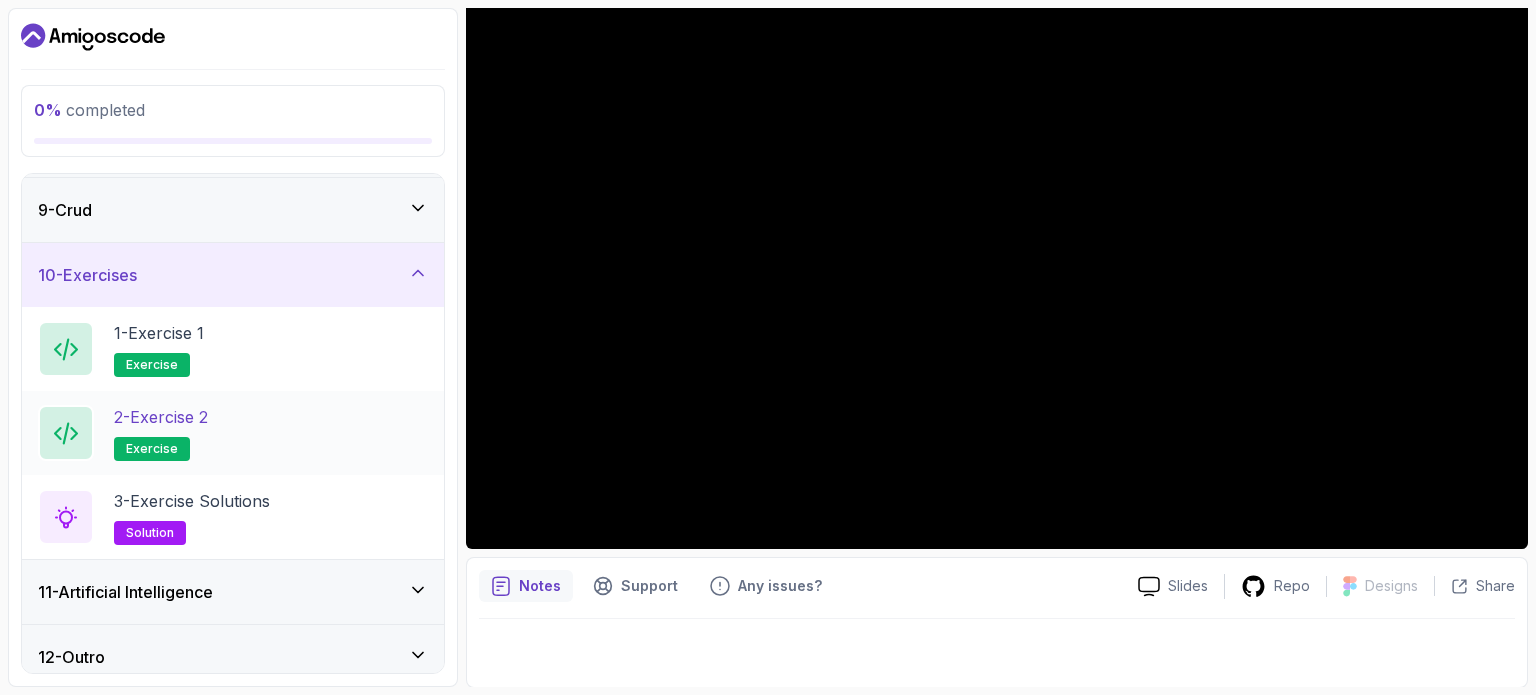 scroll, scrollTop: 528, scrollLeft: 0, axis: vertical 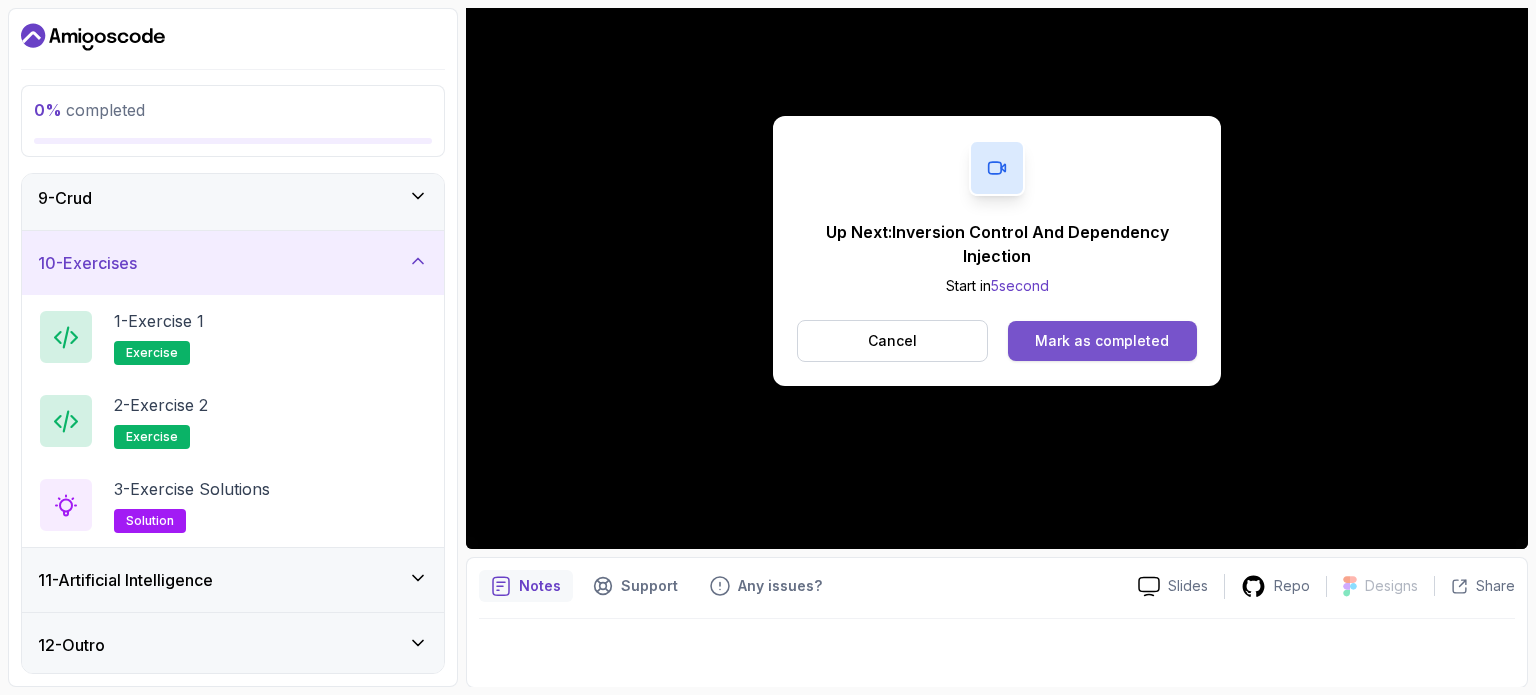 click on "Mark as completed" at bounding box center [1102, 341] 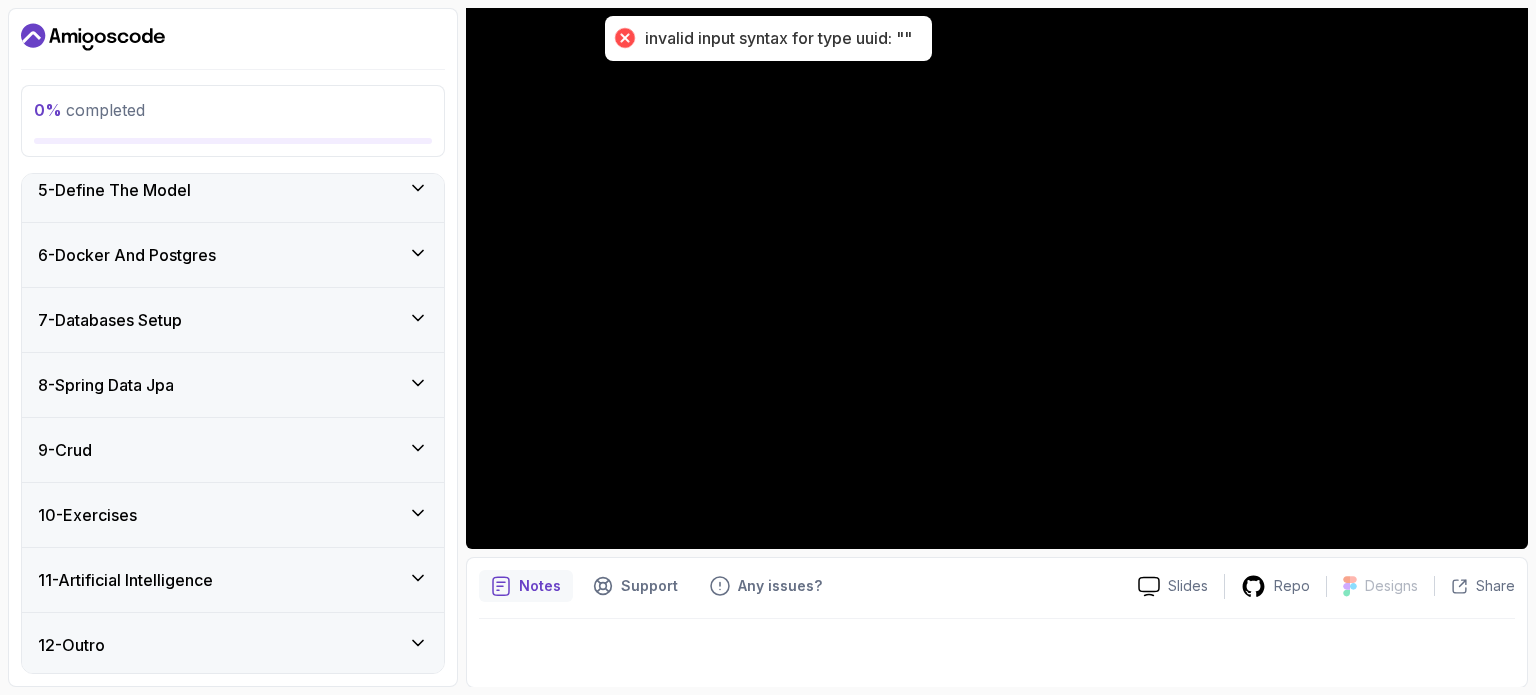 scroll, scrollTop: 0, scrollLeft: 0, axis: both 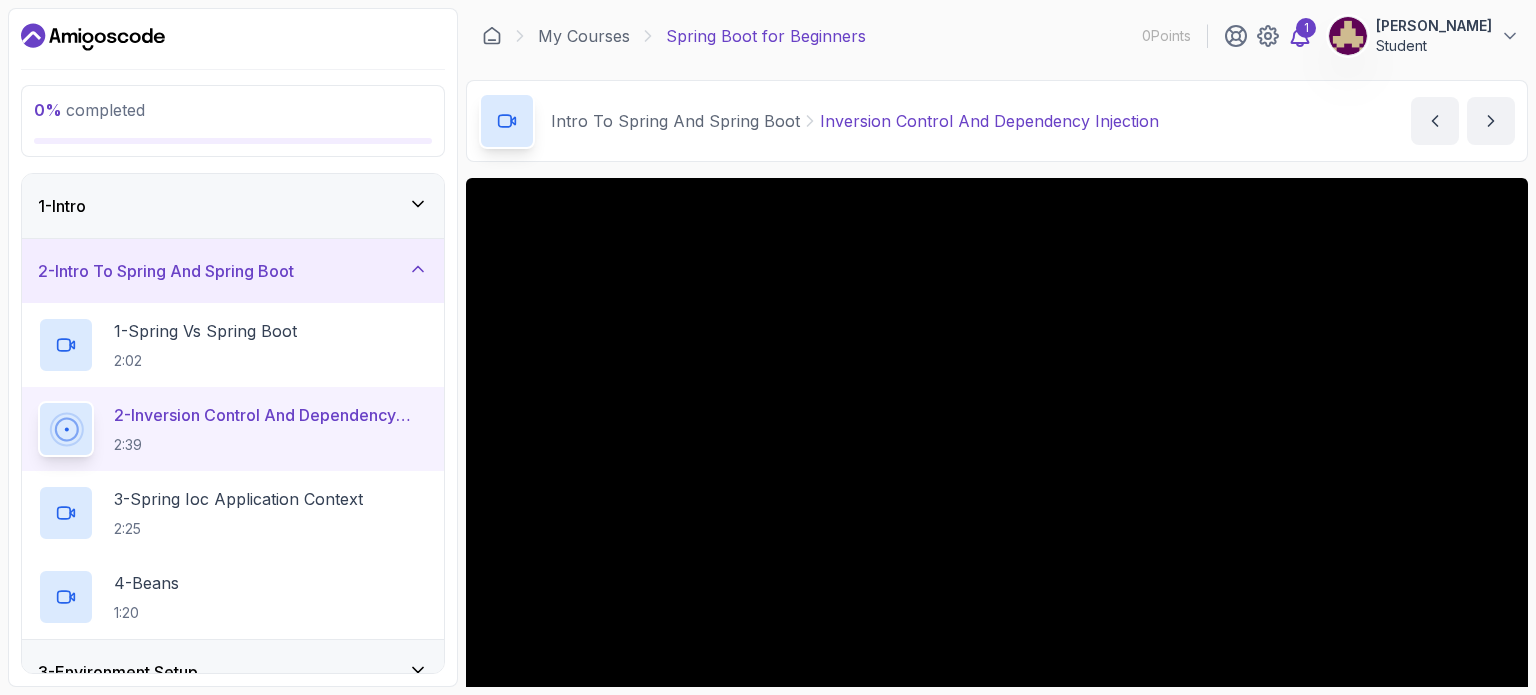 click on "1" at bounding box center [1306, 28] 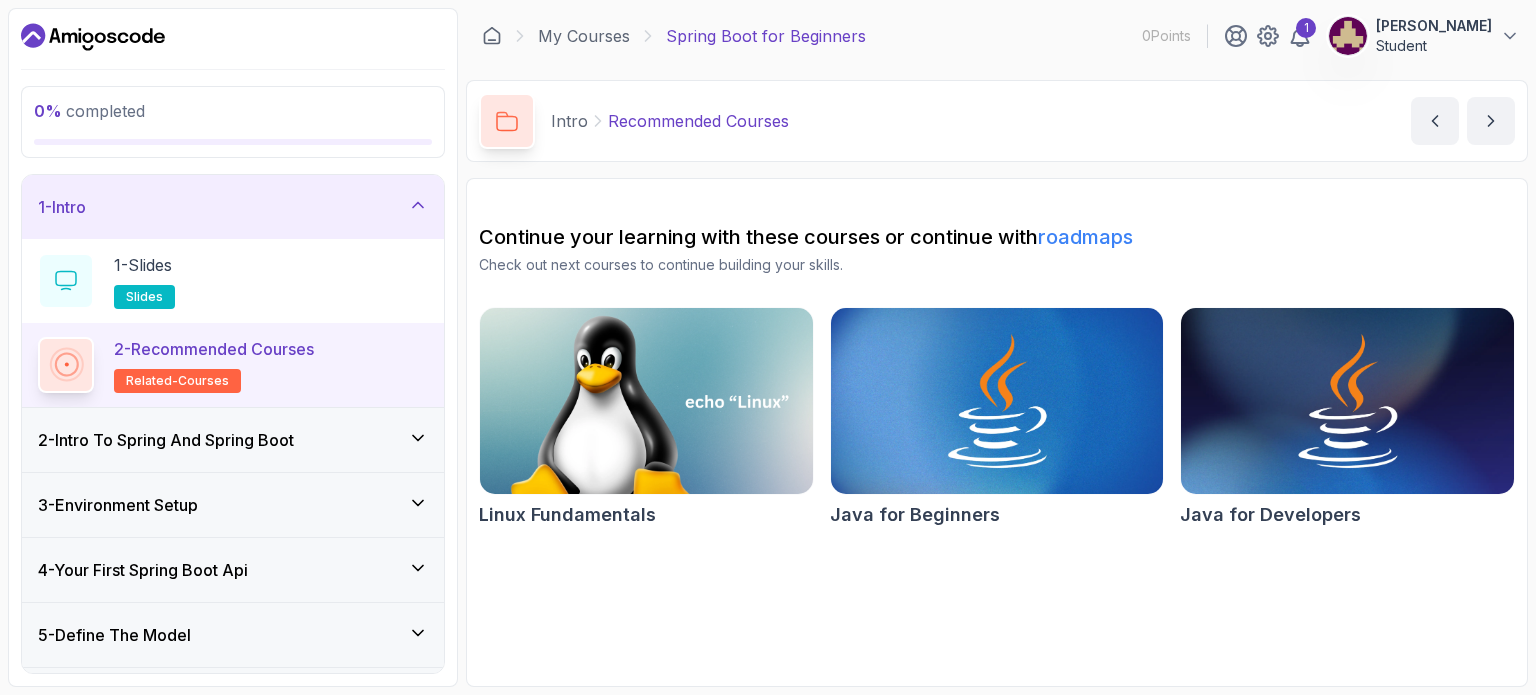 click on "0 % completed" at bounding box center [233, 122] 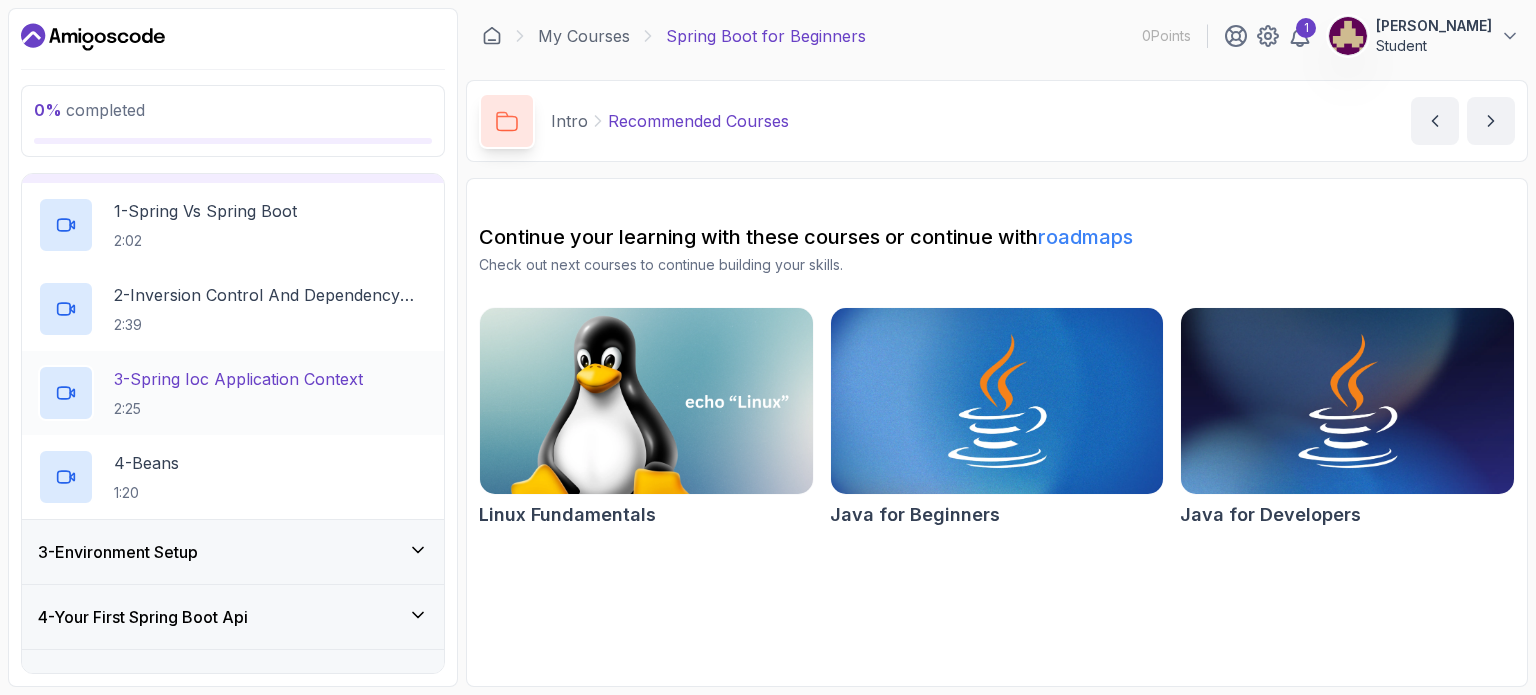 scroll, scrollTop: 131, scrollLeft: 0, axis: vertical 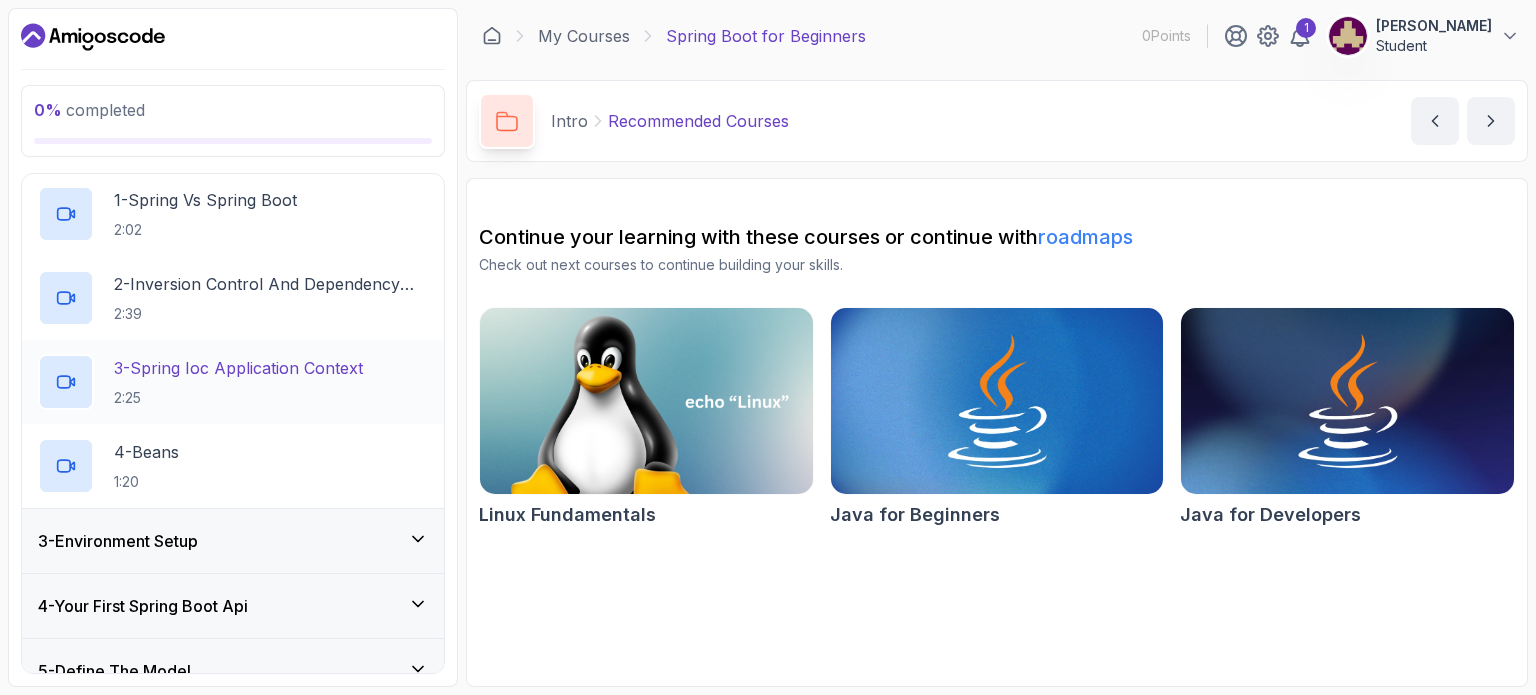 click on "2:25" at bounding box center [238, 398] 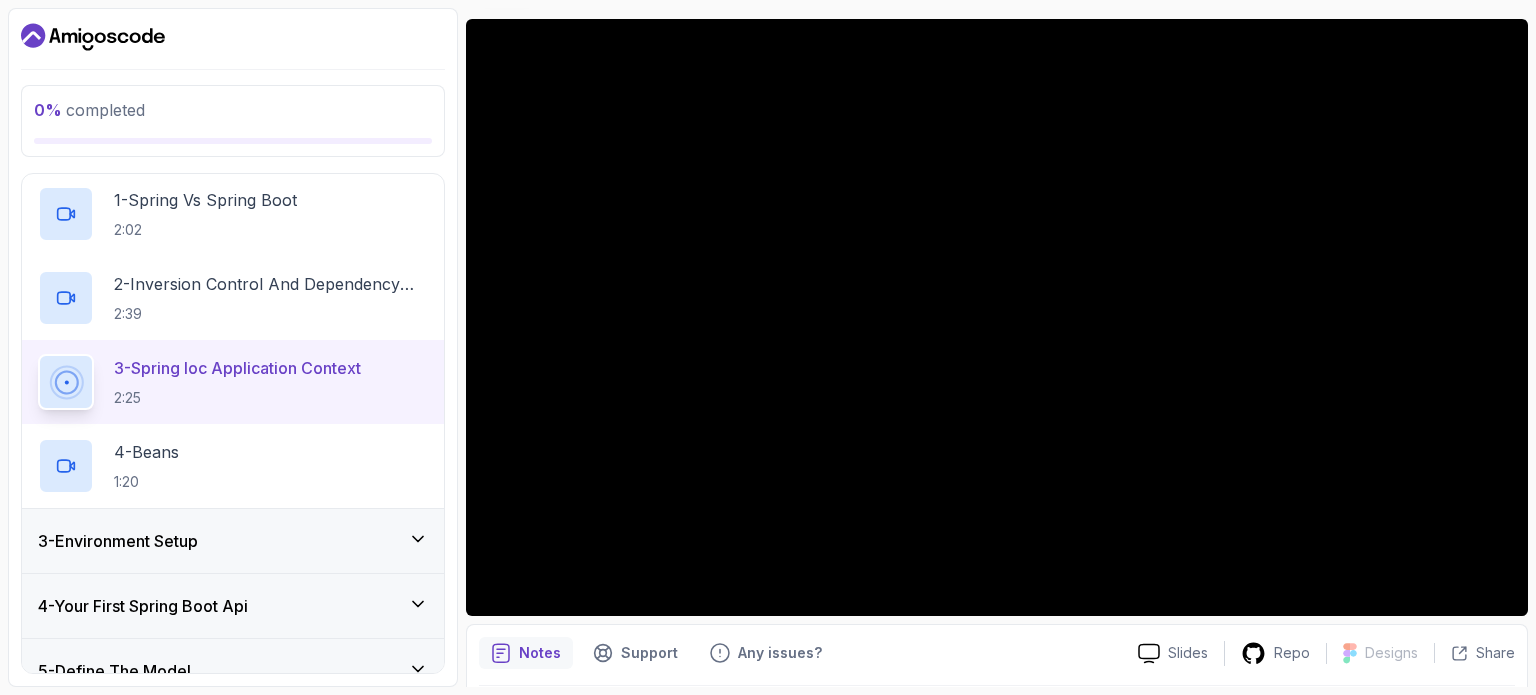 scroll, scrollTop: 163, scrollLeft: 0, axis: vertical 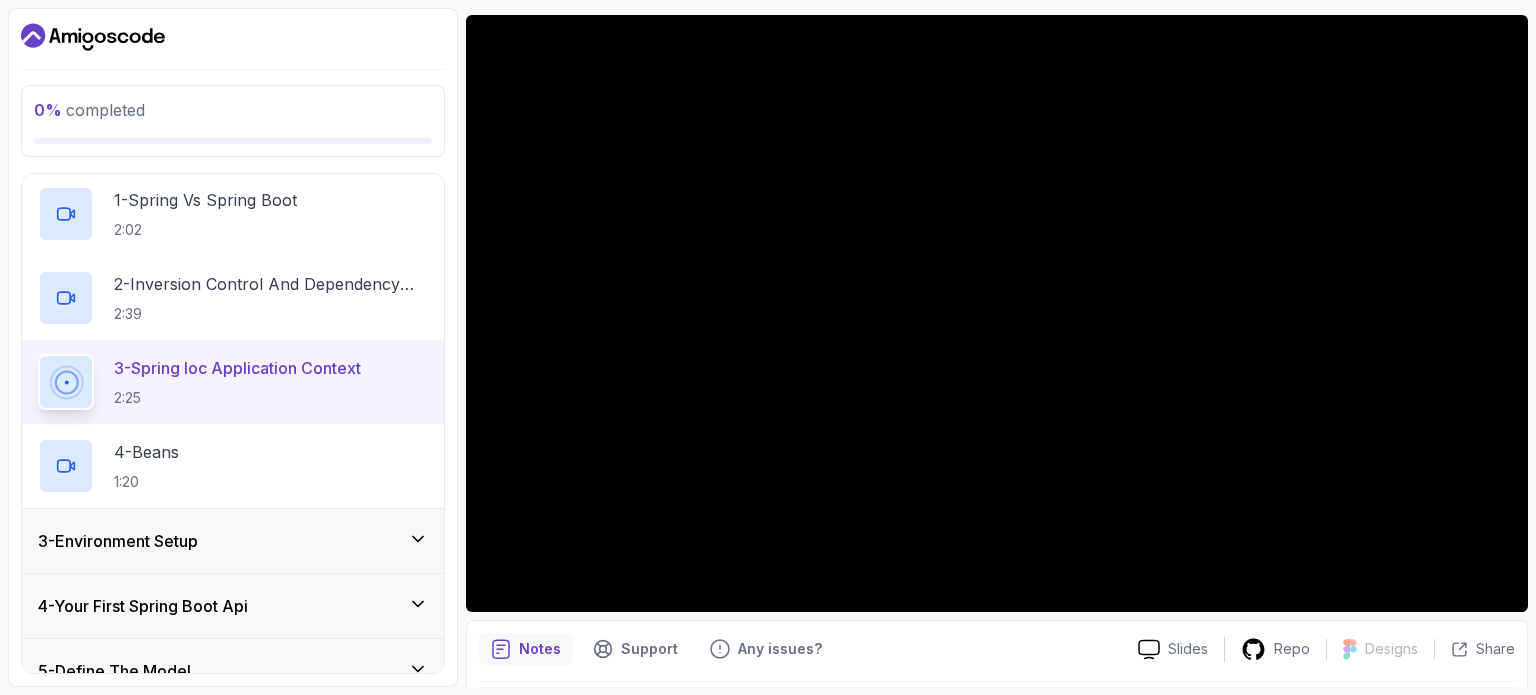 type 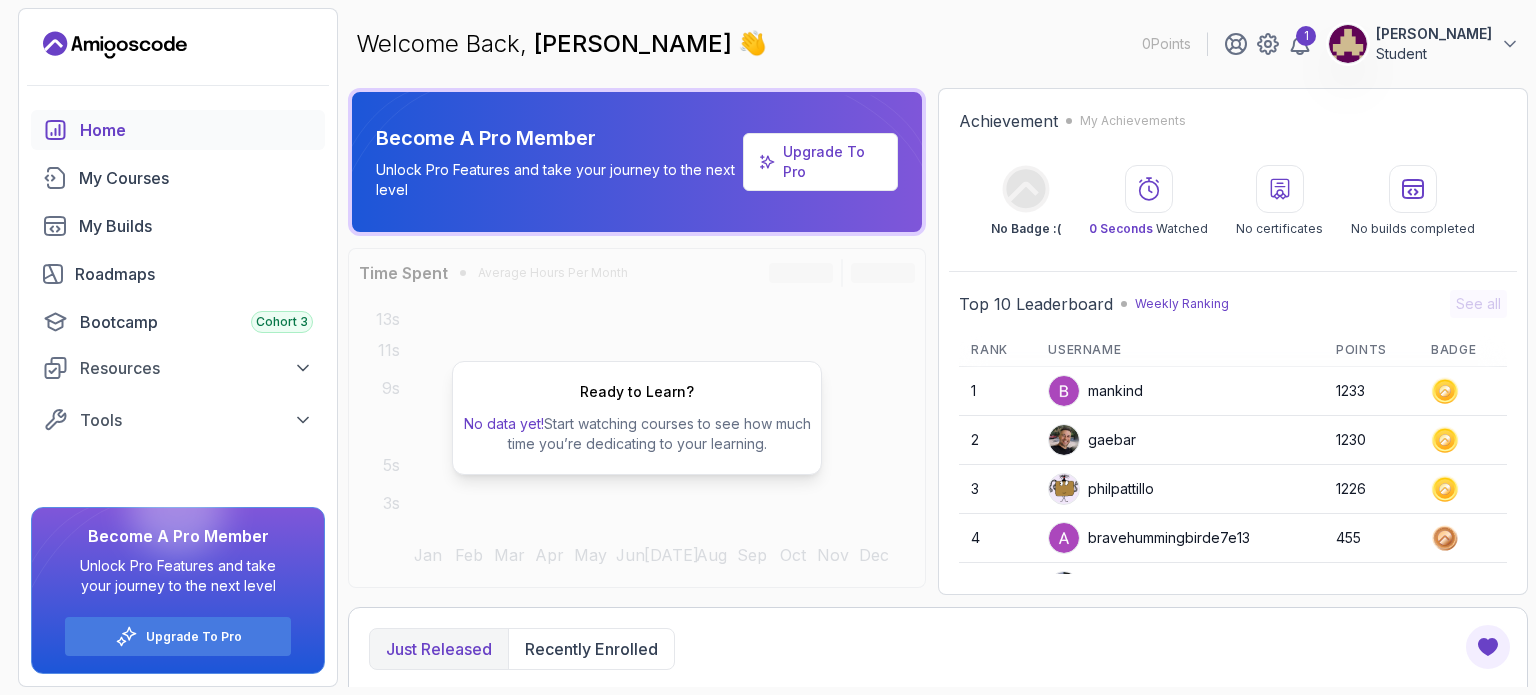 scroll, scrollTop: 0, scrollLeft: 0, axis: both 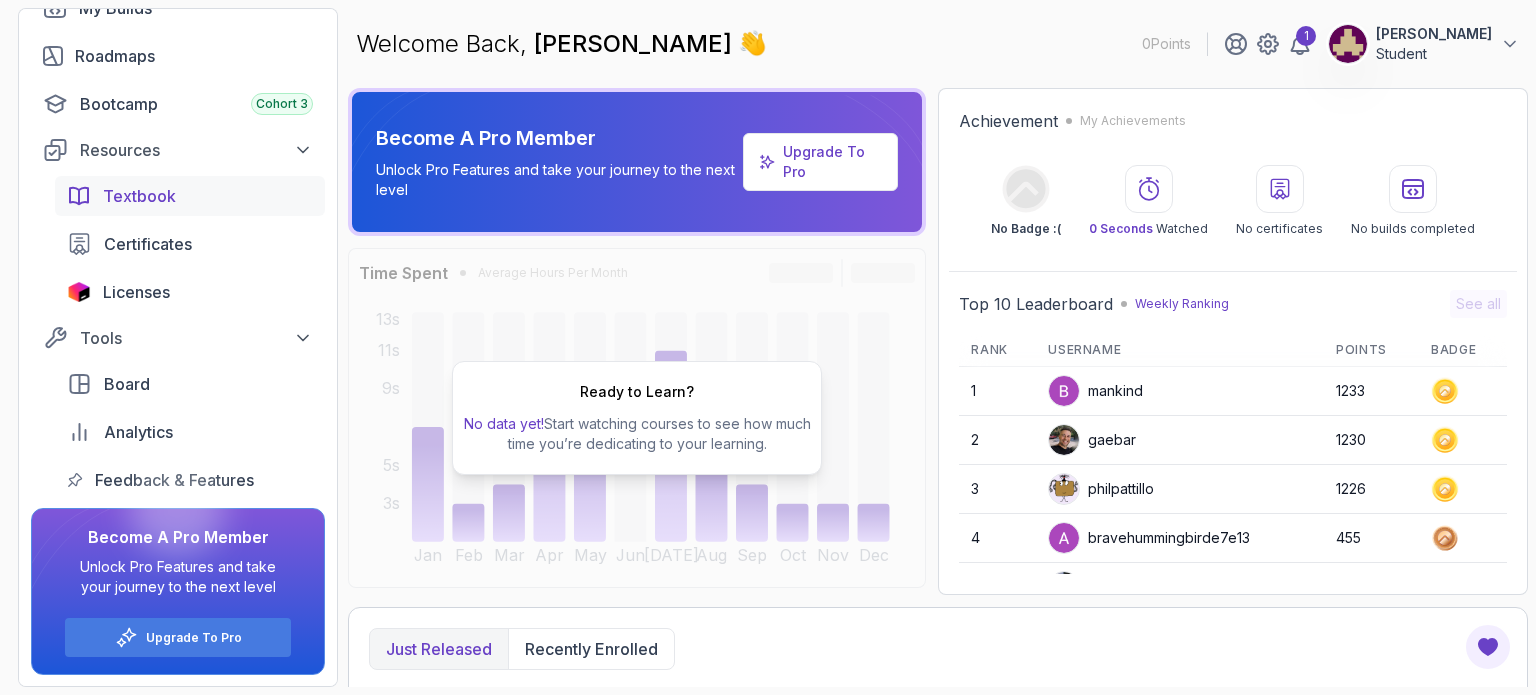 click on "Textbook" at bounding box center [139, 196] 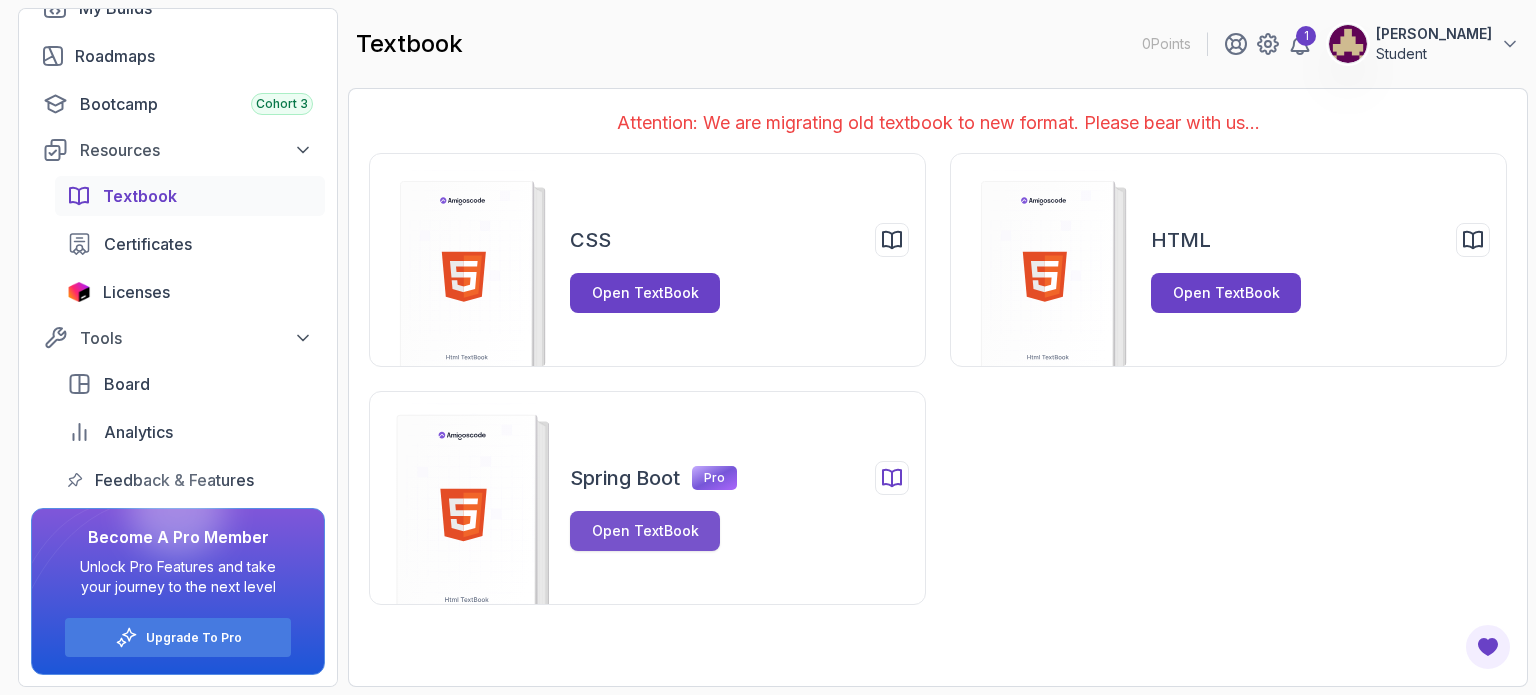 click on "Open TextBook" at bounding box center (645, 531) 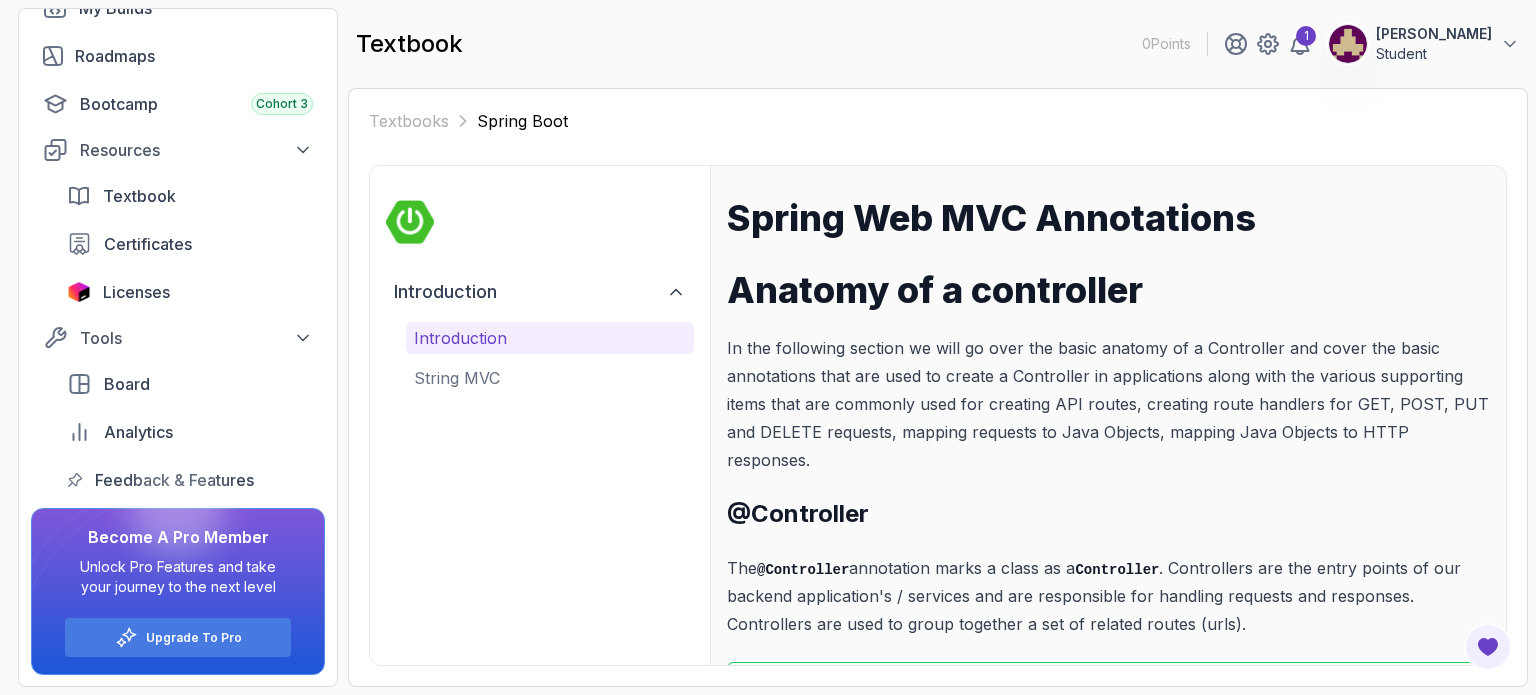 scroll, scrollTop: 125, scrollLeft: 0, axis: vertical 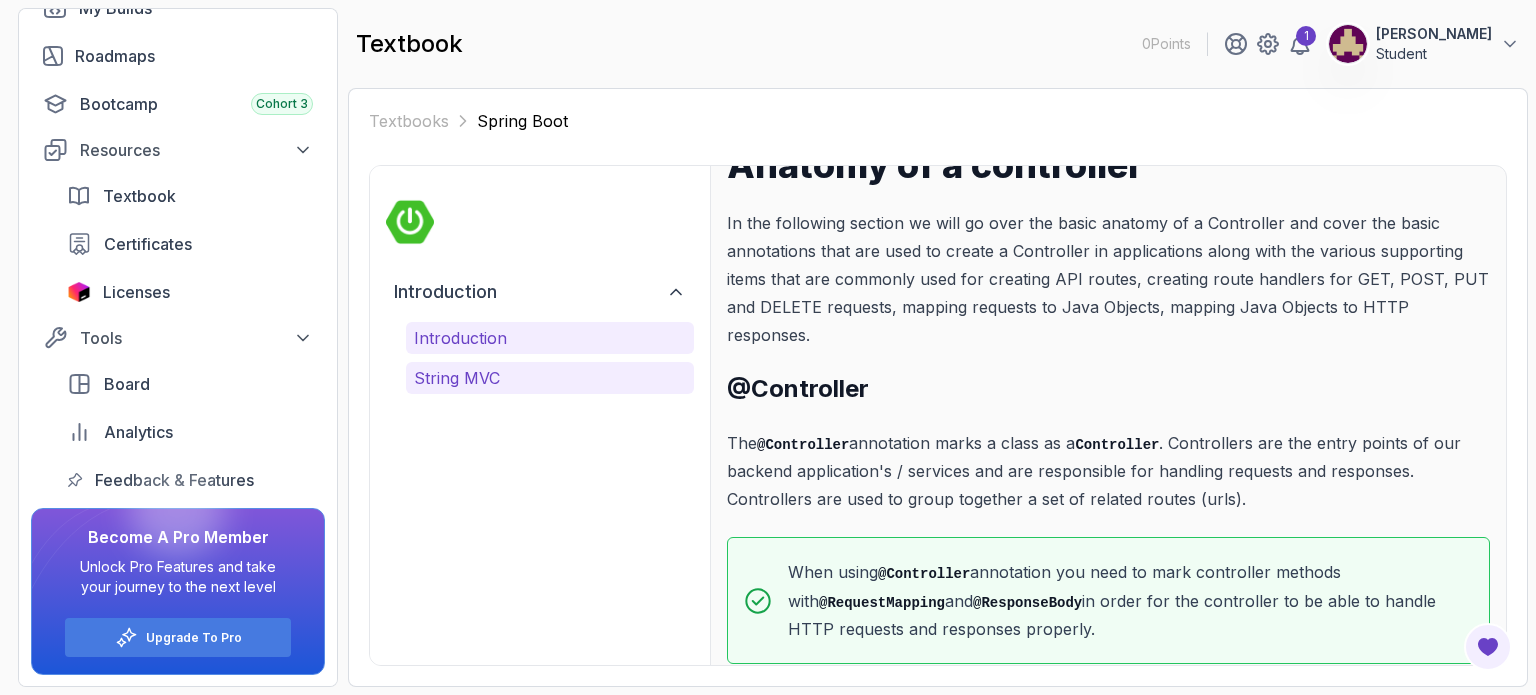 click on "String MVC" at bounding box center [550, 378] 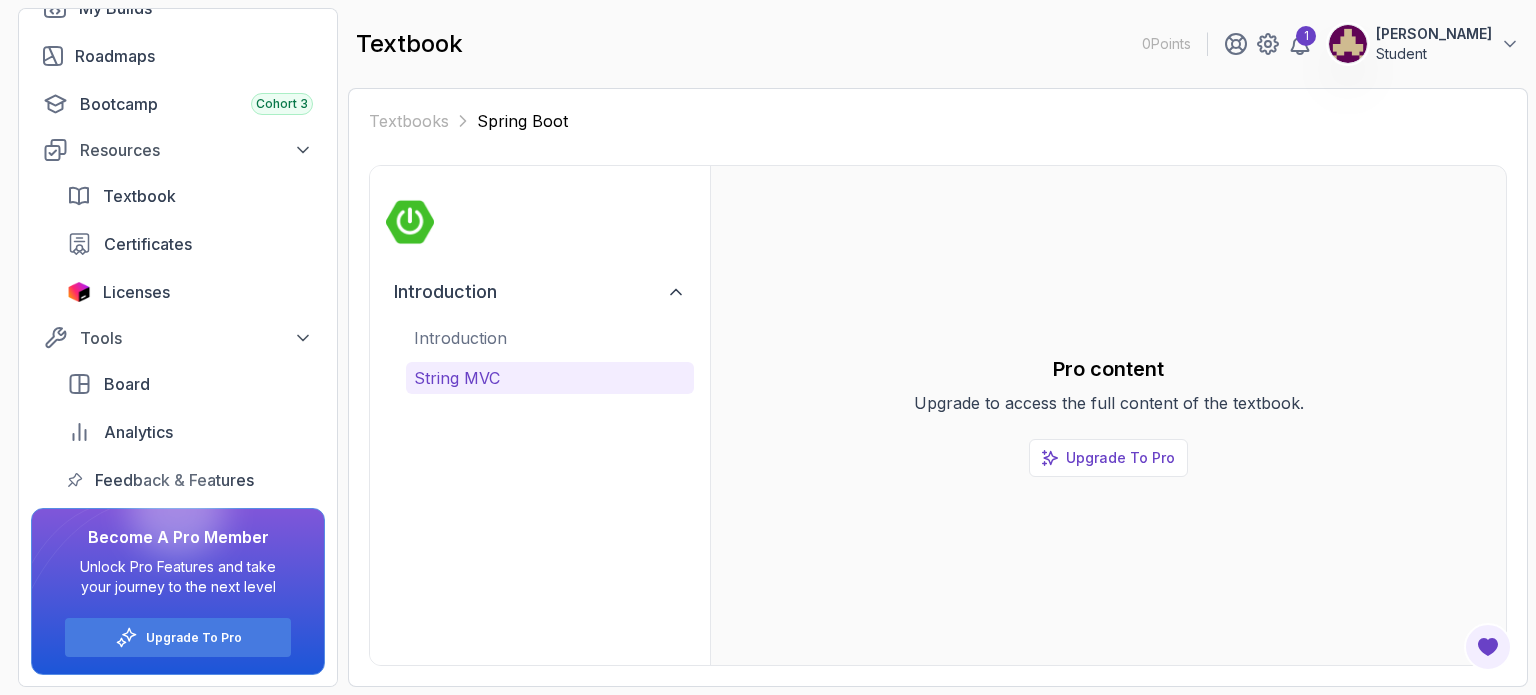 scroll, scrollTop: 0, scrollLeft: 0, axis: both 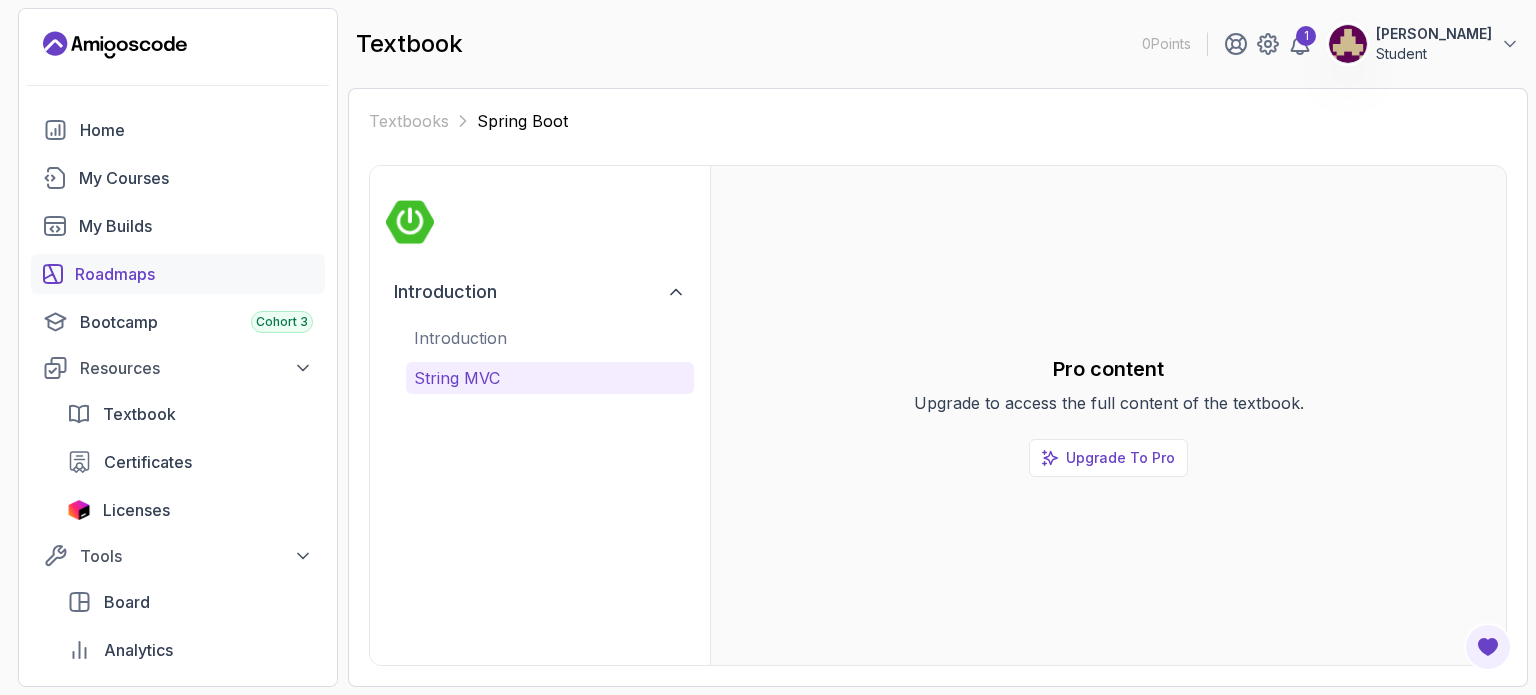 click on "Roadmaps" at bounding box center [194, 274] 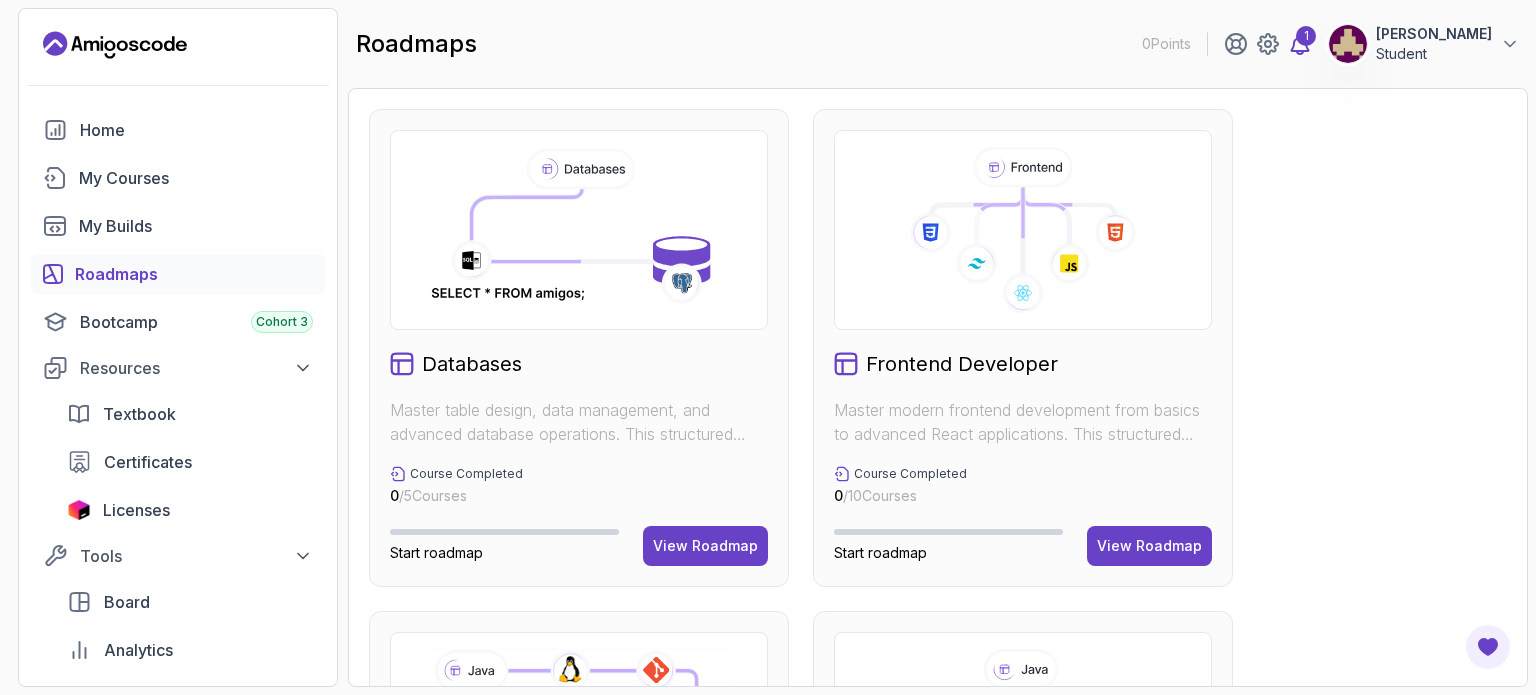click 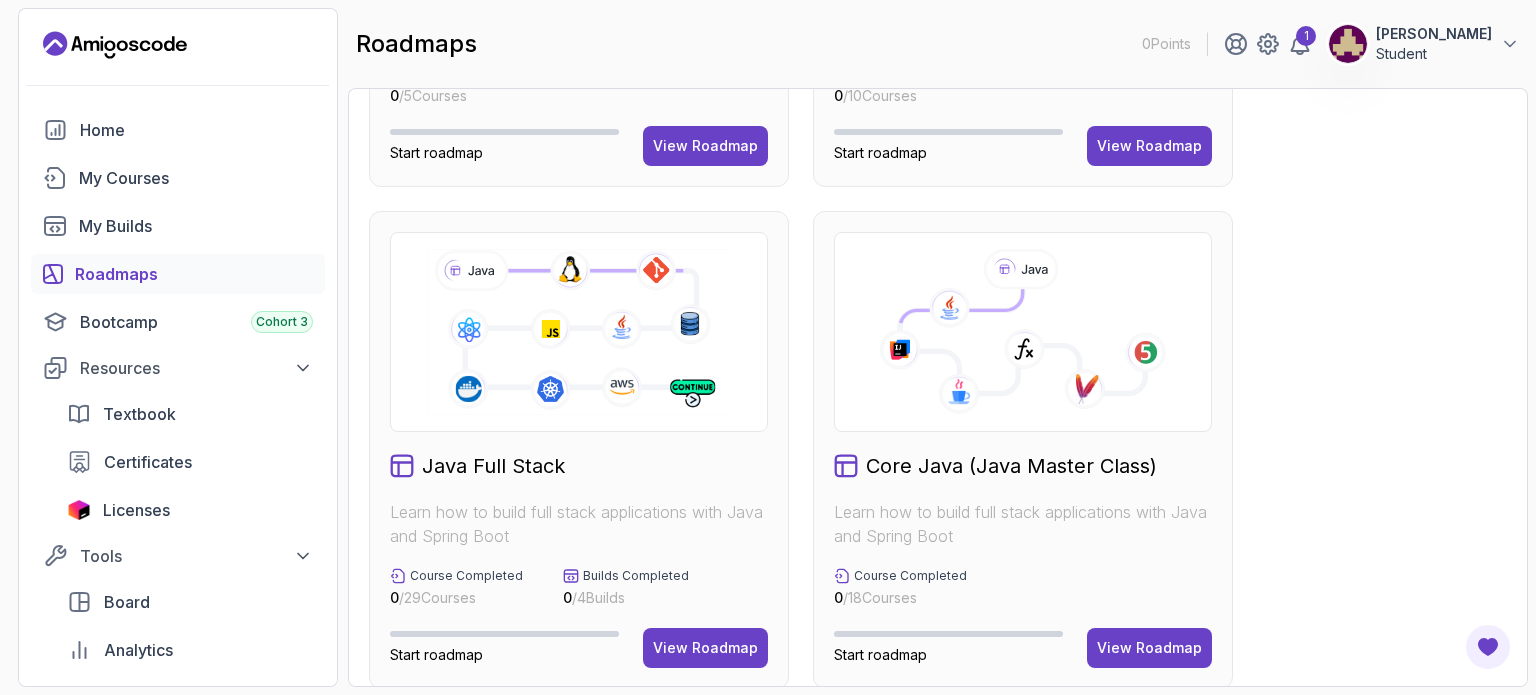 scroll, scrollTop: 579, scrollLeft: 0, axis: vertical 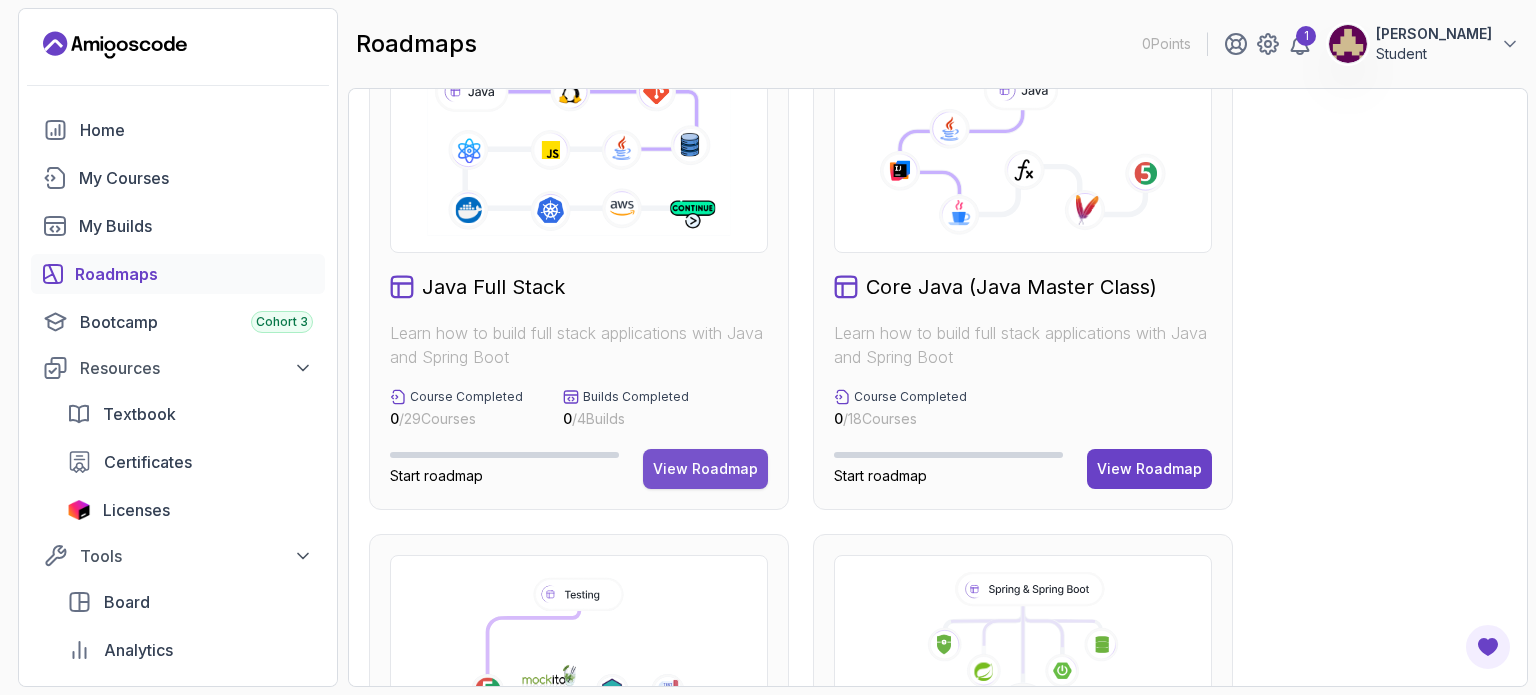 click on "View Roadmap" at bounding box center [705, 469] 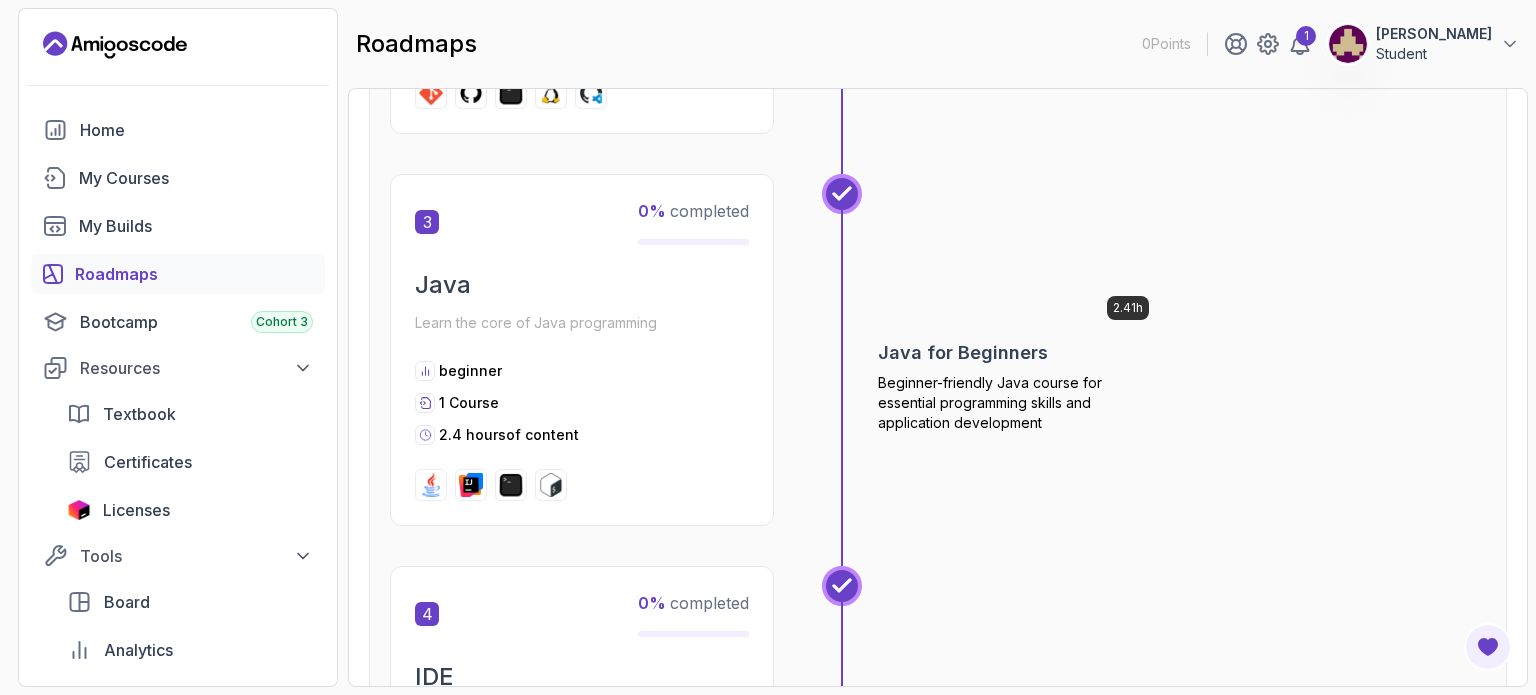 scroll, scrollTop: 1599, scrollLeft: 0, axis: vertical 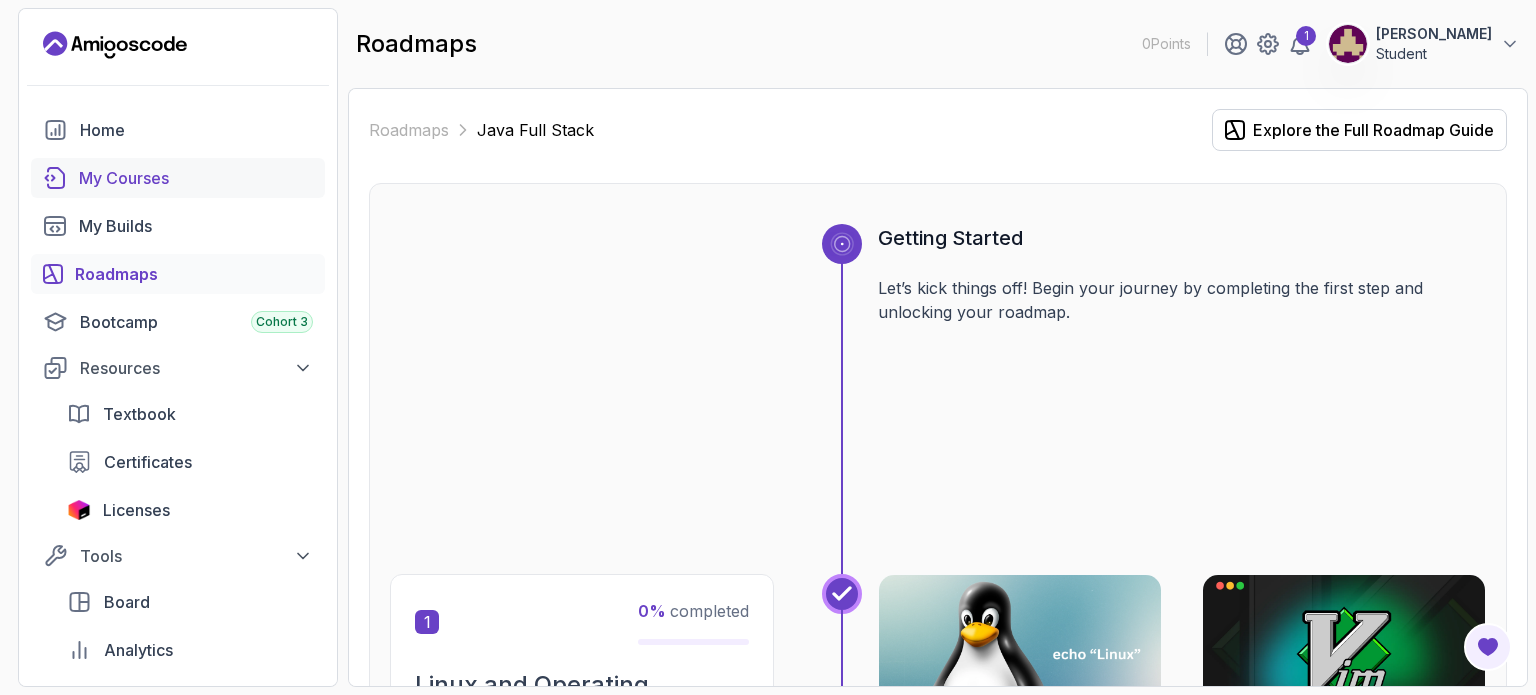 click on "My Courses" at bounding box center [178, 178] 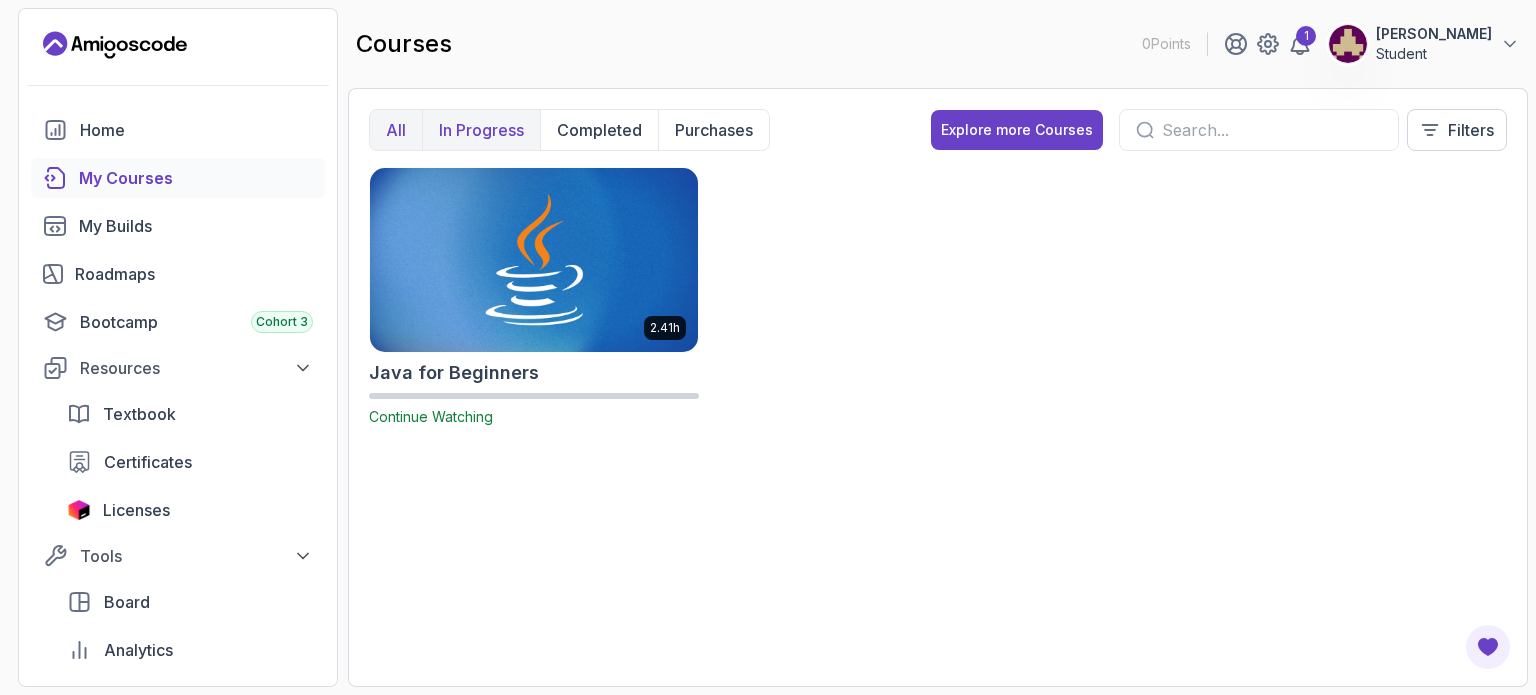 click on "In Progress" at bounding box center [481, 130] 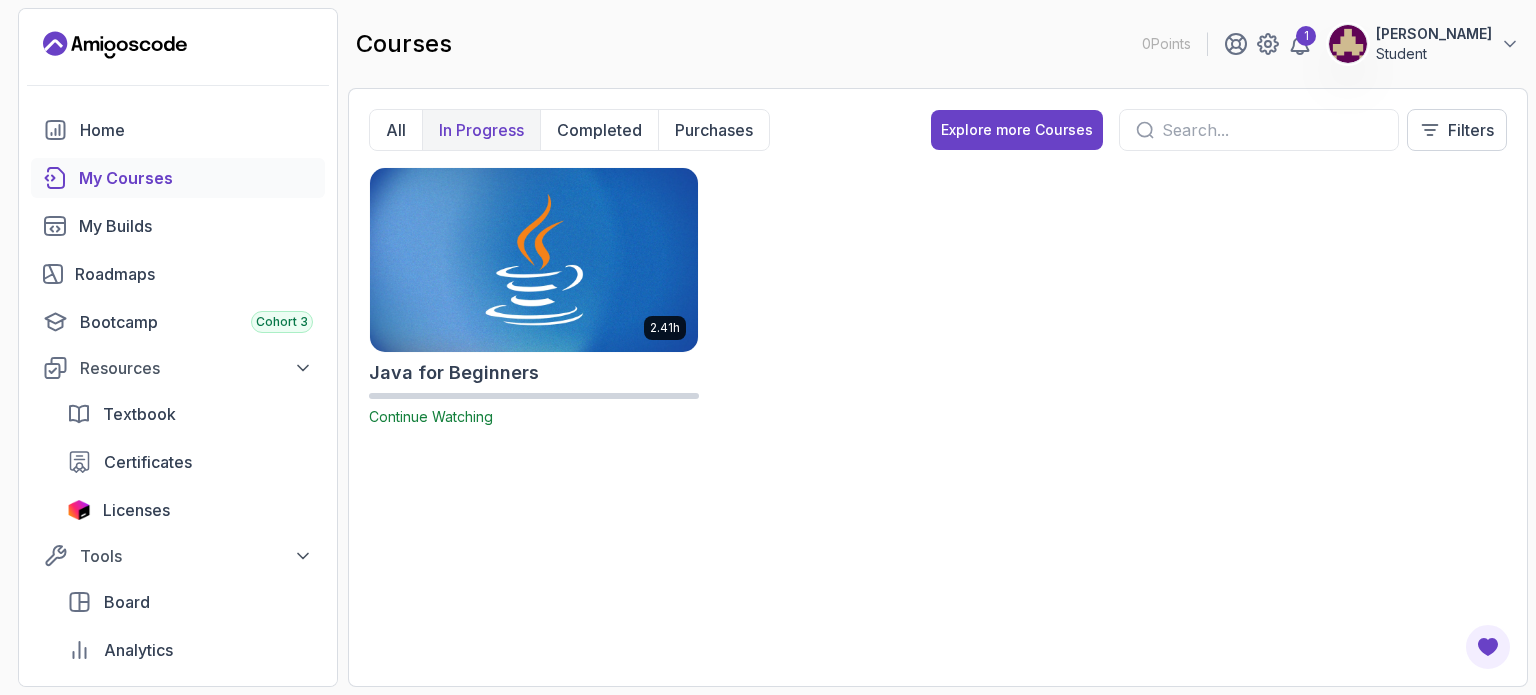 click on "In Progress" at bounding box center (481, 130) 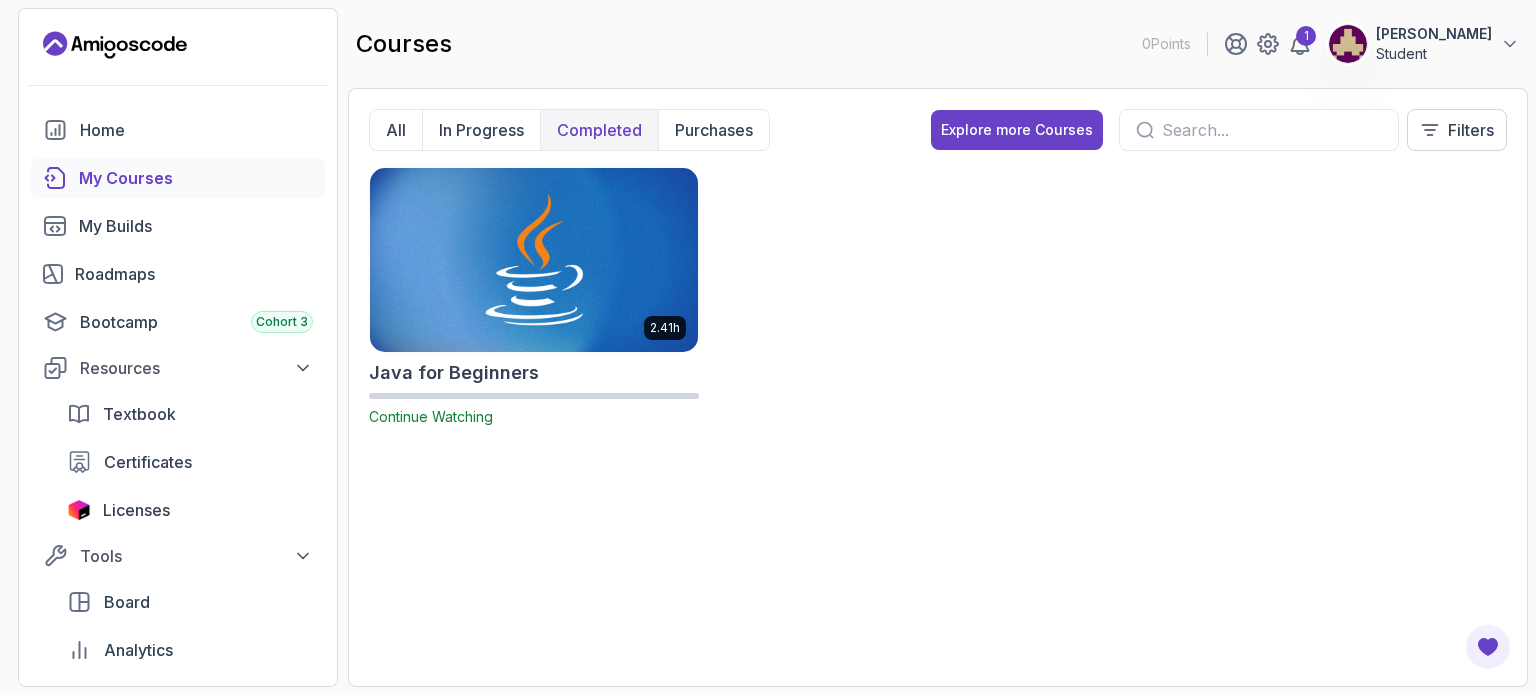 click on "Completed" at bounding box center [599, 130] 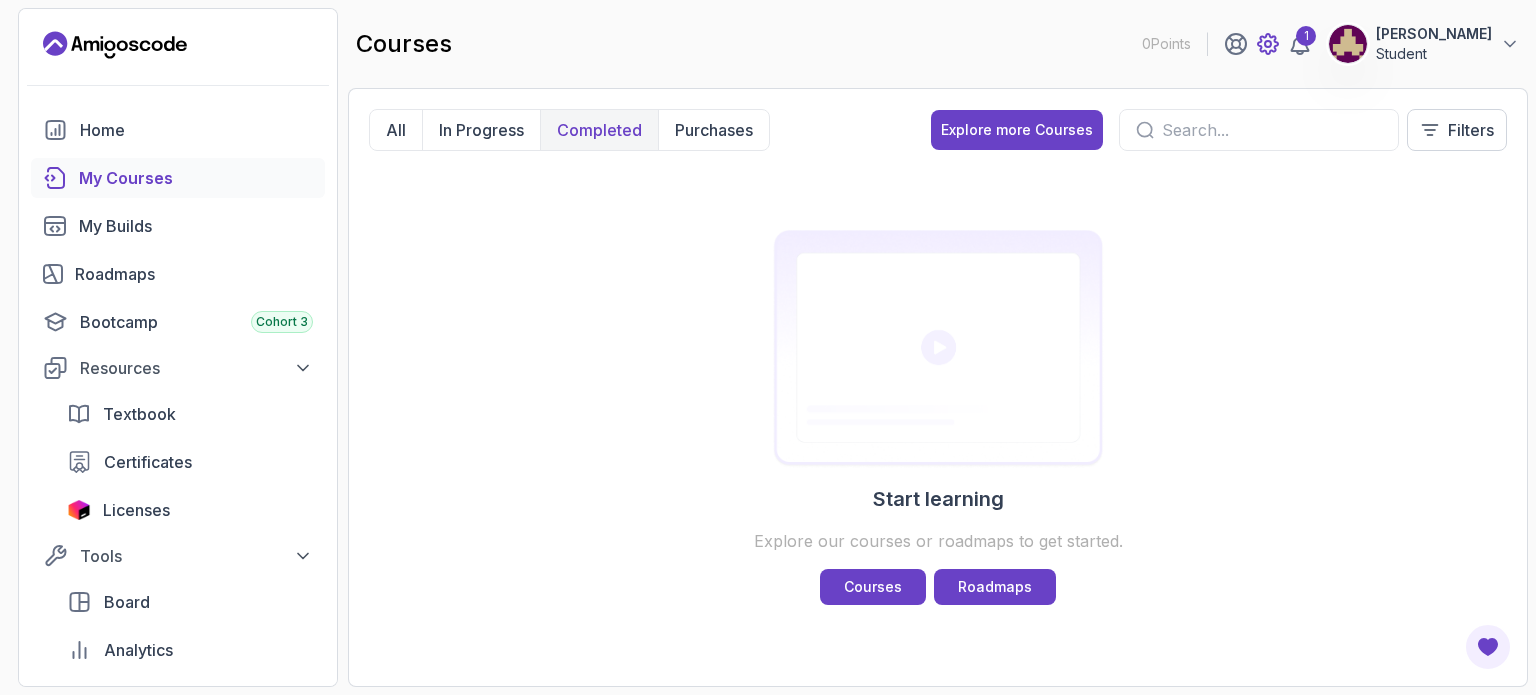 click 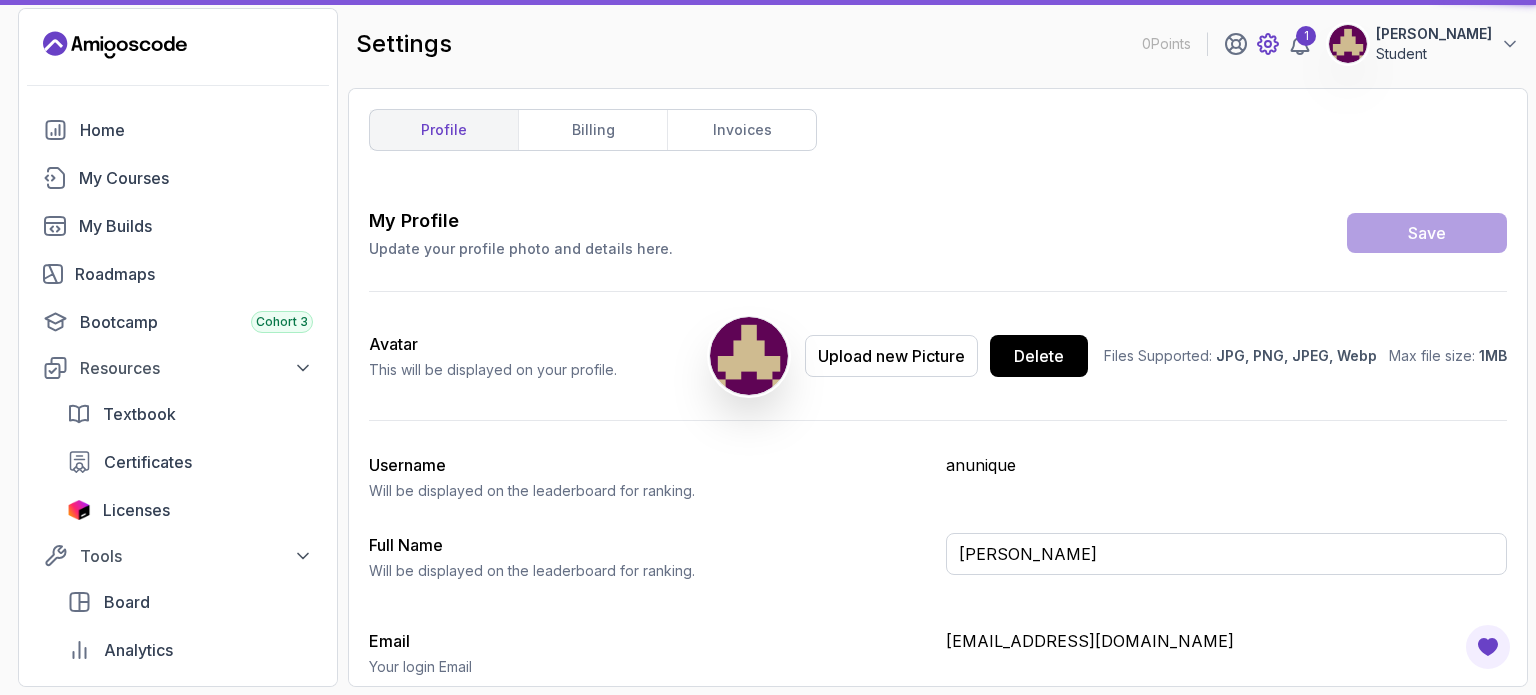 type on "Student" 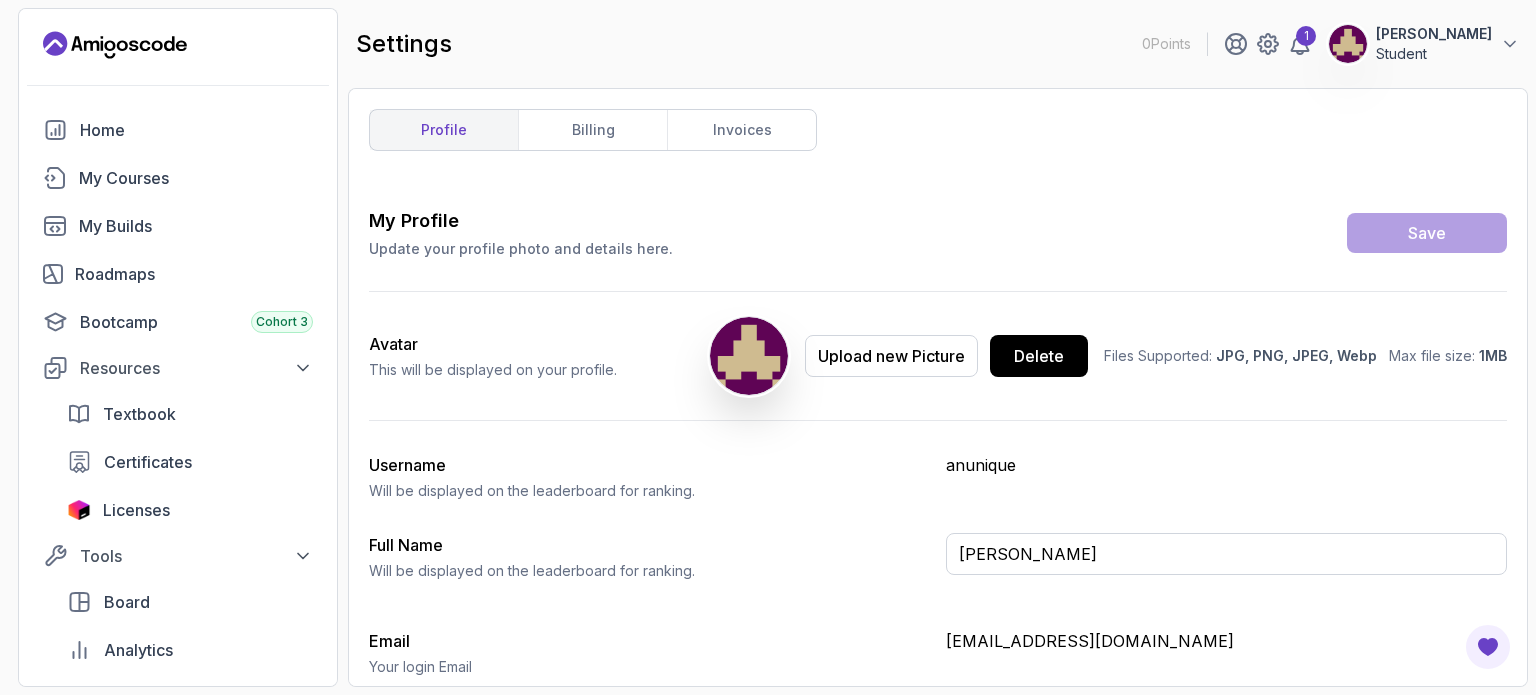 scroll, scrollTop: 84, scrollLeft: 0, axis: vertical 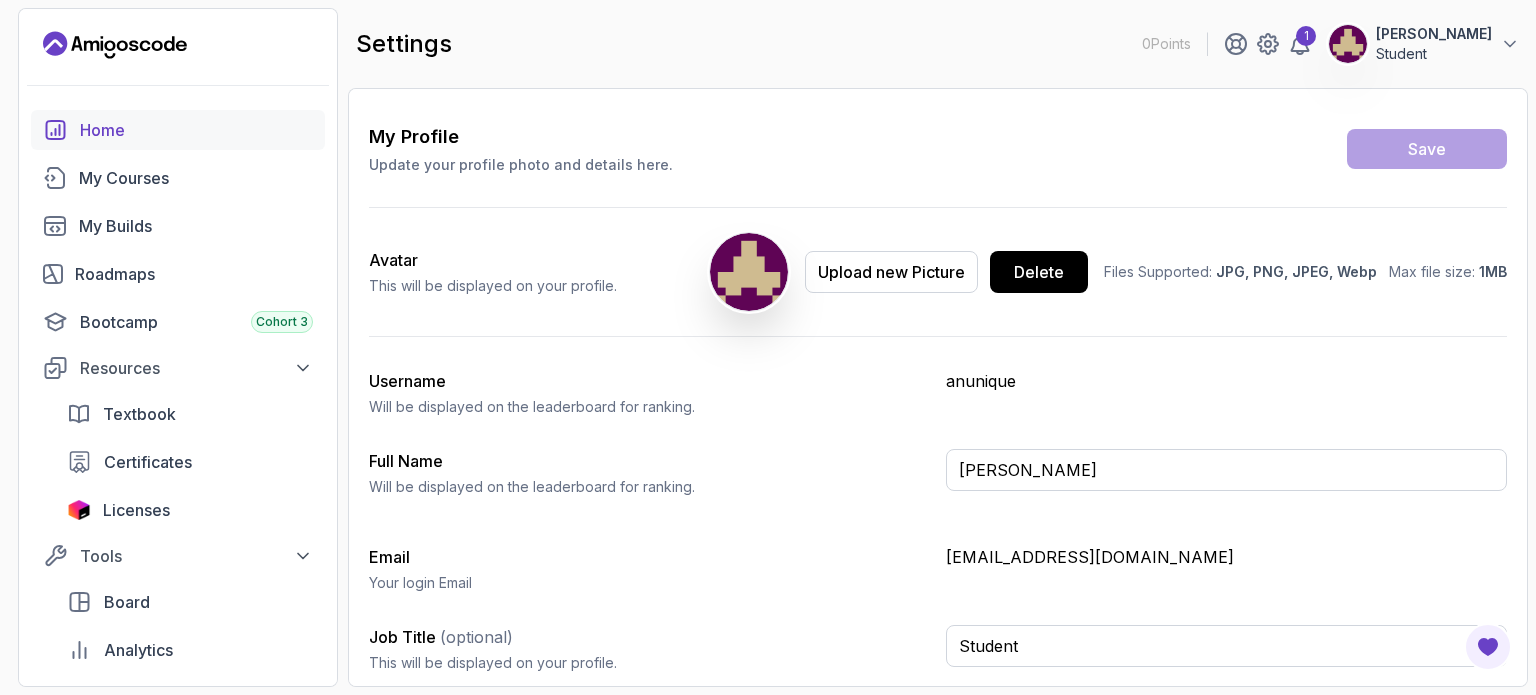 click on "Home" at bounding box center (178, 130) 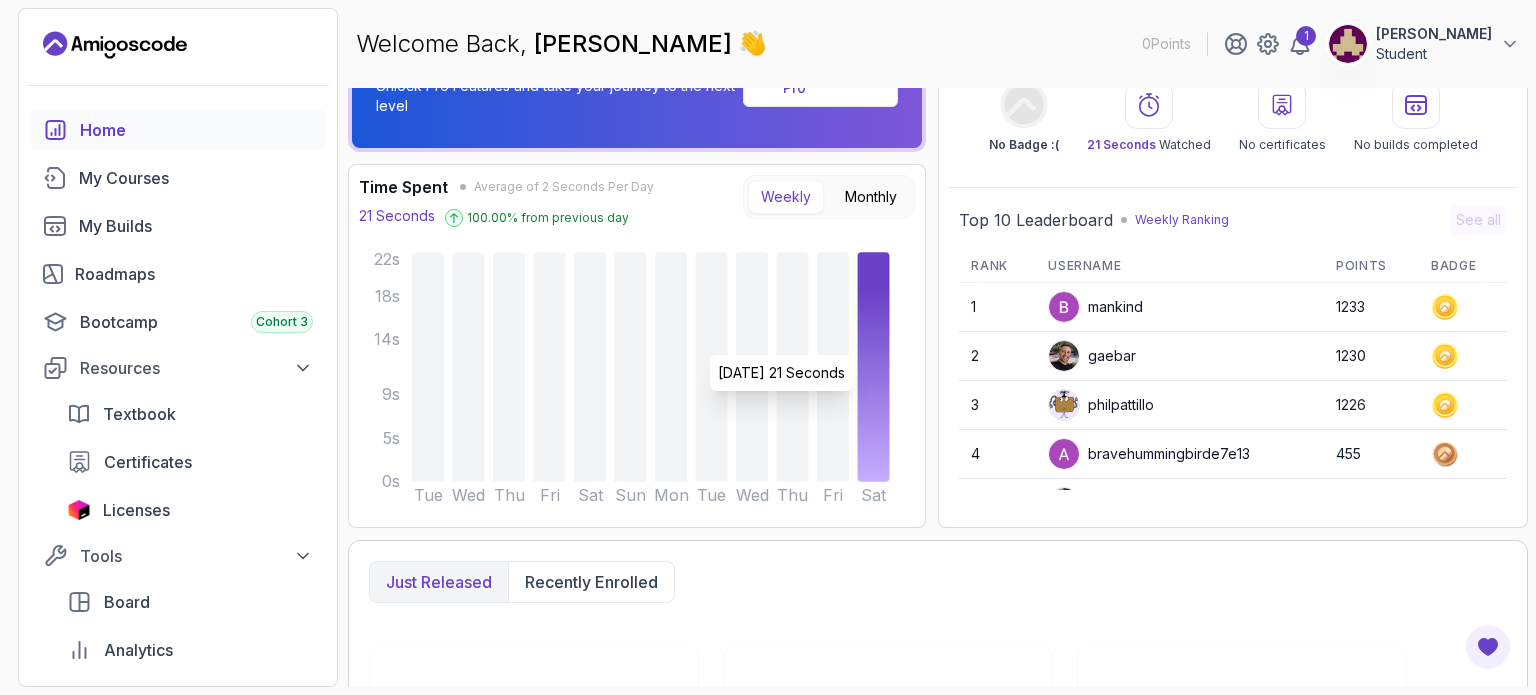 scroll, scrollTop: 0, scrollLeft: 0, axis: both 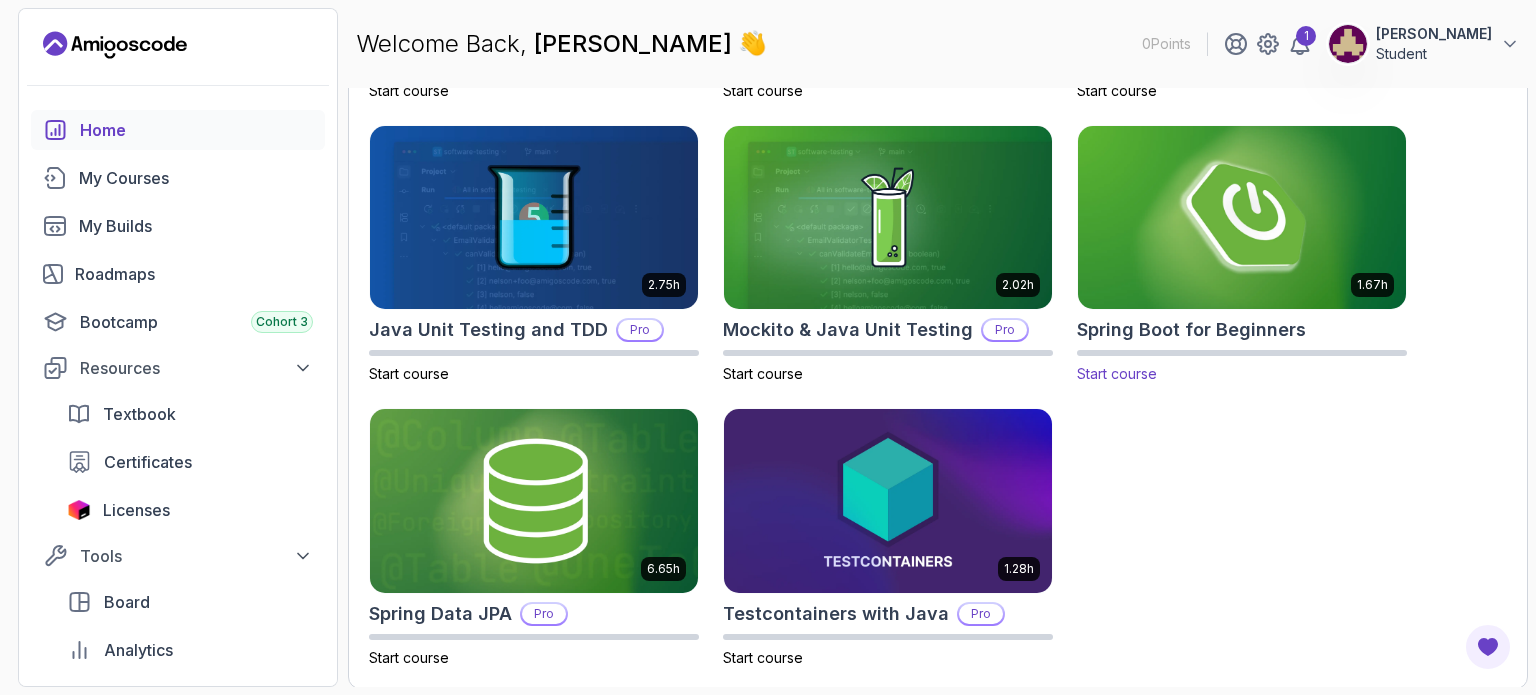 click at bounding box center (1242, 217) 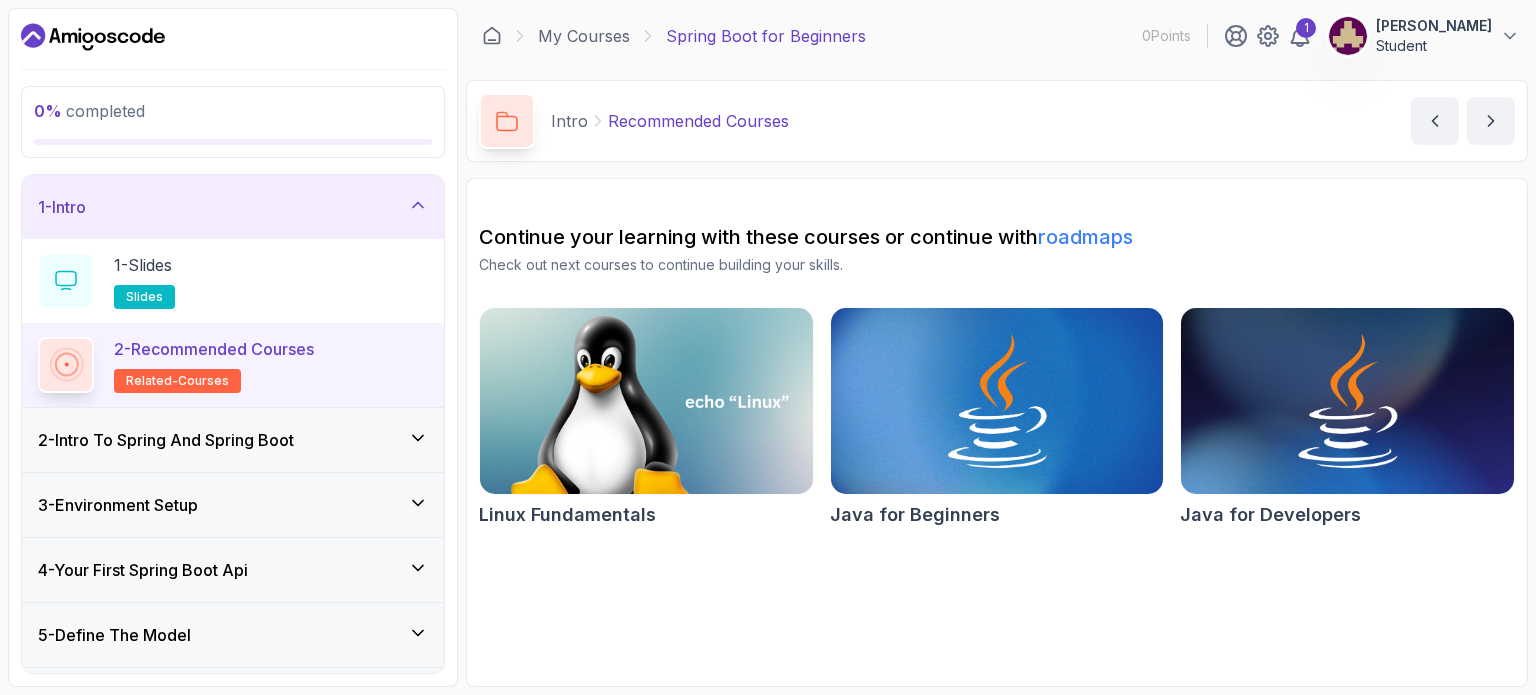 click on "2  -  Recommended Courses related-courses" at bounding box center [214, 365] 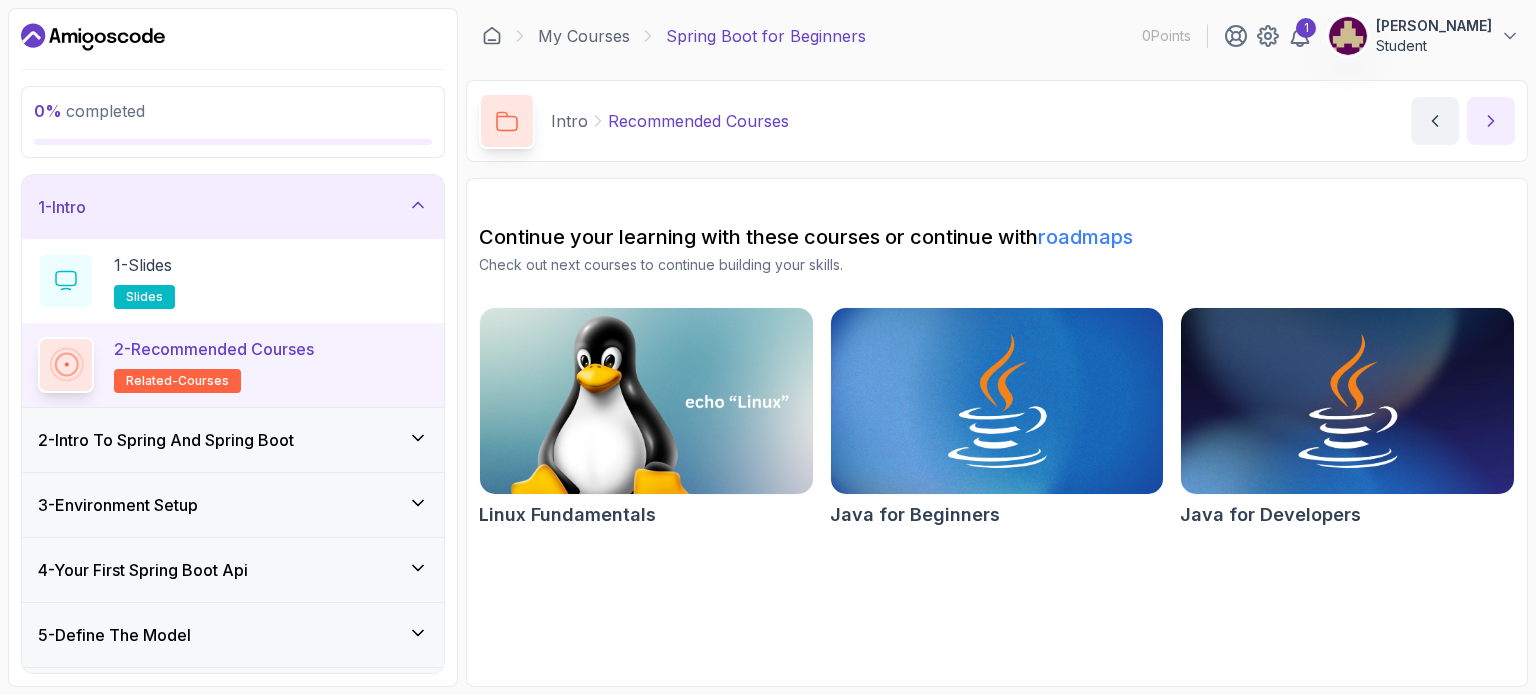 click at bounding box center [1491, 121] 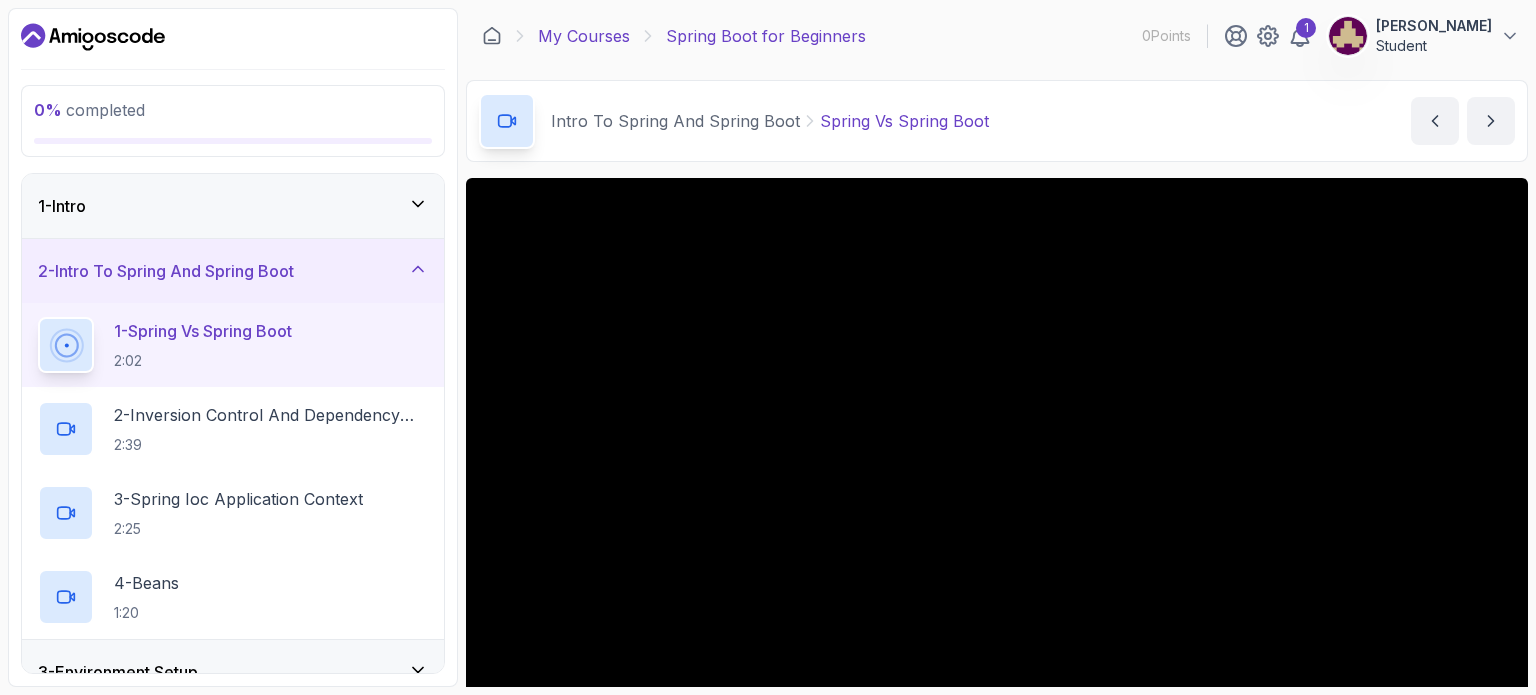 click on "My Courses" at bounding box center [584, 36] 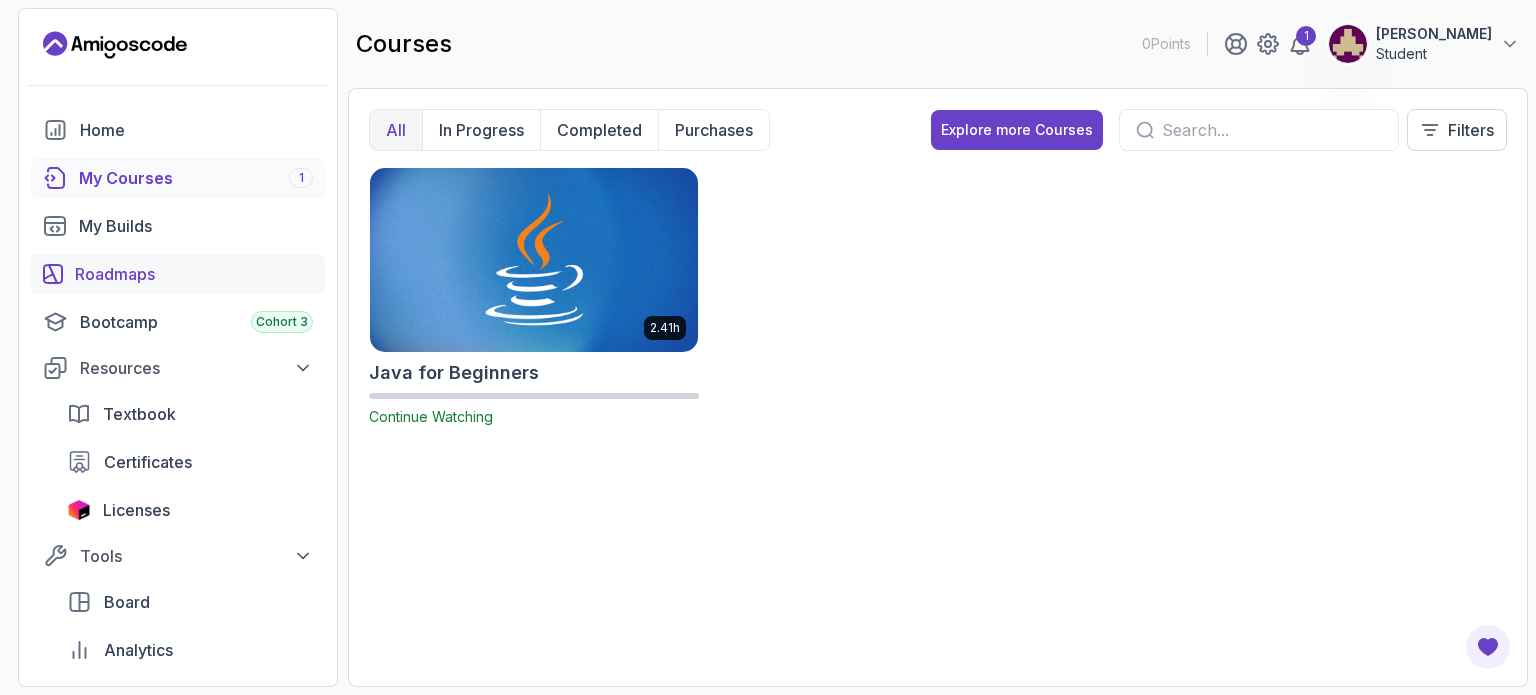 click on "Roadmaps" at bounding box center [194, 274] 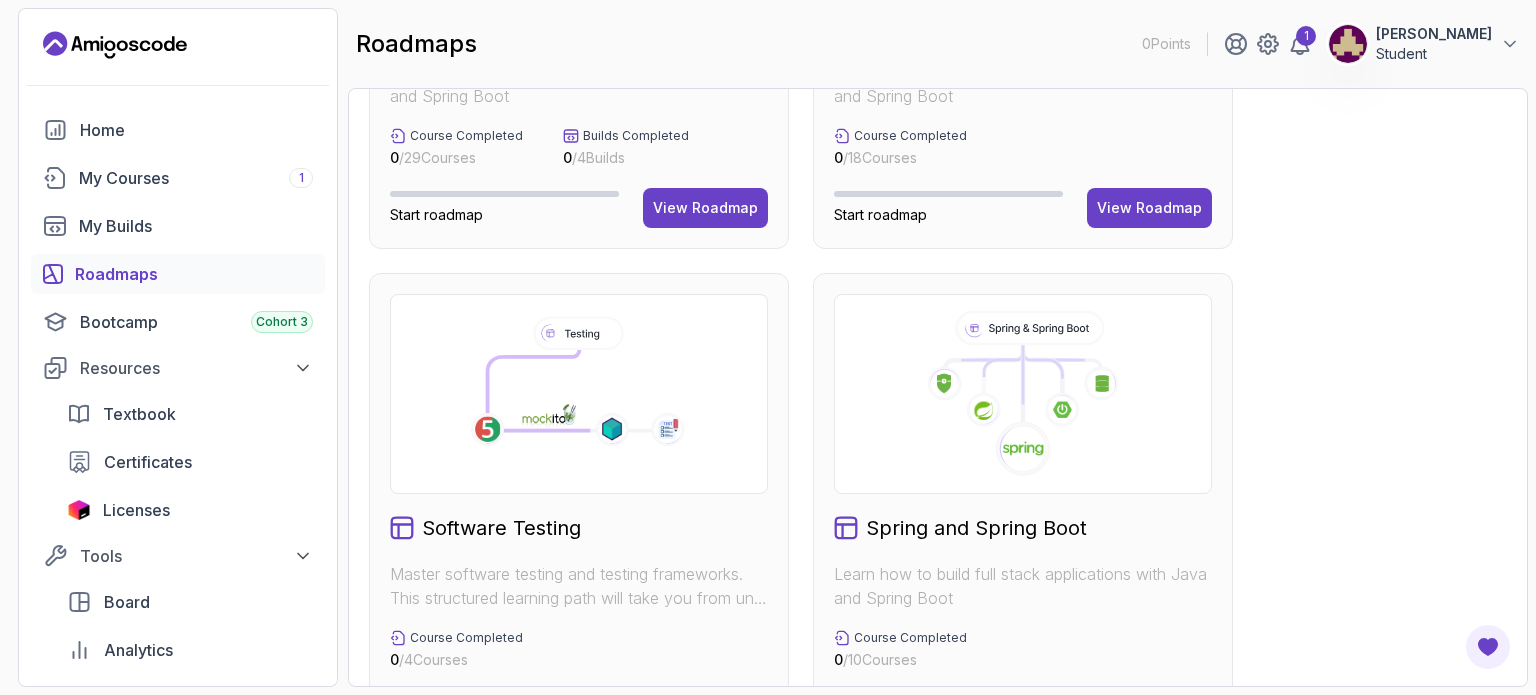 scroll, scrollTop: 923, scrollLeft: 0, axis: vertical 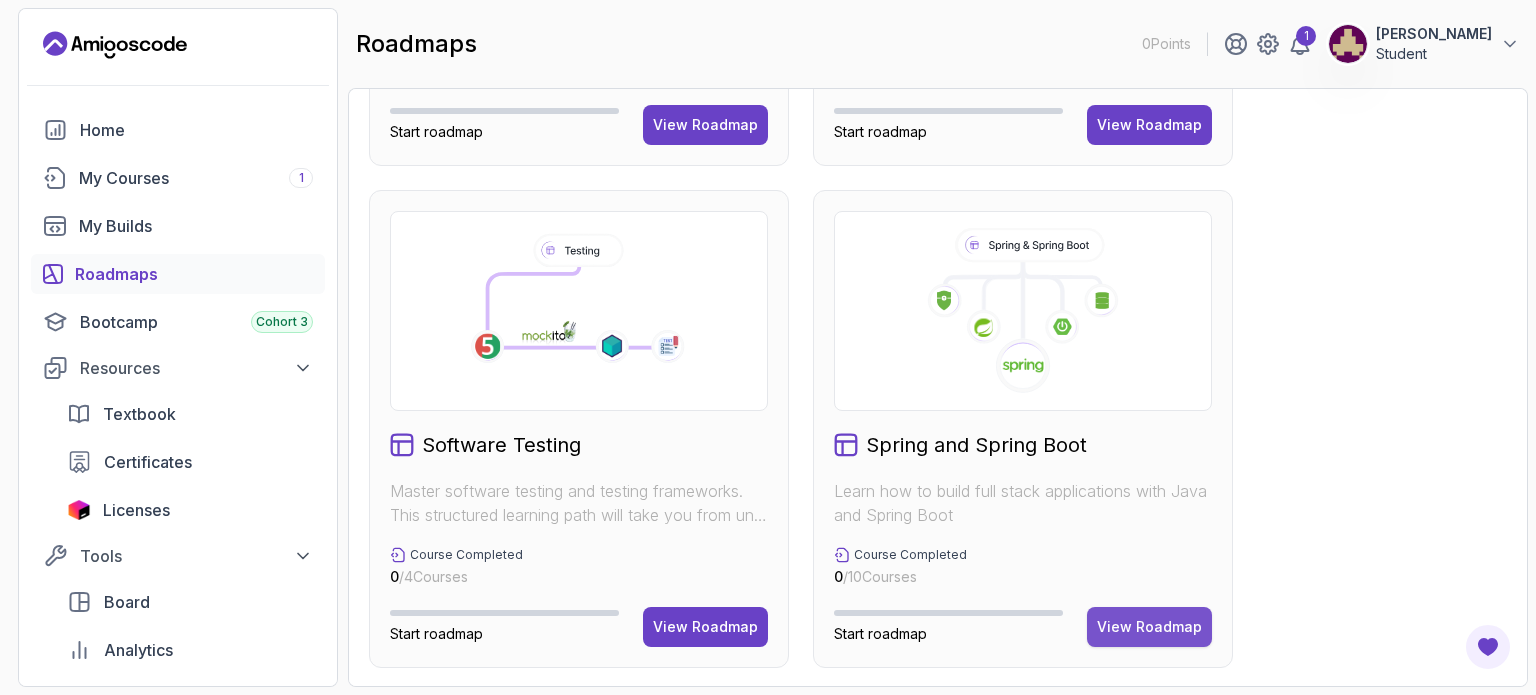 click on "View Roadmap" at bounding box center (1149, 627) 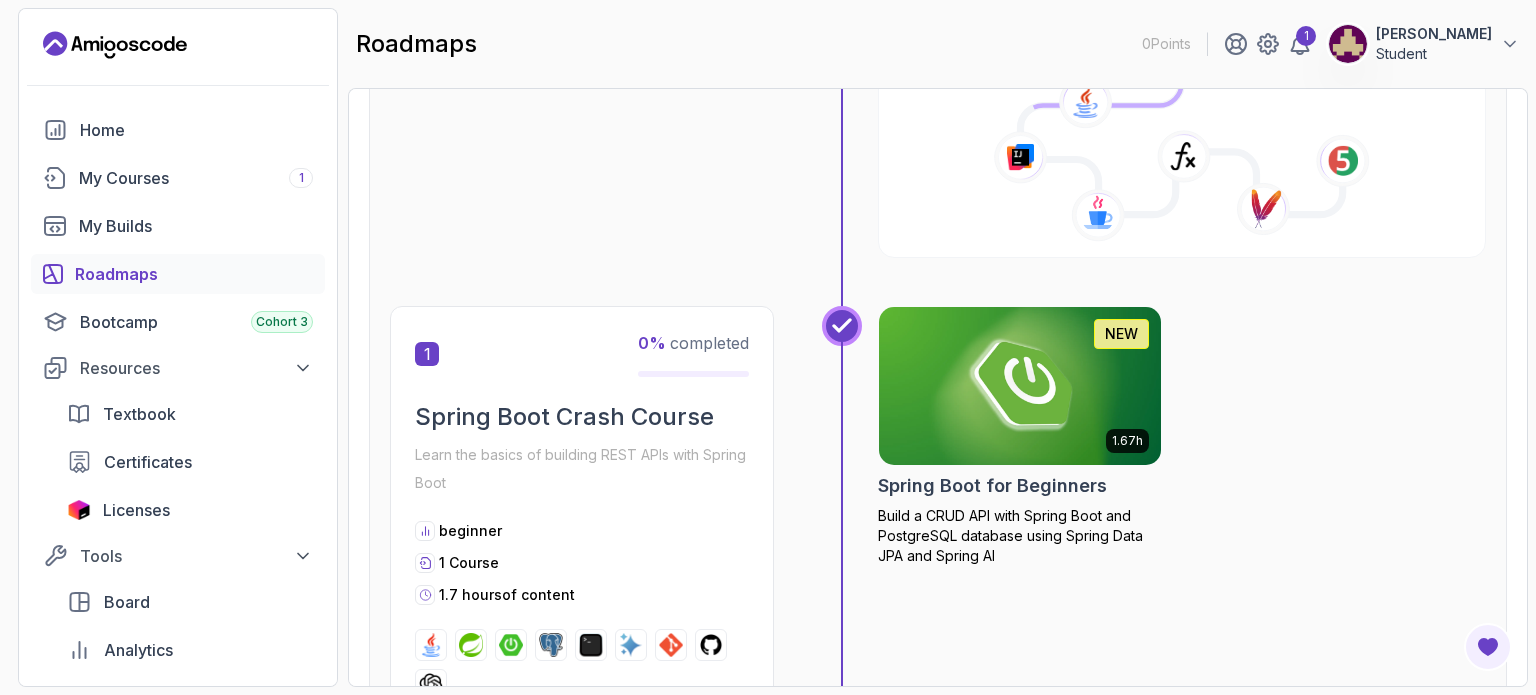 scroll, scrollTop: 319, scrollLeft: 0, axis: vertical 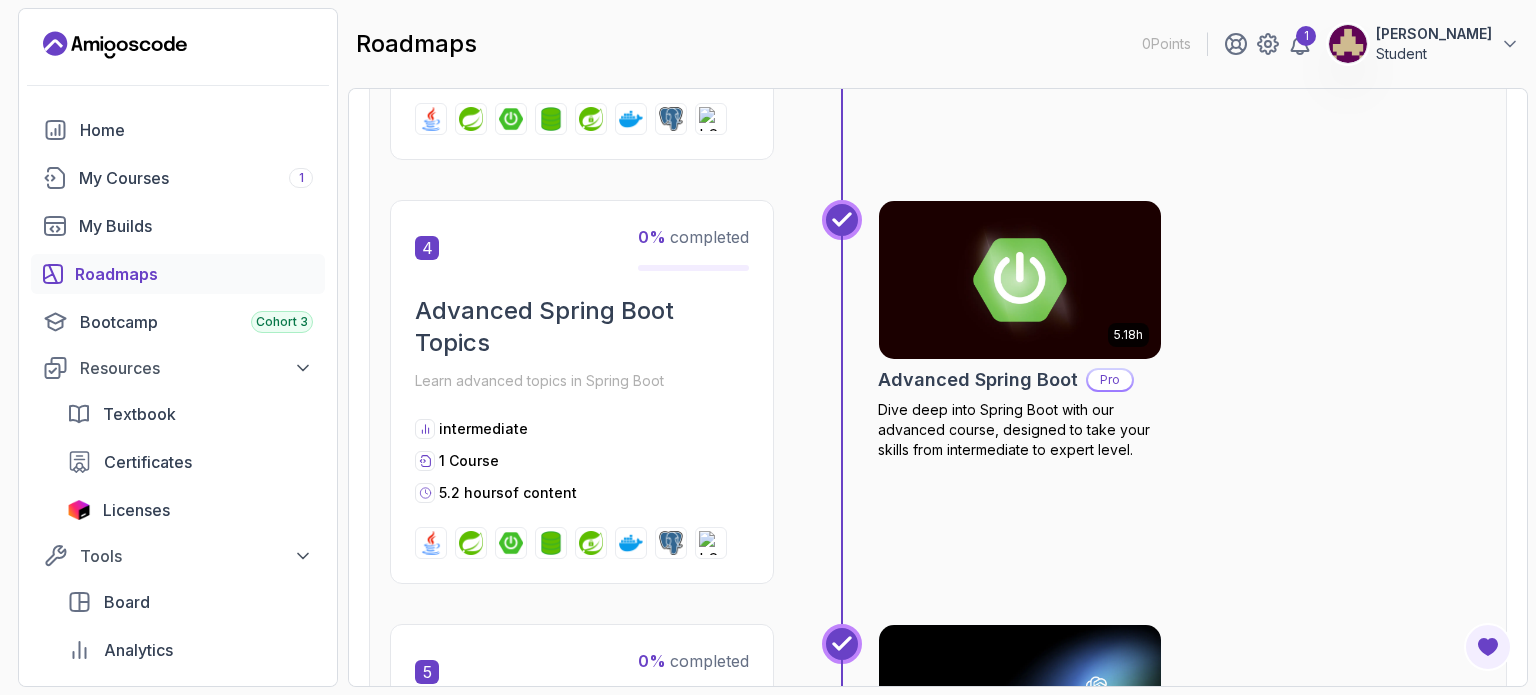 drag, startPoint x: 956, startPoint y: 349, endPoint x: 832, endPoint y: 449, distance: 159.29846 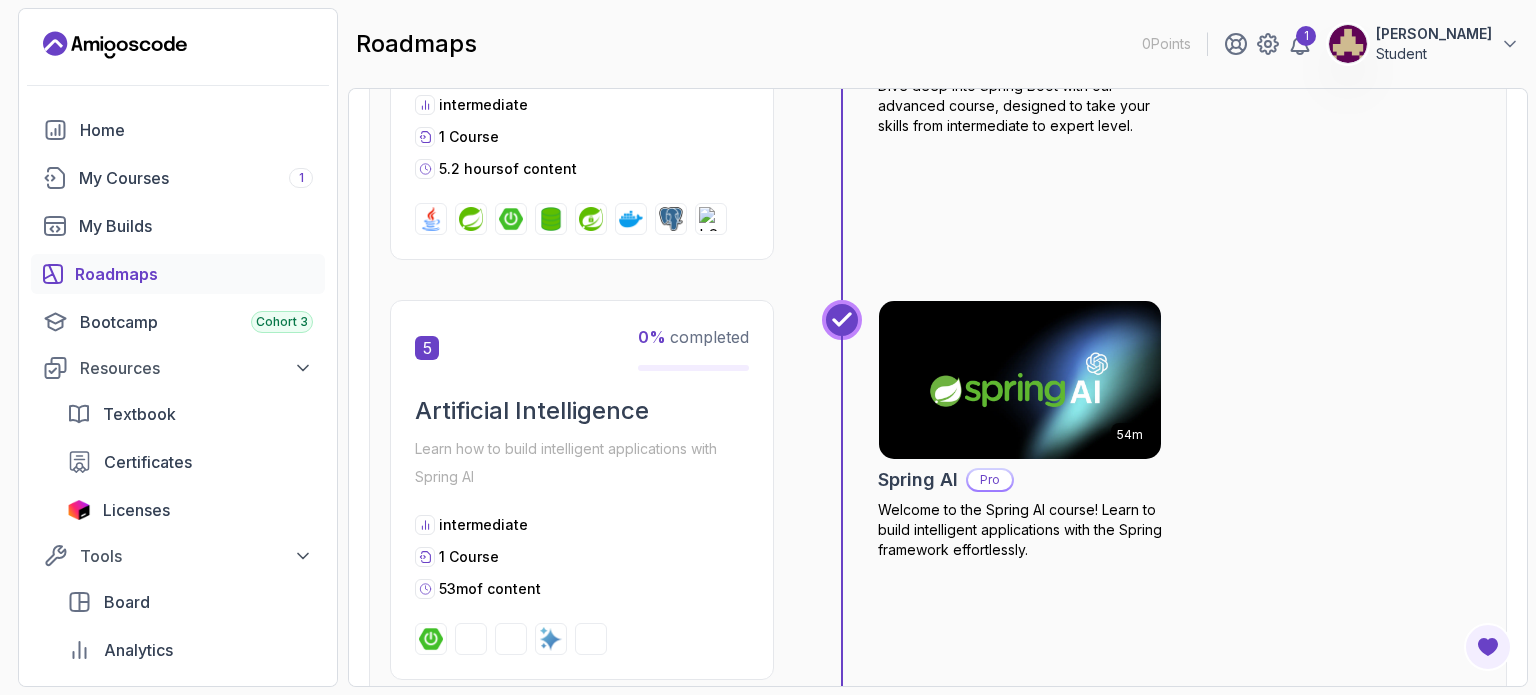 scroll, scrollTop: 2102, scrollLeft: 0, axis: vertical 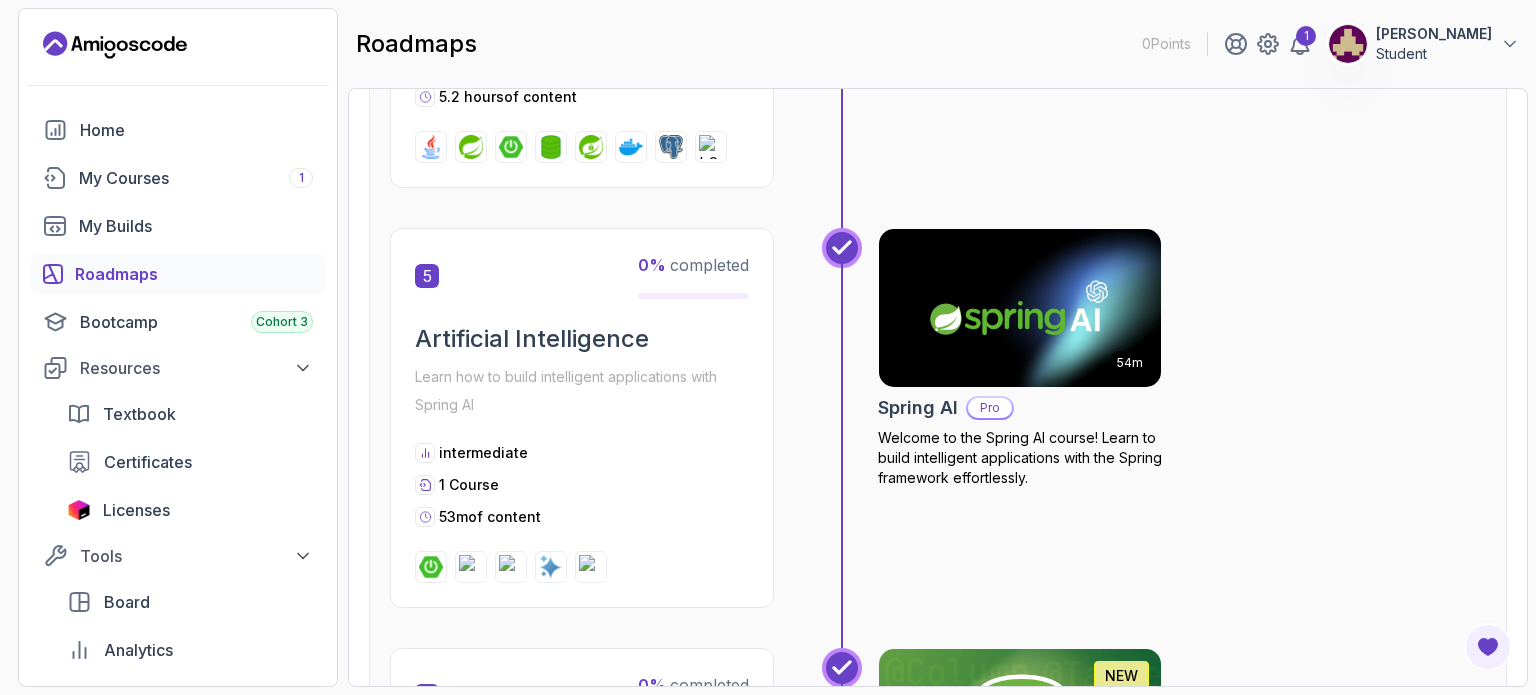 drag, startPoint x: 922, startPoint y: 395, endPoint x: 800, endPoint y: 395, distance: 122 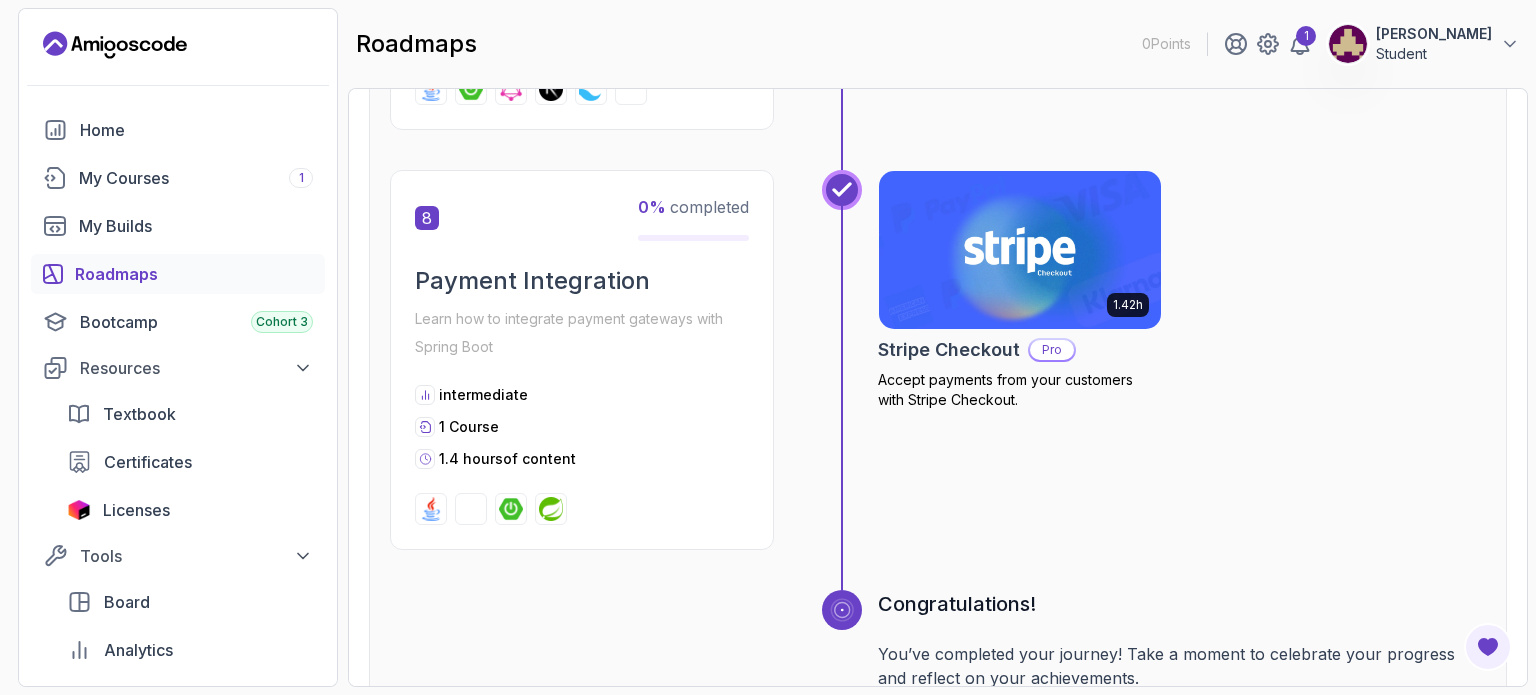 scroll, scrollTop: 3365, scrollLeft: 0, axis: vertical 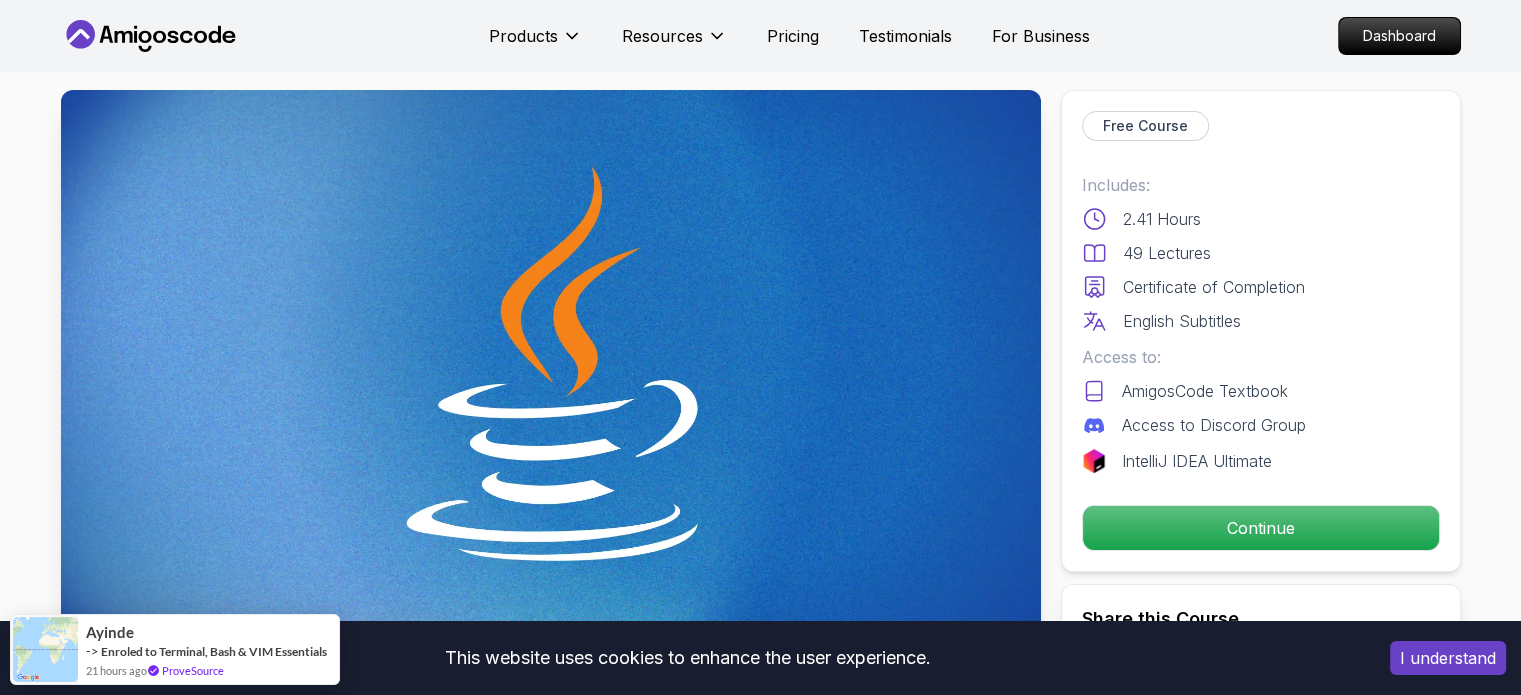 click on "This website uses cookies to enhance the user experience. I understand Products Resources Pricing Testimonials For Business Dashboard Products Resources Pricing Testimonials For Business Dashboard Java for Beginners Beginner-friendly Java course for essential programming skills and application development Mama Samba Braima Djalo  /   Instructor Free Course Includes: 2.41 Hours 49 Lectures Certificate of Completion English Subtitles Access to: AmigosCode Textbook Access to Discord Group IntelliJ IDEA Ultimate Continue Share this Course or Copy link Got a Team of 5 or More? With one subscription, give your entire team access to all courses and features. Check our Business Plan Mama Samba Braima Djalo  /   Instructor What you will learn java intellij terminal bash Java Usages - Learn the various applications and use cases of Java in the real world. Compiled vs Interpreted, Static vs Dynamic Typing - Understand the differences between compiled and interpreted languages, and static vs dynamic typing." at bounding box center [760, 4034] 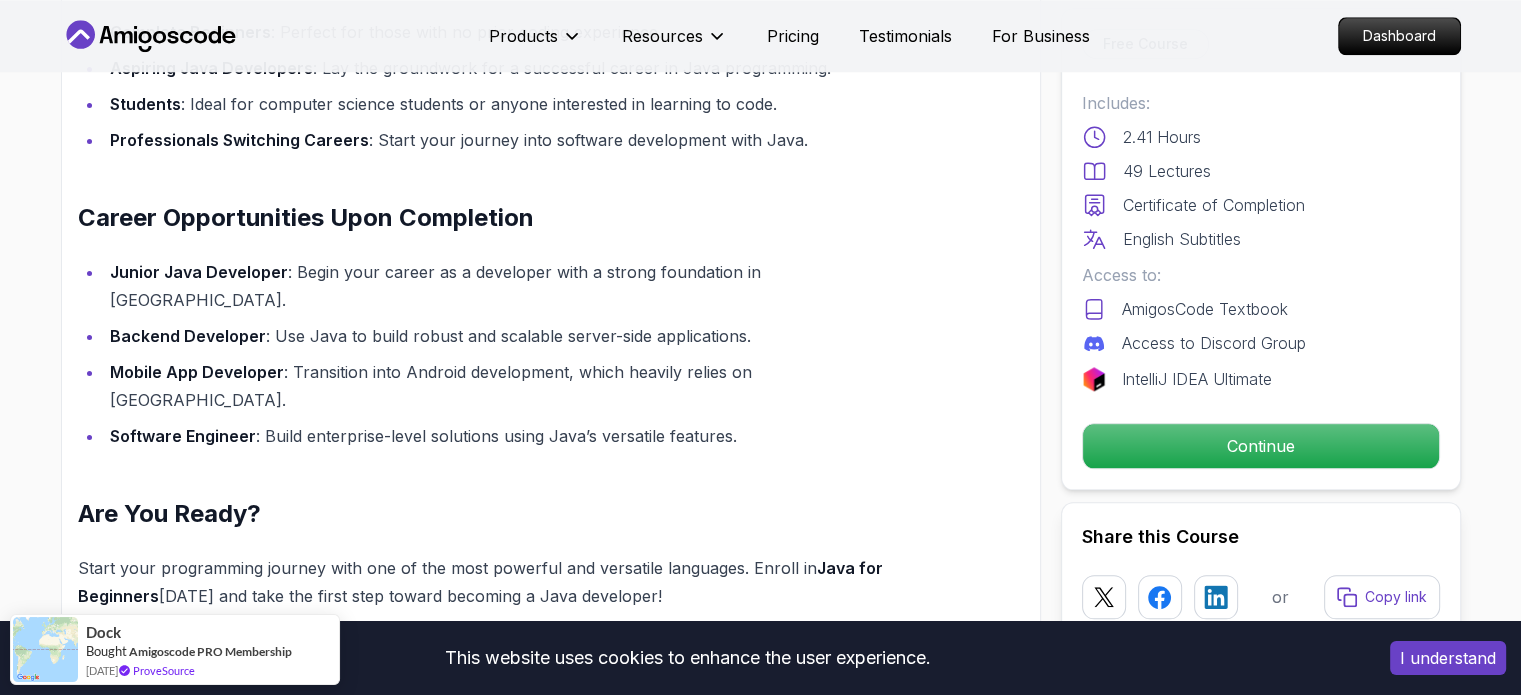 scroll, scrollTop: 2208, scrollLeft: 0, axis: vertical 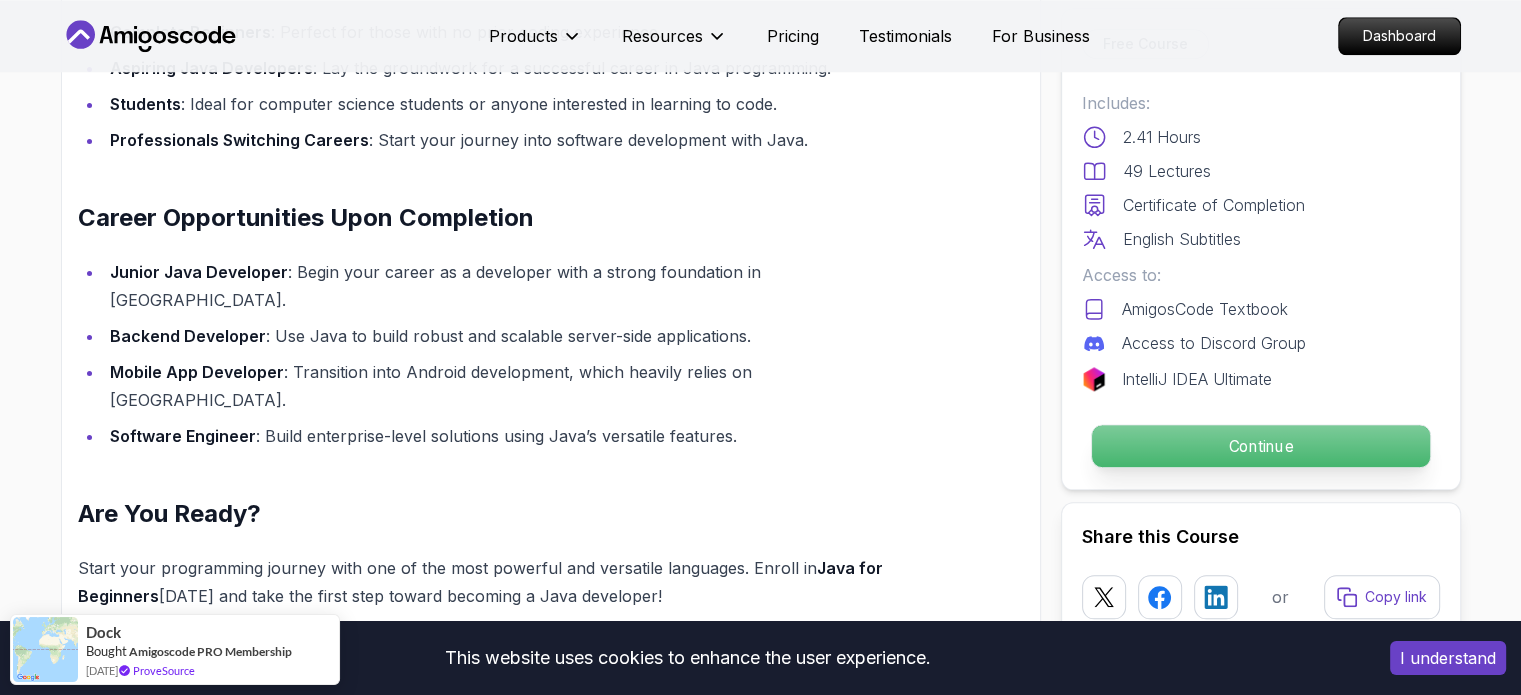 click on "Continue" at bounding box center [1260, 446] 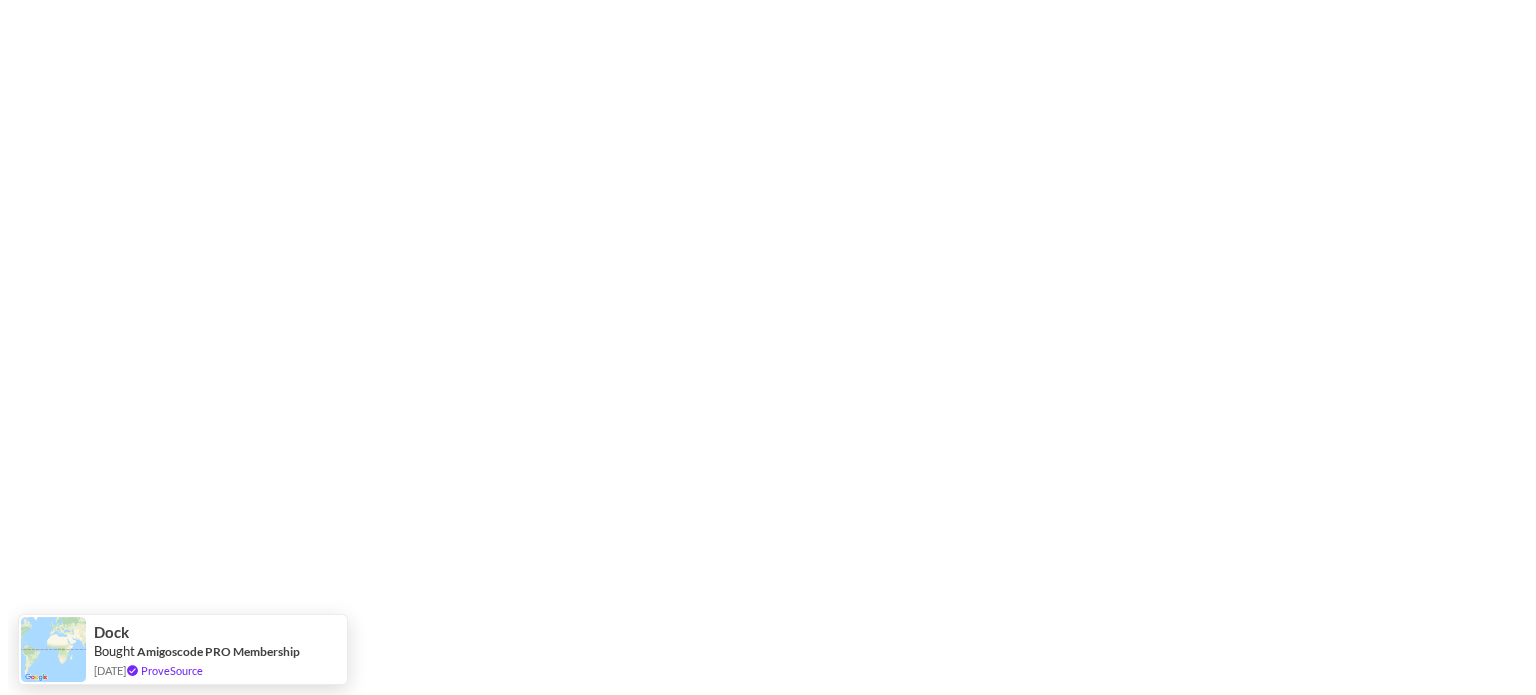 scroll, scrollTop: 0, scrollLeft: 0, axis: both 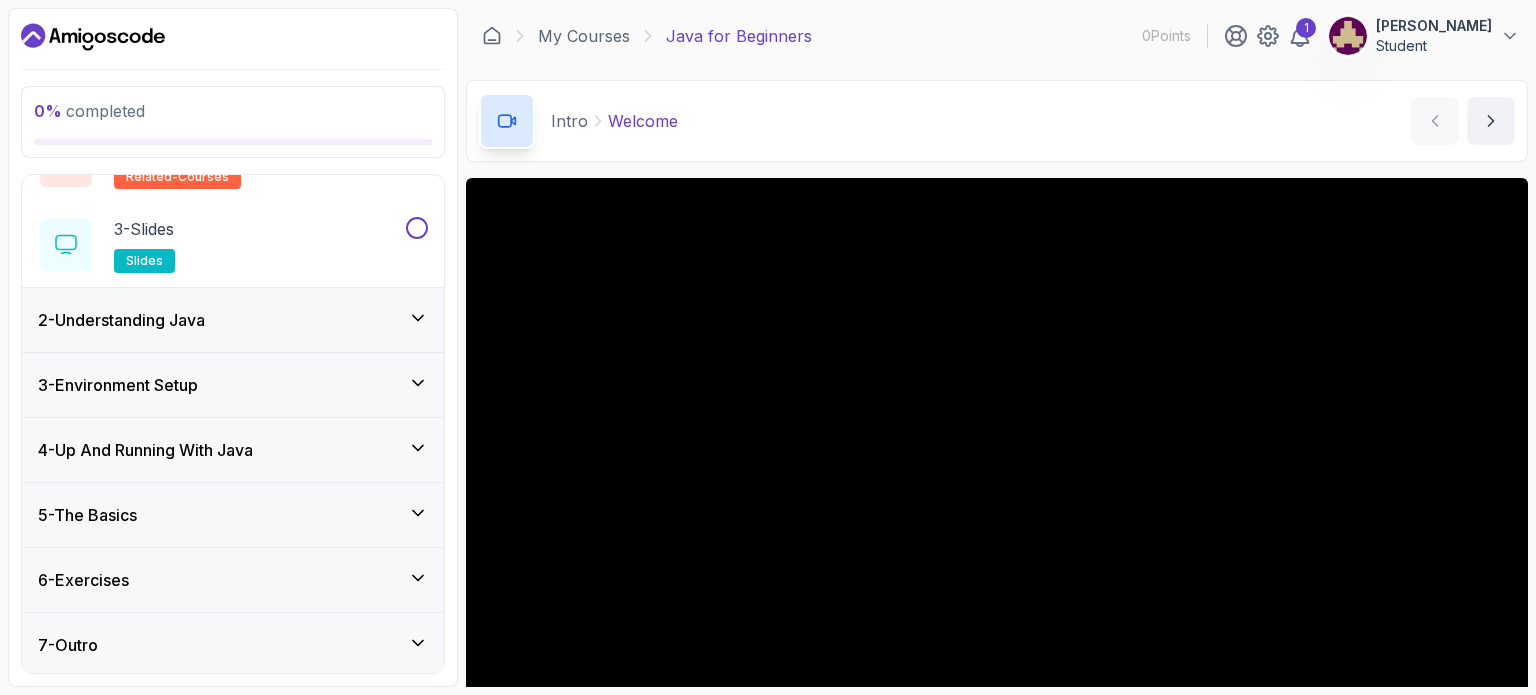 click on "2  -  Understanding Java" at bounding box center (233, 320) 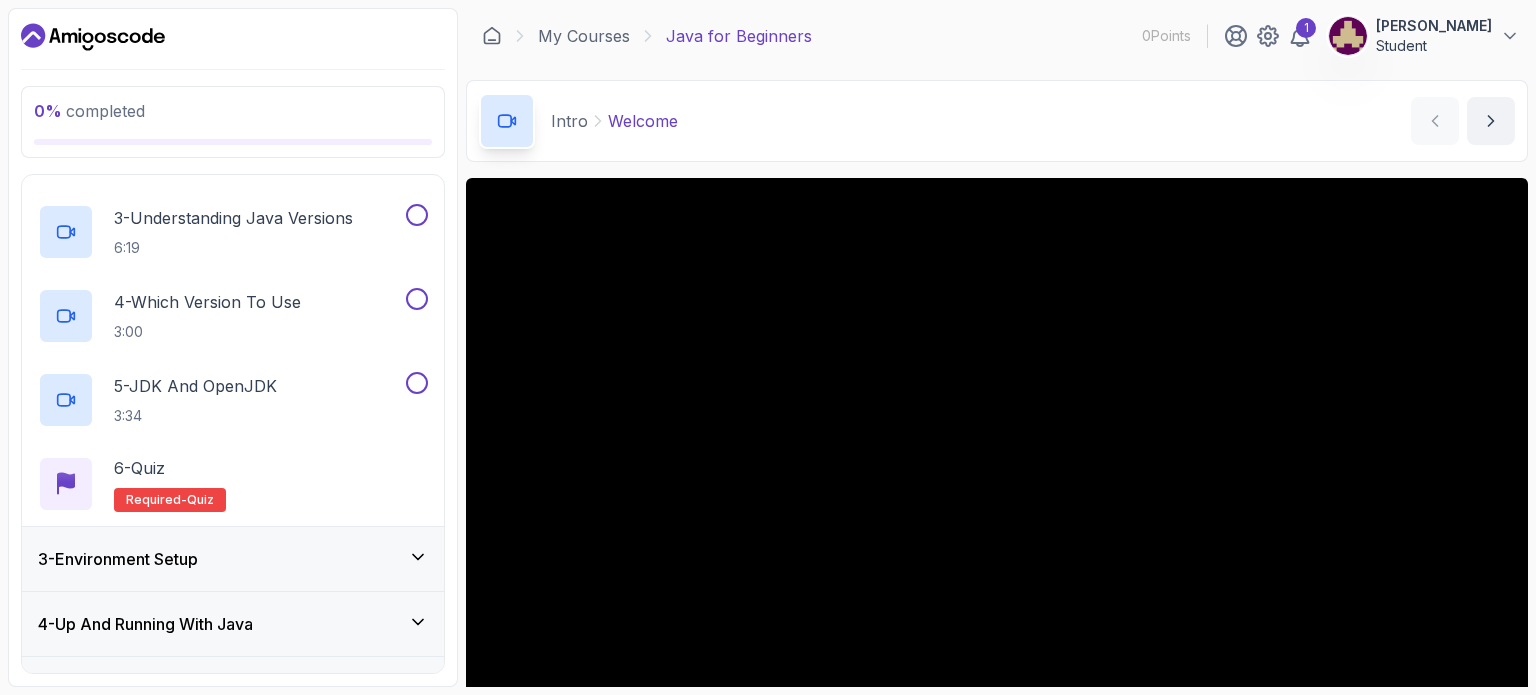 scroll, scrollTop: 291, scrollLeft: 0, axis: vertical 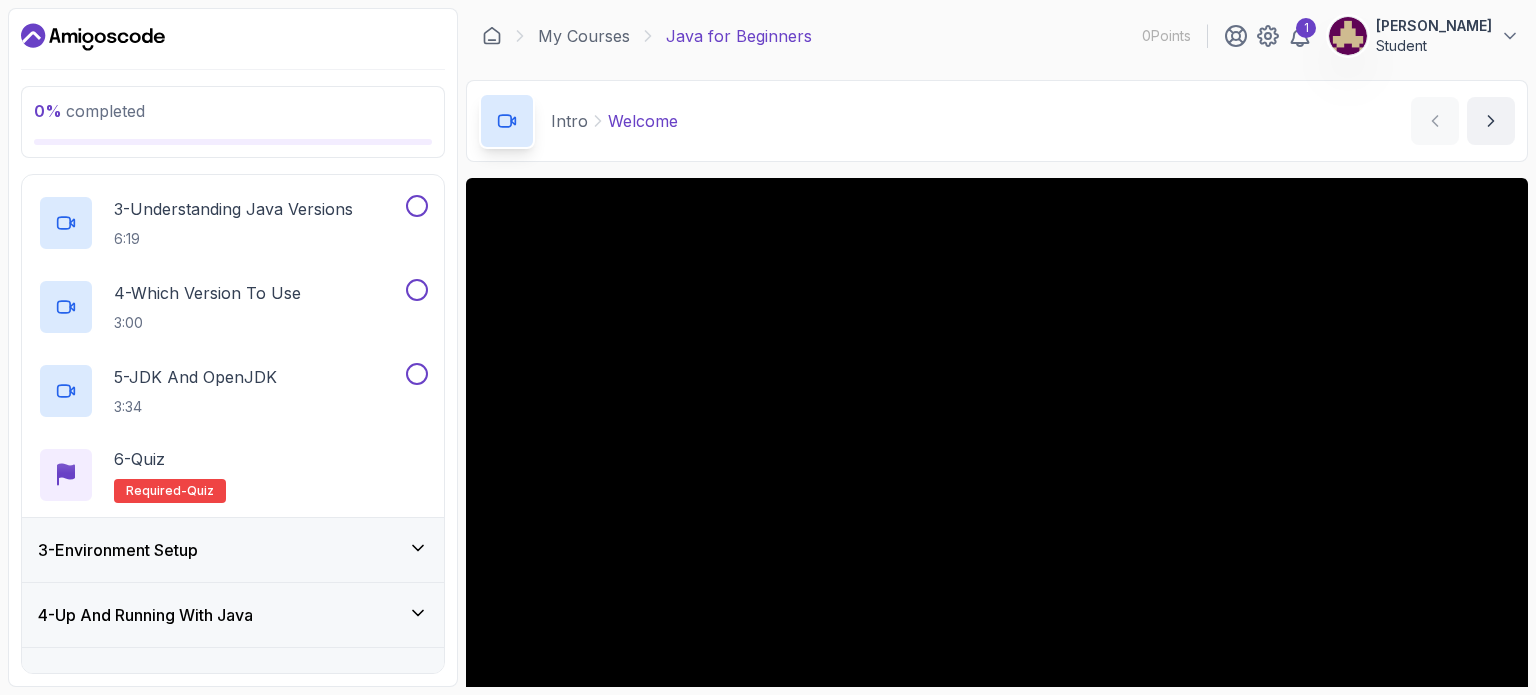 click on "3  -  Environment Setup" at bounding box center [233, 550] 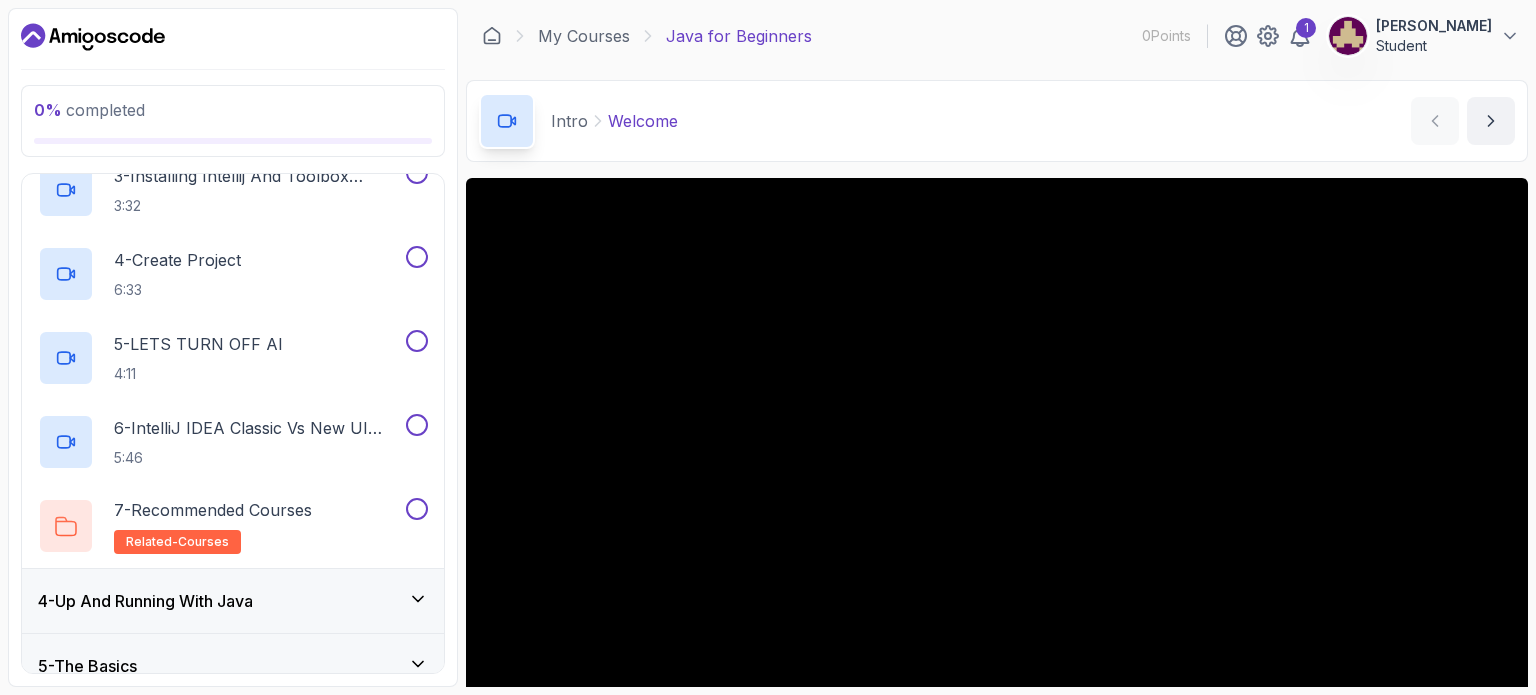 scroll, scrollTop: 540, scrollLeft: 0, axis: vertical 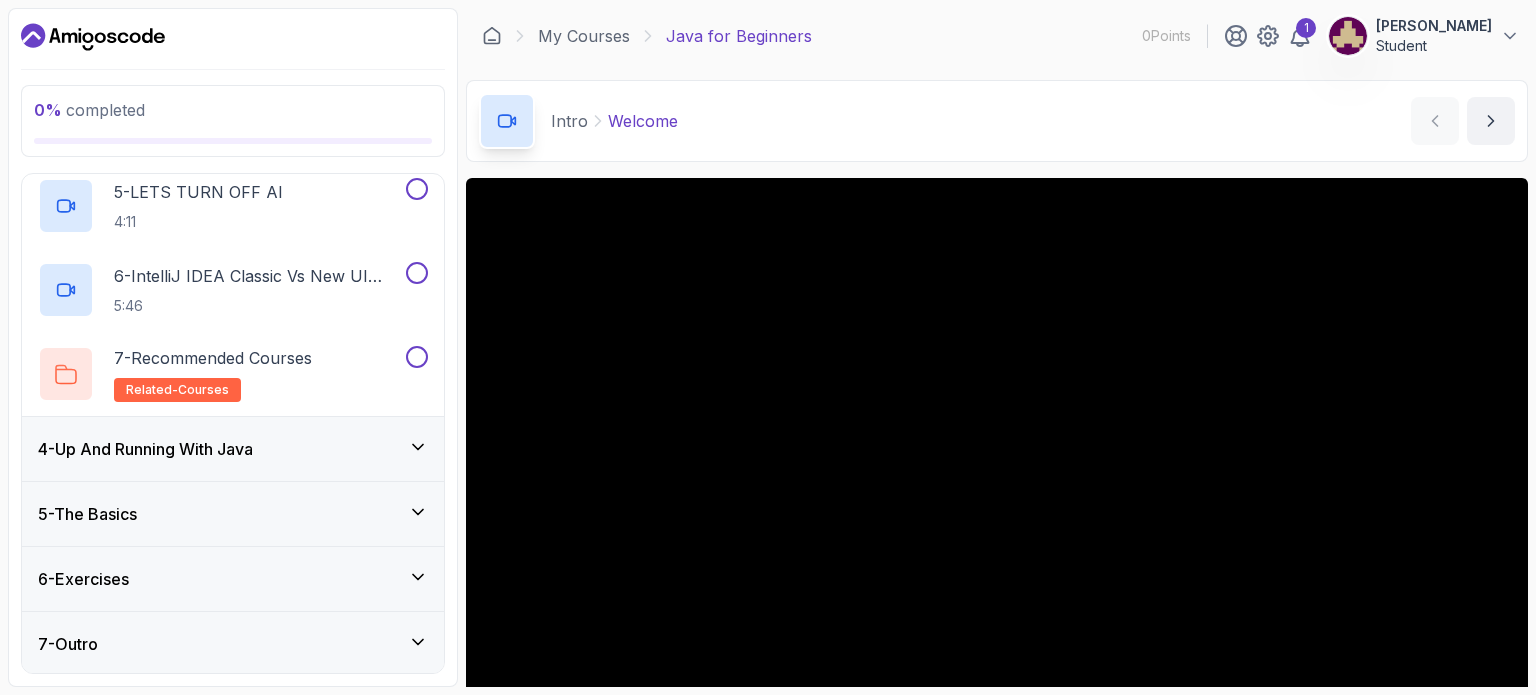 click on "4  -  Up And Running With Java" at bounding box center [145, 449] 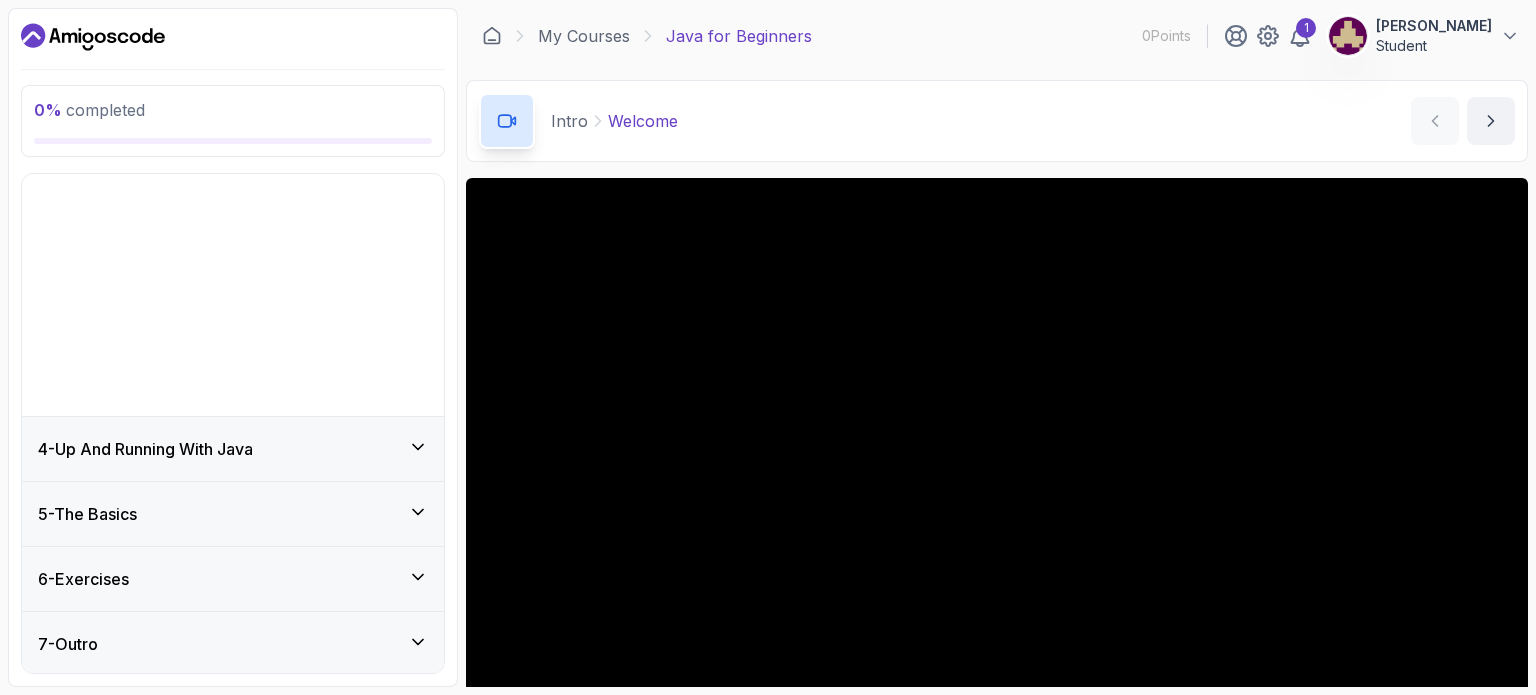 scroll, scrollTop: 0, scrollLeft: 0, axis: both 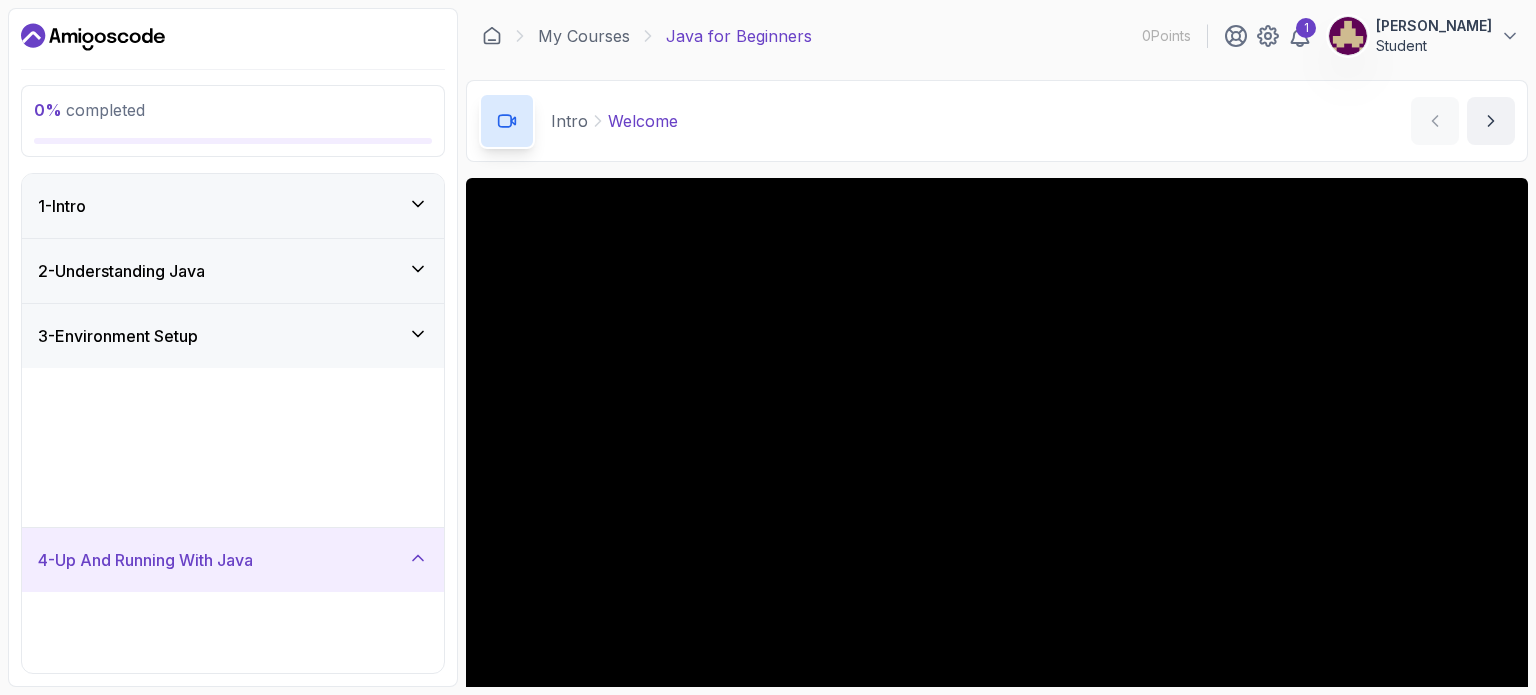click on "2  -  Toolbox And Intellij IDEA 3:18" at bounding box center (233, 473) 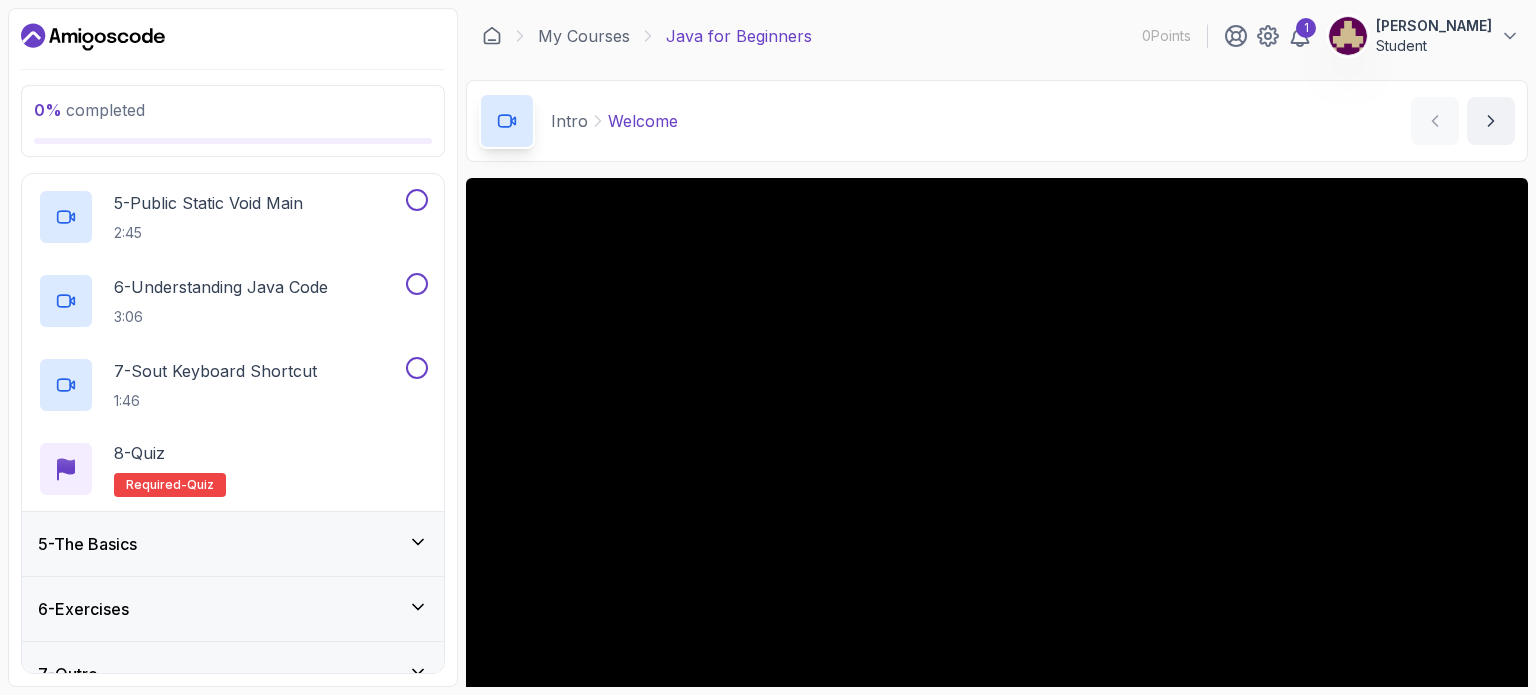 scroll, scrollTop: 624, scrollLeft: 0, axis: vertical 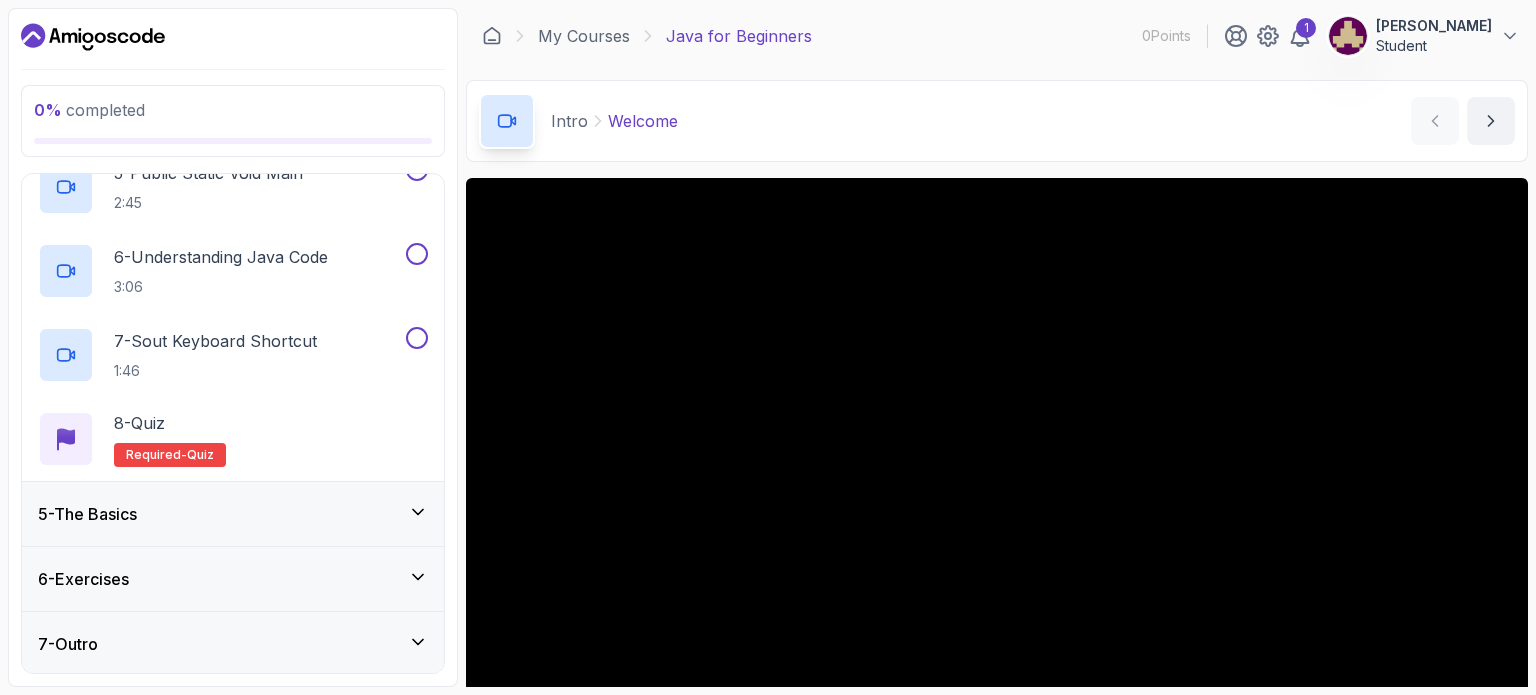 click on "5  -  The Basics" at bounding box center [233, 514] 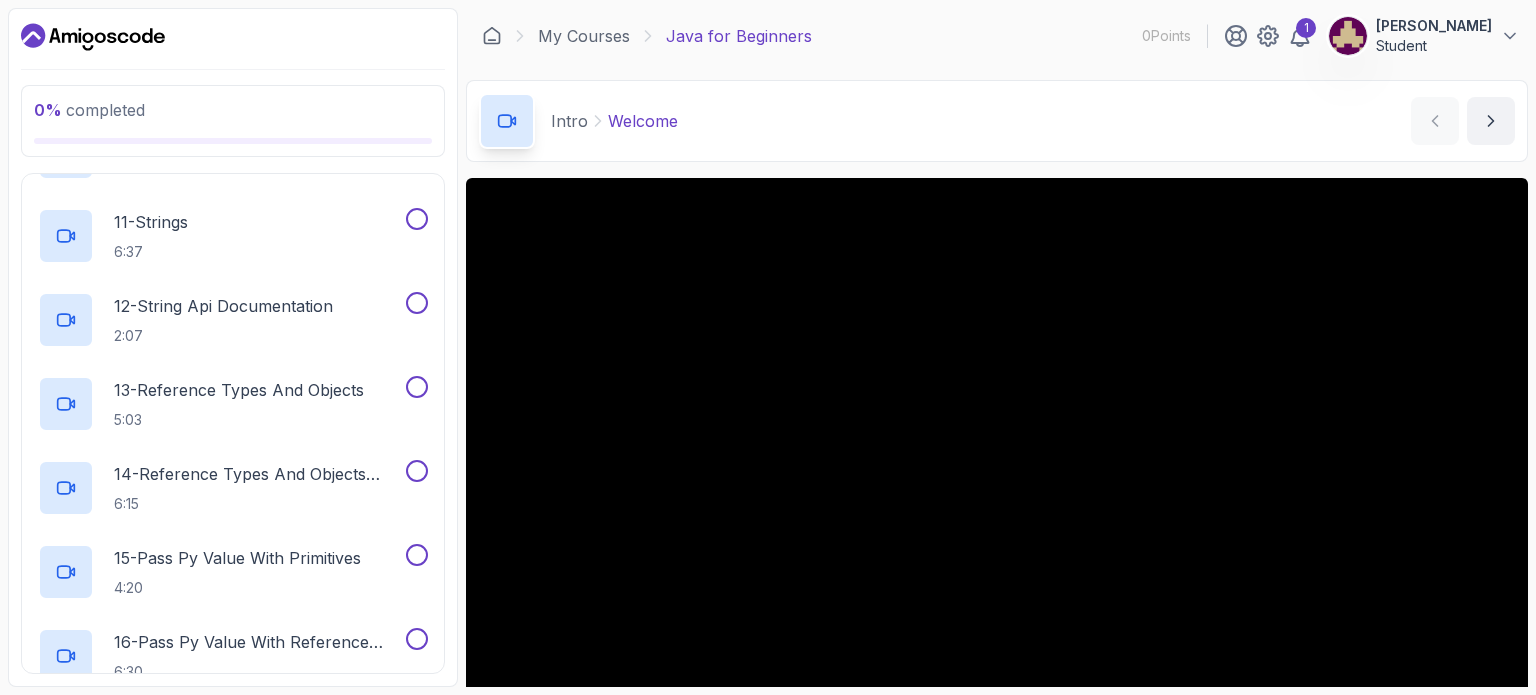 scroll, scrollTop: 1632, scrollLeft: 0, axis: vertical 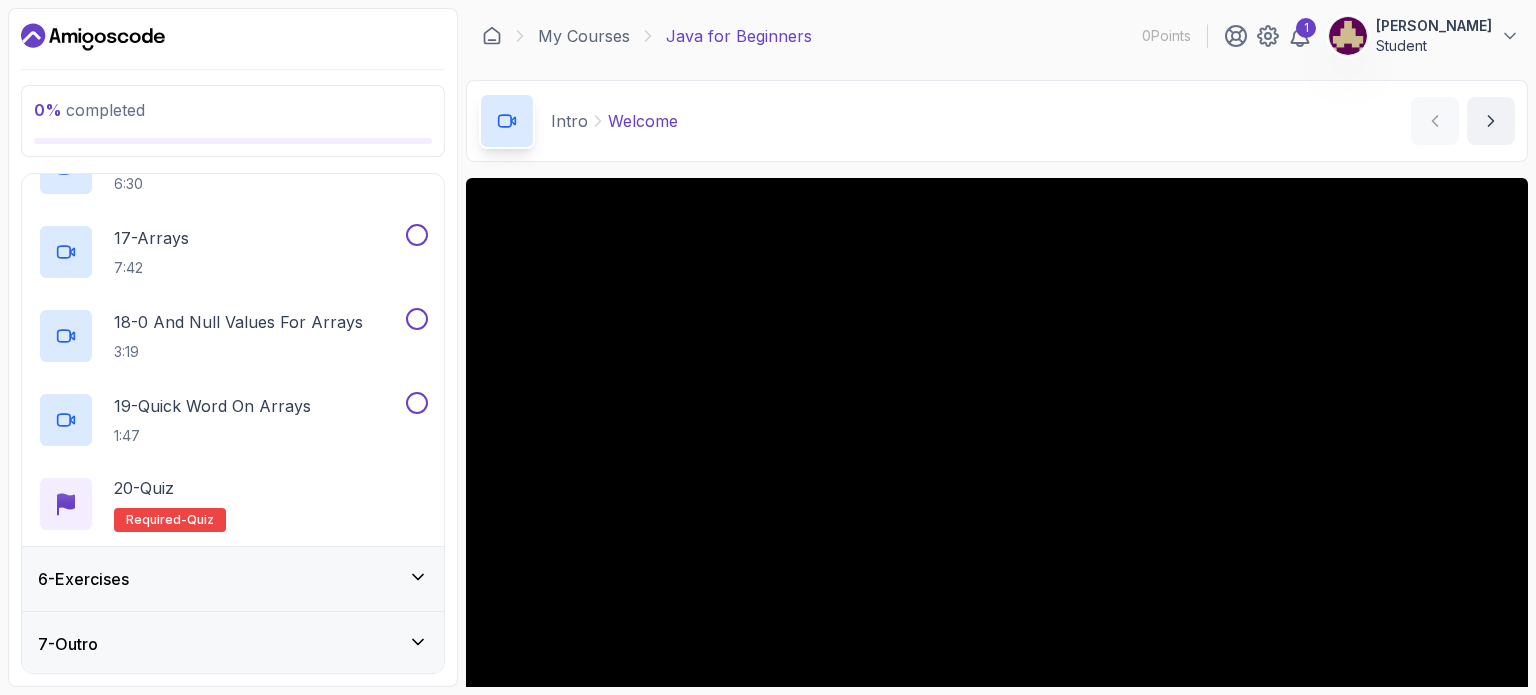 click on "6  -  Exercises" at bounding box center [233, 579] 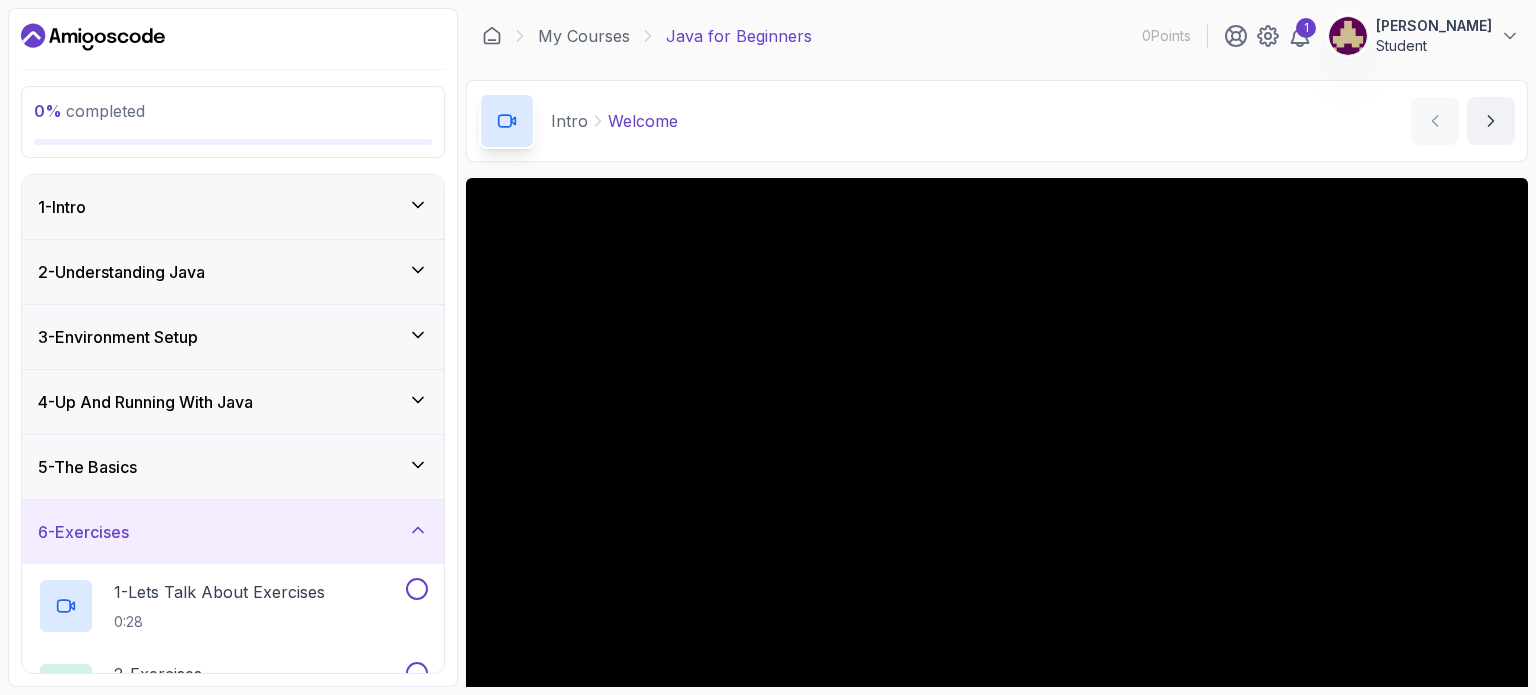 scroll, scrollTop: 120, scrollLeft: 0, axis: vertical 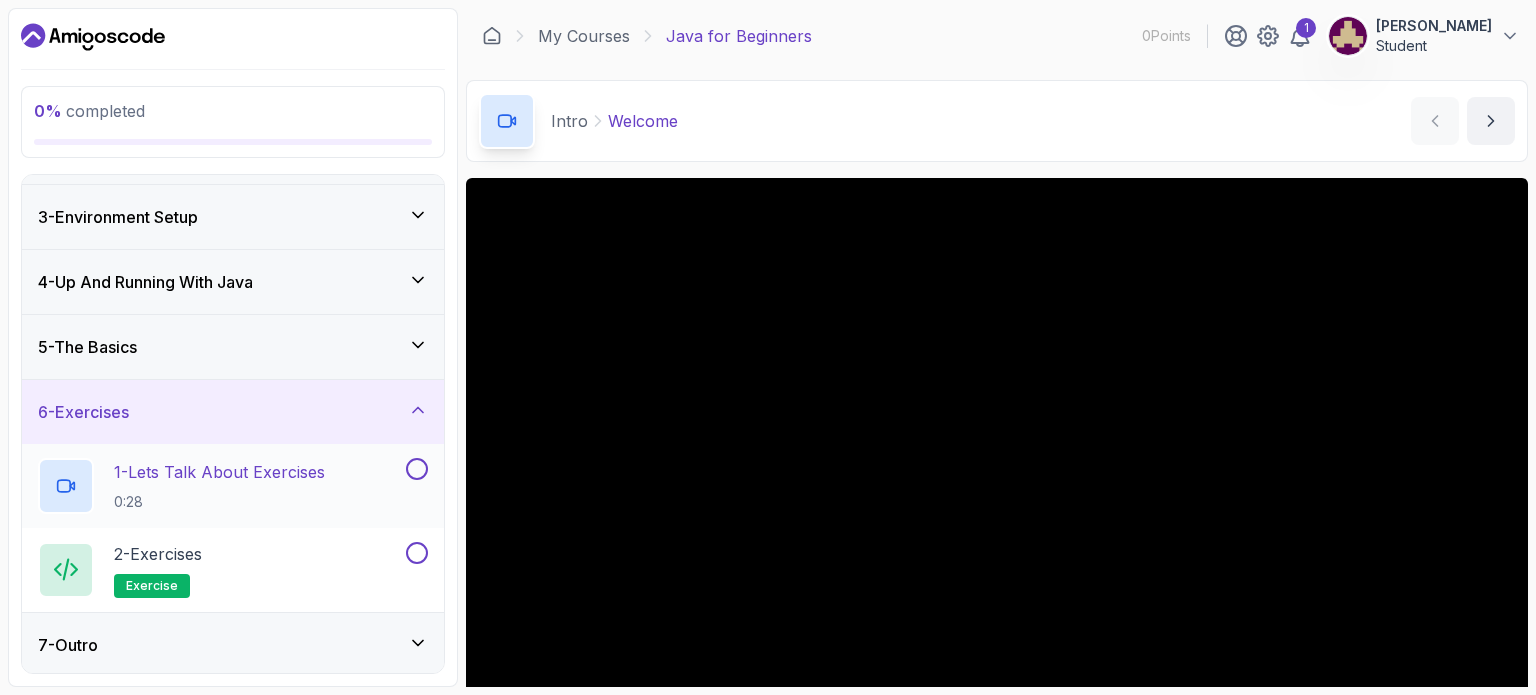 click on "1  -  Lets Talk About Exercises" at bounding box center [219, 472] 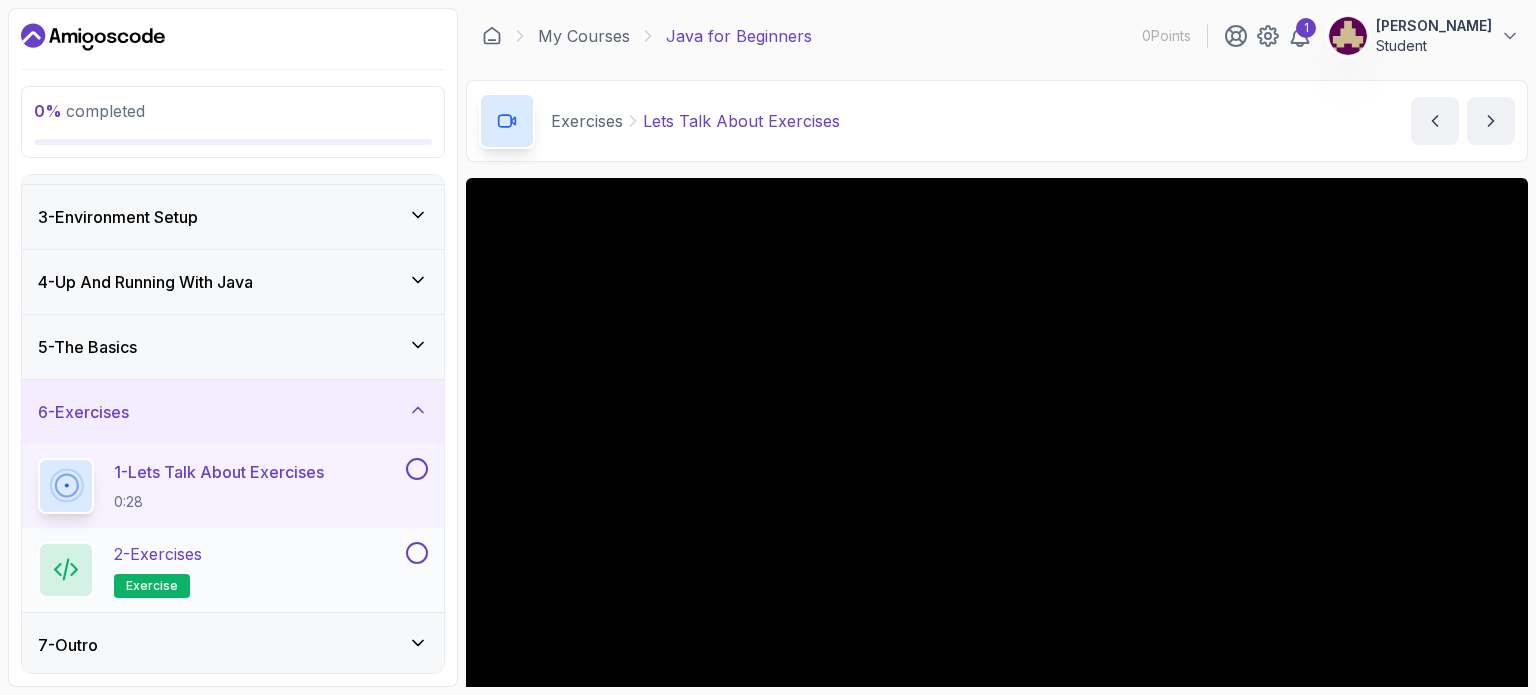 click on "2  -  Exercises exercise" at bounding box center [233, 570] 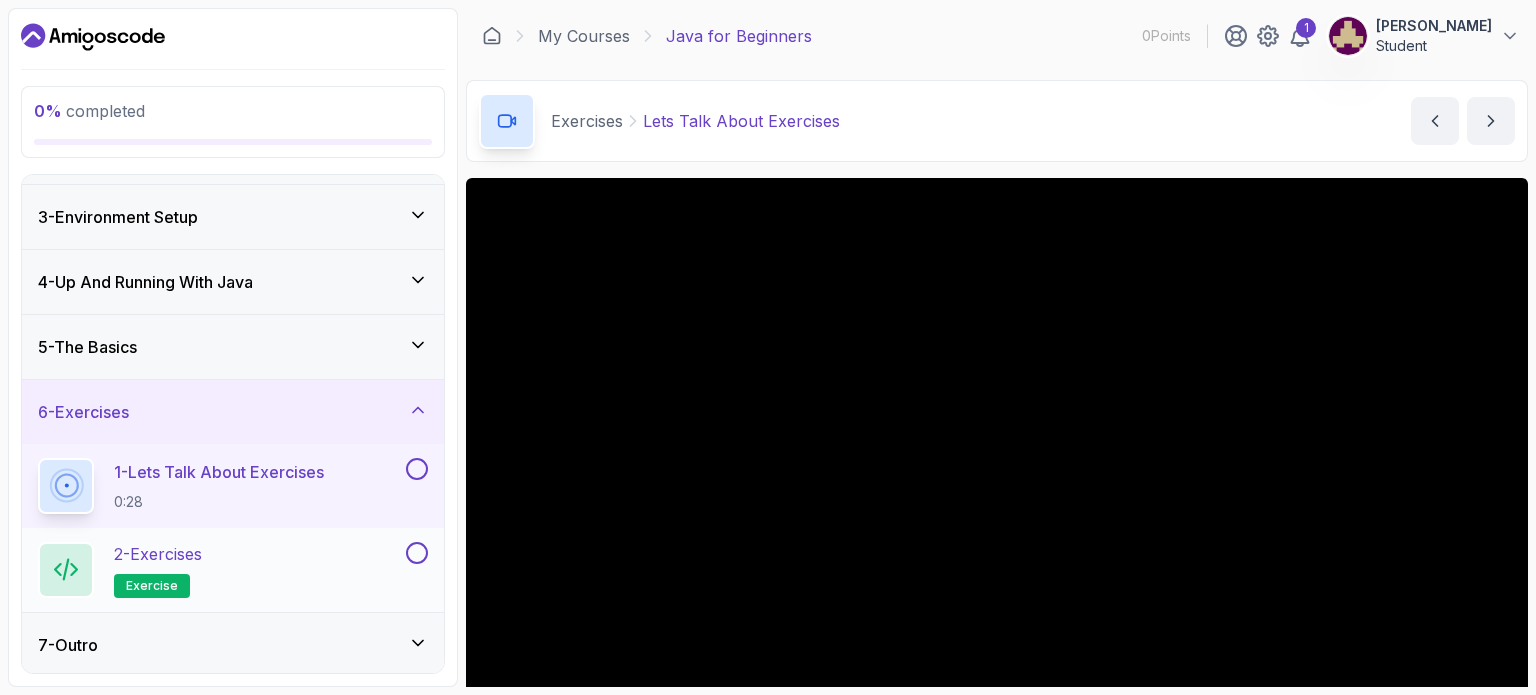 click on "2  -  Exercises exercise" at bounding box center [220, 570] 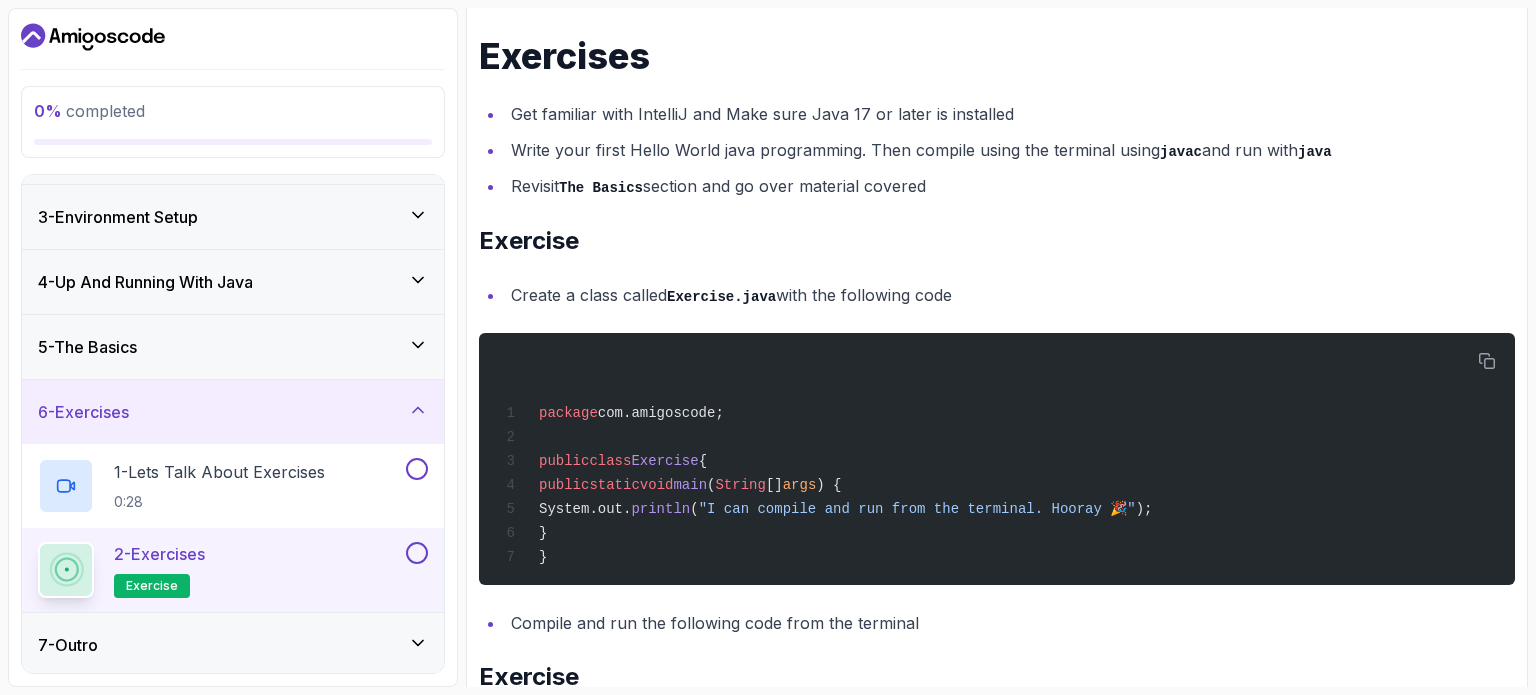 scroll, scrollTop: 310, scrollLeft: 0, axis: vertical 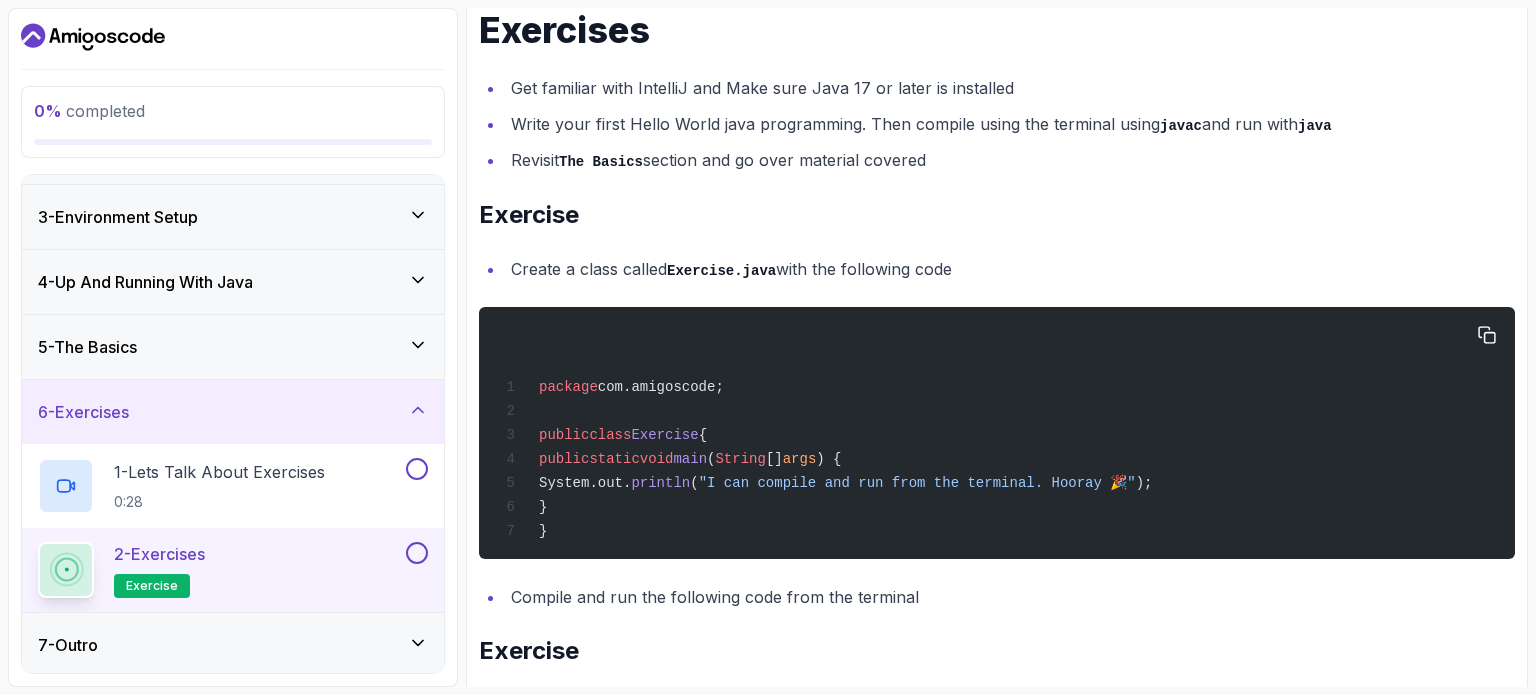 click on ""I can compile and run from the terminal. Hooray 🎉"" at bounding box center (917, 483) 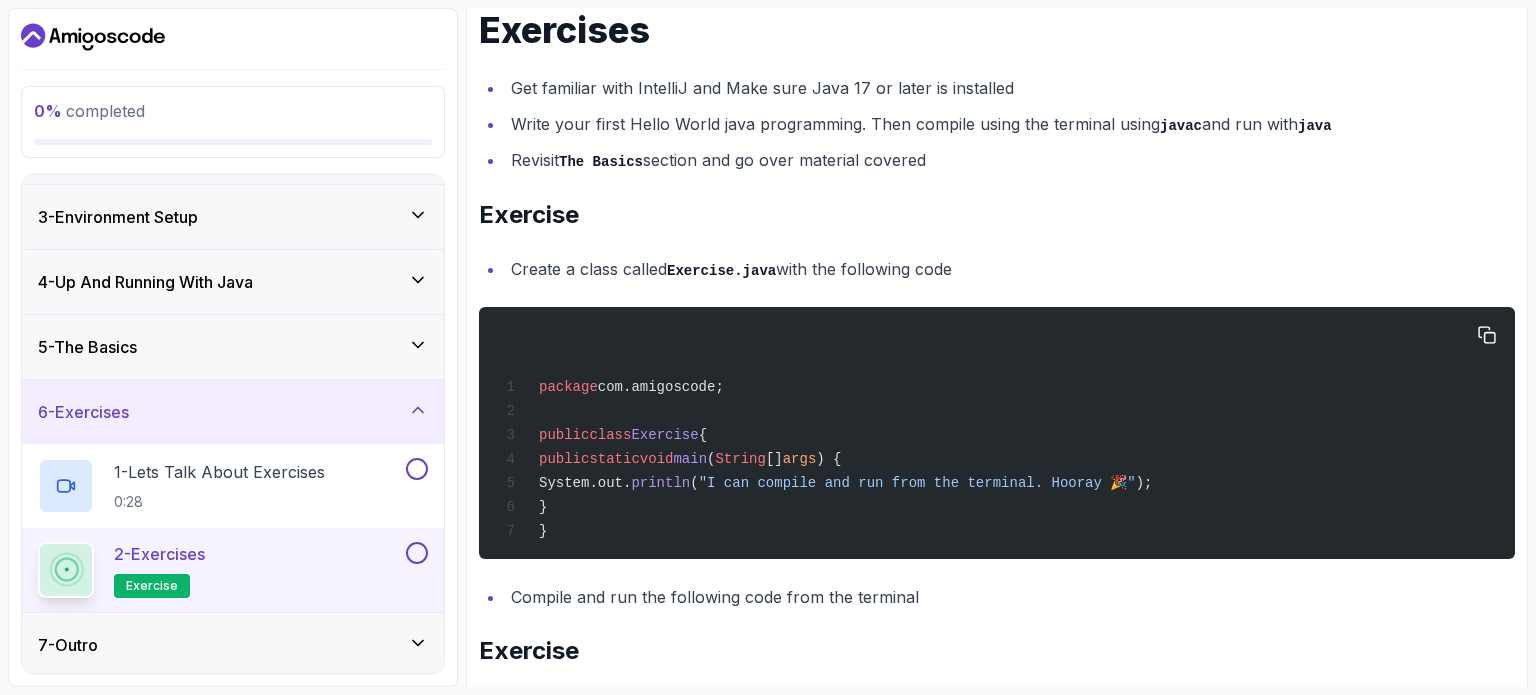 click on "package  com.amigoscode;
public  class  Exercise  {
public  static  void  main ( String []  args ) {
System.out. println ( "I can compile and run from the terminal. Hooray 🎉" );
}
}" at bounding box center [997, 433] 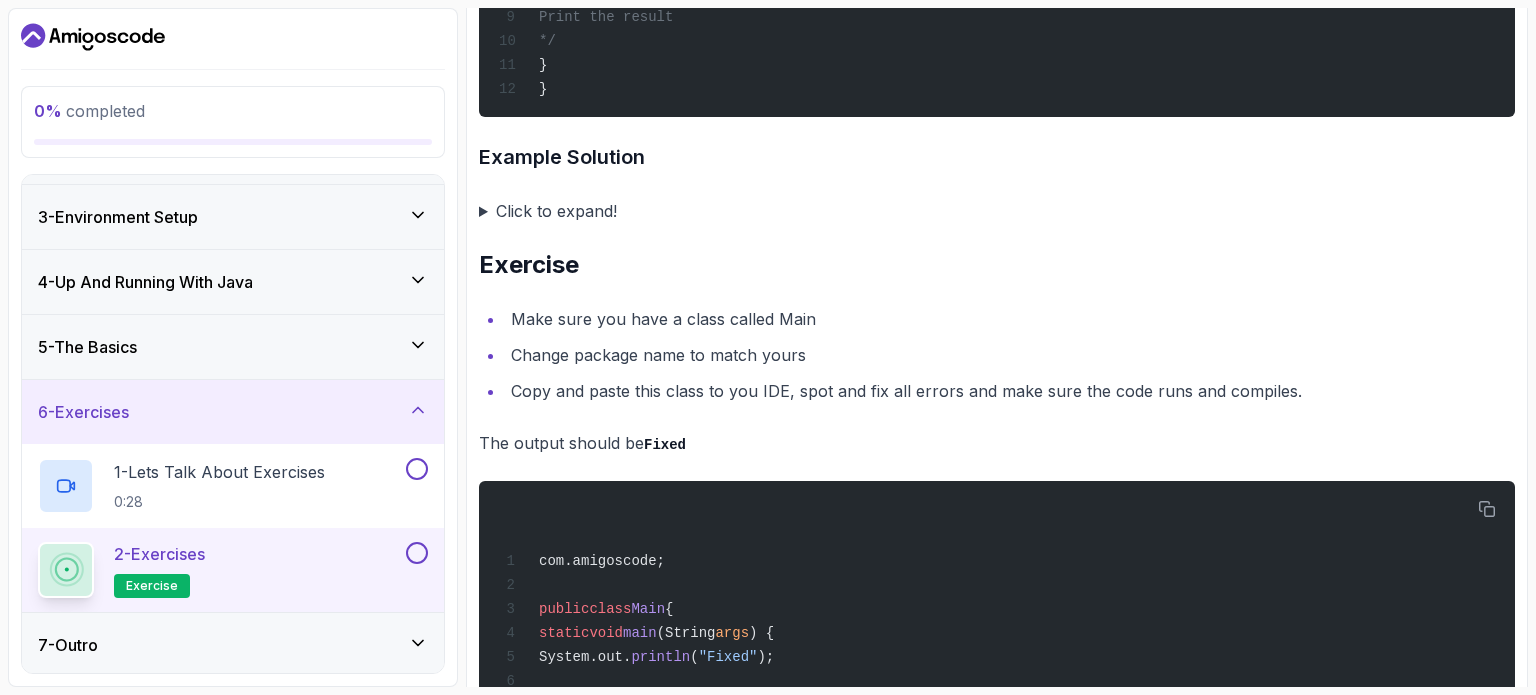 scroll, scrollTop: 4172, scrollLeft: 0, axis: vertical 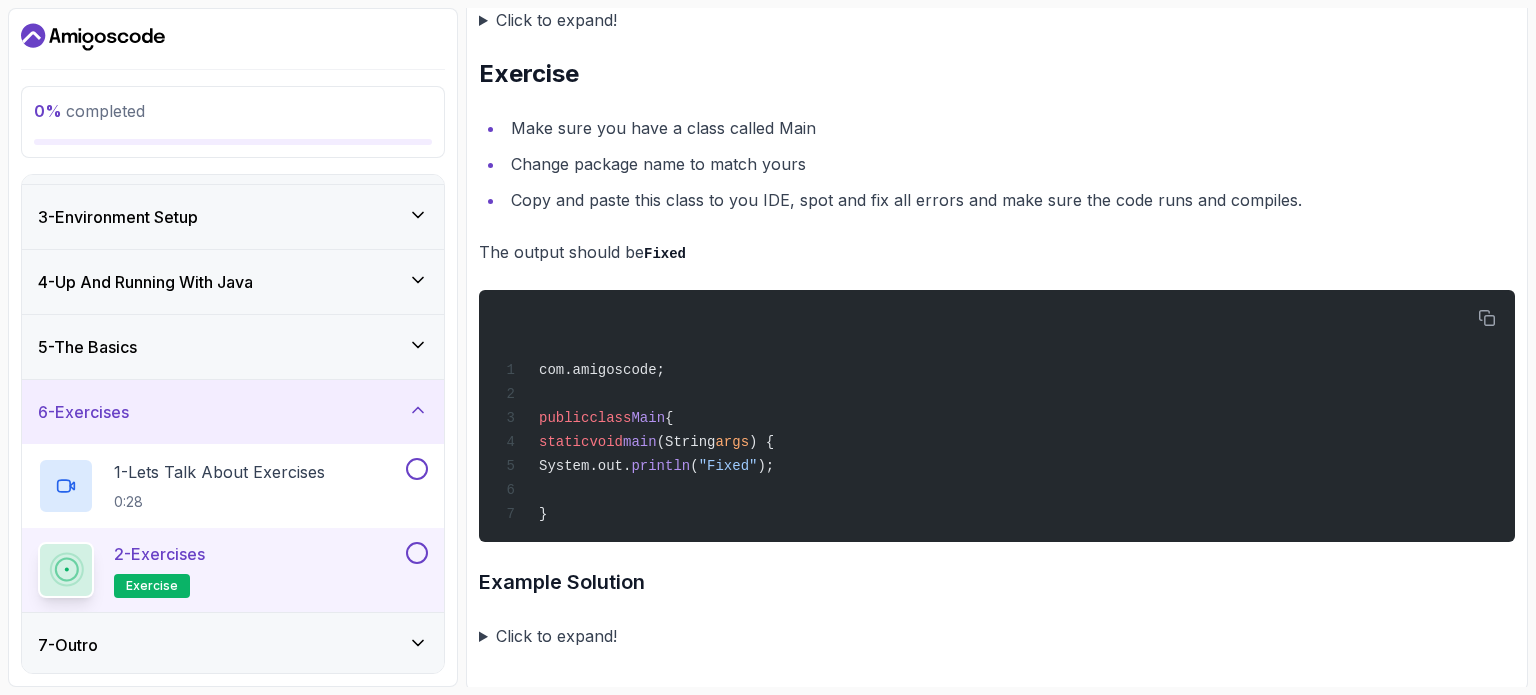 click on "Click to expand!" at bounding box center [997, 636] 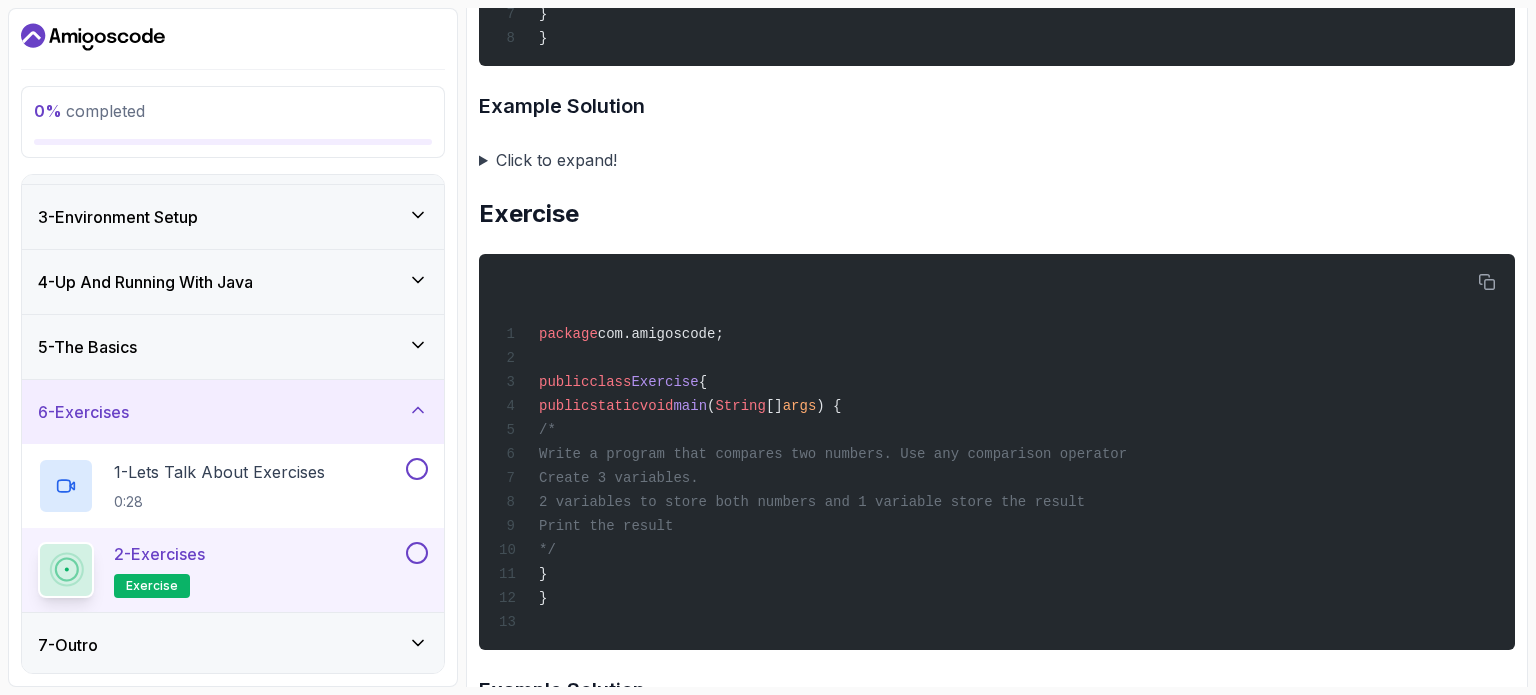 scroll, scrollTop: 1039, scrollLeft: 0, axis: vertical 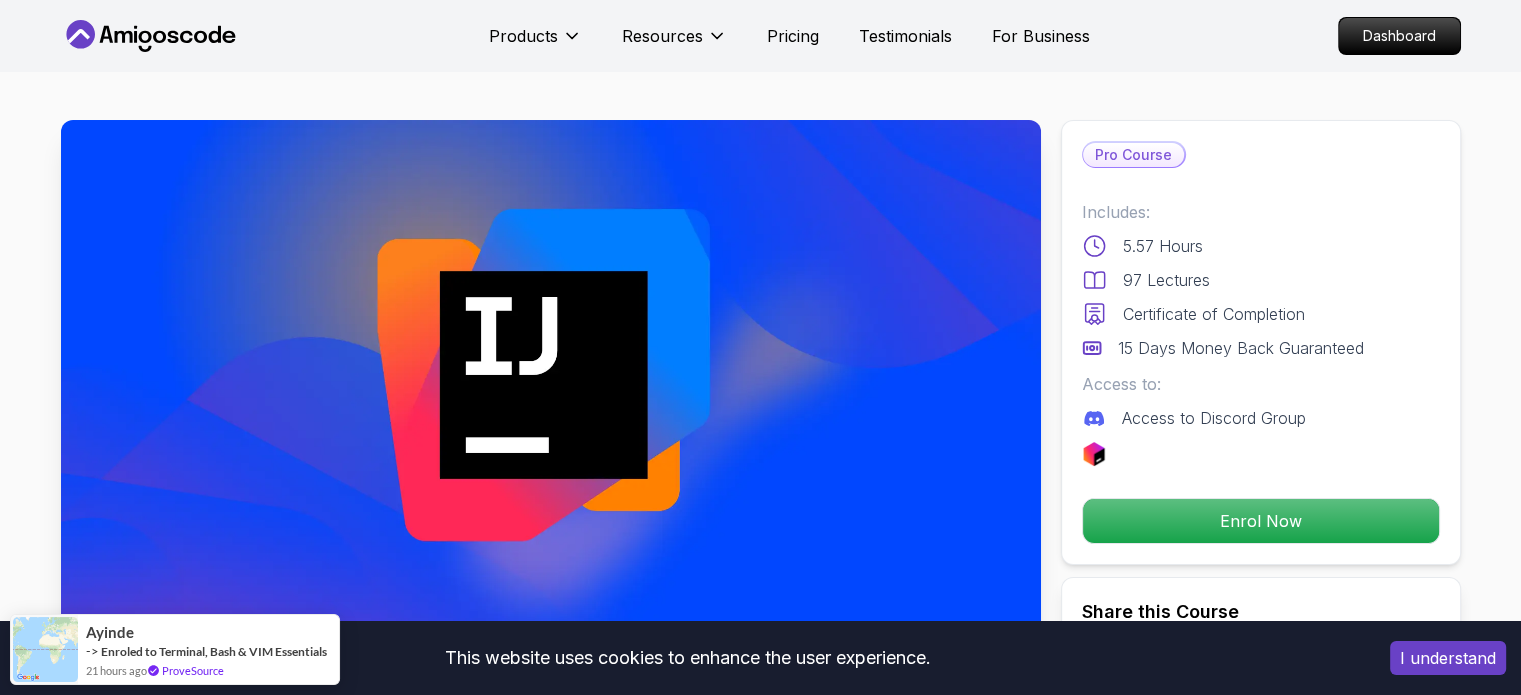 click on "This website uses cookies to enhance the user experience. I understand Products Resources Pricing Testimonials For Business Dashboard Products Resources Pricing Testimonials For Business Dashboard IntelliJ IDEA Developer Guide Maximize IDE efficiency with IntelliJ IDEA and boost your productivity. Mama Samba Braima Djalo  /   Instructor Pro Course Includes: 5.57 Hours 97 Lectures Certificate of Completion 15 Days Money Back Guaranteed Access to: Access to Discord Group Enrol Now Share this Course or Copy link Got a Team of 5 or More? With one subscription, give your entire team access to all courses and features. Check our Business Plan Mama Samba Braima Djalo  /   Instructor What you will learn intellij java git terminal Getting Started with IntelliJ - Learn about IntelliJ versions, free licenses, and how to set up your development environment. Navigating IntelliJ - Explore the new vs classic UI, menus, editor features, and IntelliJ tips to get up and running quickly. Become a Power User with IntelliJ IDEA" at bounding box center (760, 4301) 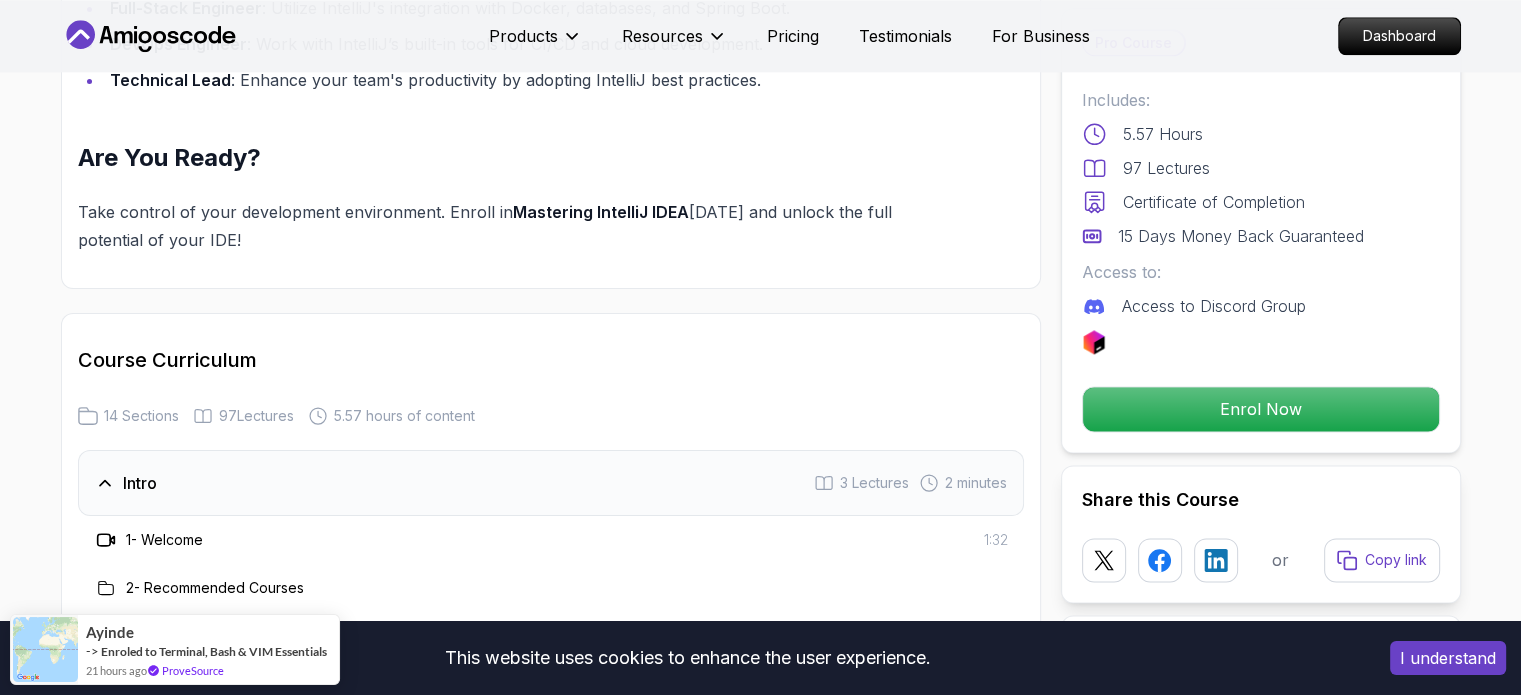 scroll, scrollTop: 2488, scrollLeft: 0, axis: vertical 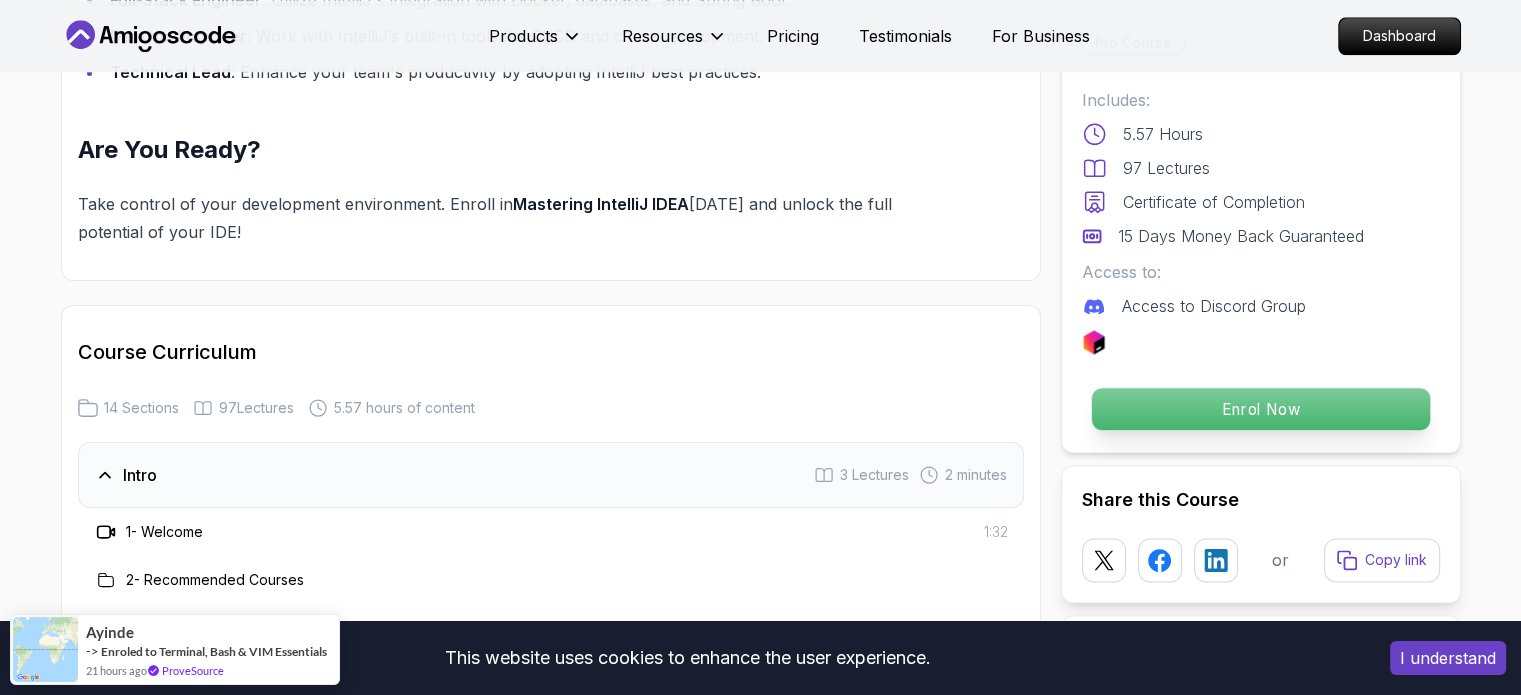 click on "Enrol Now" at bounding box center [1260, 409] 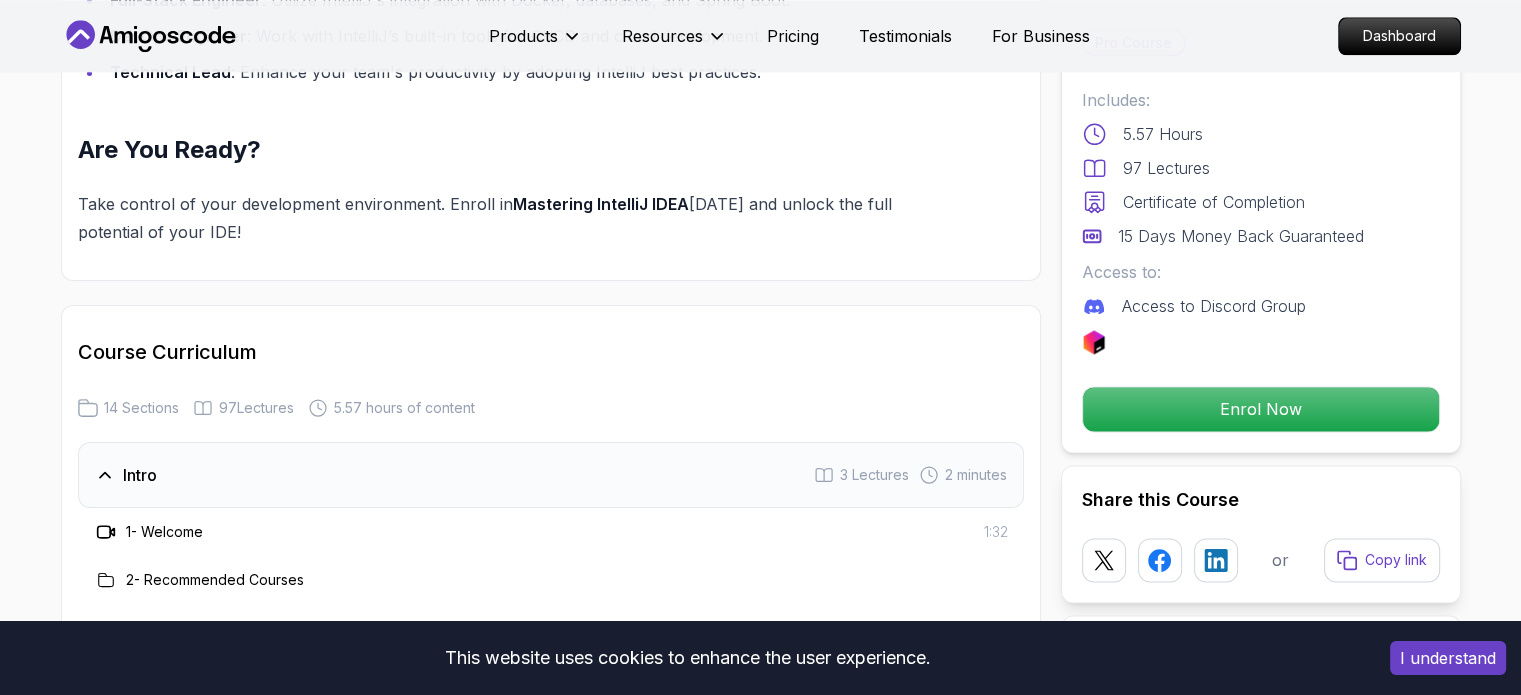 scroll, scrollTop: 4436, scrollLeft: 0, axis: vertical 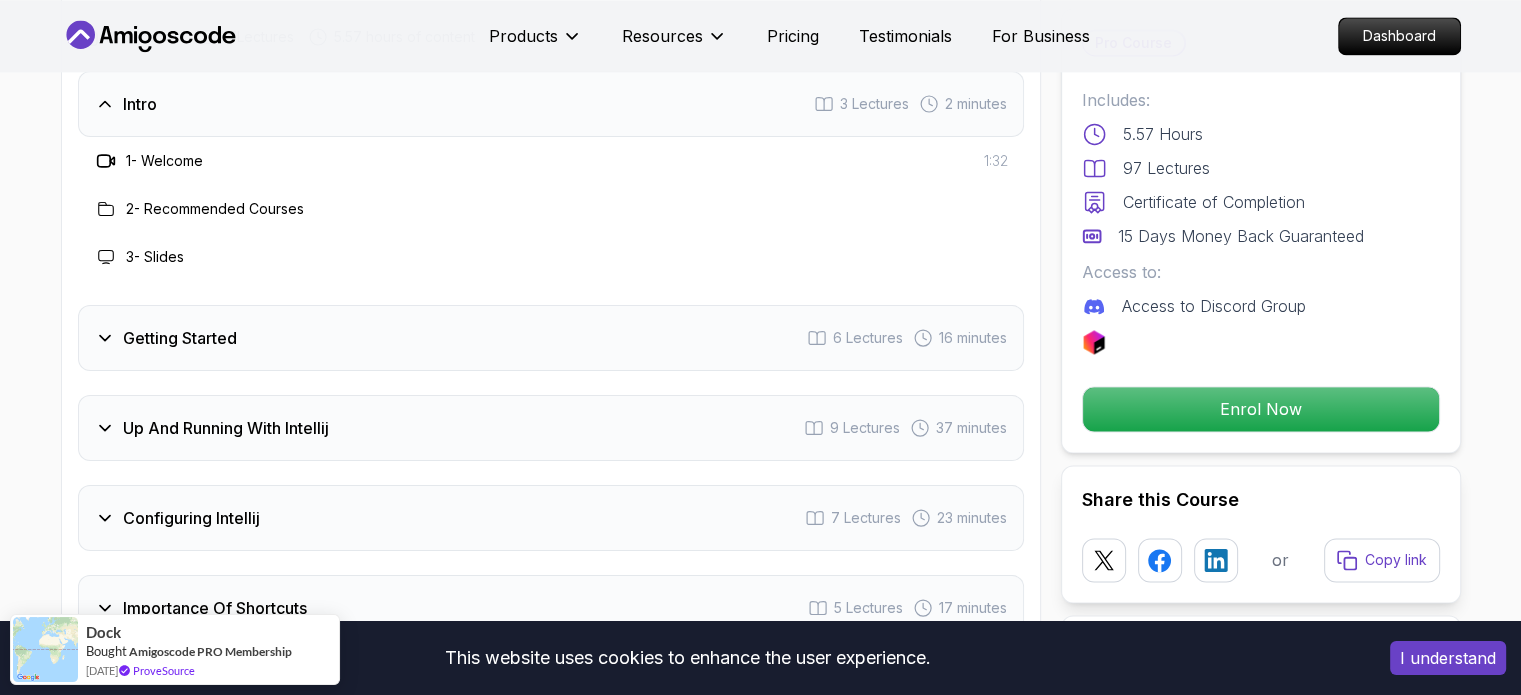 click on "Getting Started 6   Lectures     16 minutes" at bounding box center (551, 338) 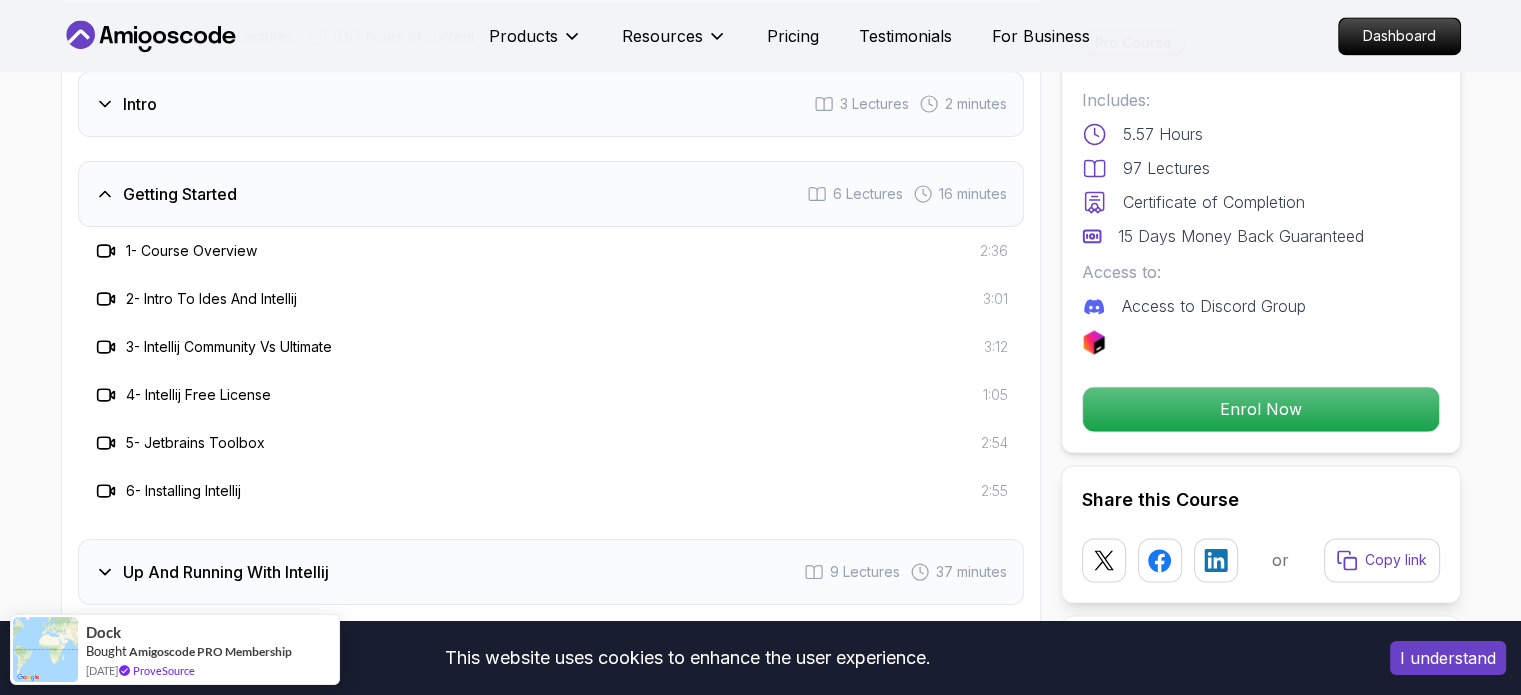 scroll, scrollTop: 2994, scrollLeft: 0, axis: vertical 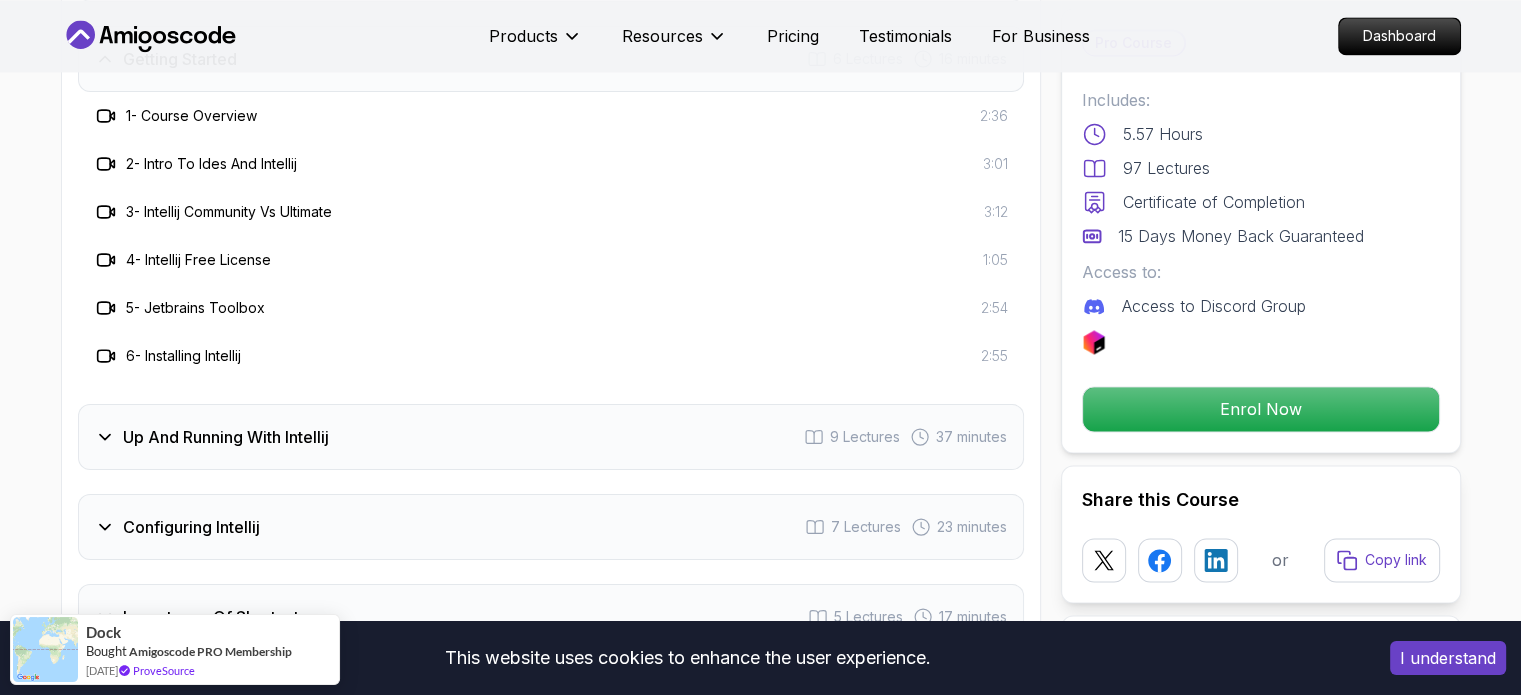 click on "Up And Running With Intellij" at bounding box center [226, 437] 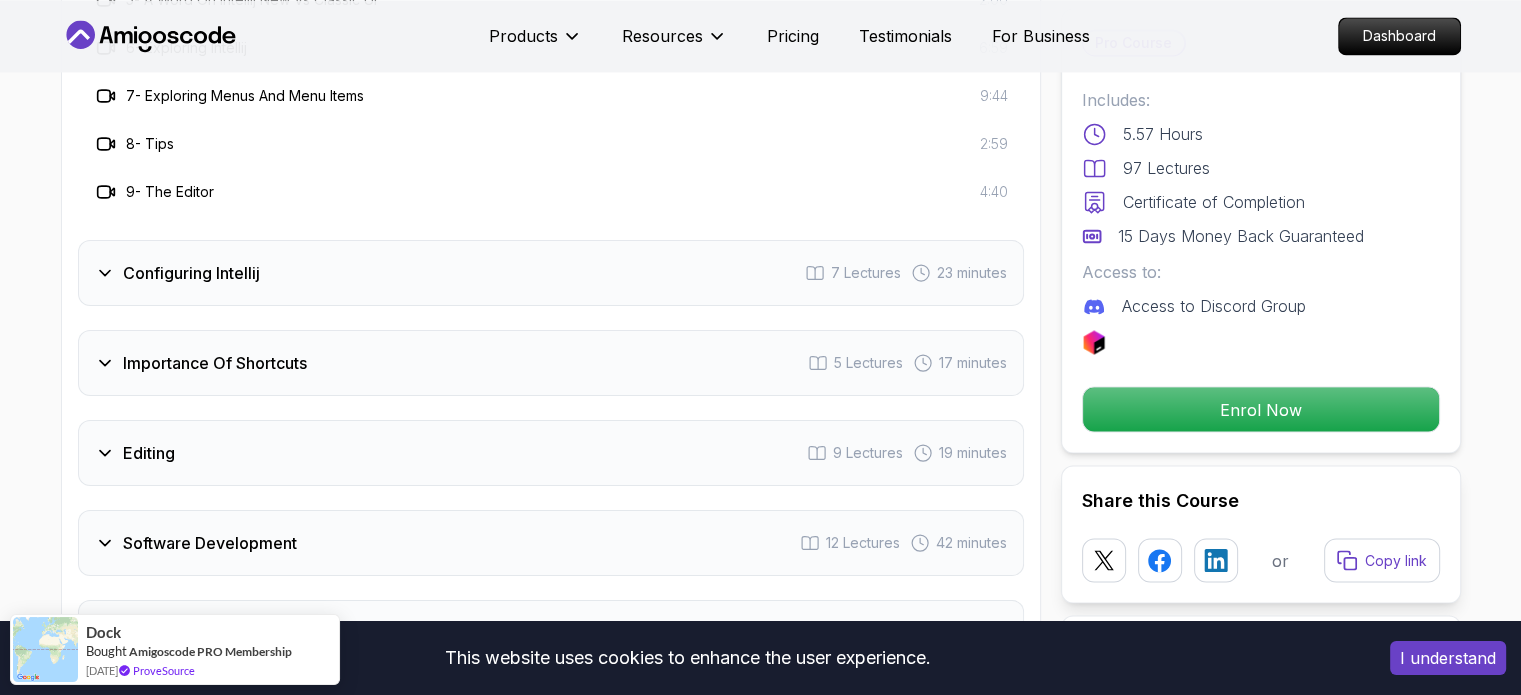 scroll, scrollTop: 3400, scrollLeft: 0, axis: vertical 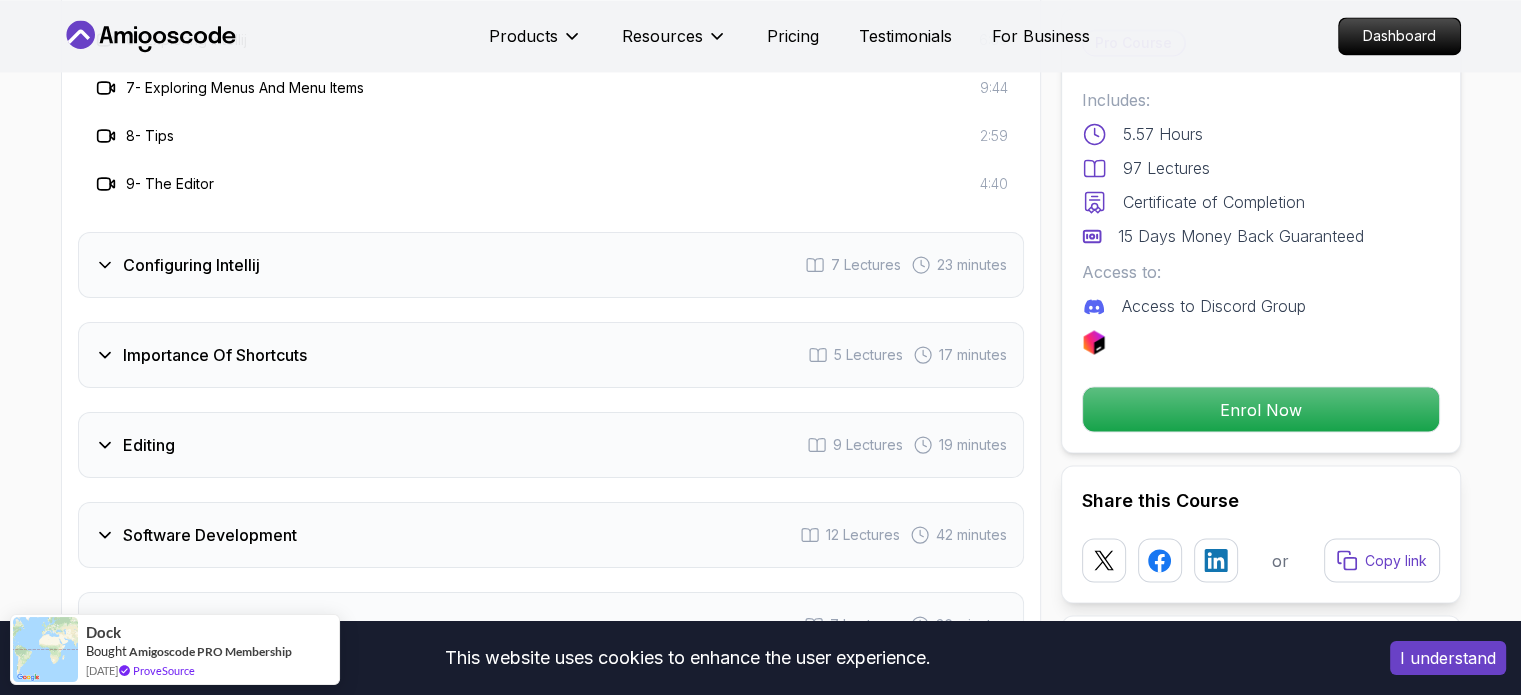 click on "Configuring Intellij" at bounding box center [191, 265] 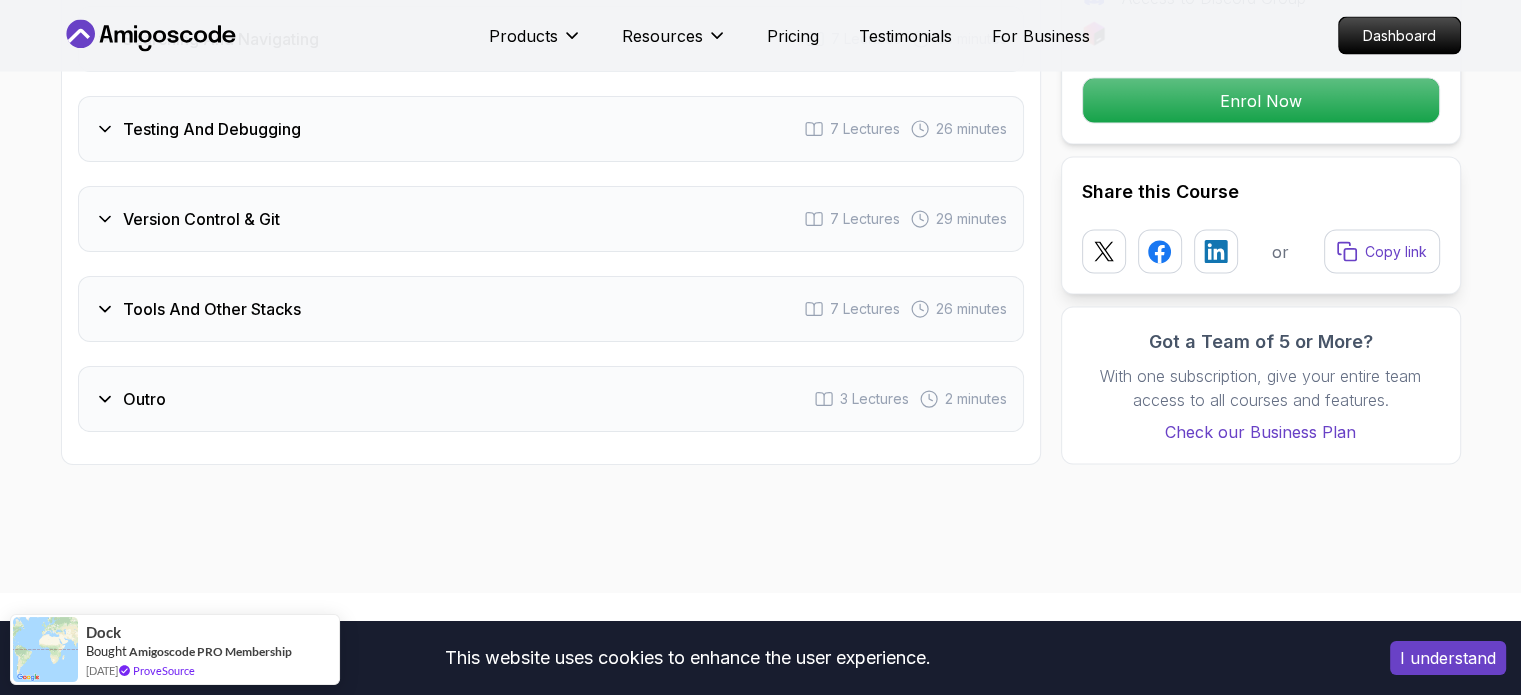 scroll, scrollTop: 4071, scrollLeft: 0, axis: vertical 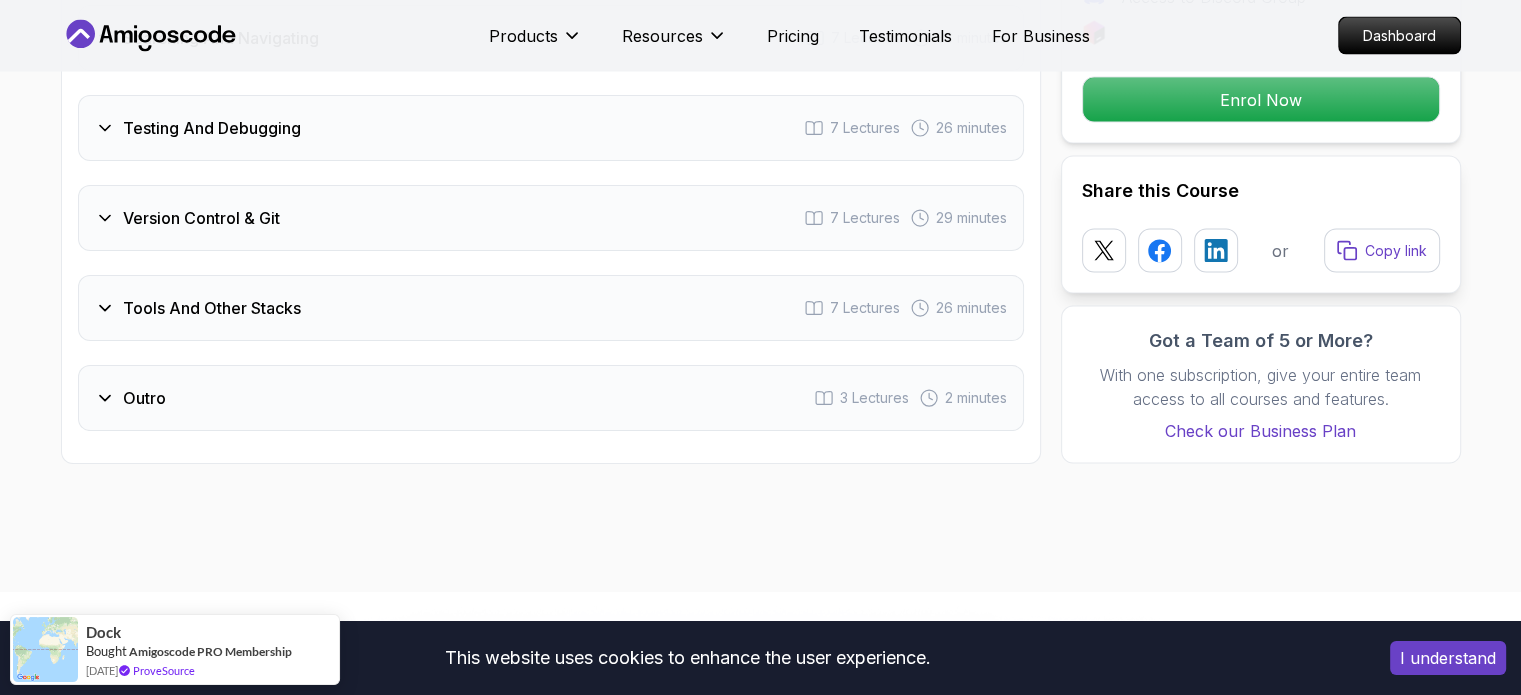 click on "Outro 3   Lectures     2 minutes" at bounding box center [551, 398] 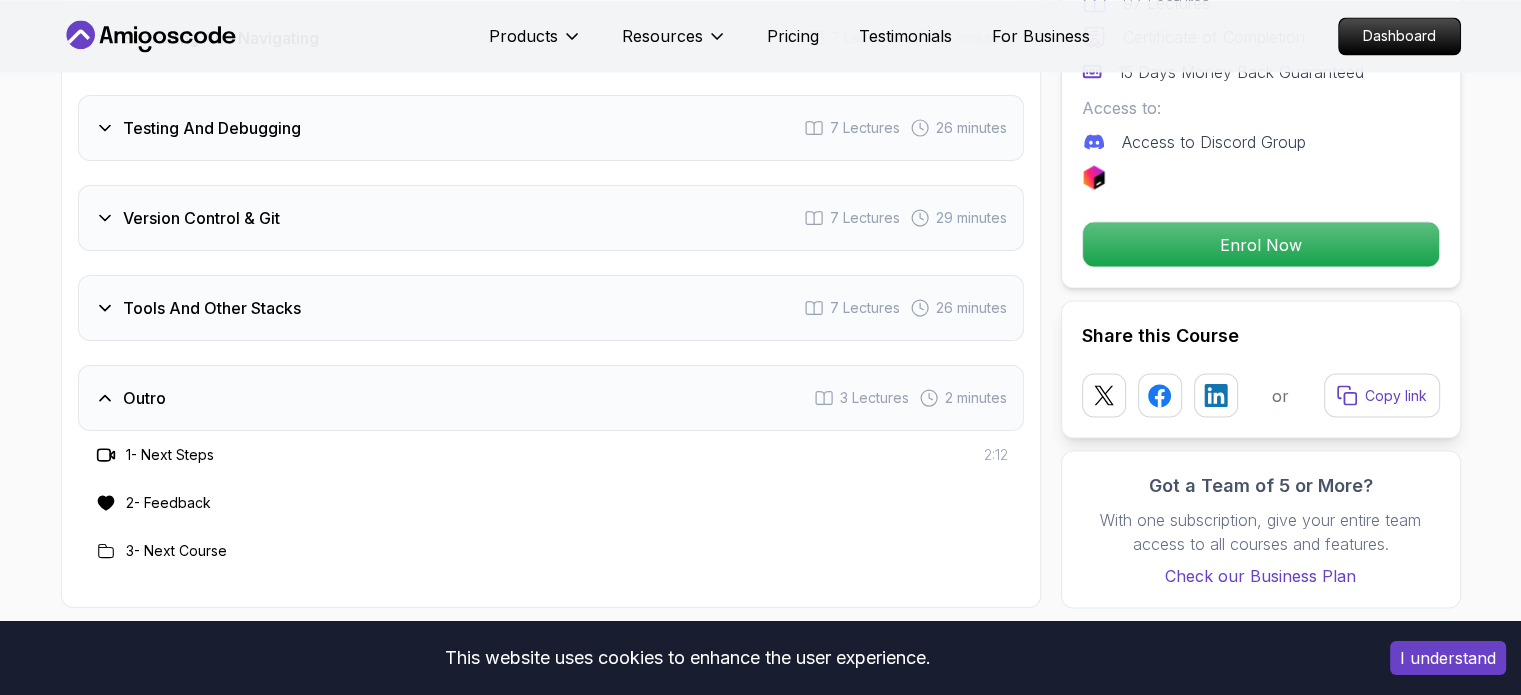 click on "Tools And Other Stacks 7   Lectures     26 minutes" at bounding box center (551, 308) 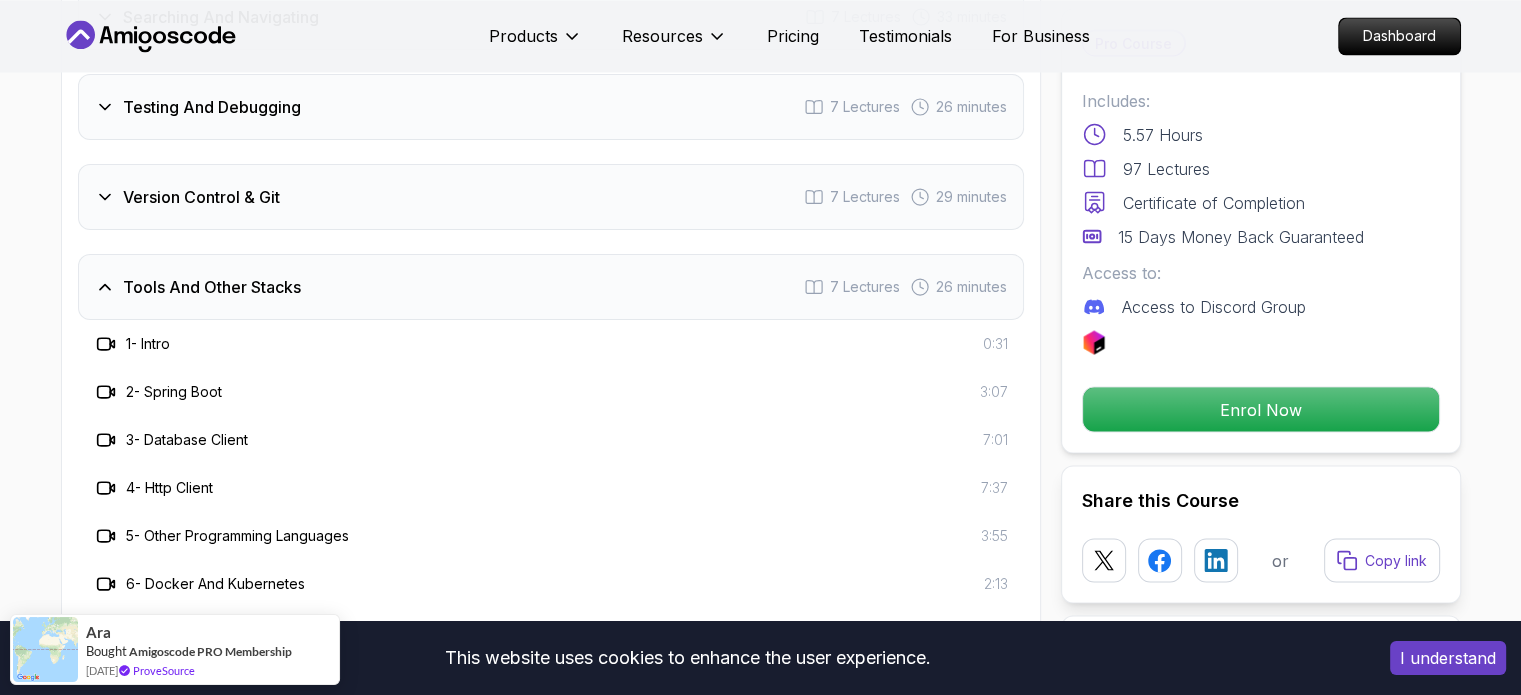 scroll, scrollTop: 3755, scrollLeft: 0, axis: vertical 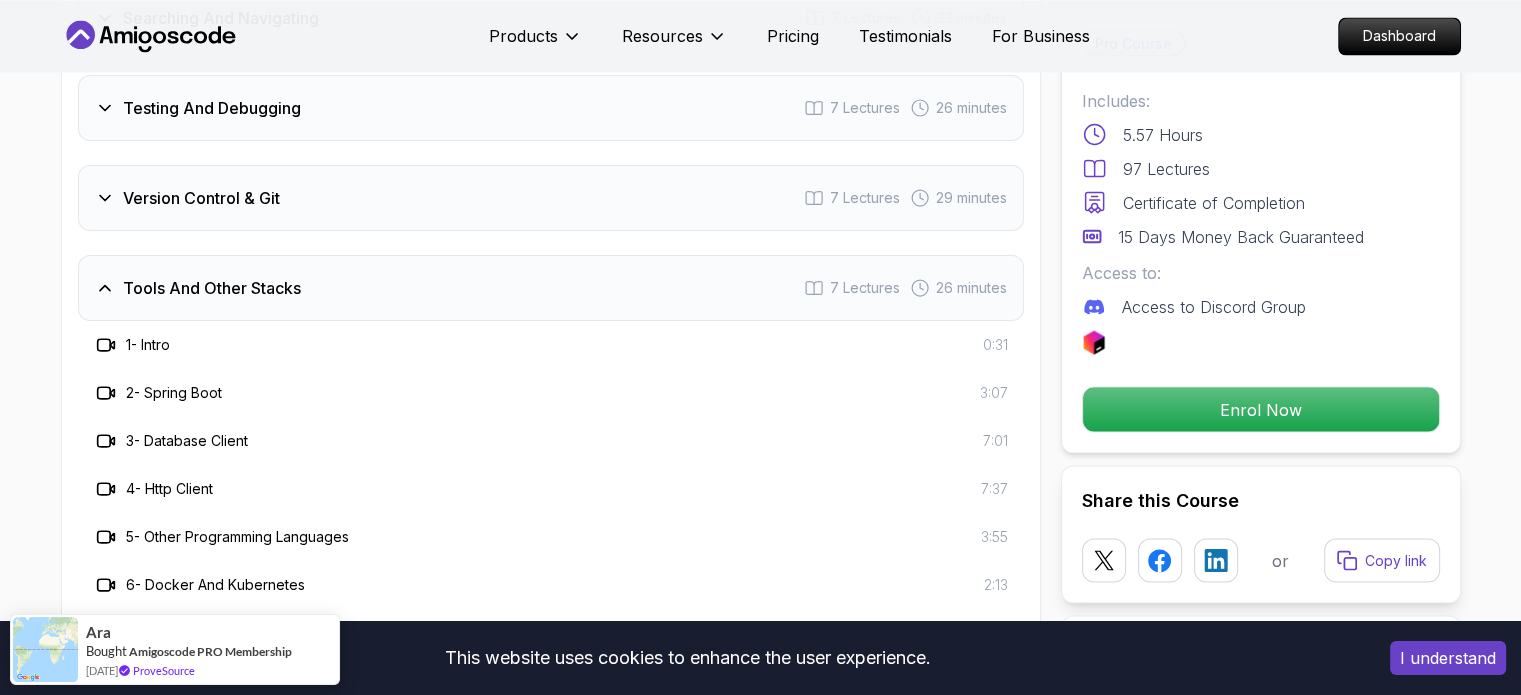click on "Version Control & Git" at bounding box center [201, 198] 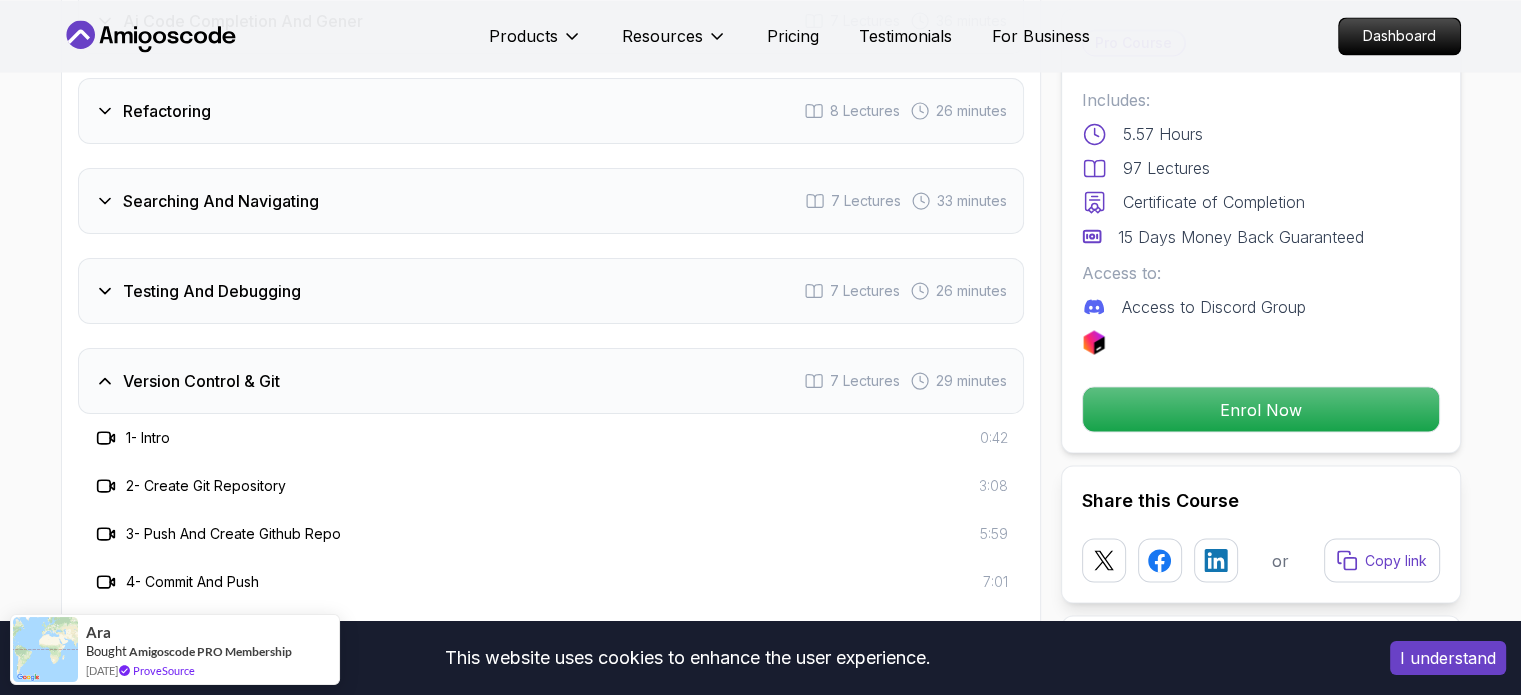 scroll, scrollTop: 3571, scrollLeft: 0, axis: vertical 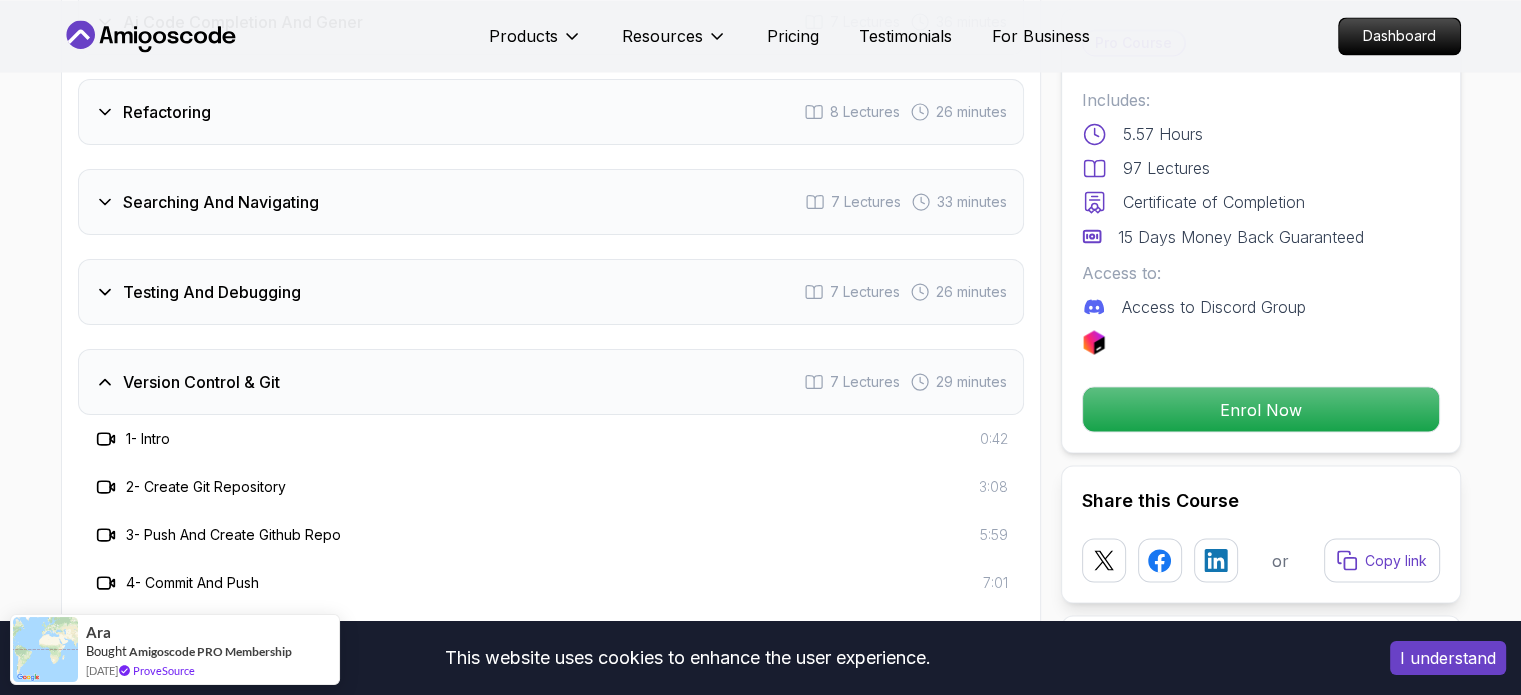 click on "Testing And Debugging" at bounding box center (212, 292) 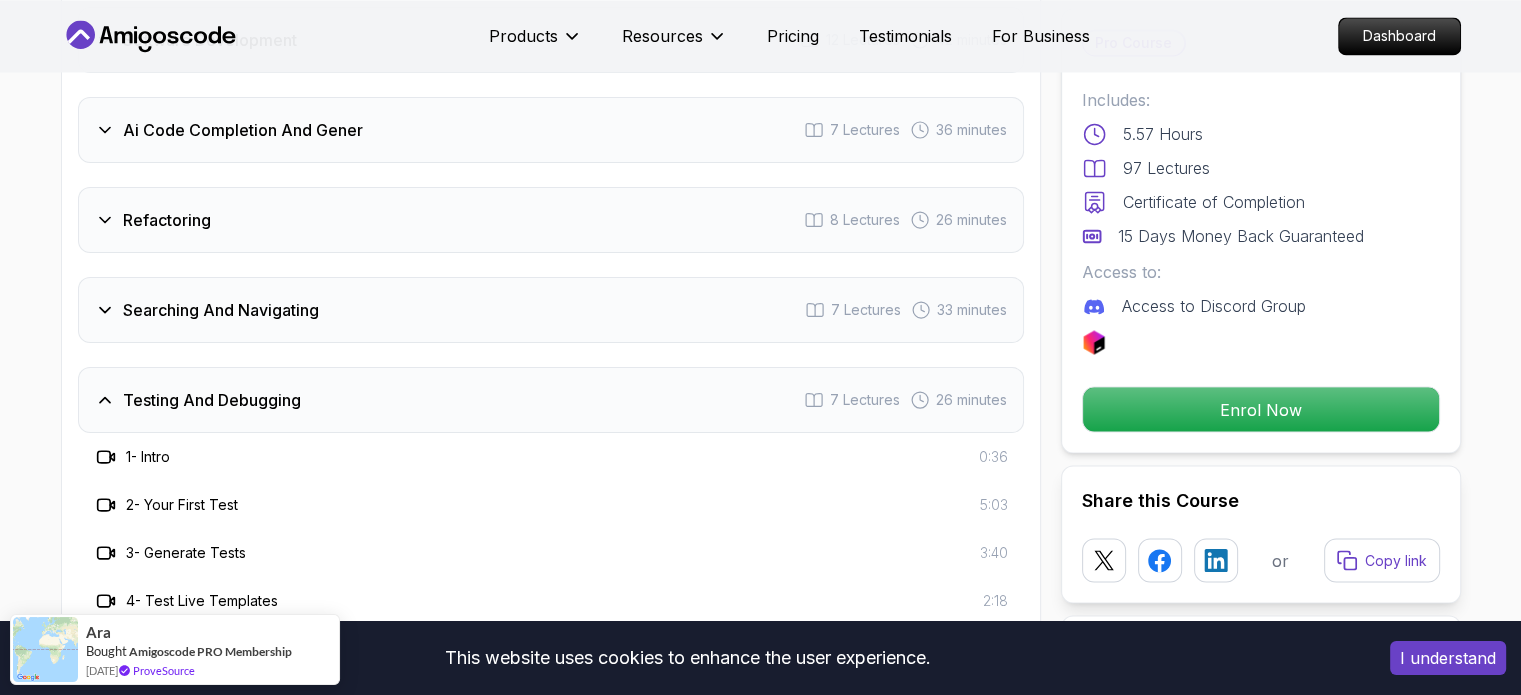 scroll, scrollTop: 3462, scrollLeft: 0, axis: vertical 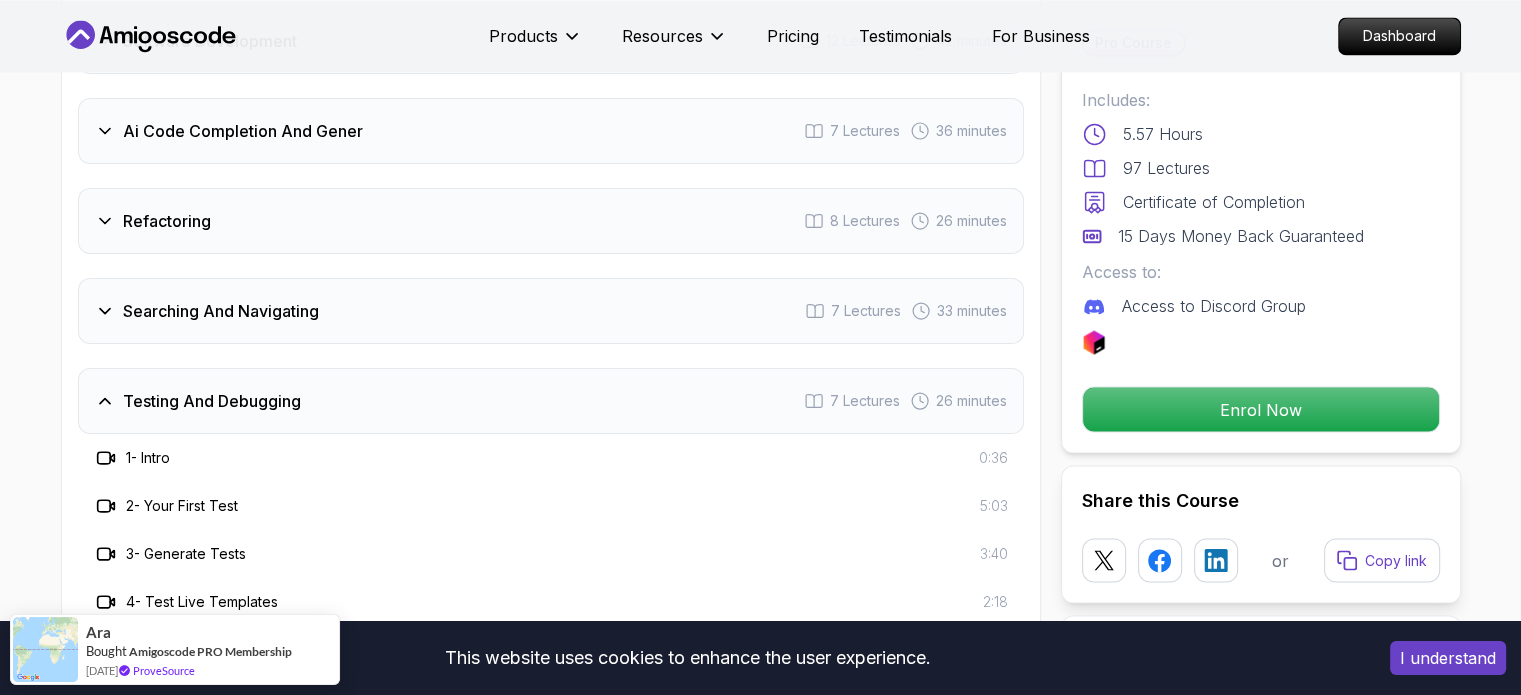 click on "Searching And Navigating" at bounding box center (221, 311) 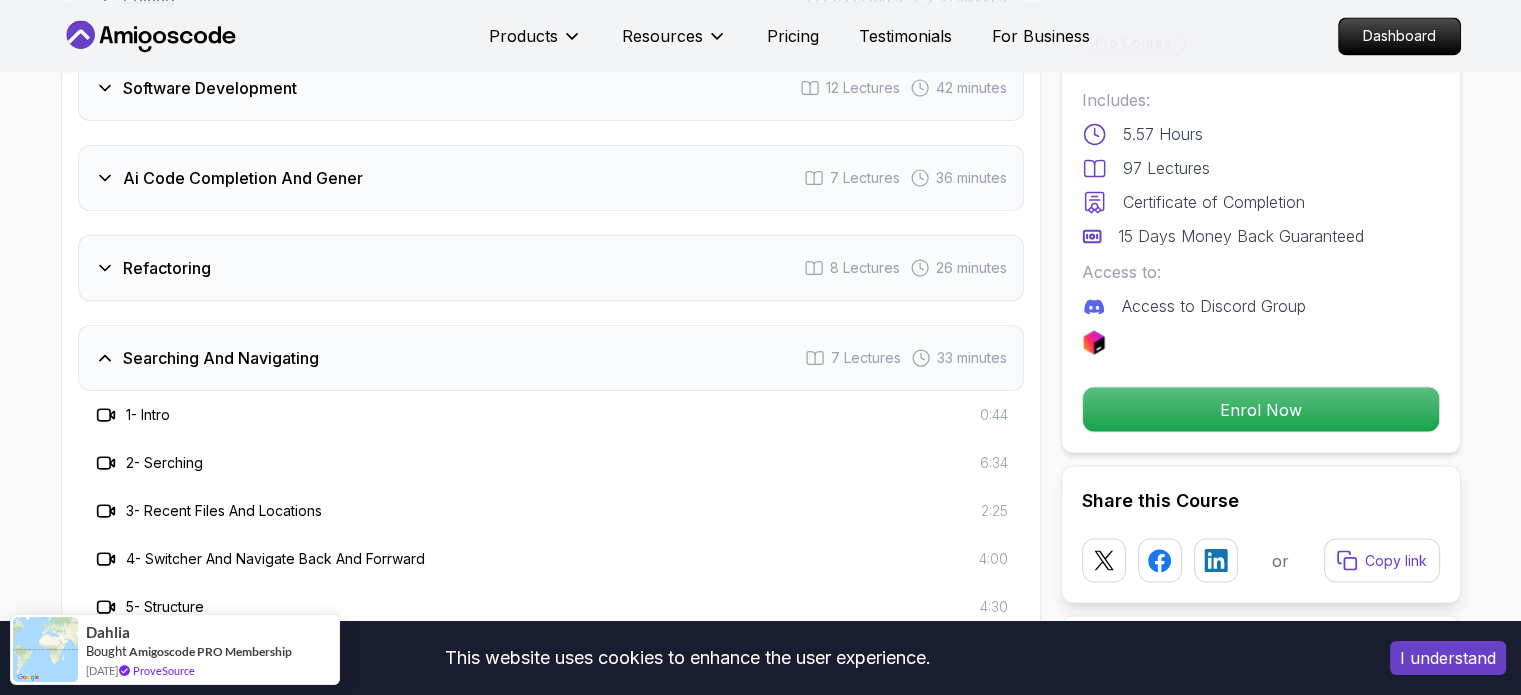 scroll, scrollTop: 3376, scrollLeft: 0, axis: vertical 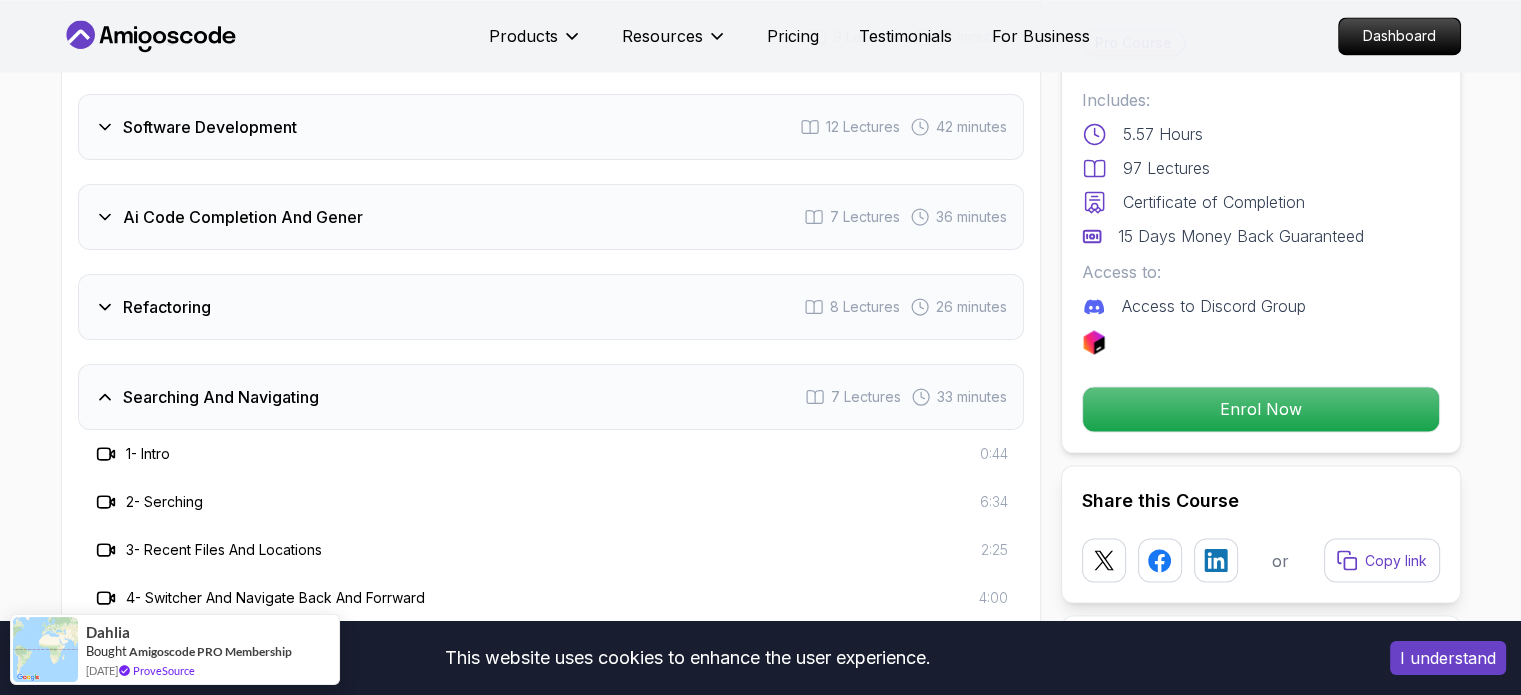 click on "Refactoring" at bounding box center [167, 307] 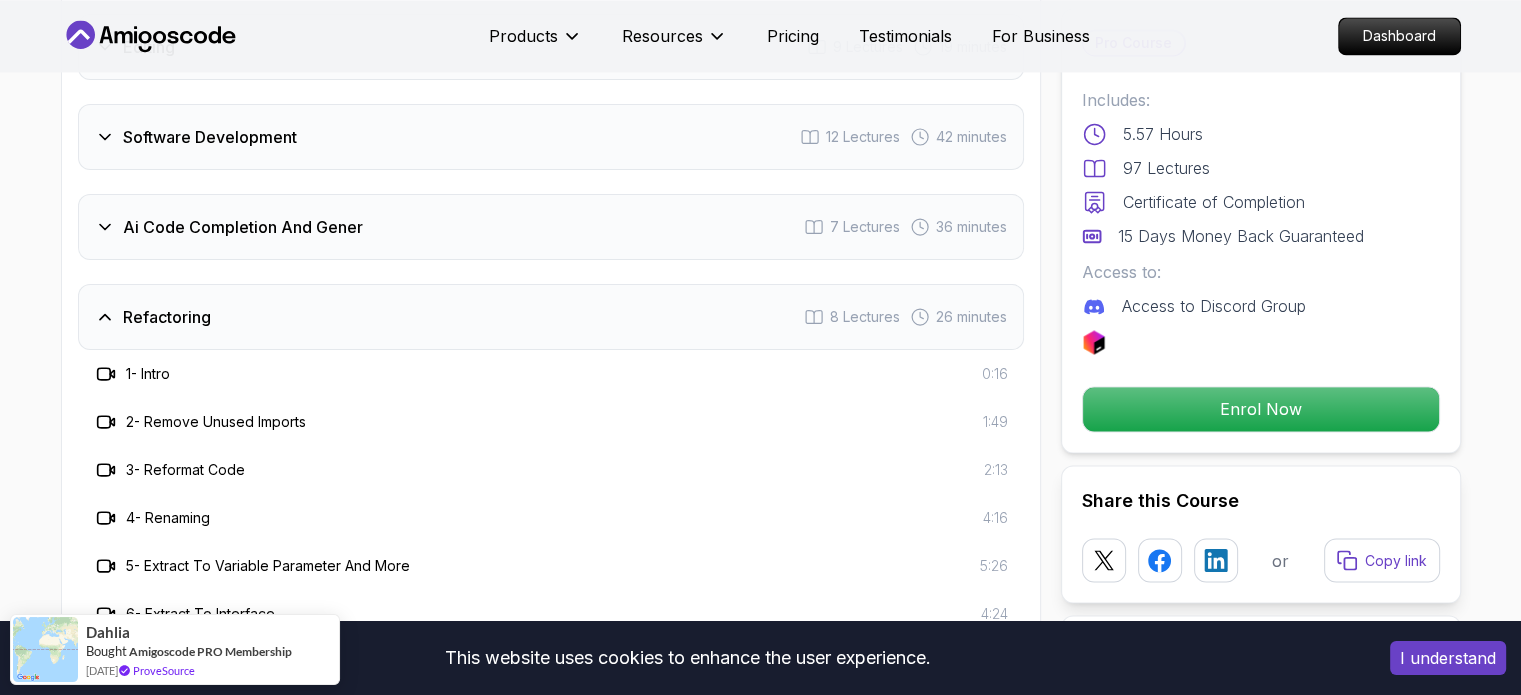 scroll, scrollTop: 3364, scrollLeft: 0, axis: vertical 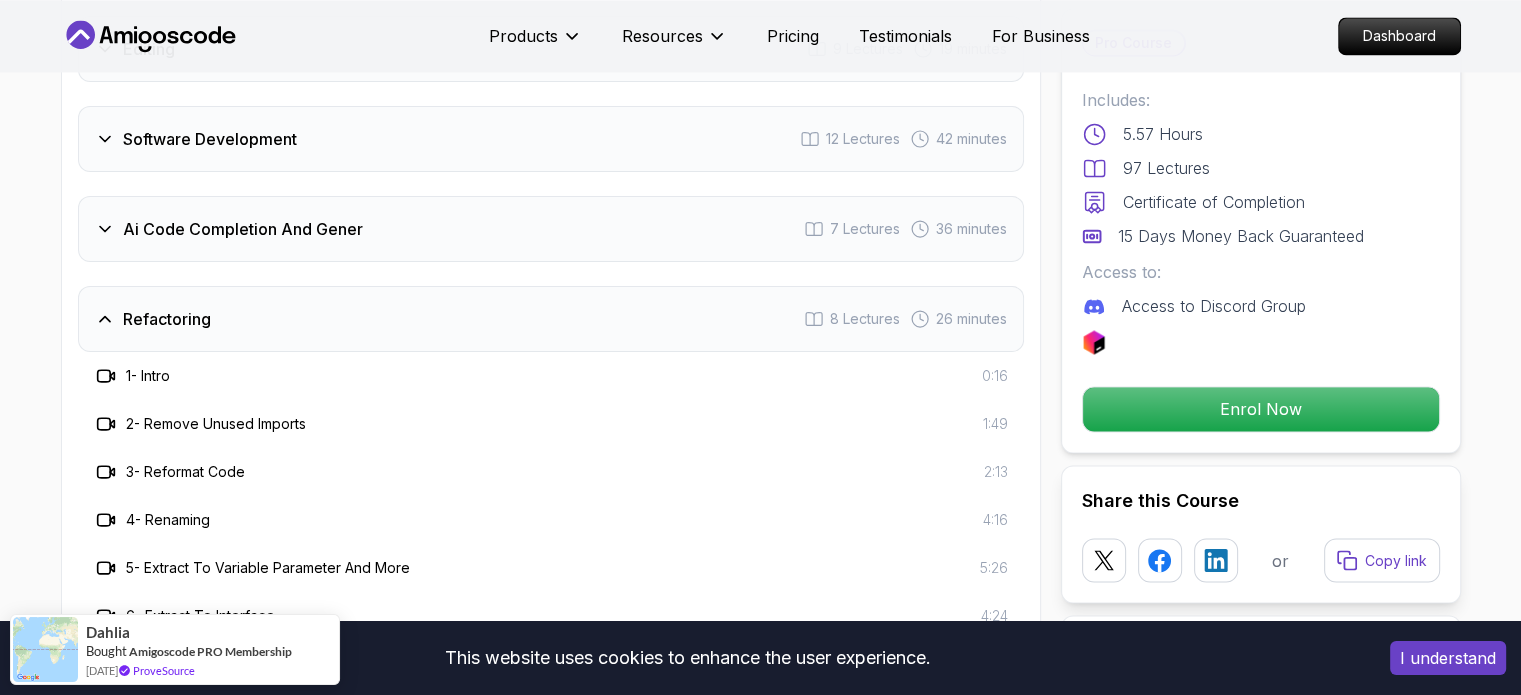 click on "Ai Code Completion And Gener" at bounding box center [243, 229] 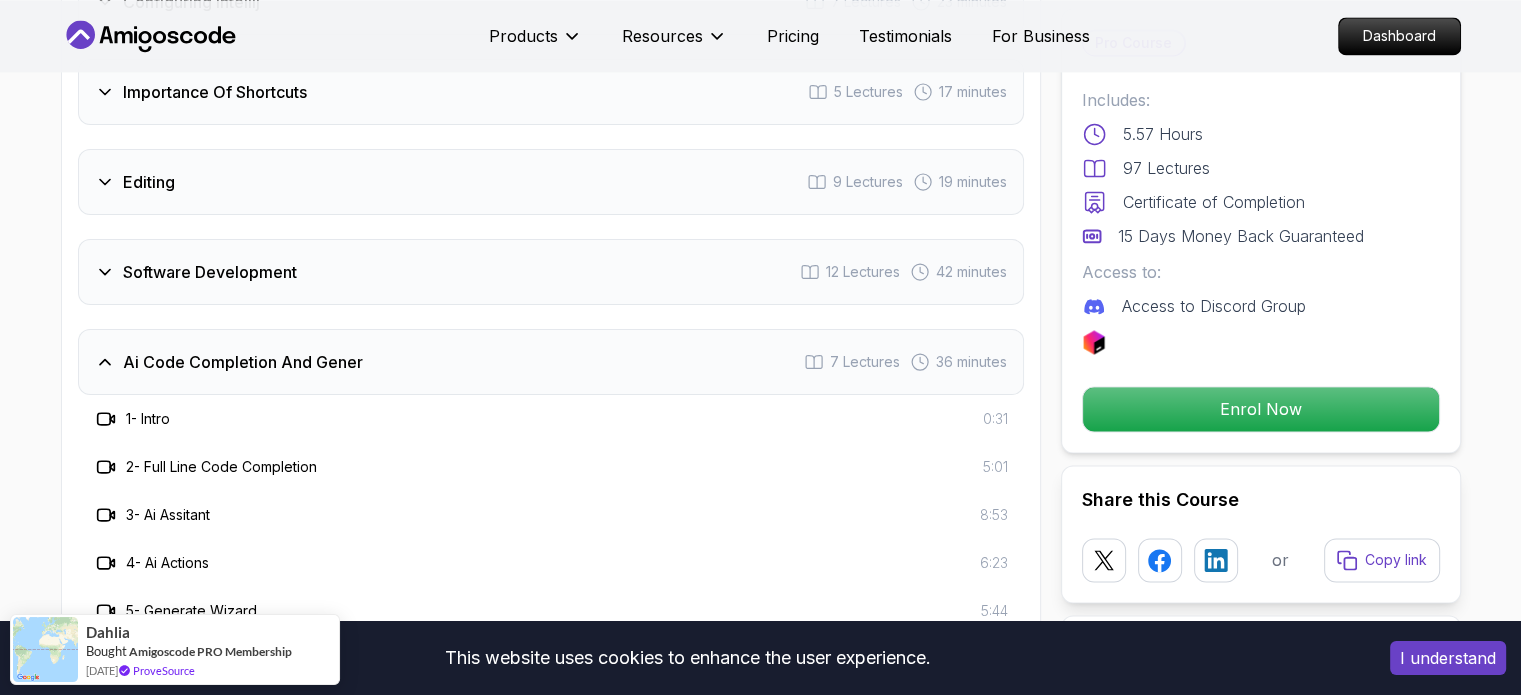 scroll, scrollTop: 3220, scrollLeft: 0, axis: vertical 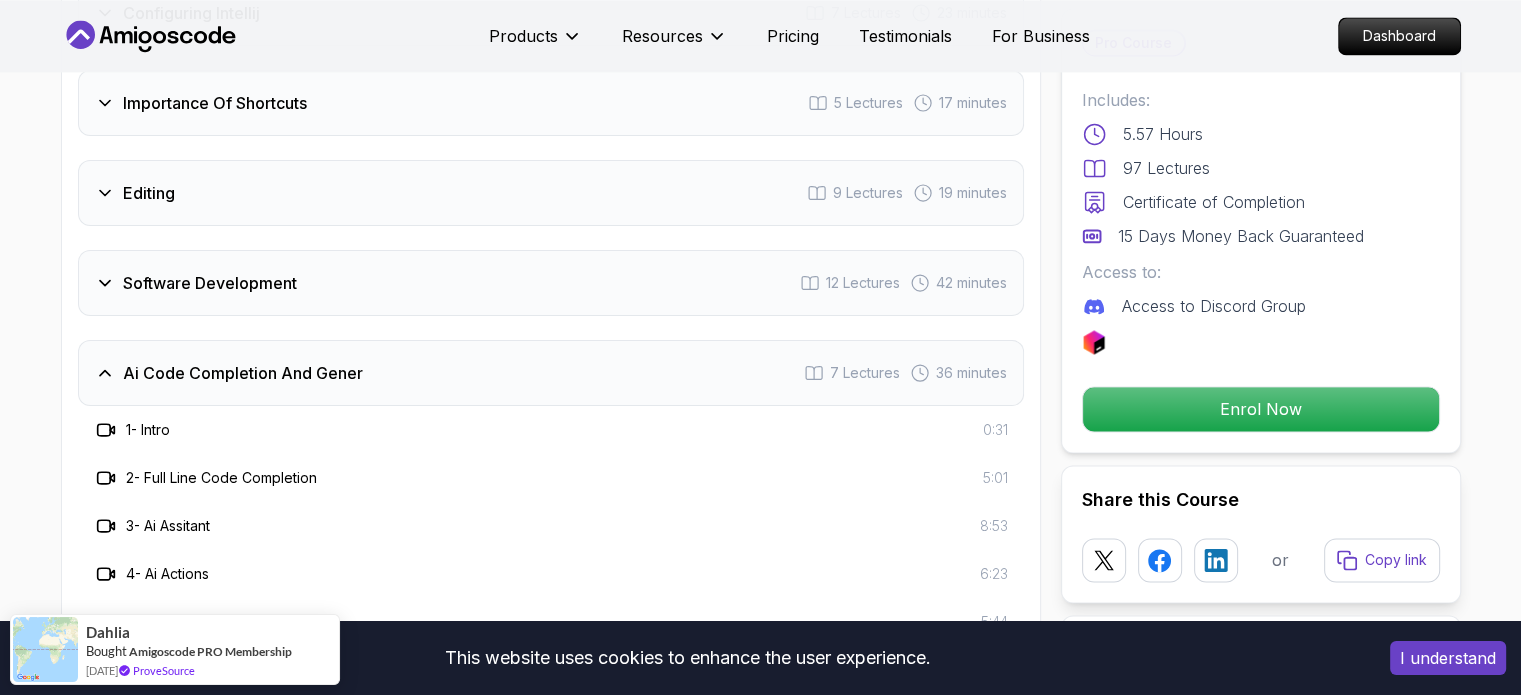 click on "Software Development 12   Lectures     42 minutes" at bounding box center (551, 283) 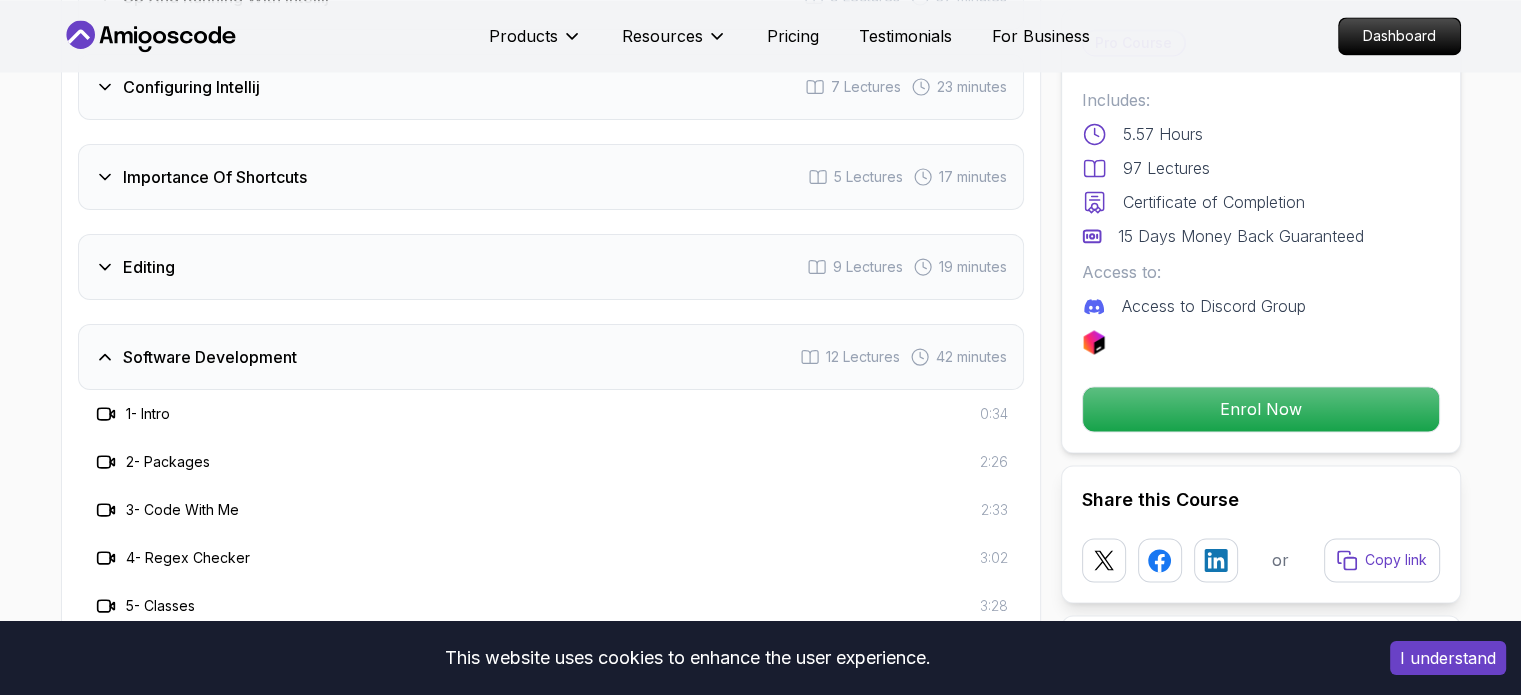 scroll, scrollTop: 3144, scrollLeft: 0, axis: vertical 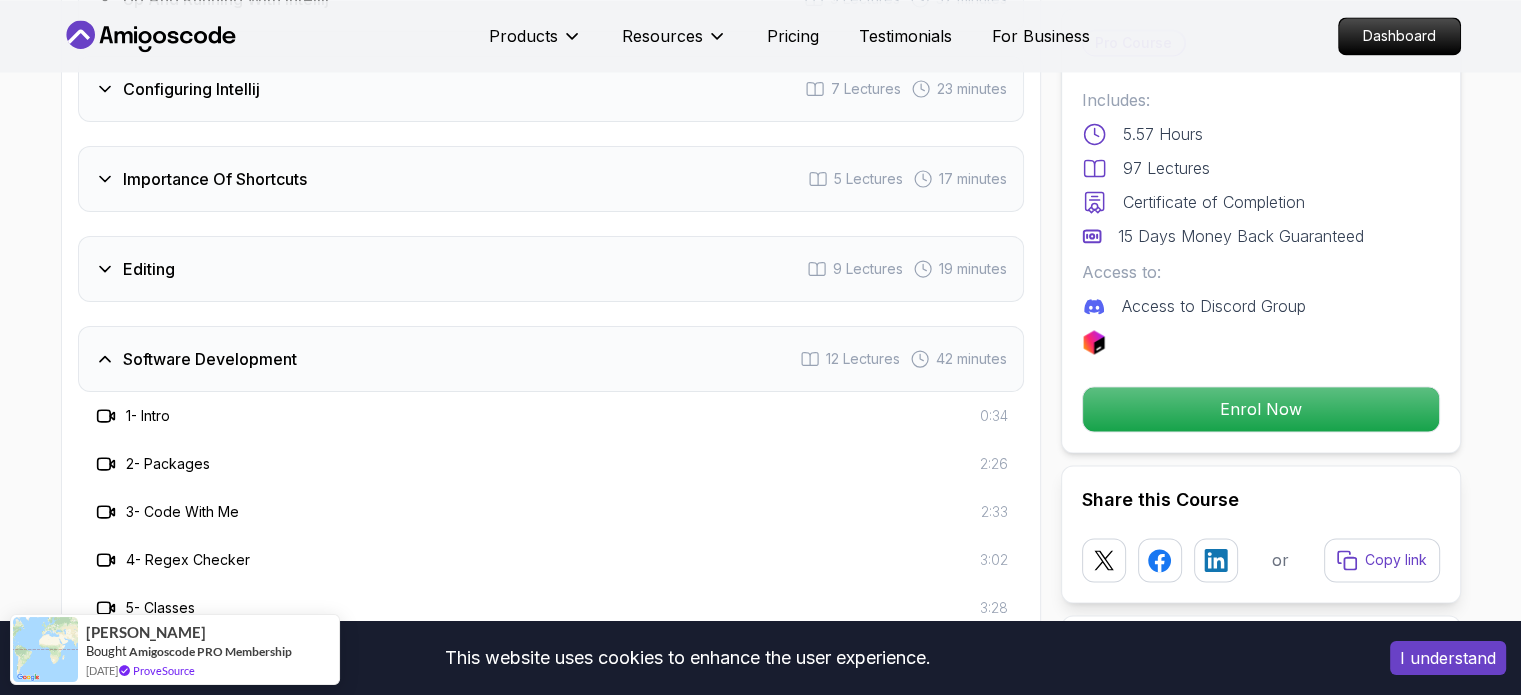 click on "Editing 9   Lectures     19 minutes" at bounding box center [551, 269] 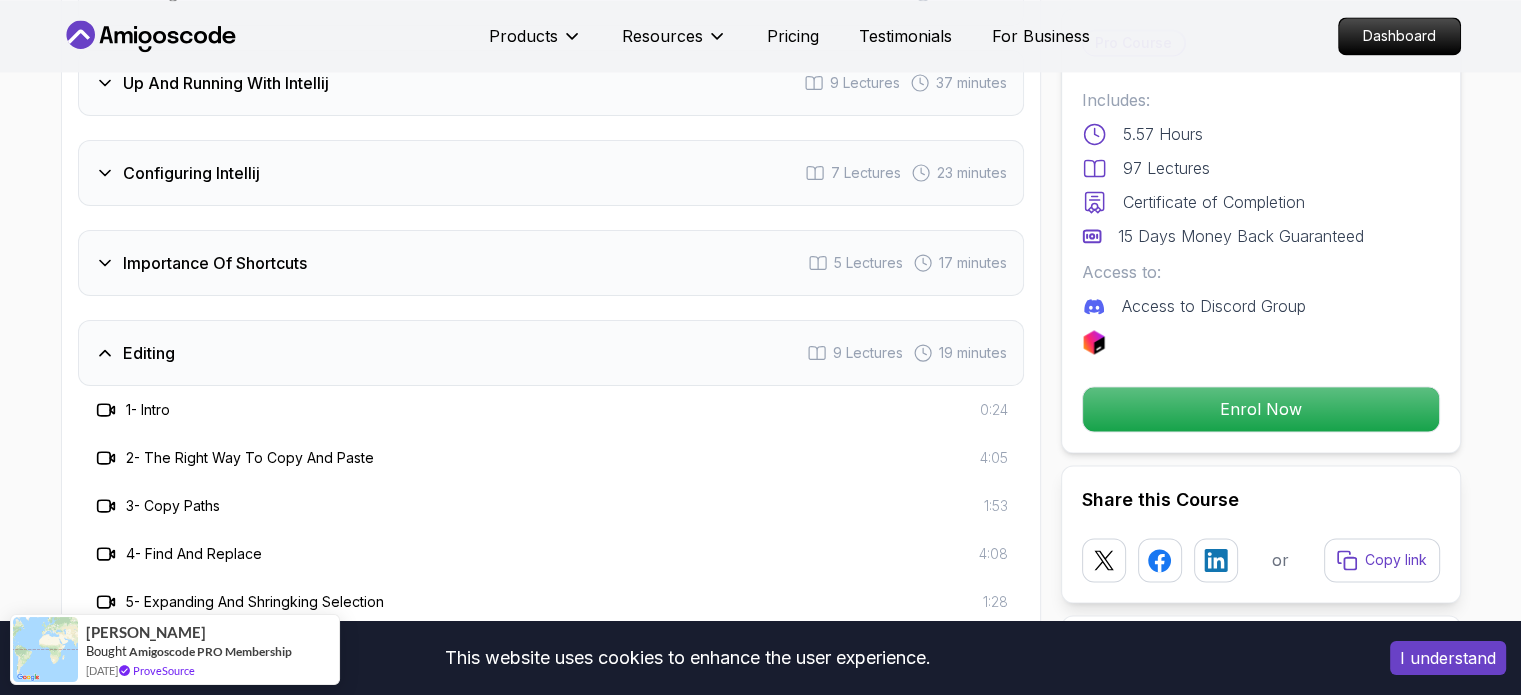 scroll, scrollTop: 3052, scrollLeft: 0, axis: vertical 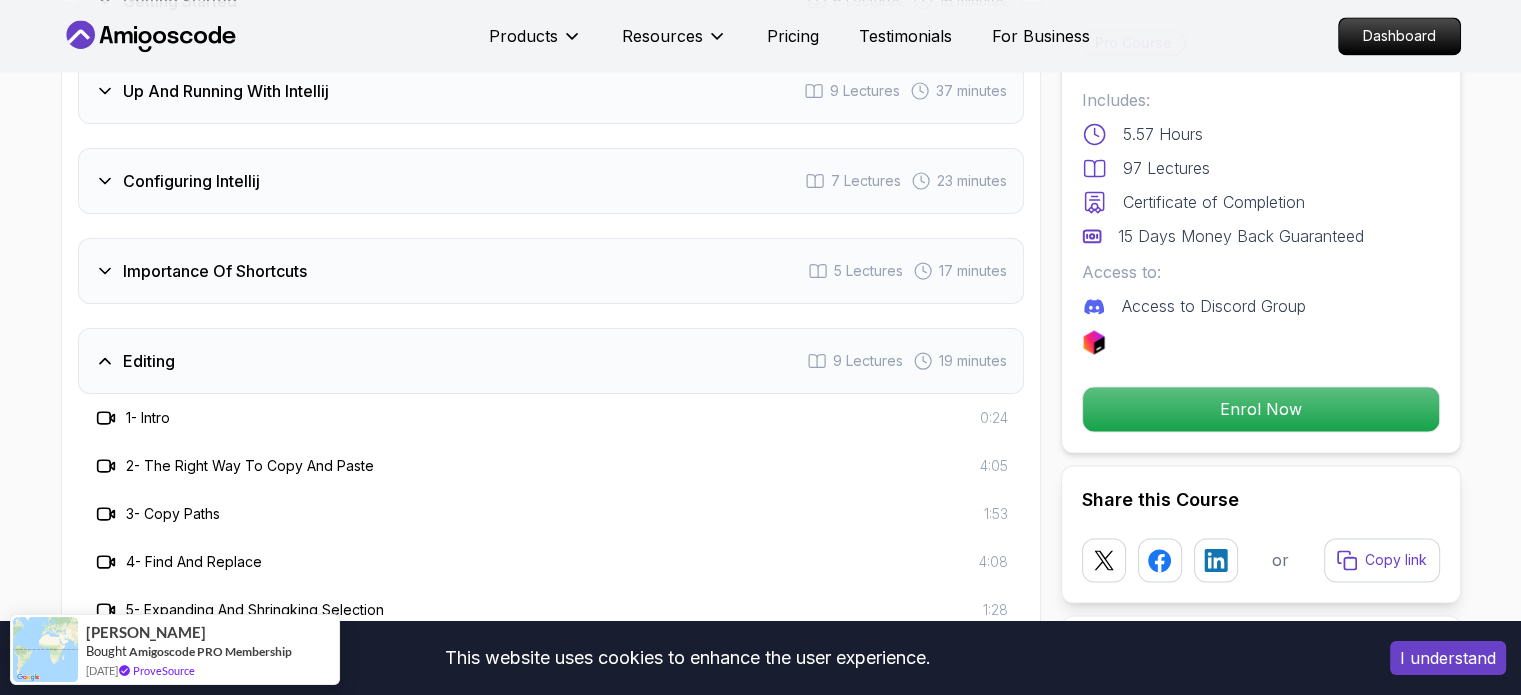 click on "Importance Of Shortcuts" at bounding box center (215, 271) 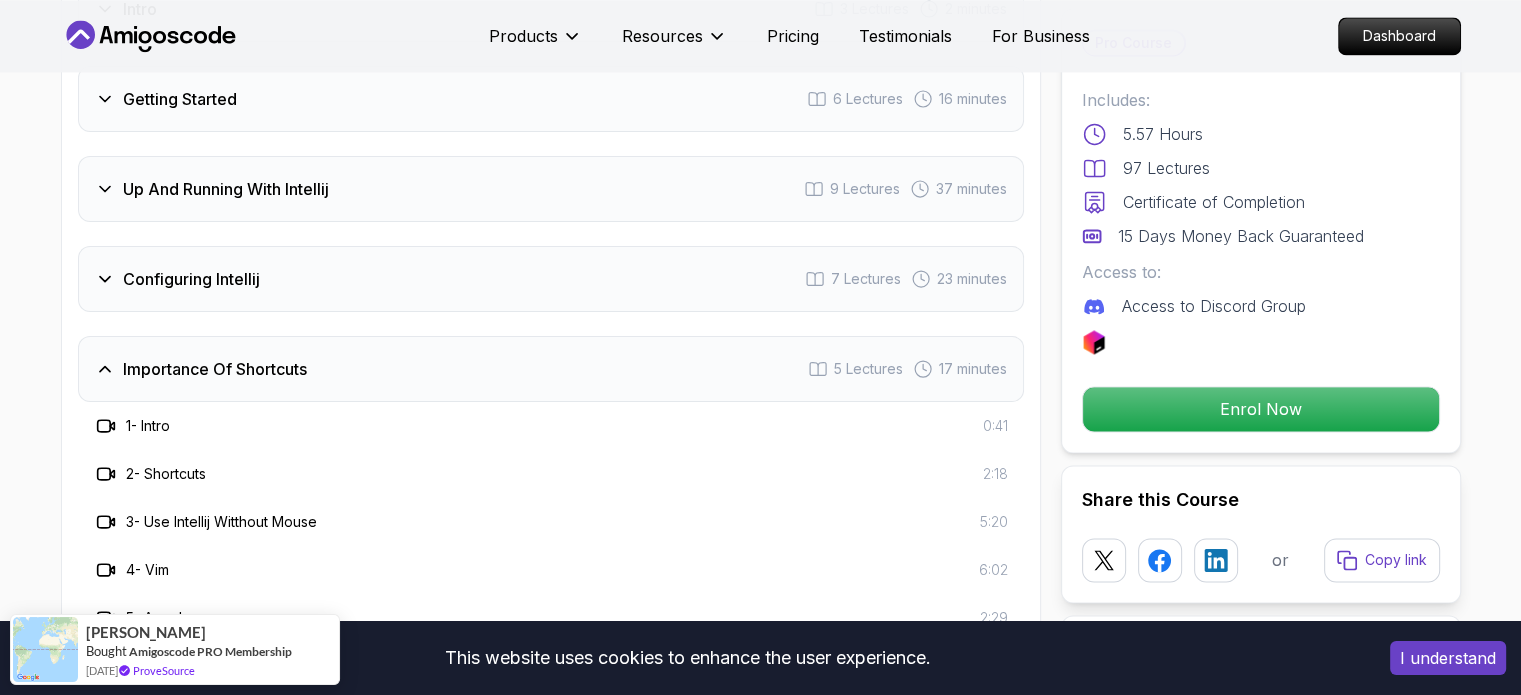scroll, scrollTop: 2927, scrollLeft: 0, axis: vertical 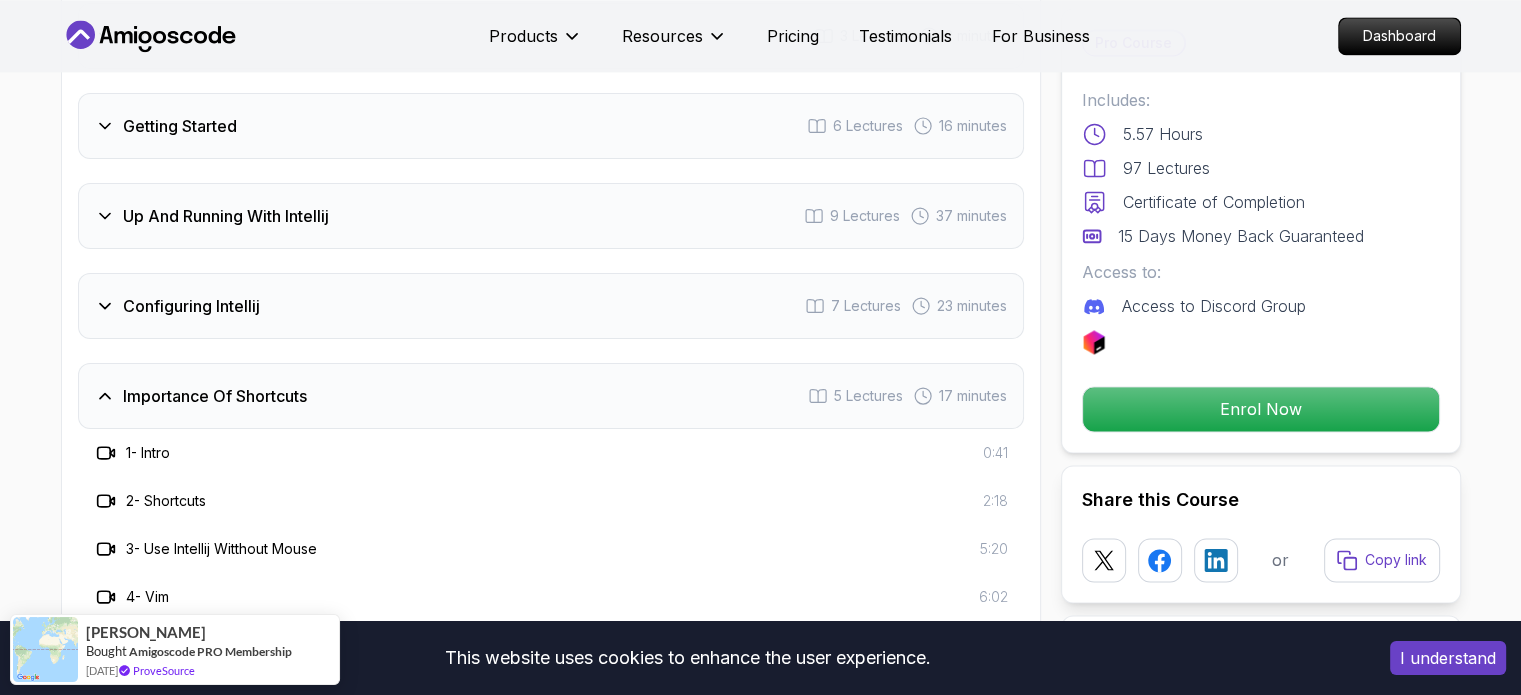 click on "Configuring Intellij 7   Lectures     23 minutes" at bounding box center [551, 306] 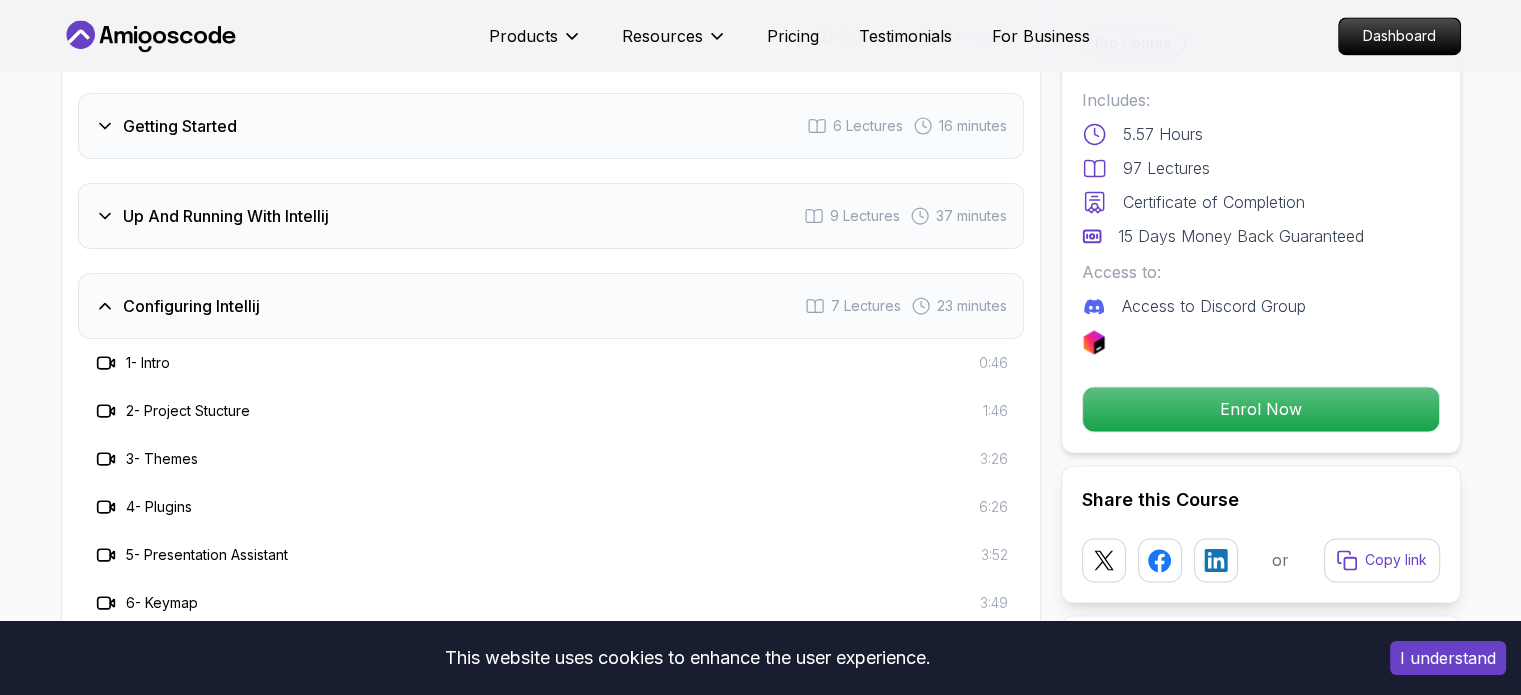 click on "Up And Running With Intellij 9   Lectures     37 minutes" at bounding box center (551, 216) 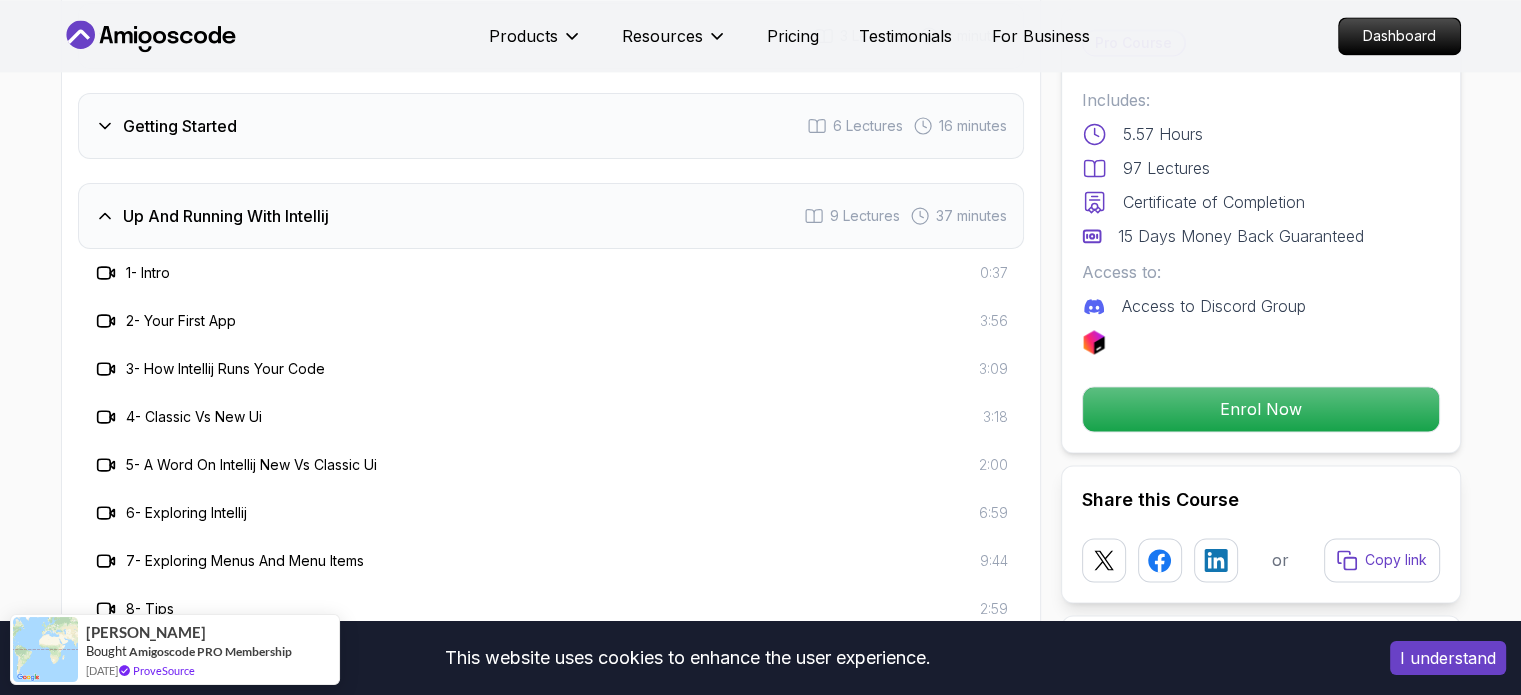 scroll, scrollTop: 2831, scrollLeft: 0, axis: vertical 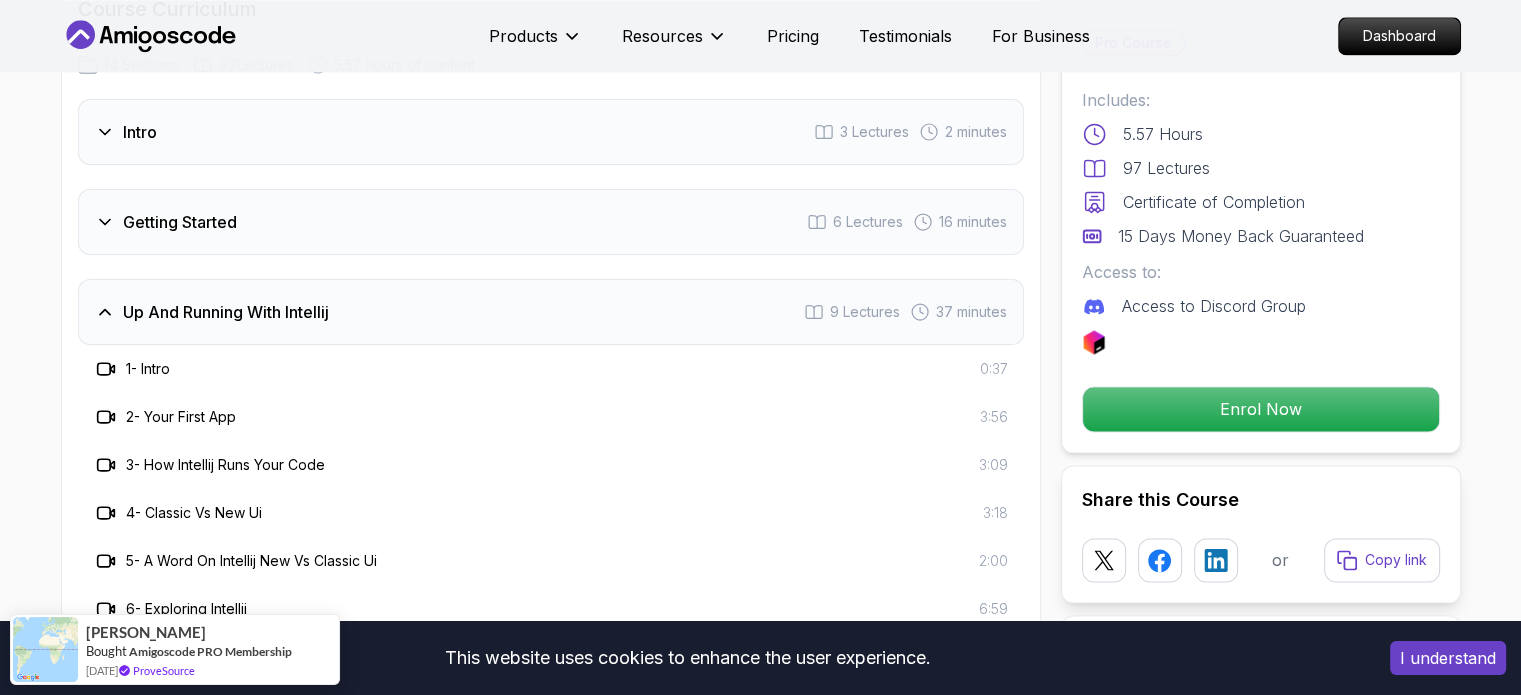 click on "Getting Started 6   Lectures     16 minutes" at bounding box center [551, 222] 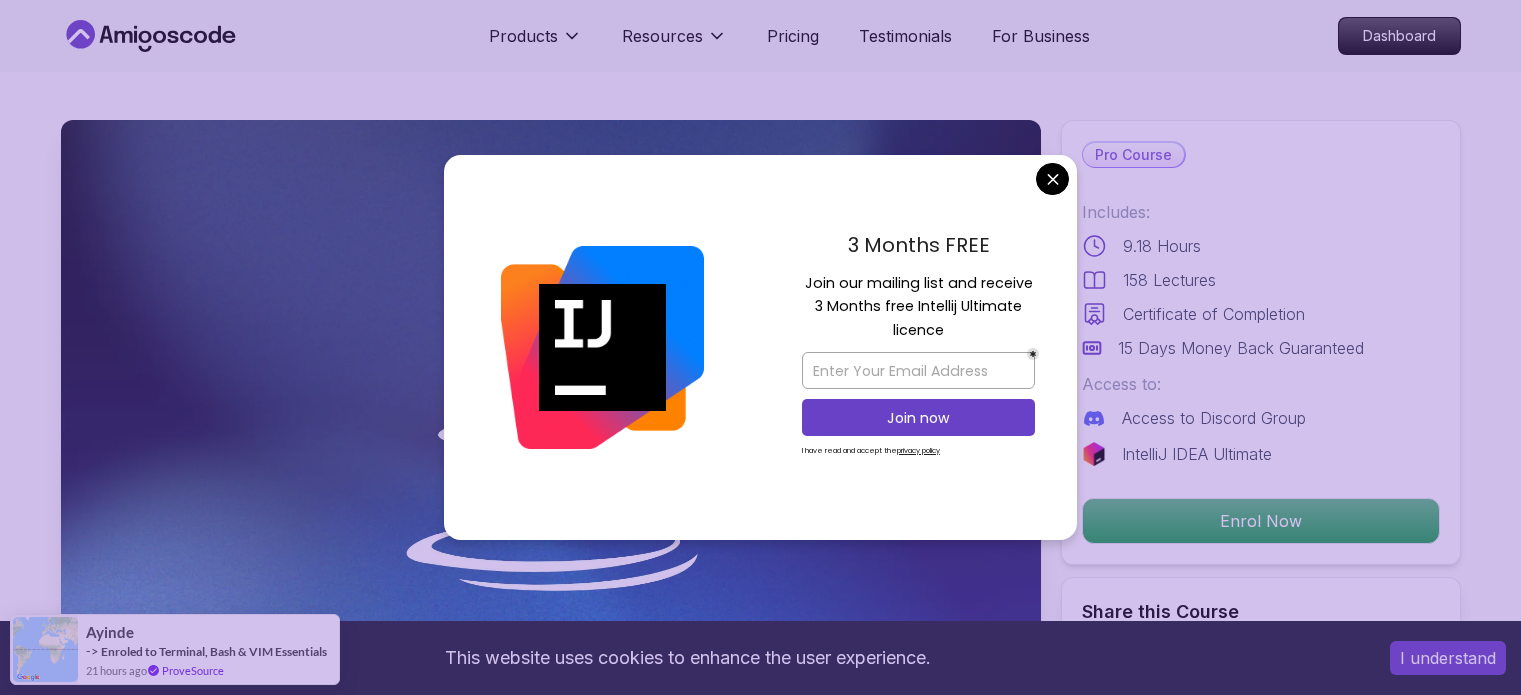 scroll, scrollTop: 0, scrollLeft: 0, axis: both 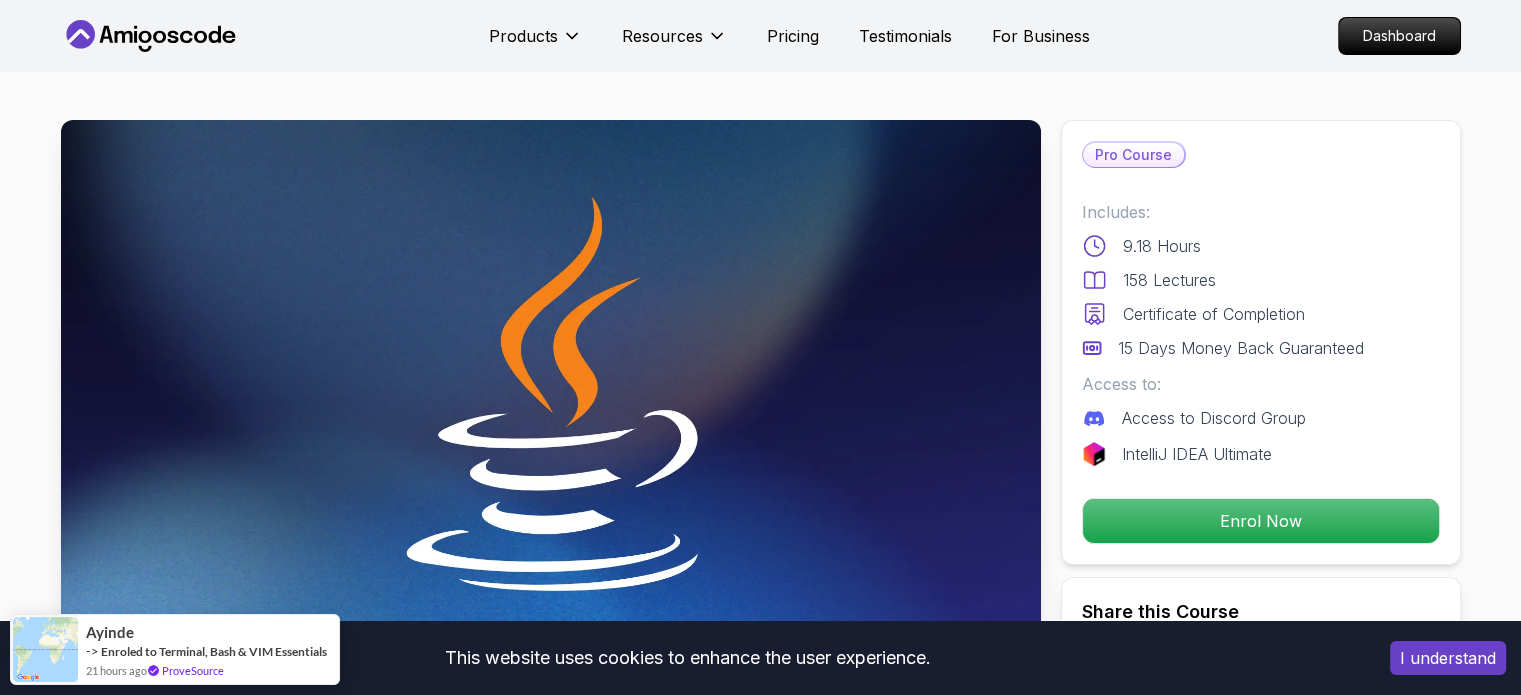 click on "This website uses cookies to enhance the user experience. I understand Products Resources Pricing Testimonials For Business Dashboard Products Resources Pricing Testimonials For Business Dashboard Java for Developers Learn advanced Java concepts to build scalable and maintainable applications. Mama Samba Braima Djalo  /   Instructor Pro Course Includes: 9.18 Hours 158 Lectures Certificate of Completion 15 Days Money Back Guaranteed Access to: Access to Discord Group IntelliJ IDEA Ultimate Enrol Now Share this Course or Copy link Got a Team of 5 or More? With one subscription, give your entire team access to all courses and features. Check our Business Plan Mama Samba Braima Djalo  /   Instructor What you will learn java intellij terminal bash Advanced Language Features - Understand access modifiers, the static keyword, and advanced method functionalities. Object-Oriented Programming - Dive into classes, objects, constructors, and concepts like `@Override` and `equals()`.
Java for Developers
var" at bounding box center (760, 5077) 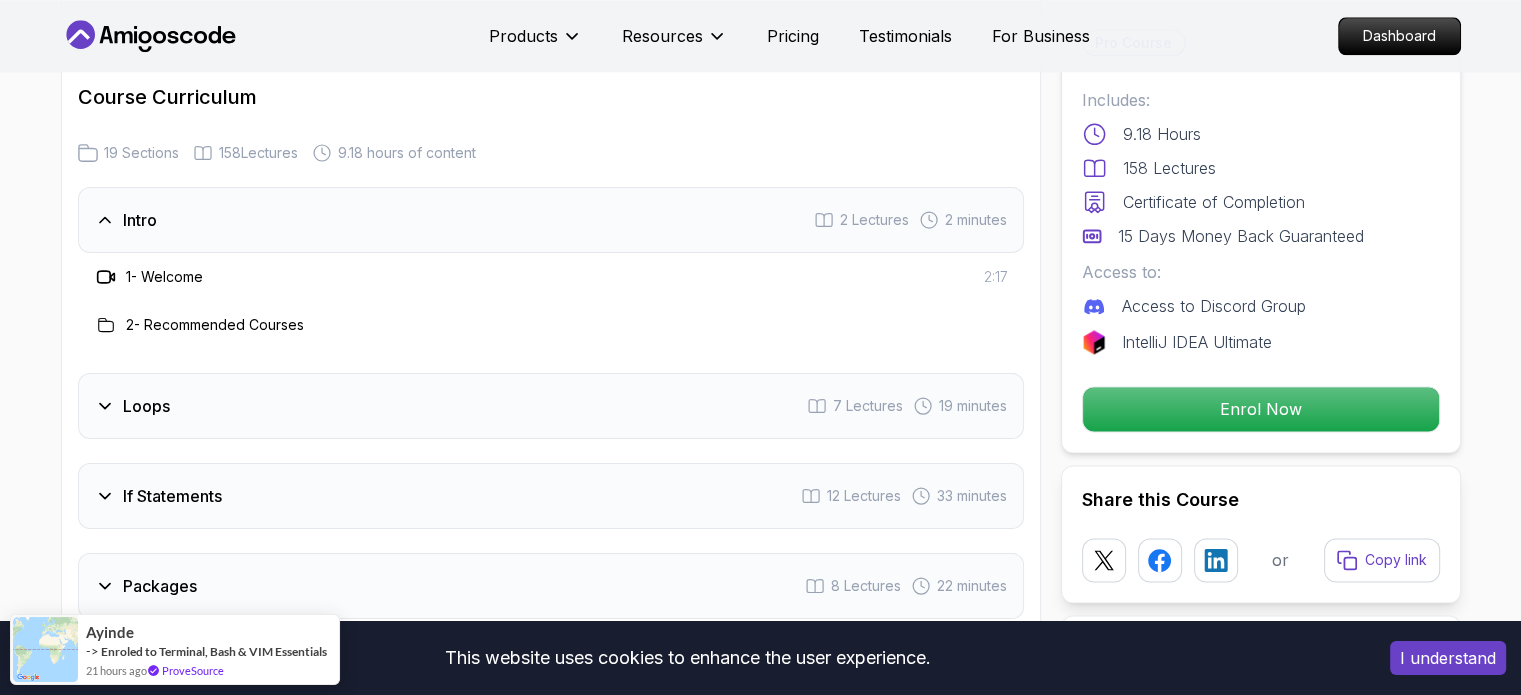 scroll, scrollTop: 2554, scrollLeft: 0, axis: vertical 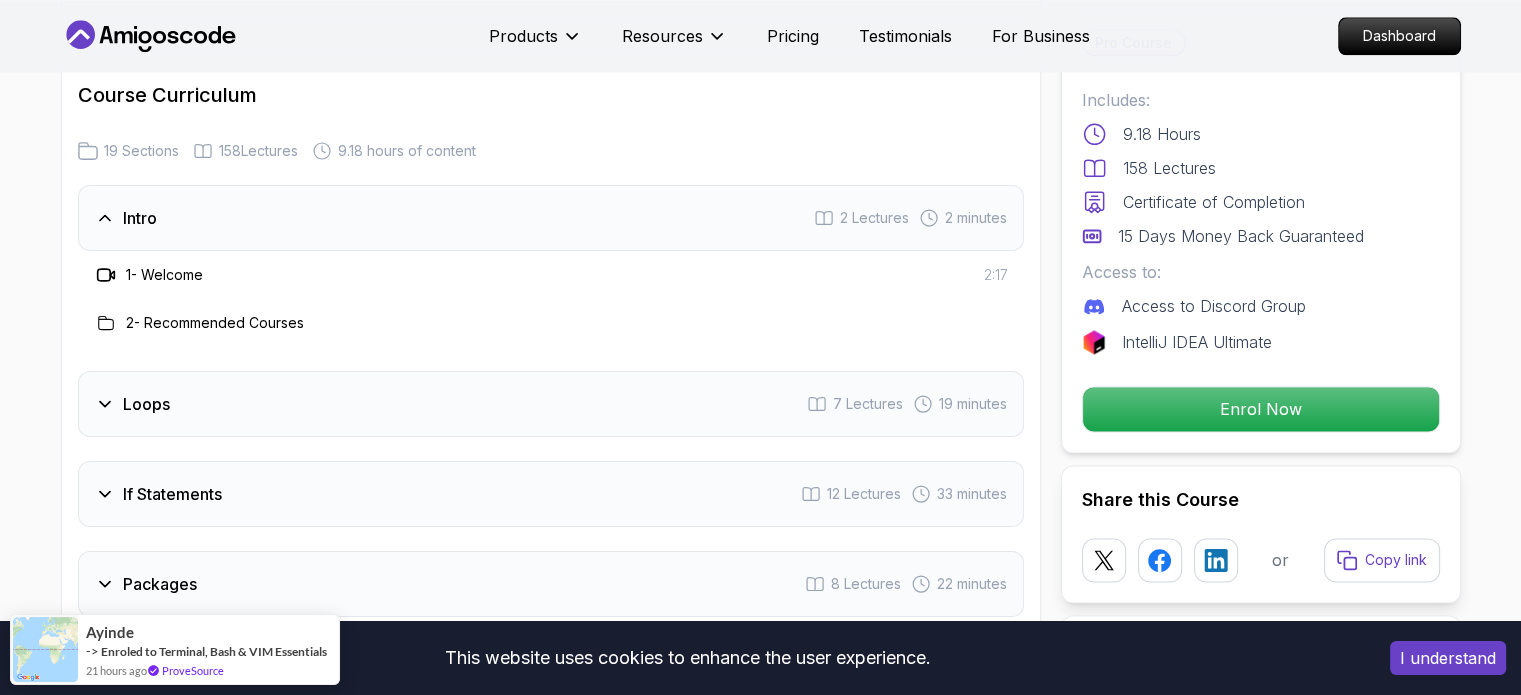 click on "Loops 7   Lectures     19 minutes" at bounding box center [551, 404] 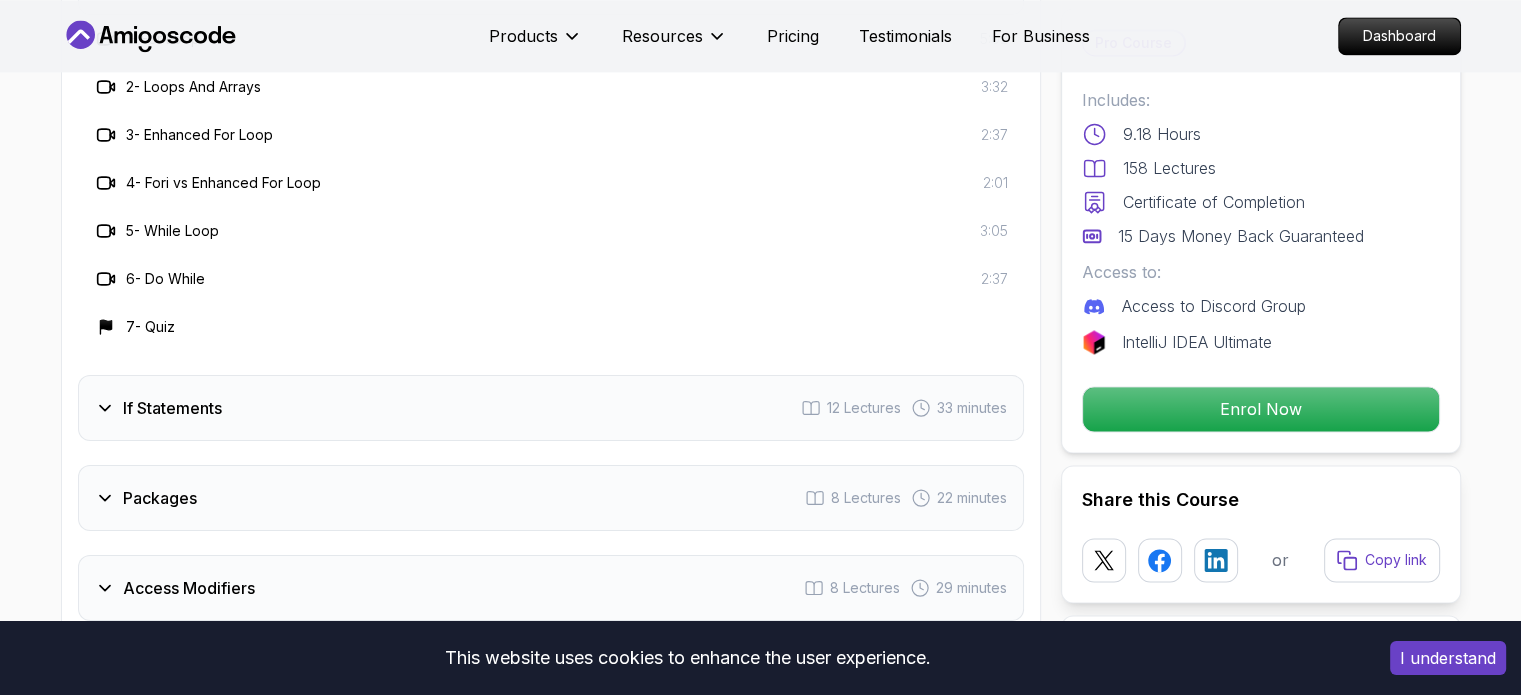 scroll, scrollTop: 2880, scrollLeft: 0, axis: vertical 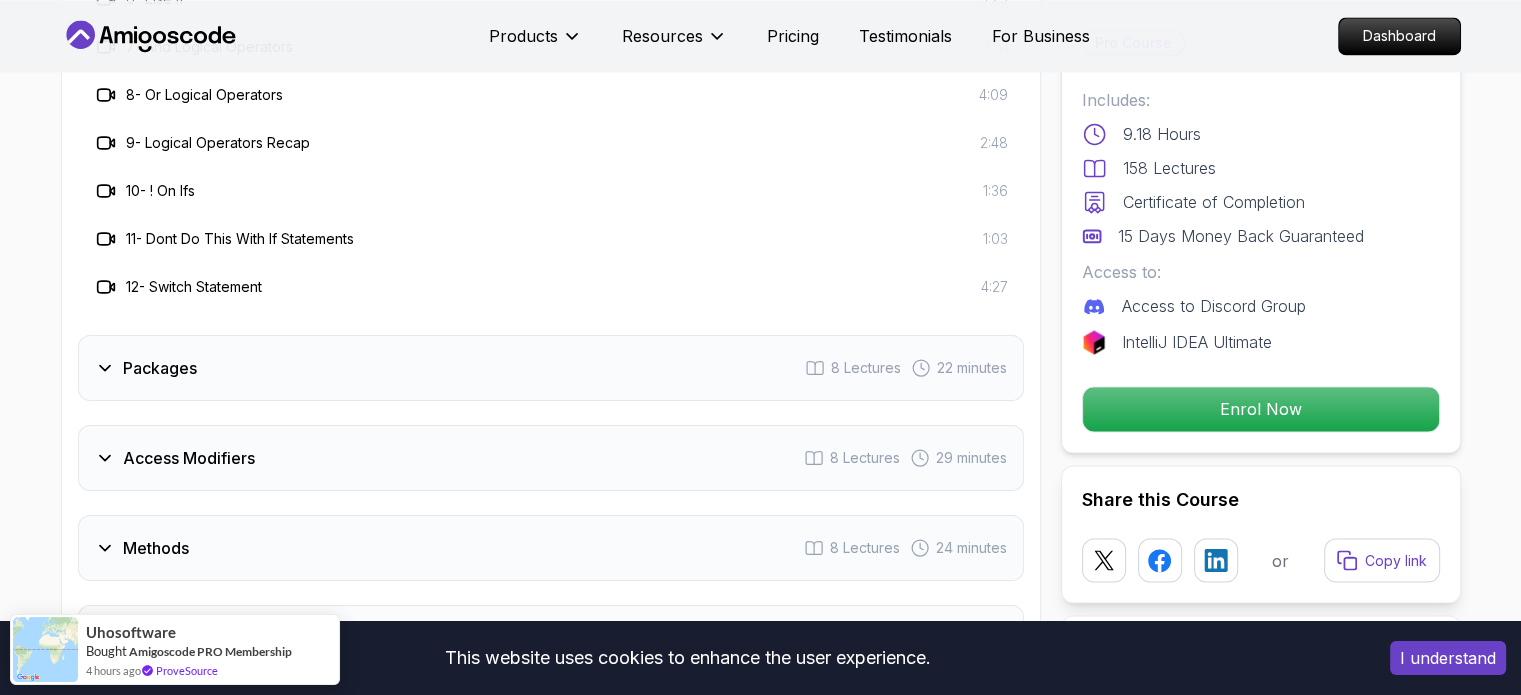 click on "Packages 8   Lectures     22 minutes" at bounding box center (551, 368) 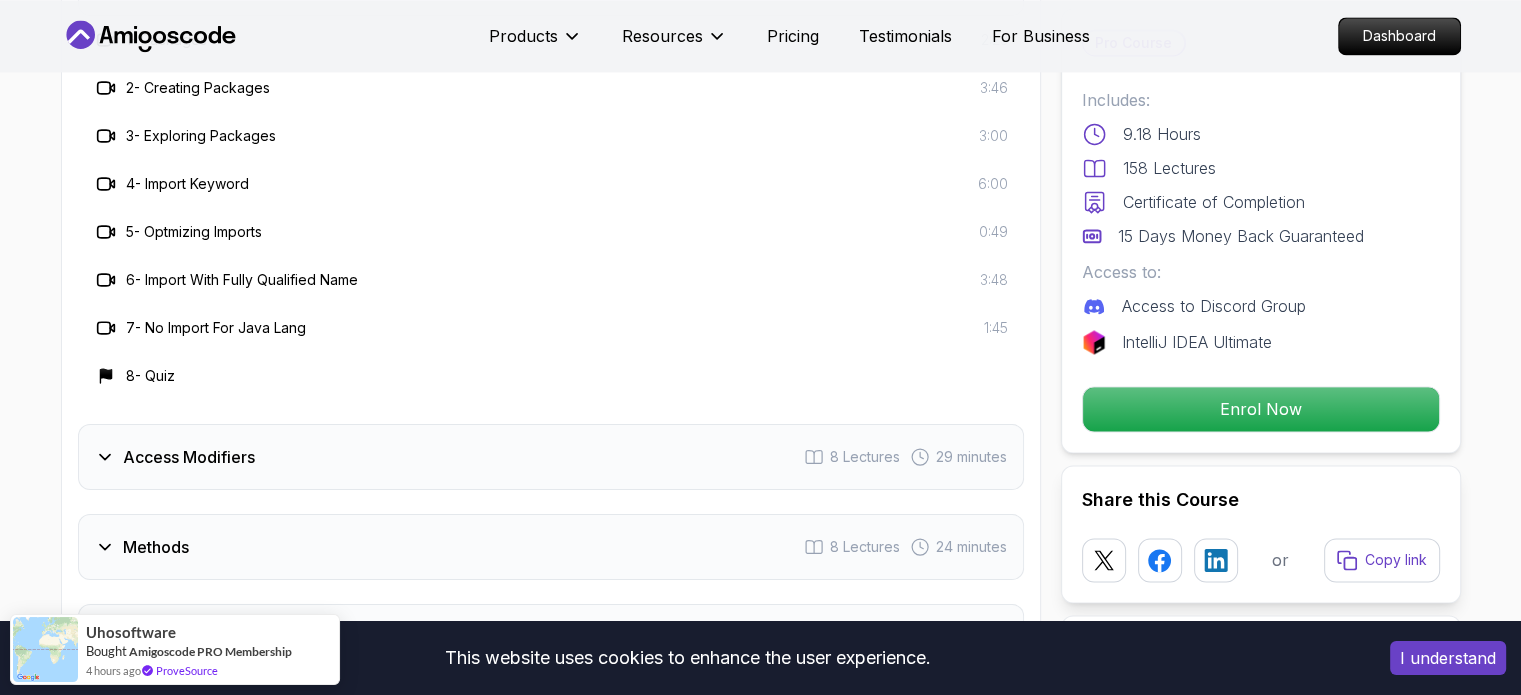 scroll, scrollTop: 3060, scrollLeft: 0, axis: vertical 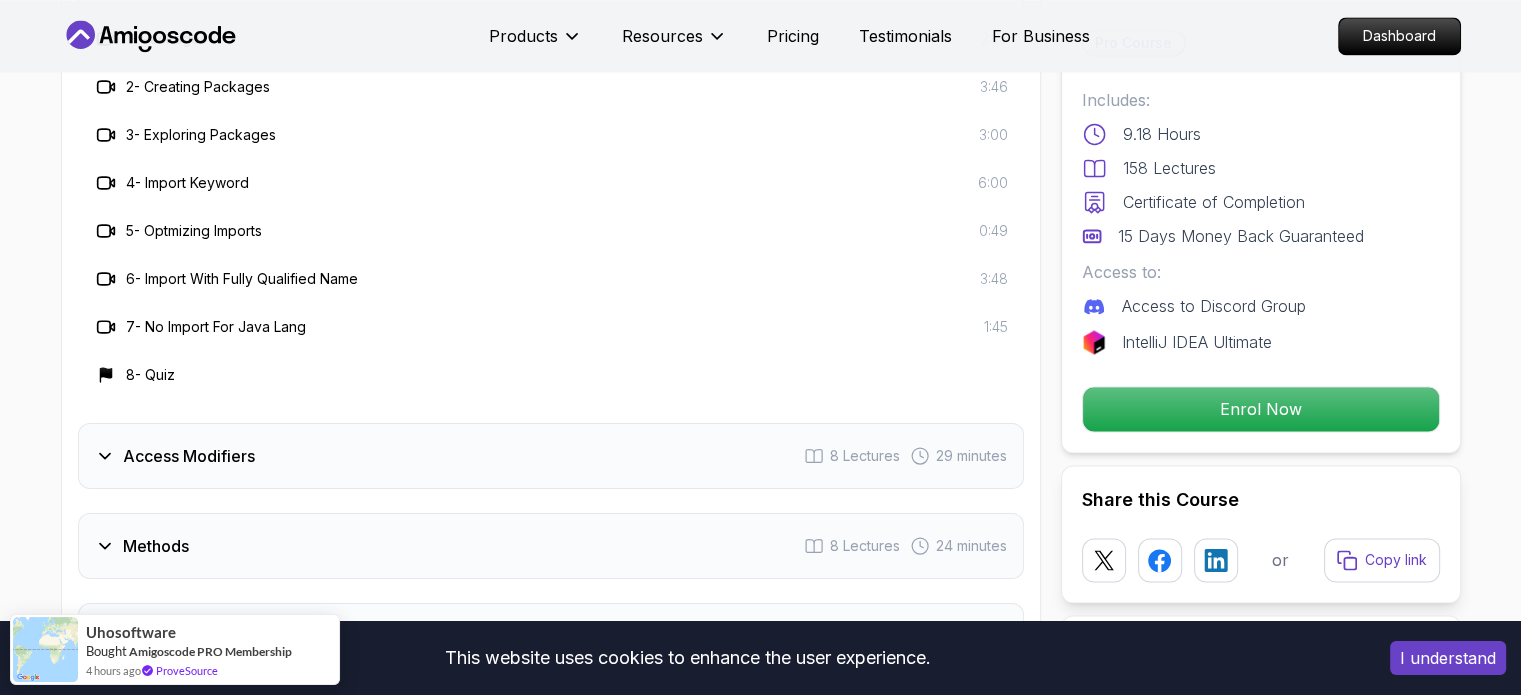 click on "Access Modifiers" at bounding box center [189, 456] 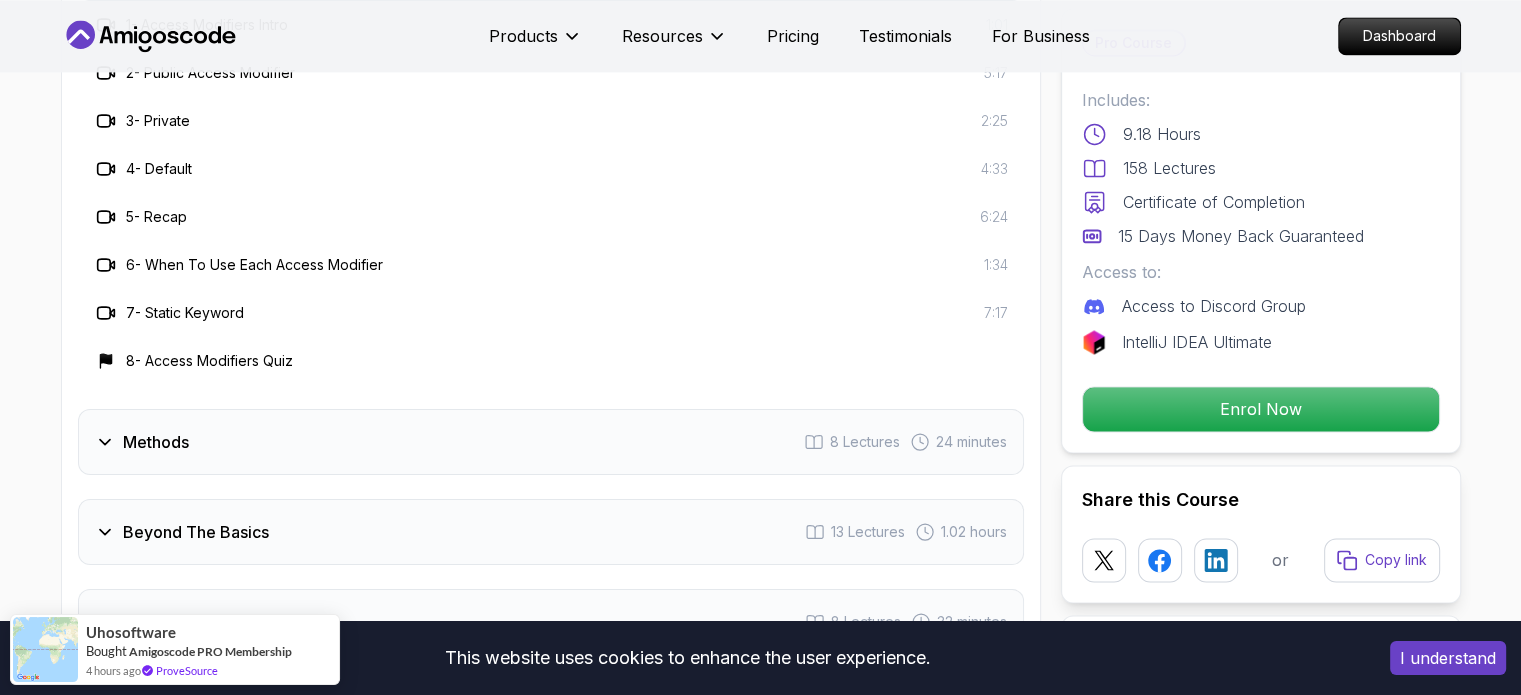scroll, scrollTop: 3166, scrollLeft: 0, axis: vertical 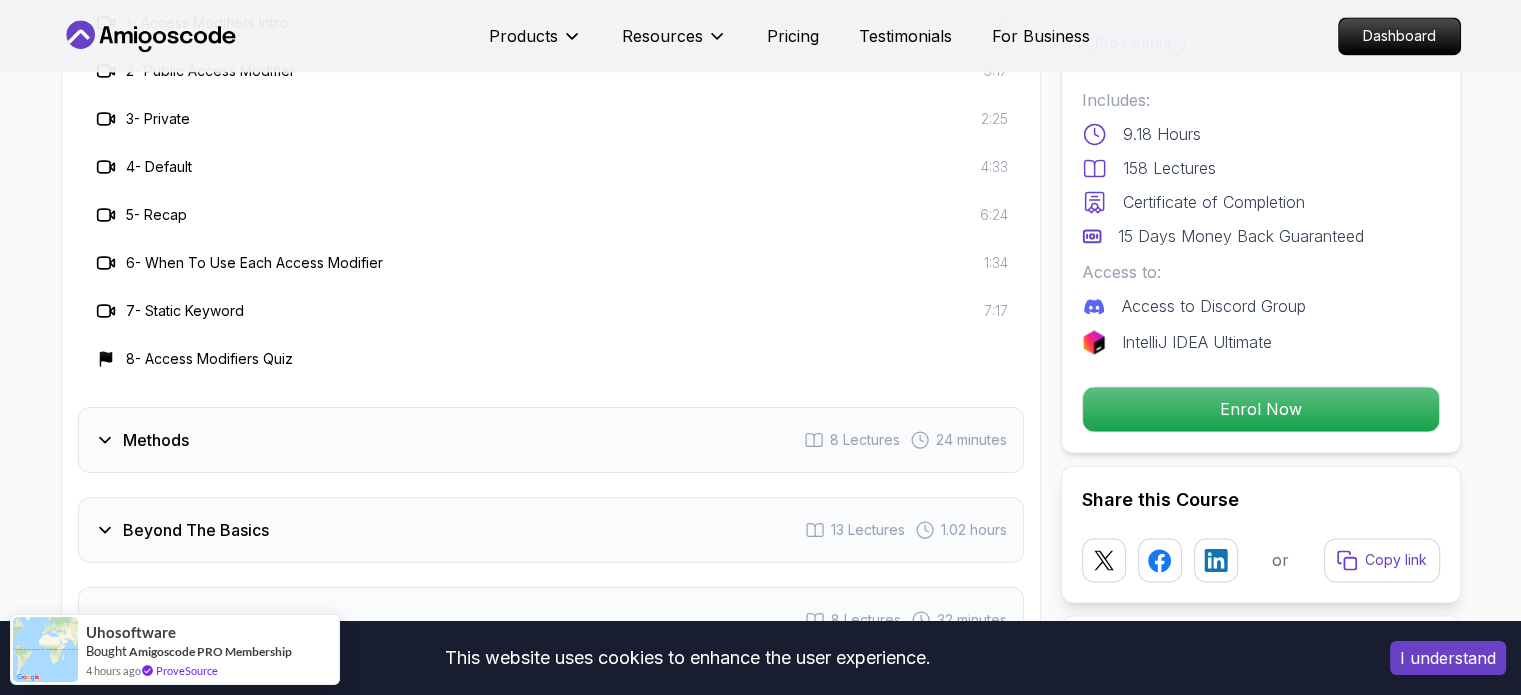click on "Methods 8   Lectures     24 minutes" at bounding box center [551, 440] 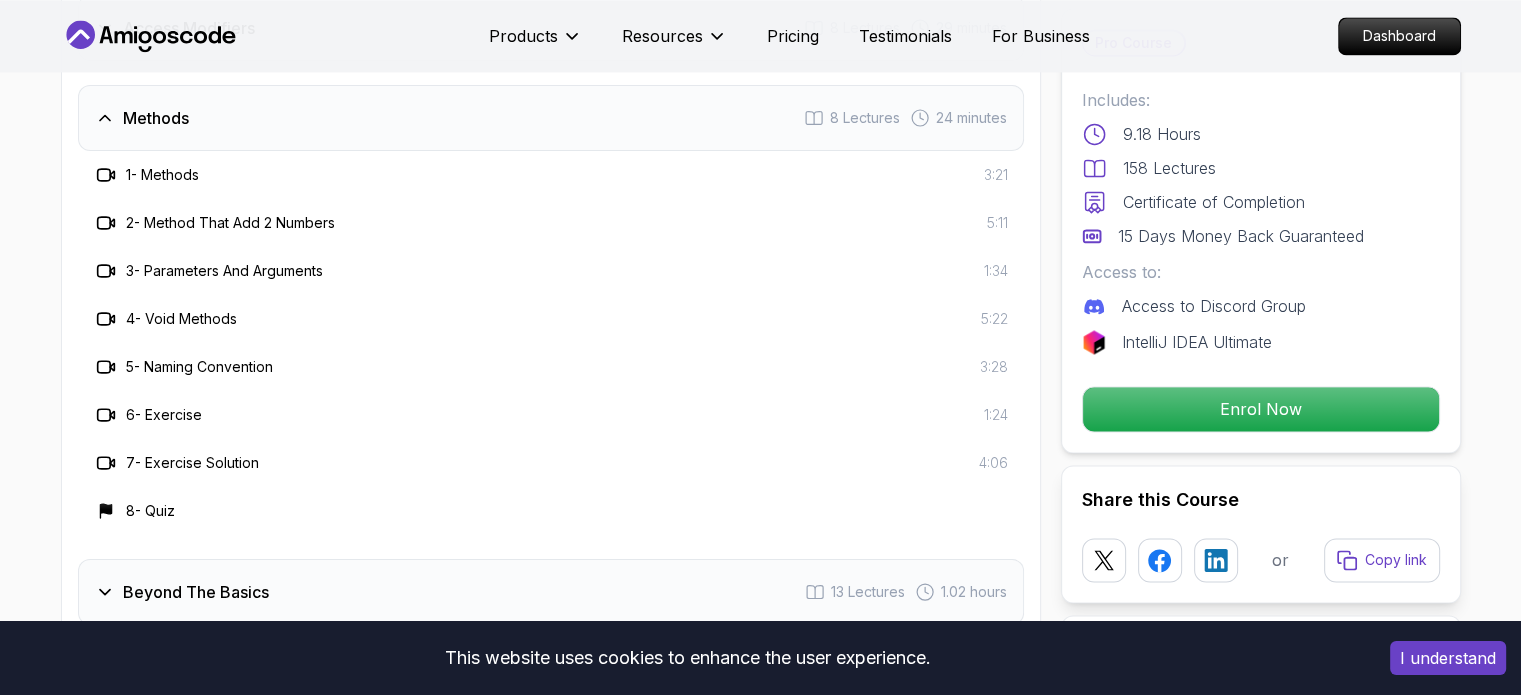 scroll, scrollTop: 3256, scrollLeft: 0, axis: vertical 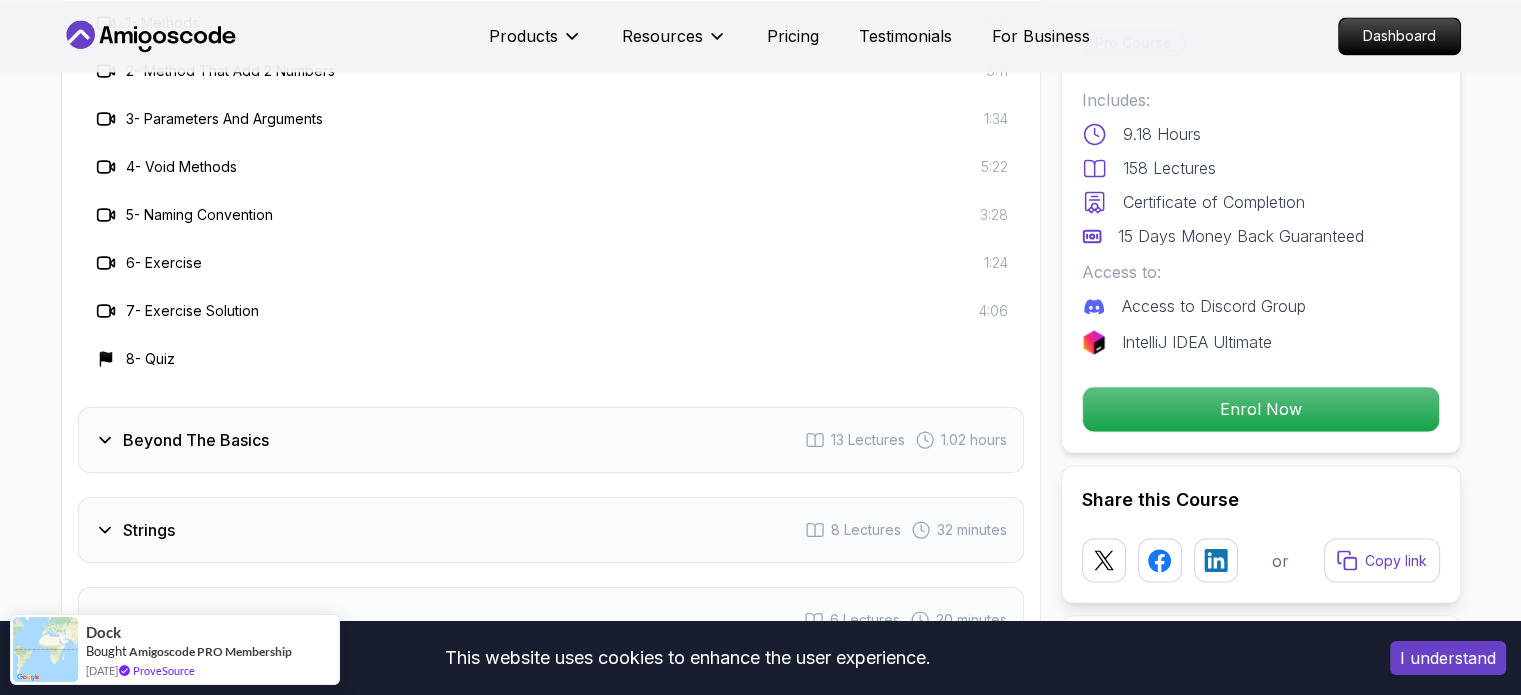 click on "Beyond The Basics" at bounding box center [196, 440] 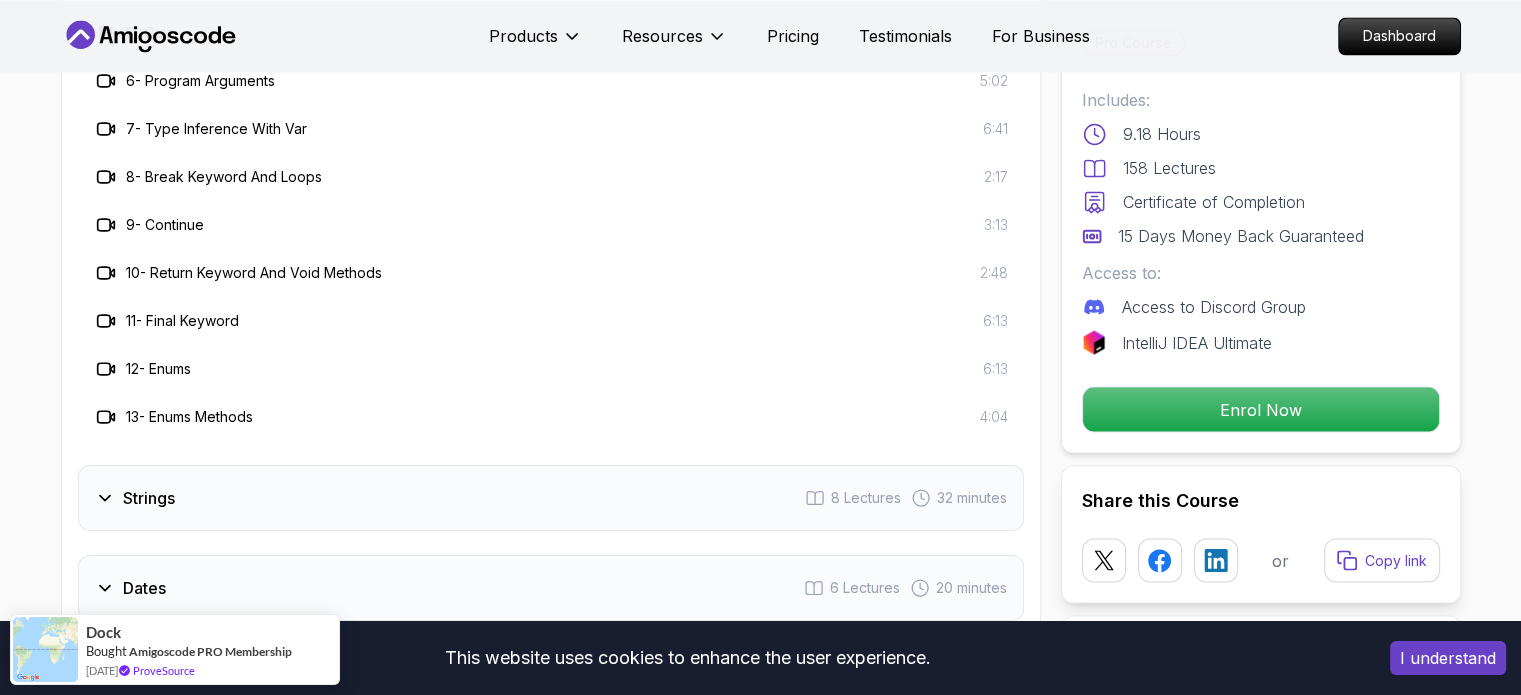 scroll, scrollTop: 3528, scrollLeft: 0, axis: vertical 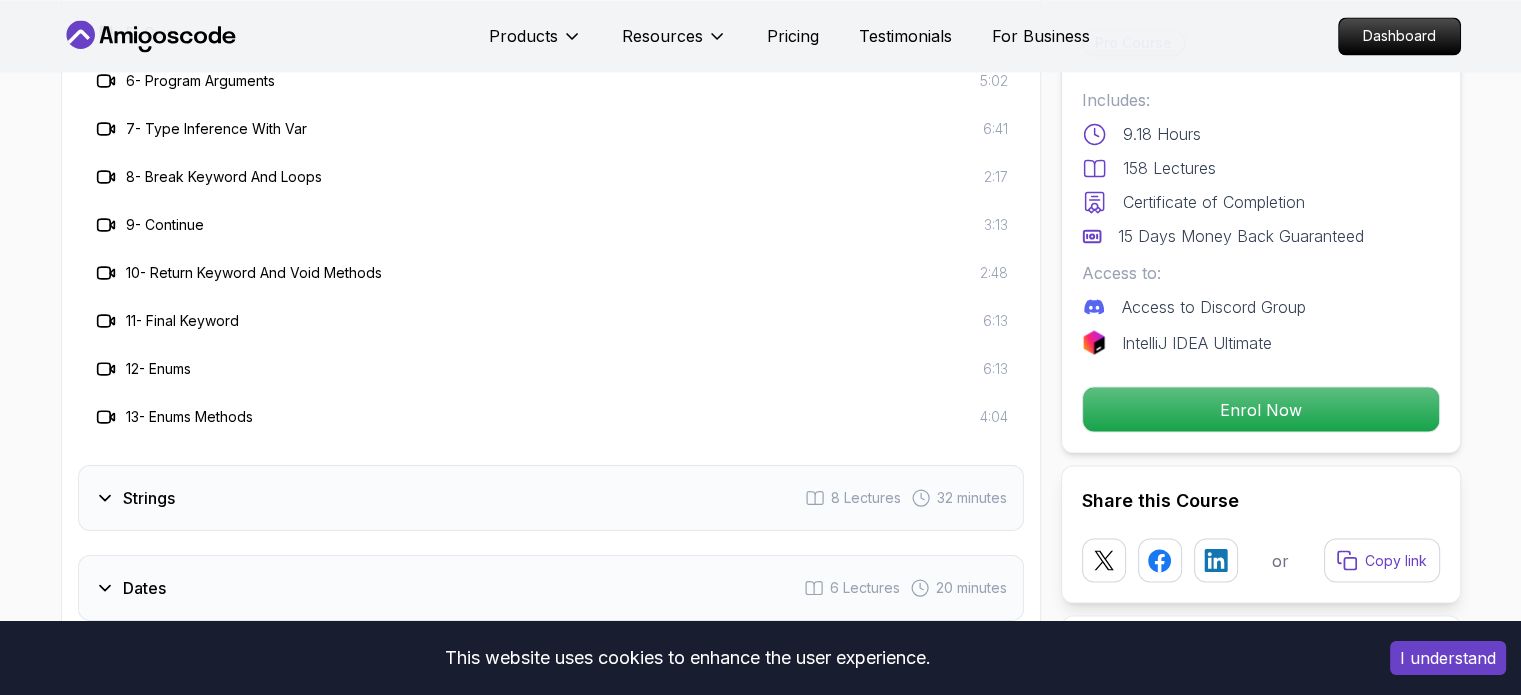 click on "Strings" at bounding box center (149, 498) 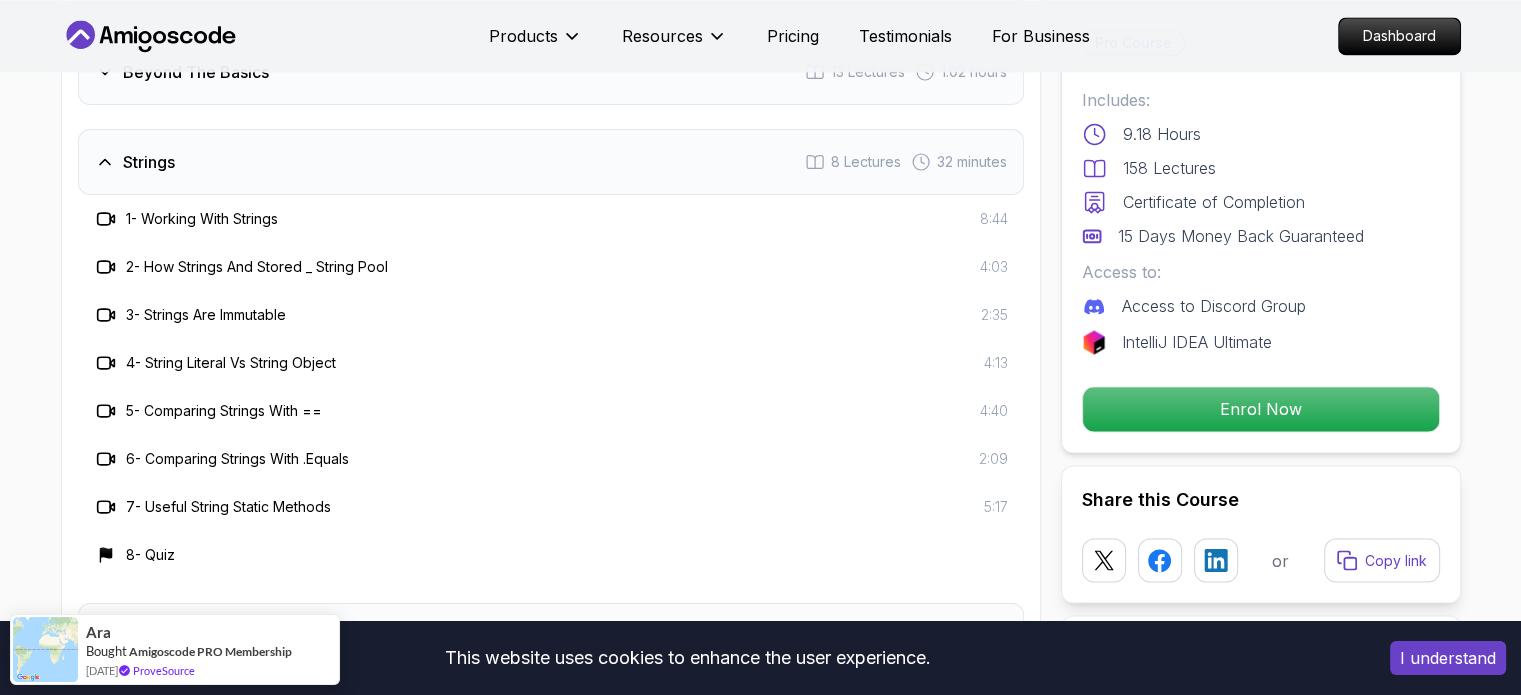 scroll, scrollTop: 3239, scrollLeft: 0, axis: vertical 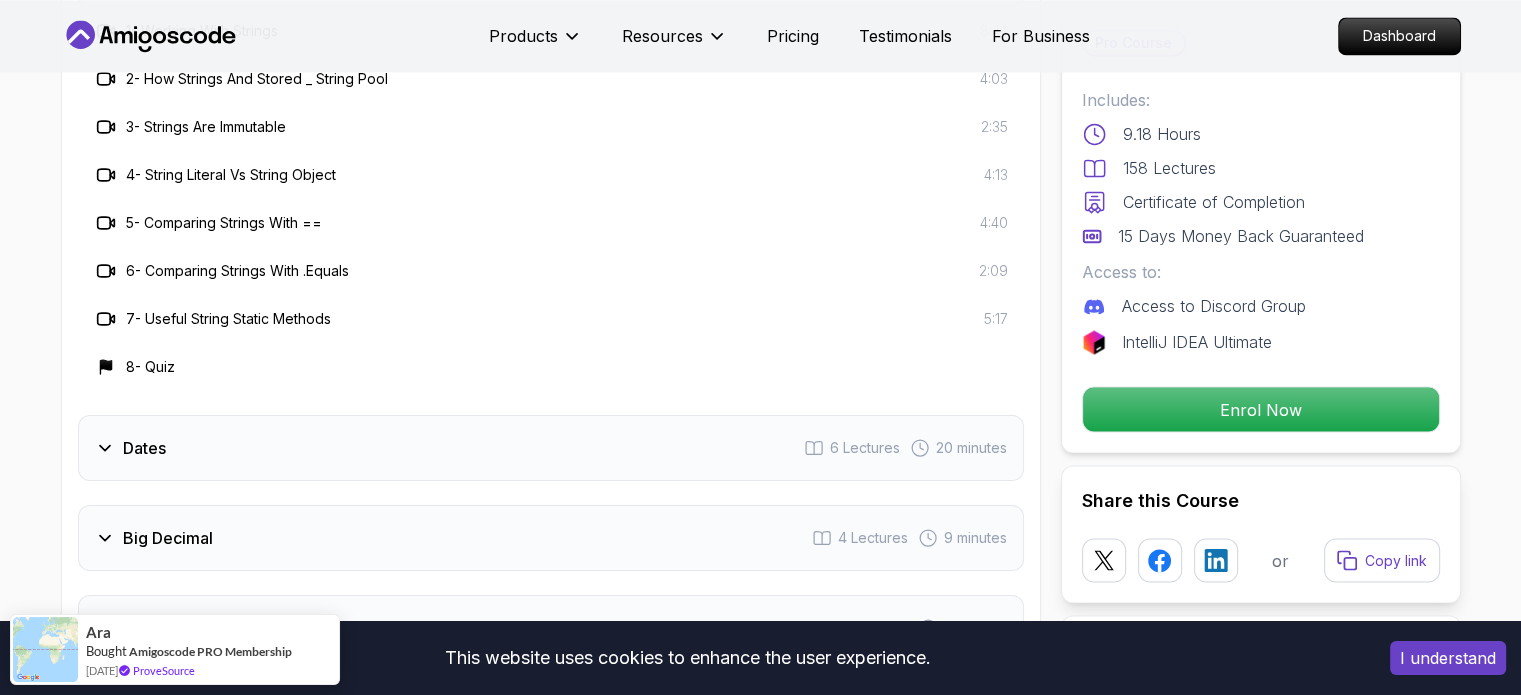click on "Dates 6   Lectures     20 minutes" at bounding box center [551, 448] 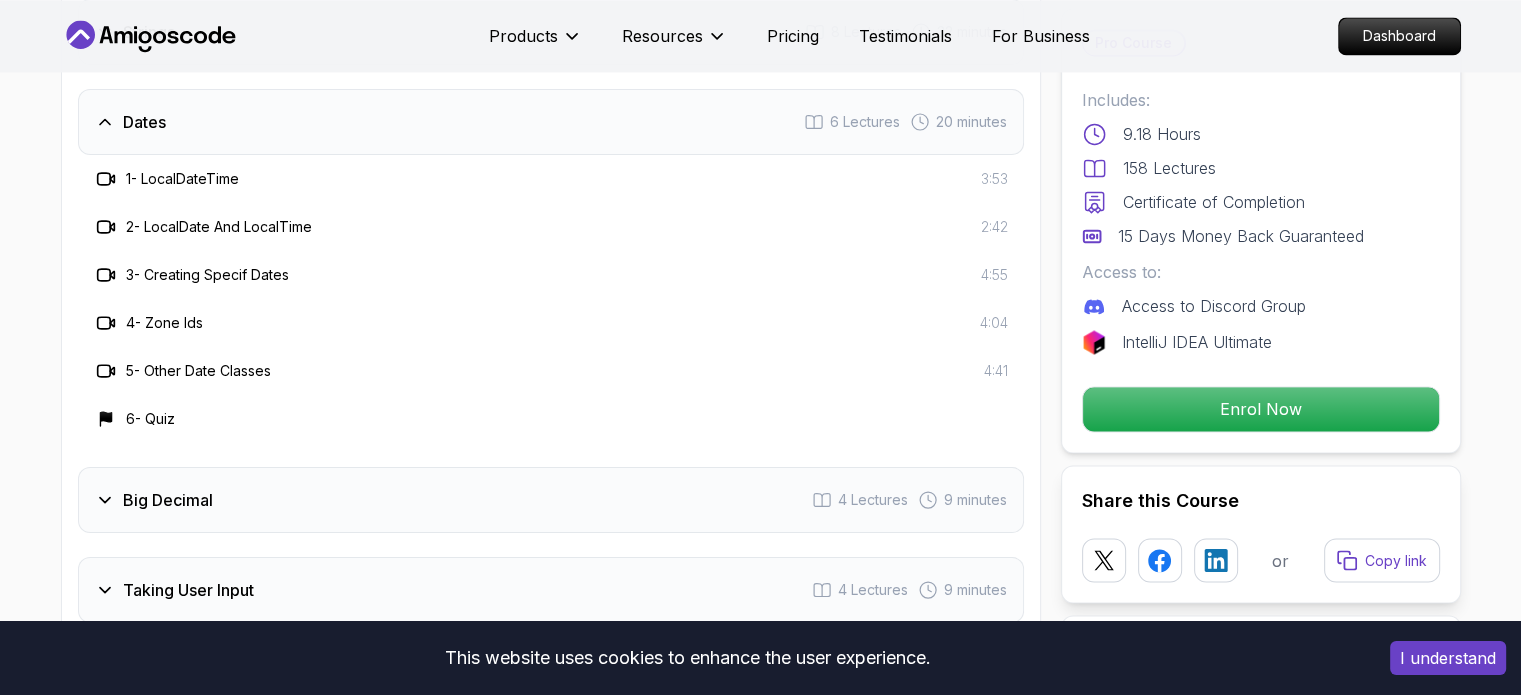 scroll, scrollTop: 3368, scrollLeft: 0, axis: vertical 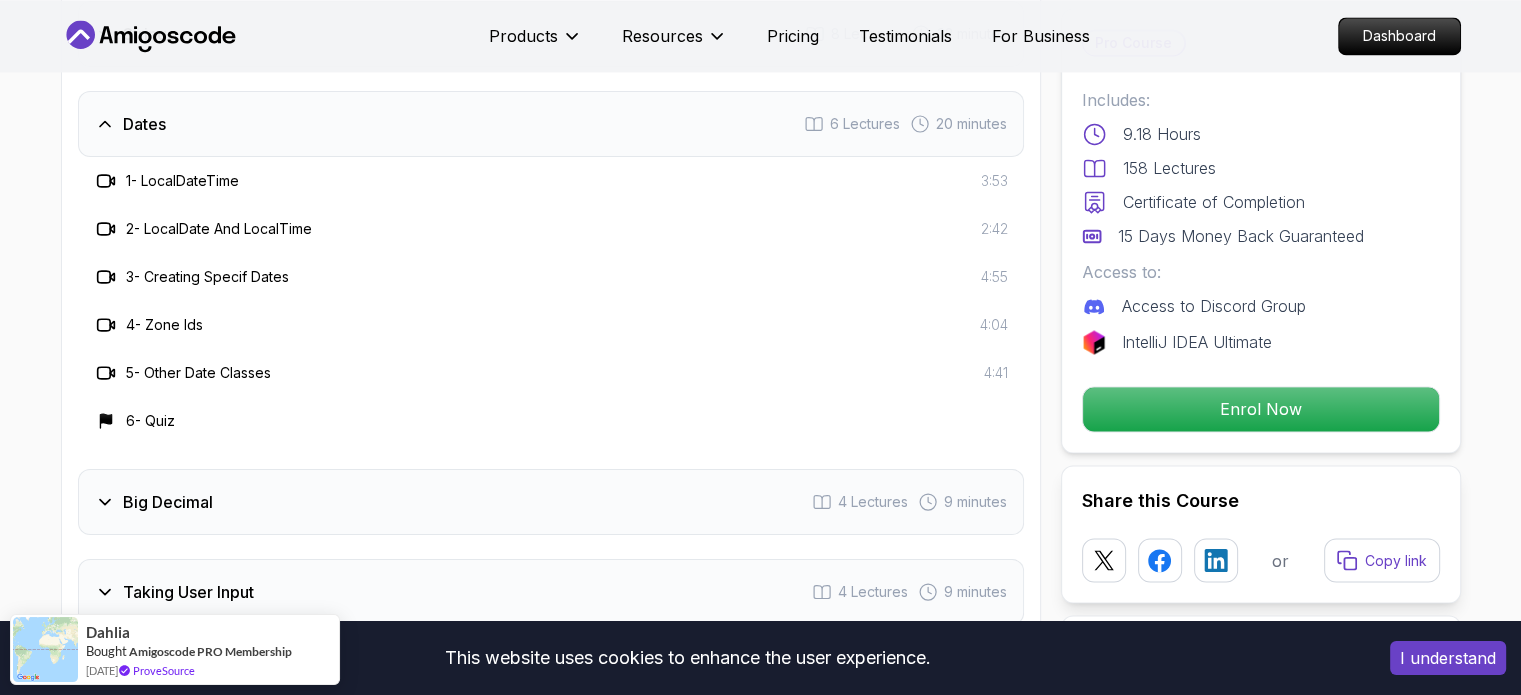 click on "Big Decimal 4   Lectures     9 minutes" at bounding box center (551, 502) 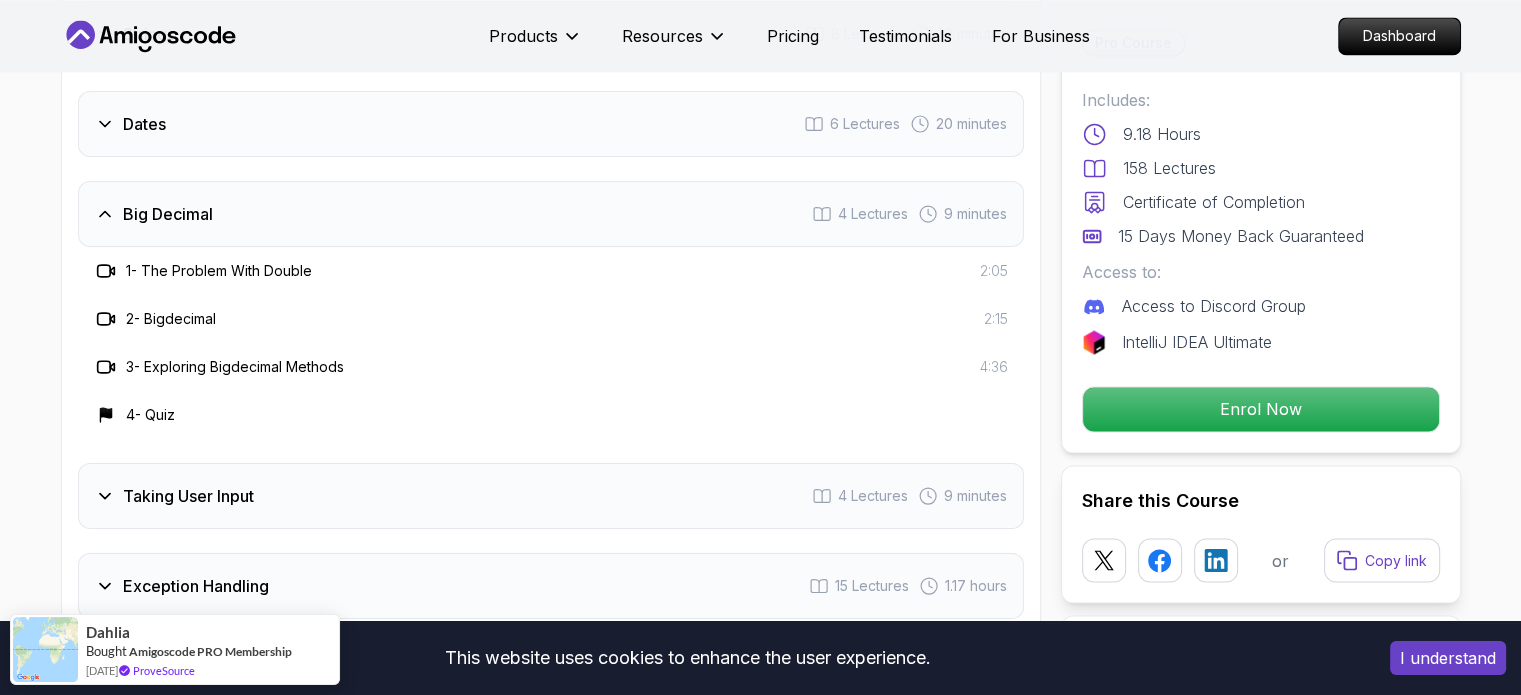click on "Taking User Input" at bounding box center [188, 496] 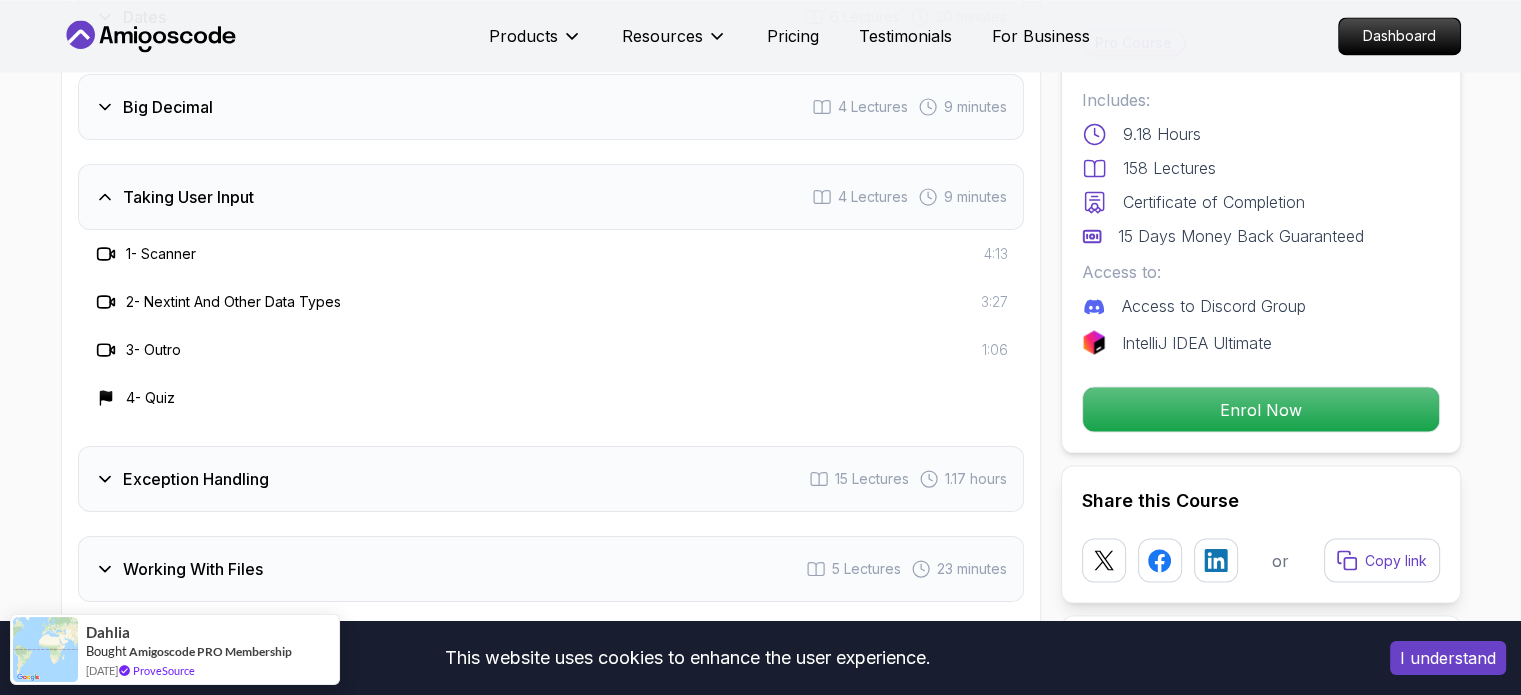 scroll, scrollTop: 3476, scrollLeft: 0, axis: vertical 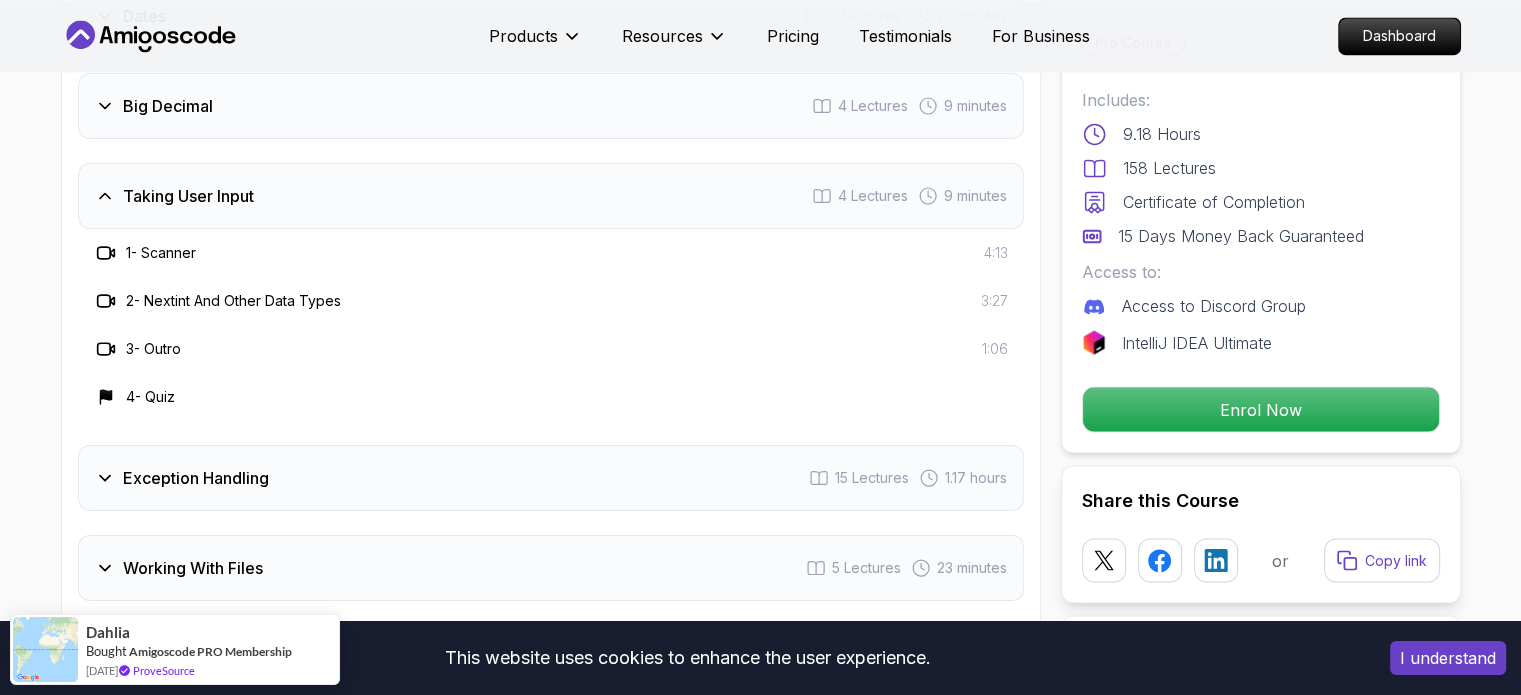 click on "Exception Handling" at bounding box center (196, 478) 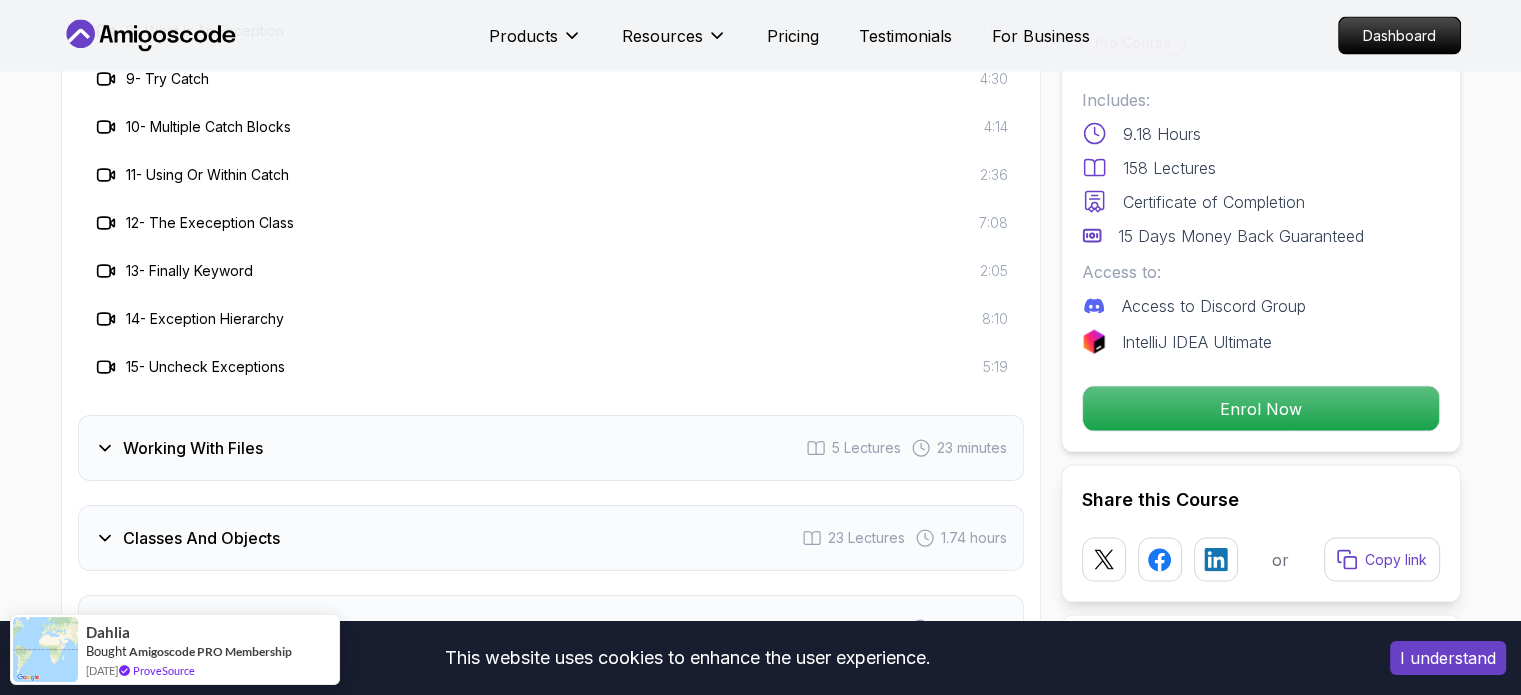 scroll, scrollTop: 4134, scrollLeft: 0, axis: vertical 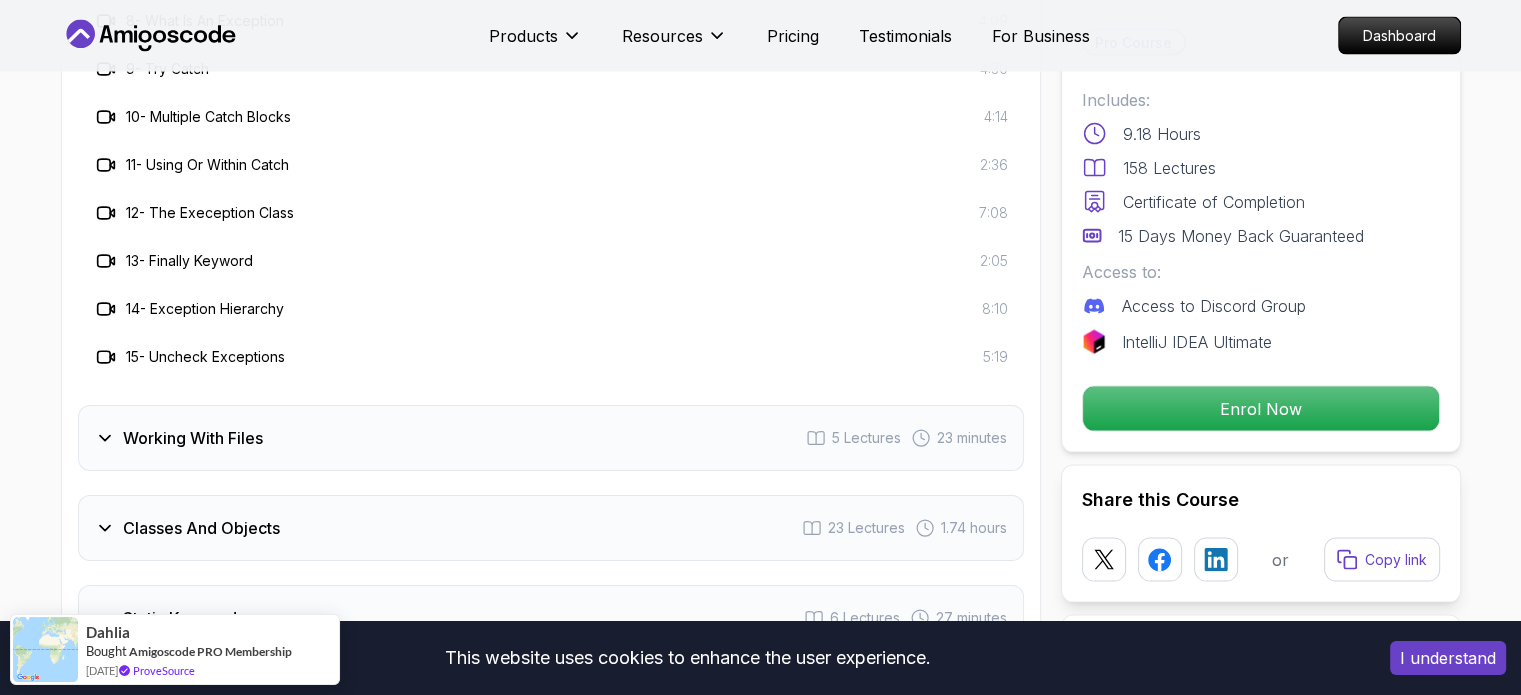 click on "Working With Files" at bounding box center [193, 438] 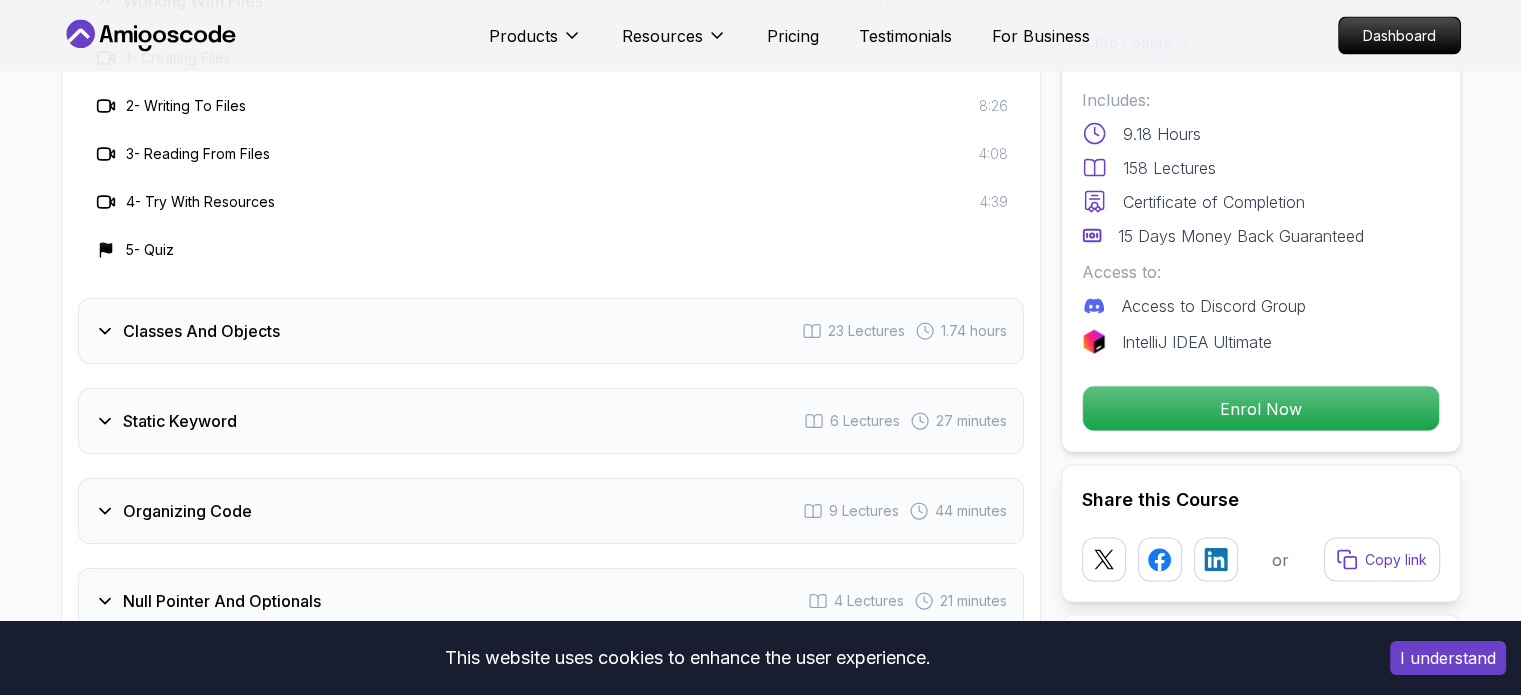 scroll, scrollTop: 3855, scrollLeft: 0, axis: vertical 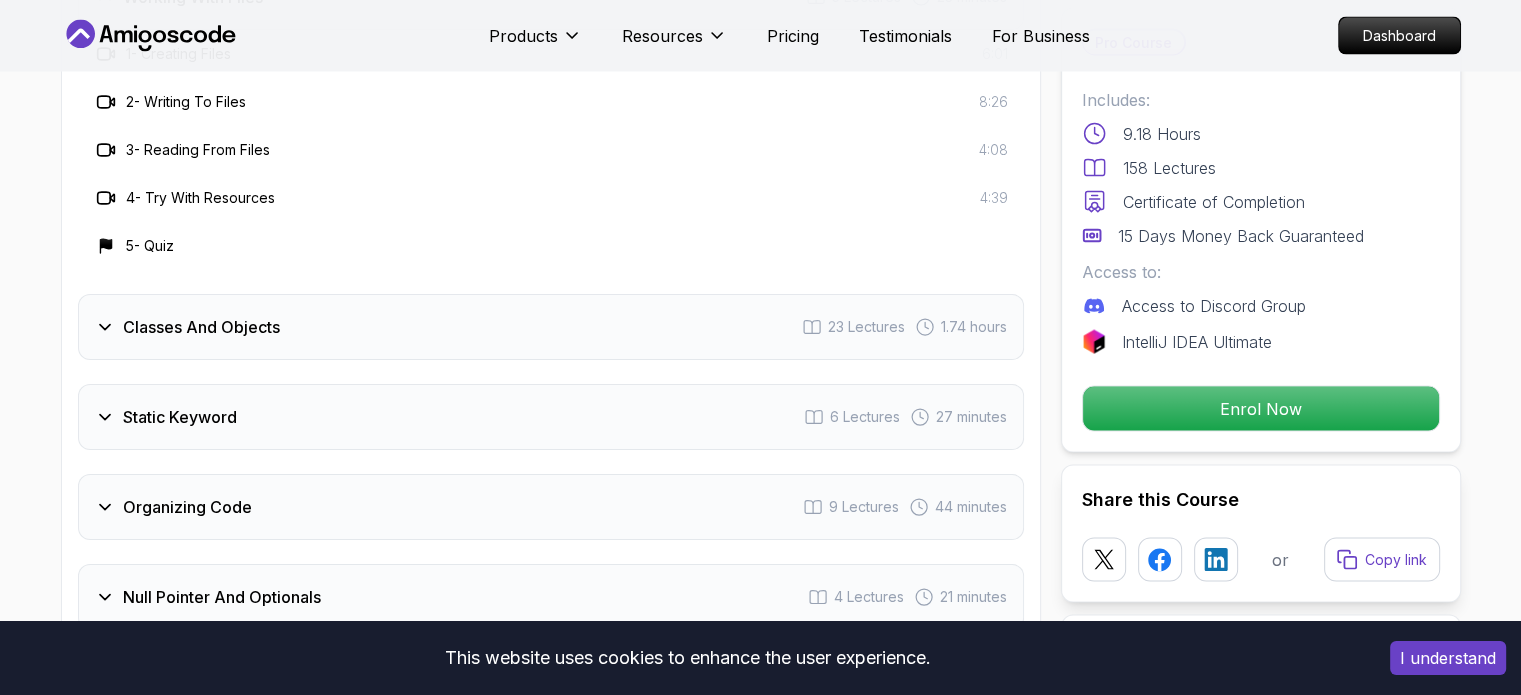 click on "Classes And Objects" at bounding box center [201, 327] 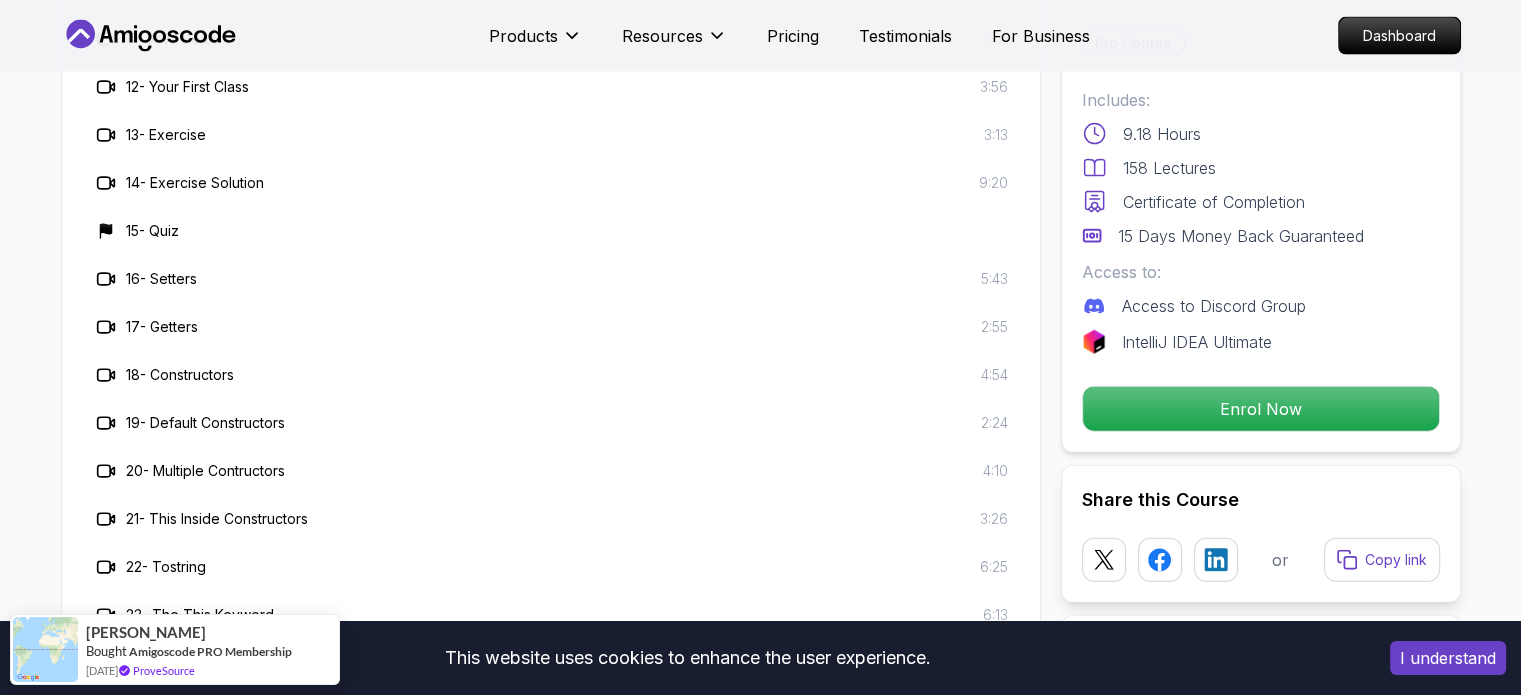 scroll, scrollTop: 4440, scrollLeft: 0, axis: vertical 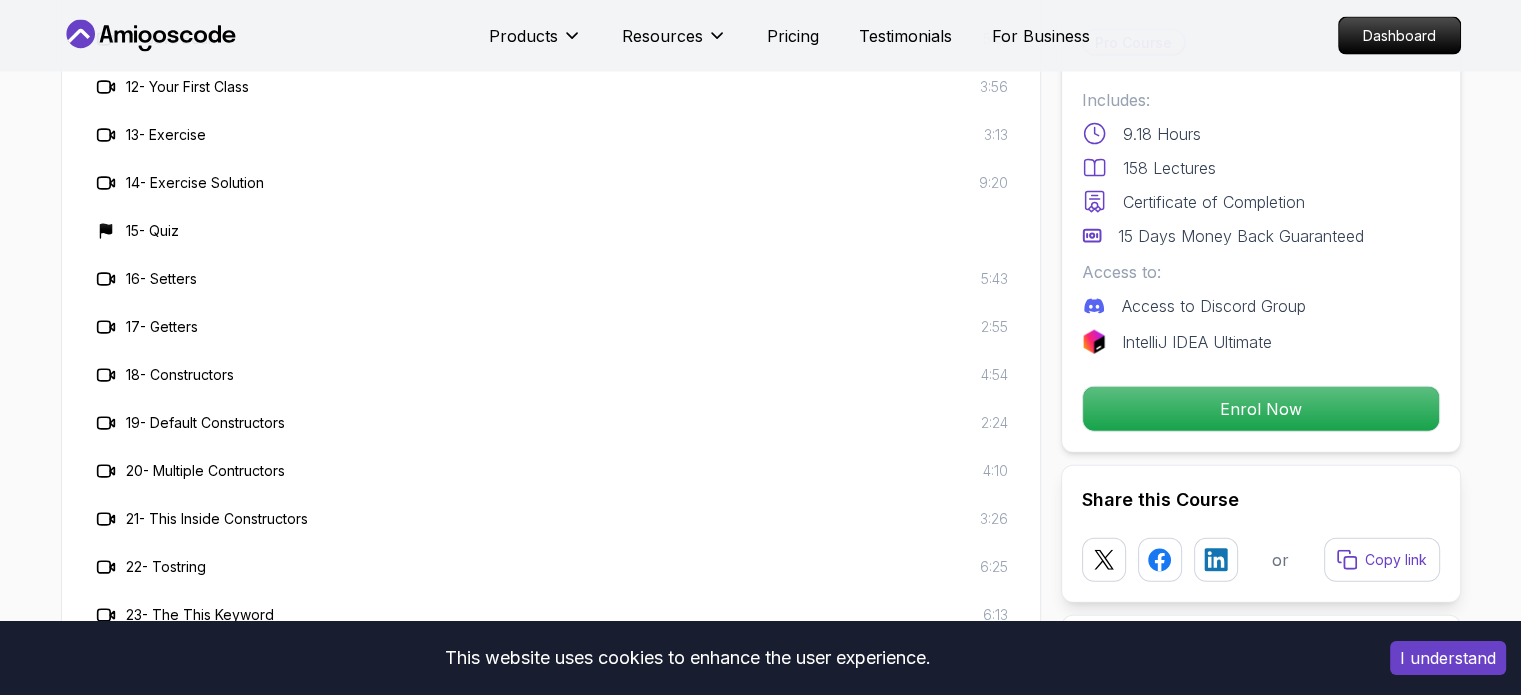 click on "Java for Developers Learn advanced Java concepts to build scalable and maintainable applications. Mama Samba Braima Djalo  /   Instructor Pro Course Includes: 9.18 Hours 158 Lectures Certificate of Completion 15 Days Money Back Guaranteed Access to: Access to Discord Group IntelliJ IDEA Ultimate Enrol Now Share this Course or Copy link Got a Team of 5 or More? With one subscription, give your entire team access to all courses and features. Check our Business Plan Mama Samba Braima Djalo  /   Instructor What you will learn java intellij terminal bash Advanced Language Features - Understand access modifiers, the static keyword, and advanced method functionalities. Object-Oriented Programming - Dive into classes, objects, constructors, and concepts like `@Override` and `equals()`. Control Flow Mastery - Master loops, if-statements, and the new switch expression for cleaner, efficient code. Working with Files - Read, write, and manage files using modern Java techniques like try-with-resources.
var" at bounding box center (760, -1559) 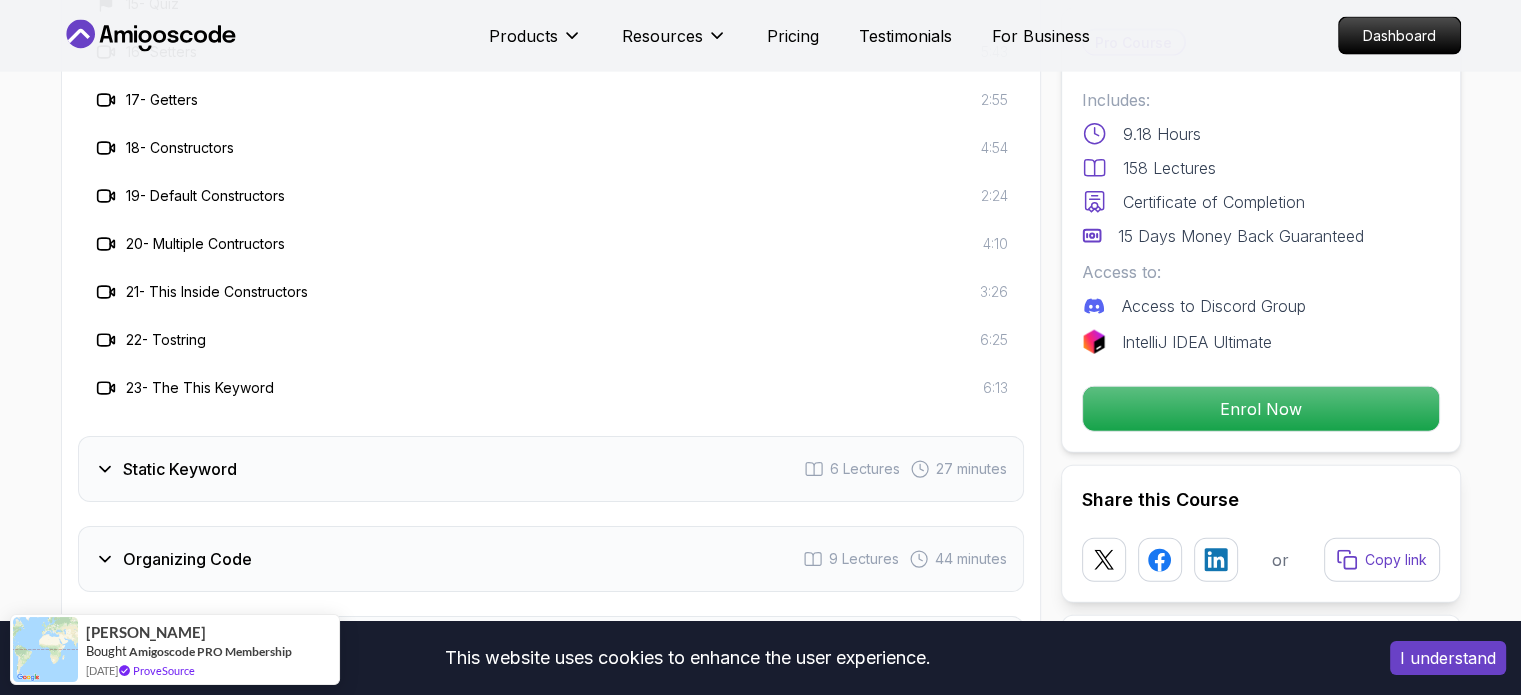 scroll, scrollTop: 4828, scrollLeft: 0, axis: vertical 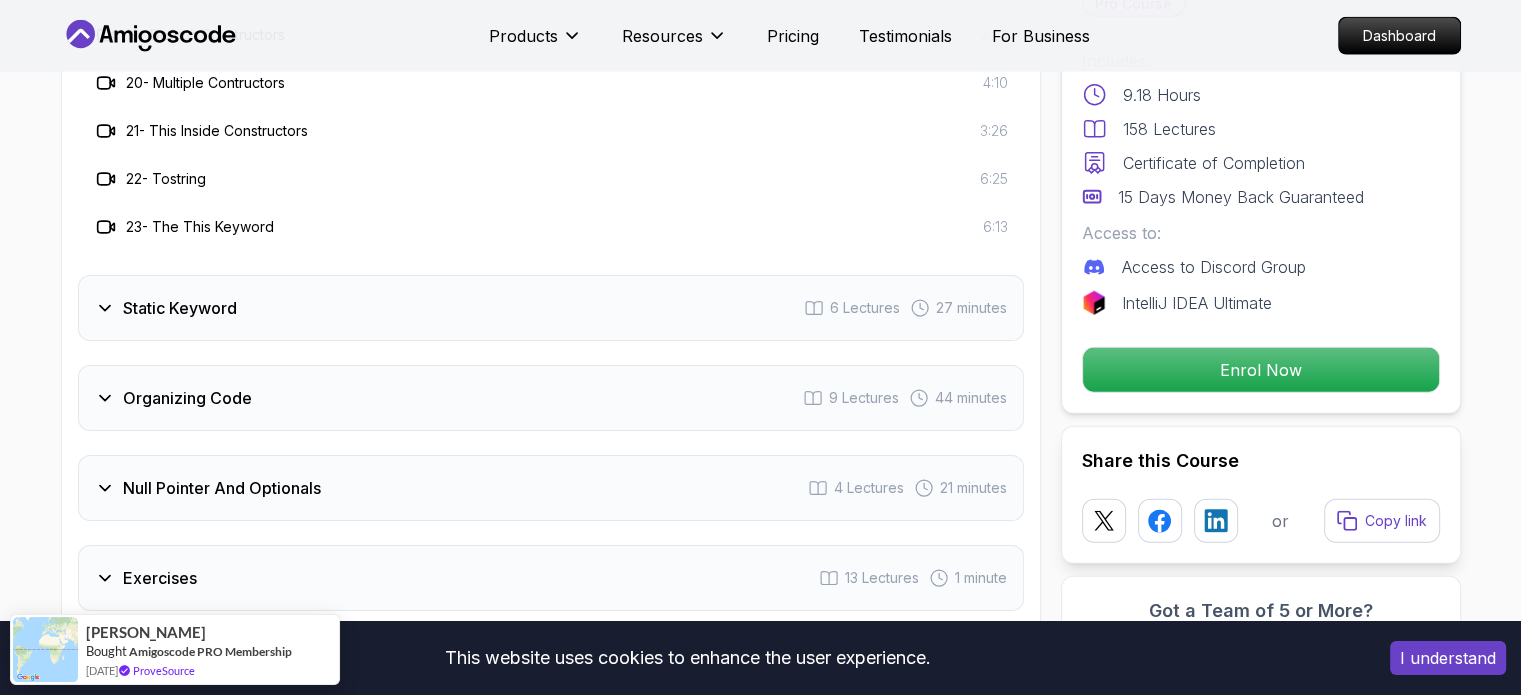 click on "Static Keyword 6   Lectures     27 minutes" at bounding box center [551, 308] 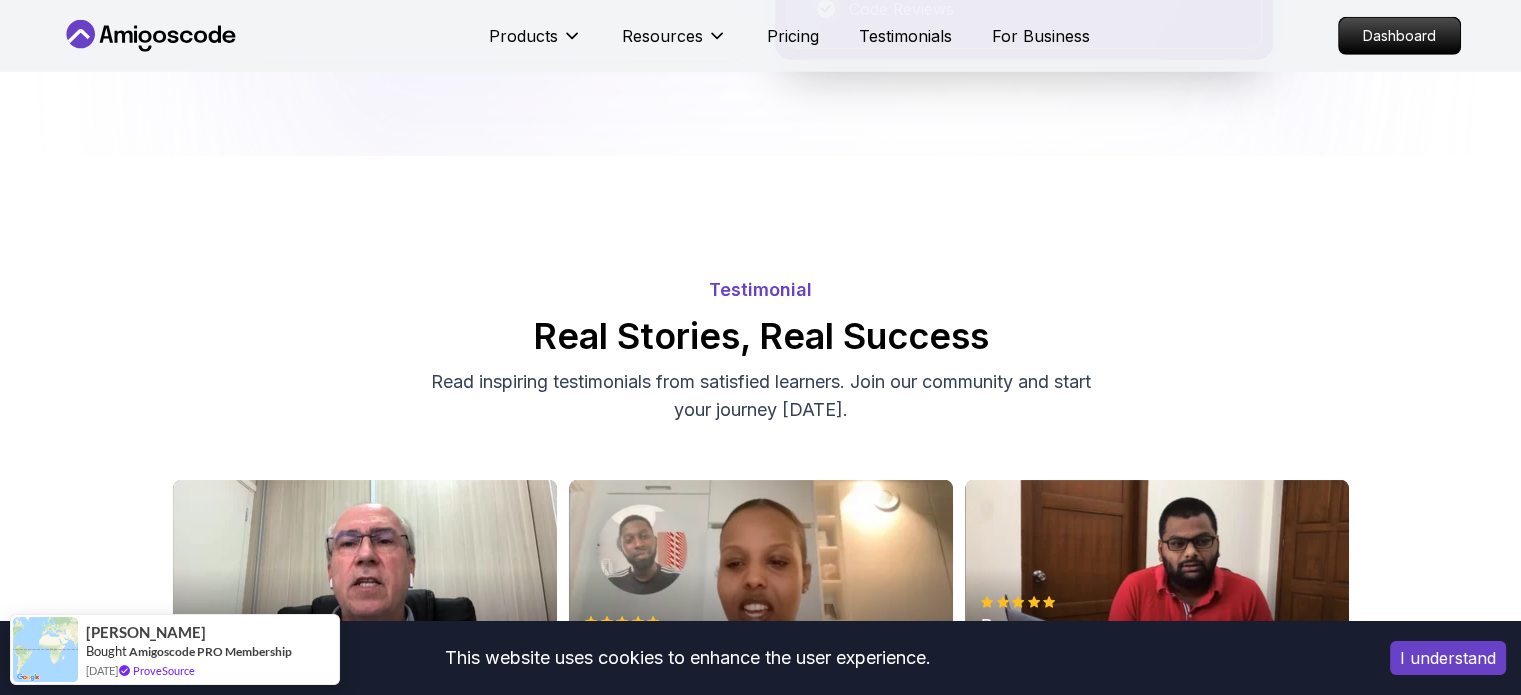 scroll, scrollTop: 6007, scrollLeft: 0, axis: vertical 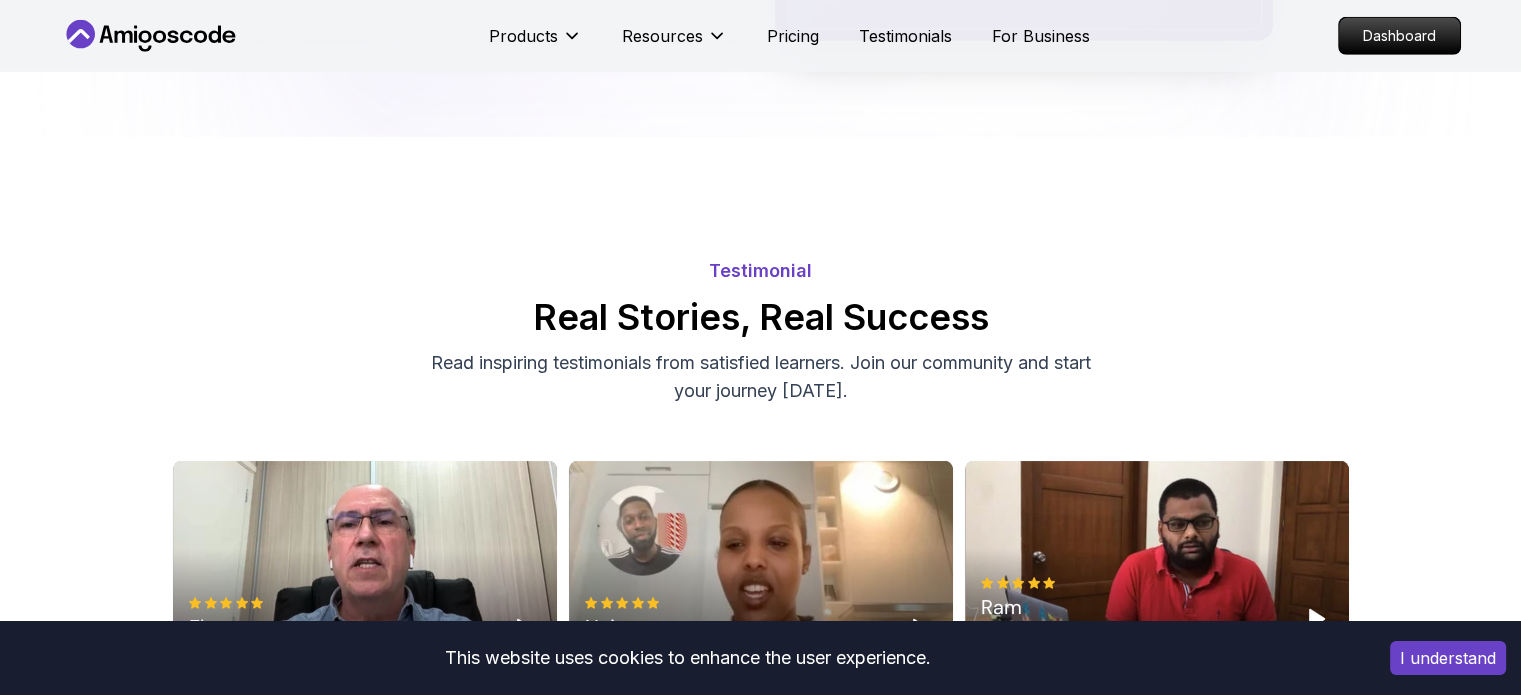 type 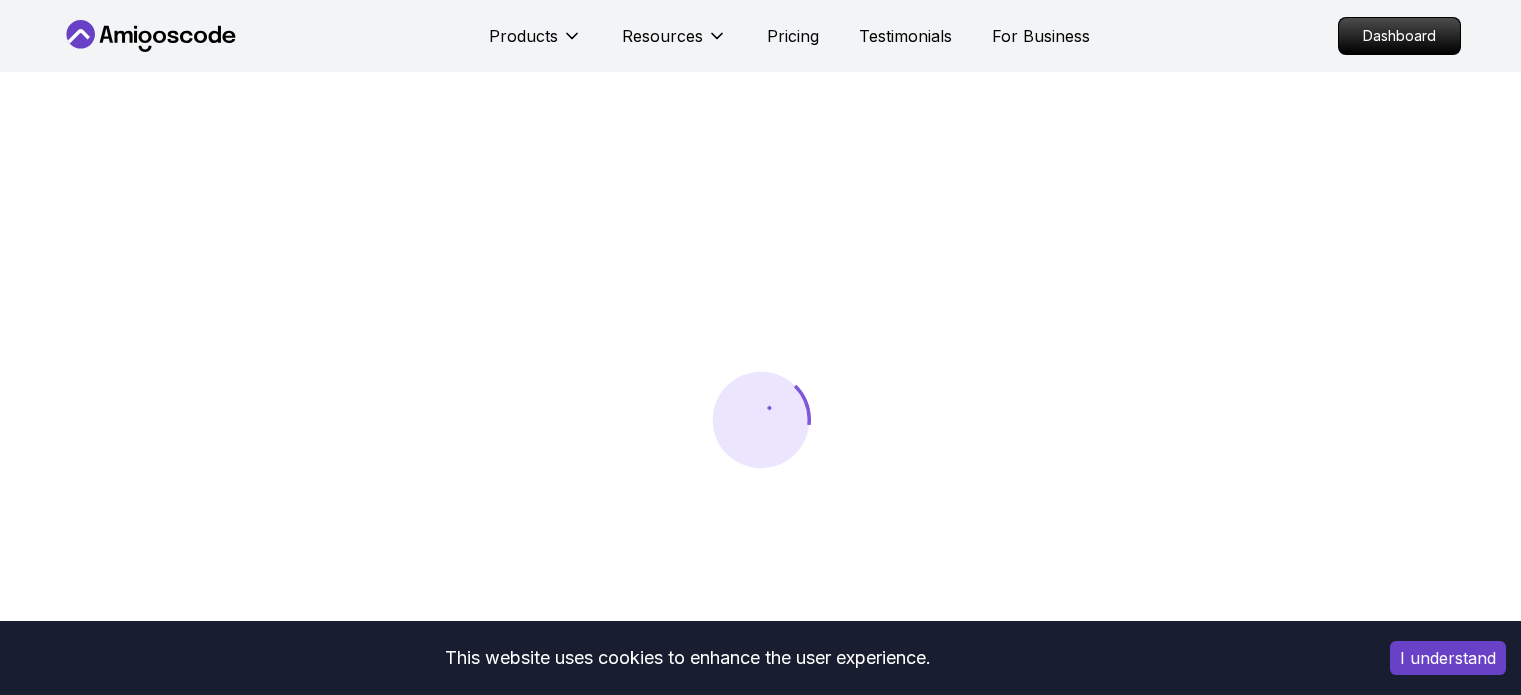 scroll, scrollTop: 365, scrollLeft: 0, axis: vertical 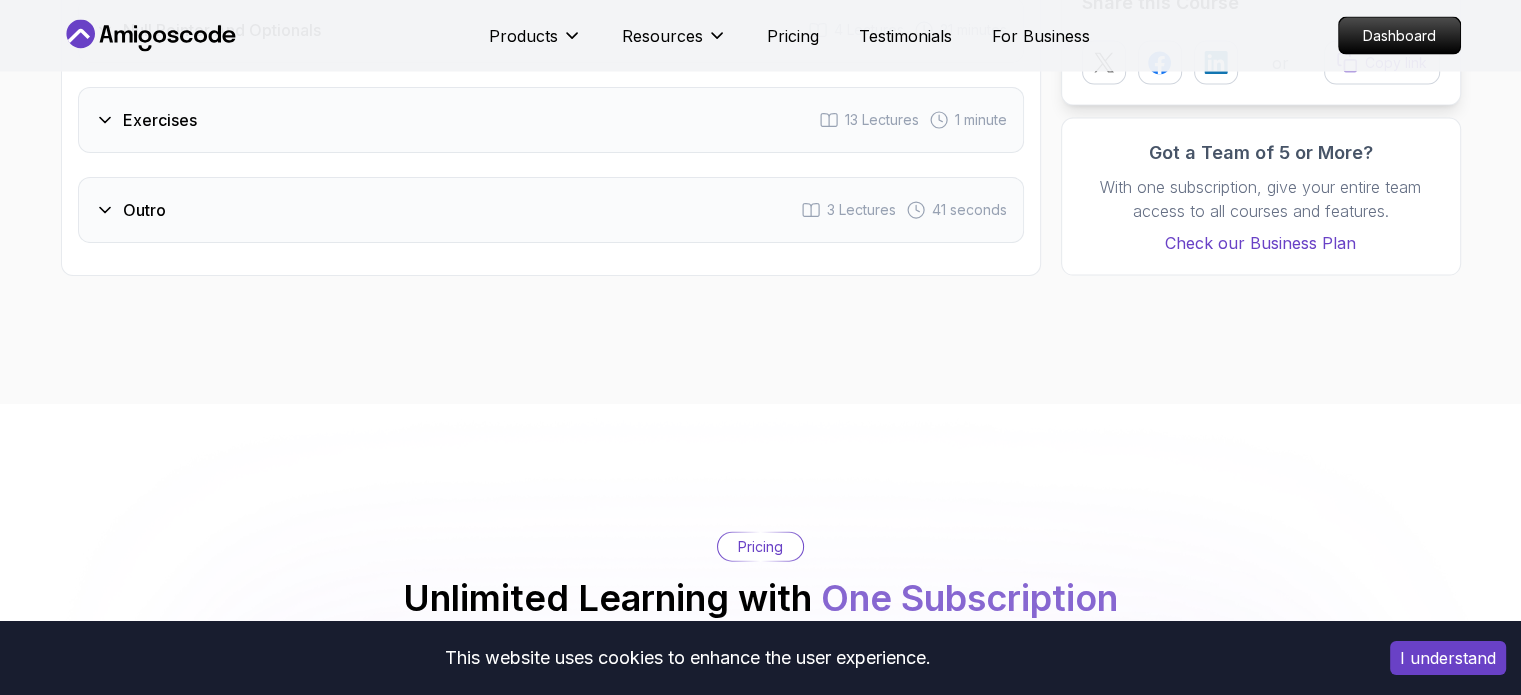 click on "Outro 3   Lectures     41 seconds" at bounding box center (551, 210) 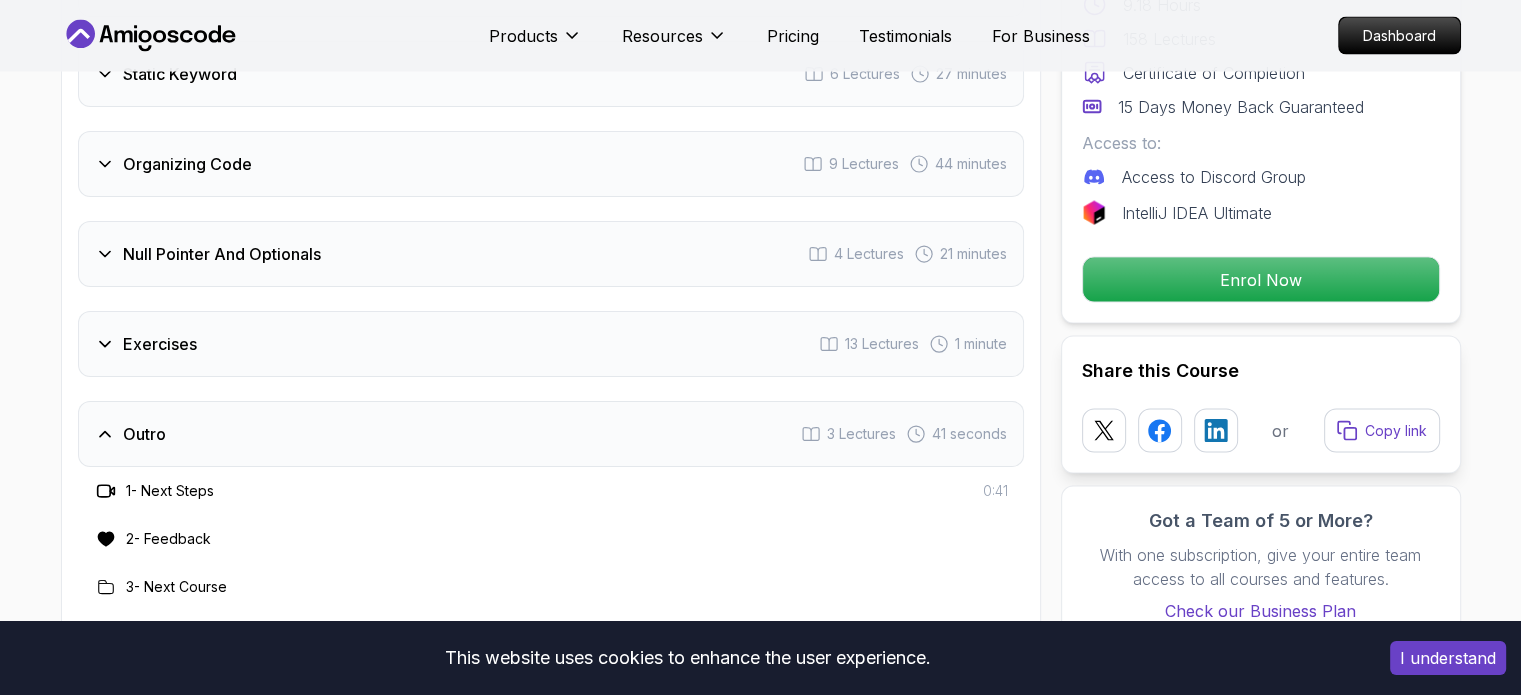 scroll, scrollTop: 3956, scrollLeft: 0, axis: vertical 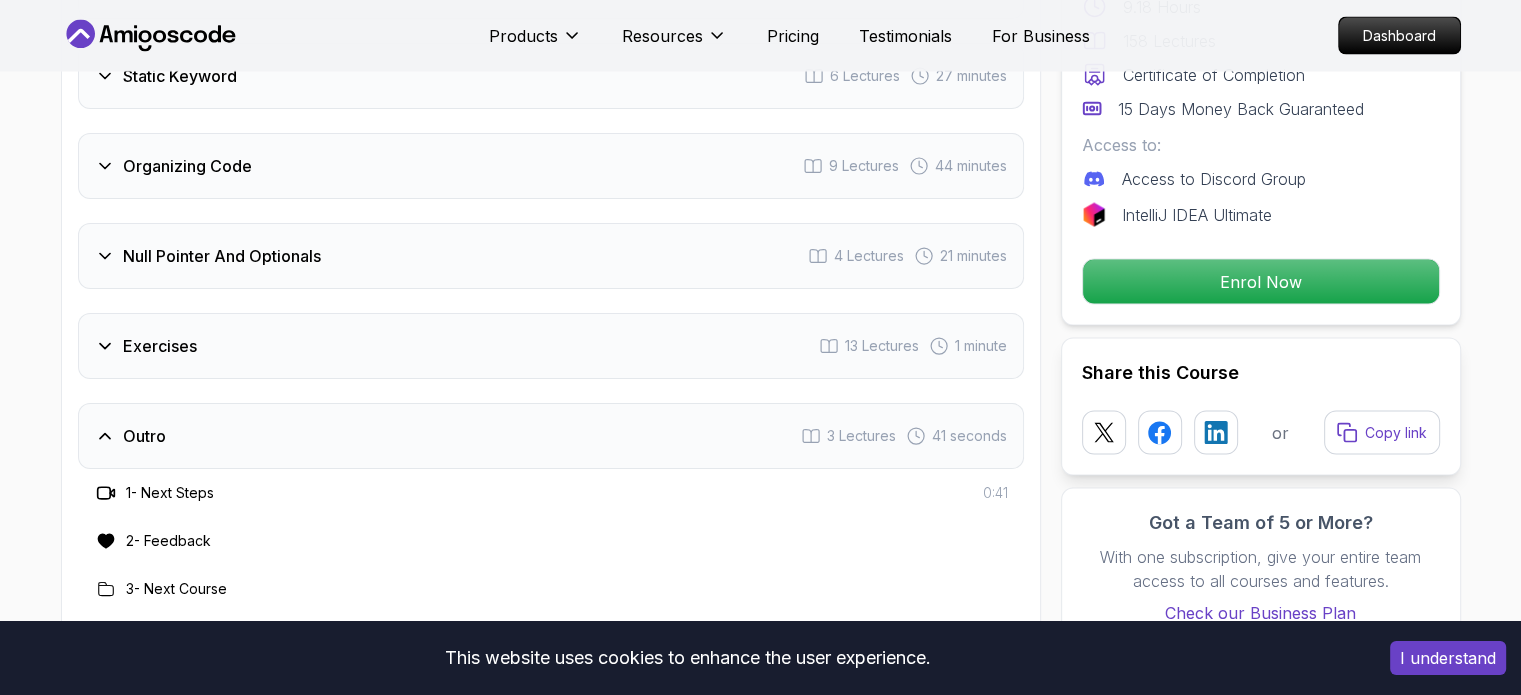 click on "Null Pointer And Optionals" at bounding box center [222, 256] 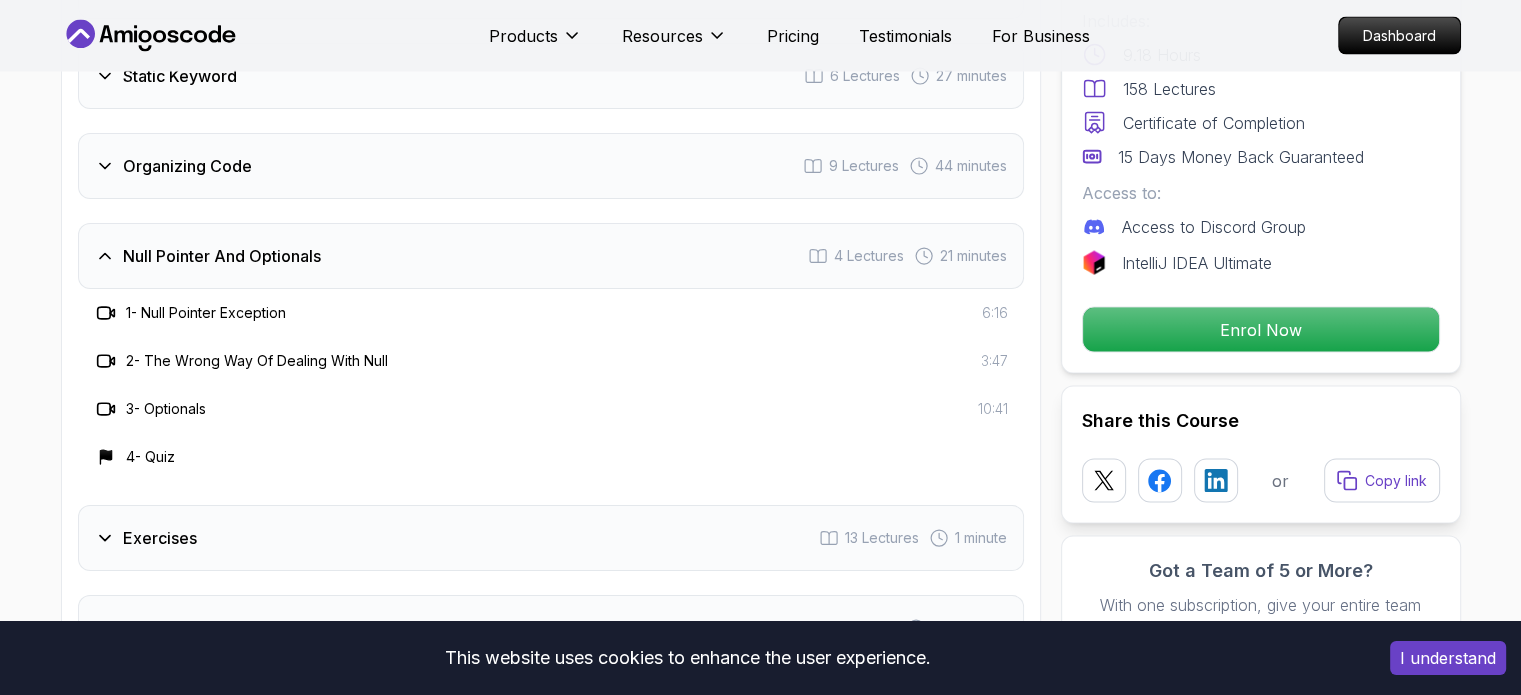 click on "Organizing Code" at bounding box center [187, 166] 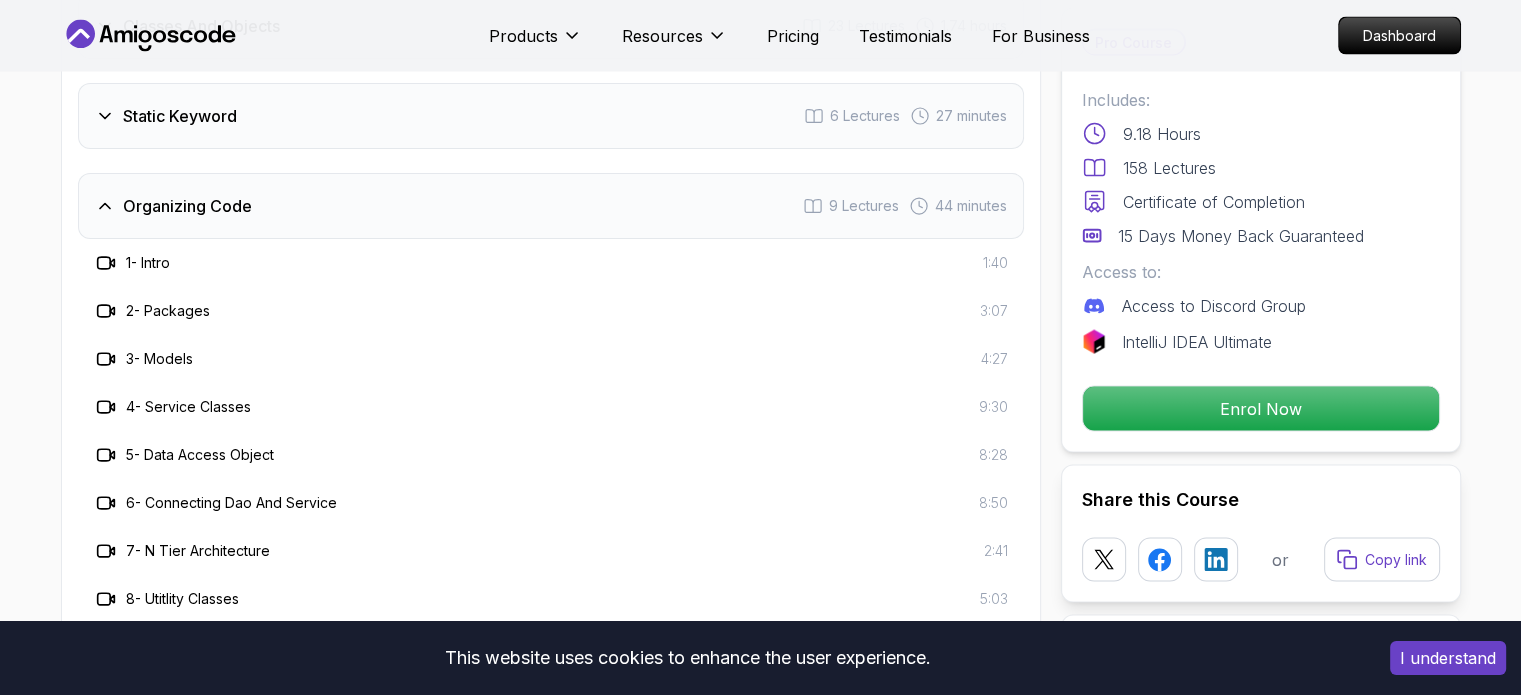 scroll, scrollTop: 3848, scrollLeft: 0, axis: vertical 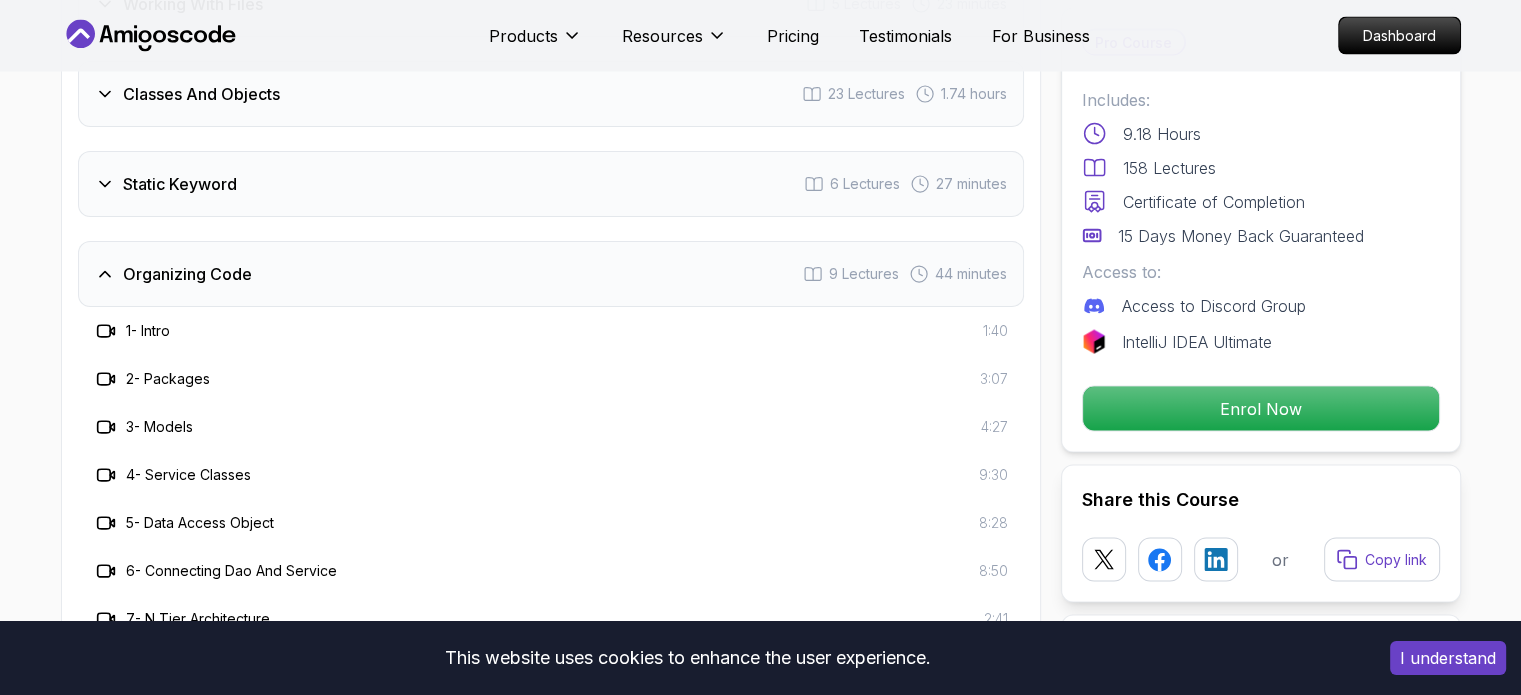 click on "Static Keyword" at bounding box center (180, 184) 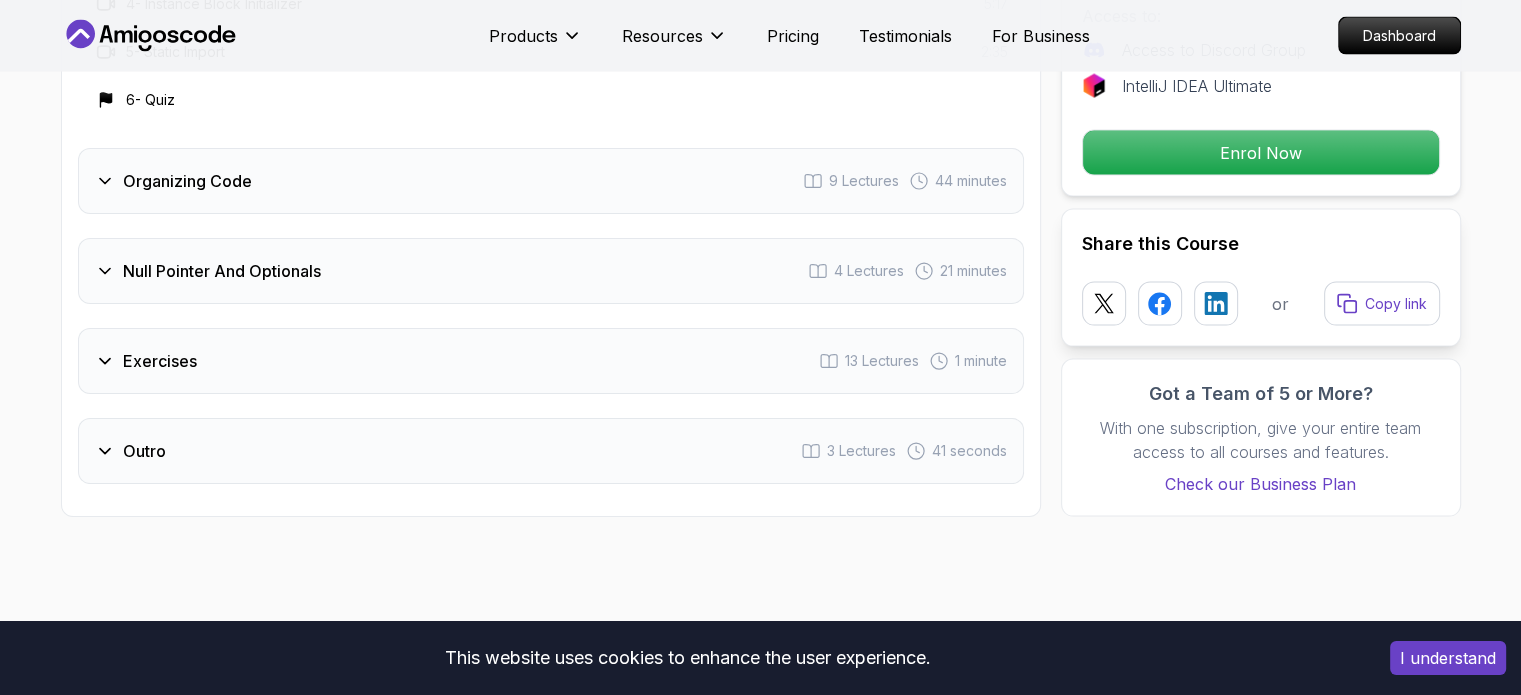 scroll, scrollTop: 4236, scrollLeft: 0, axis: vertical 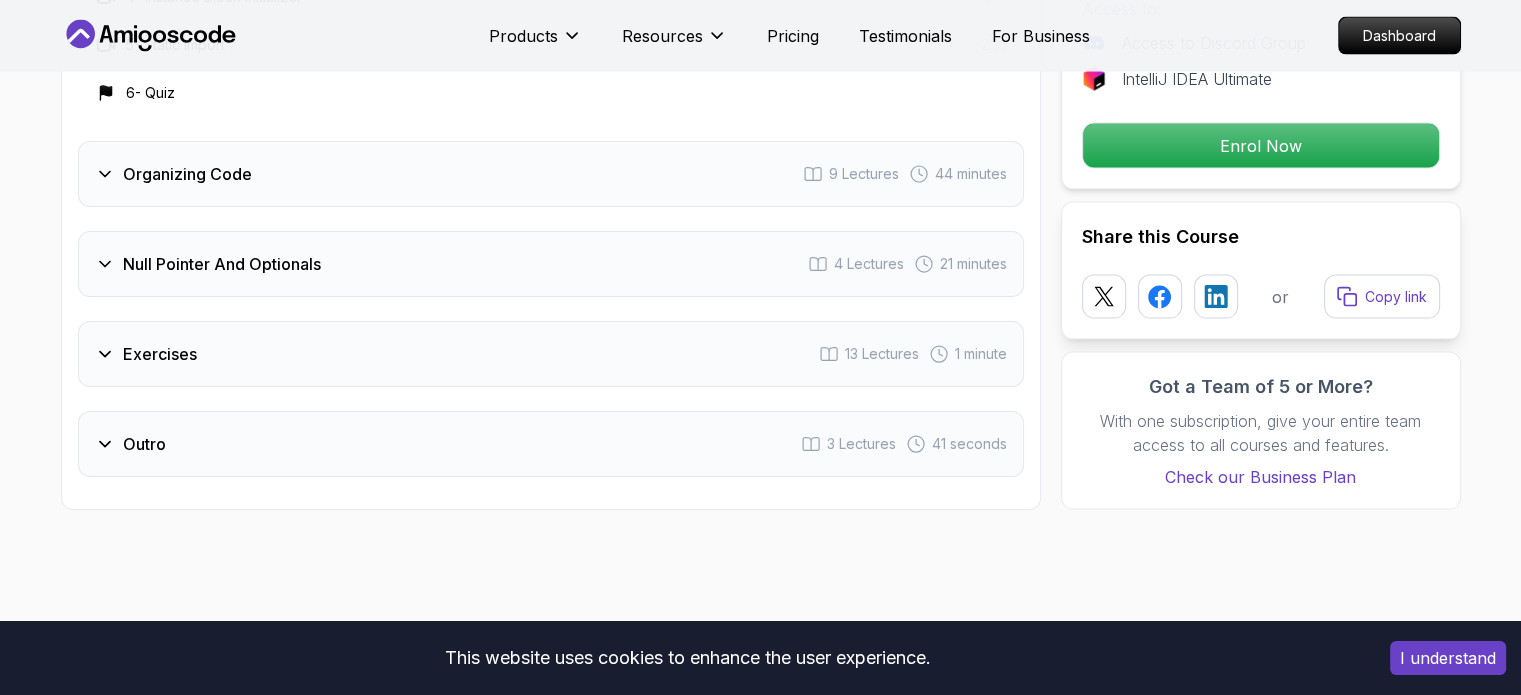 click on "Organizing Code" at bounding box center [187, 174] 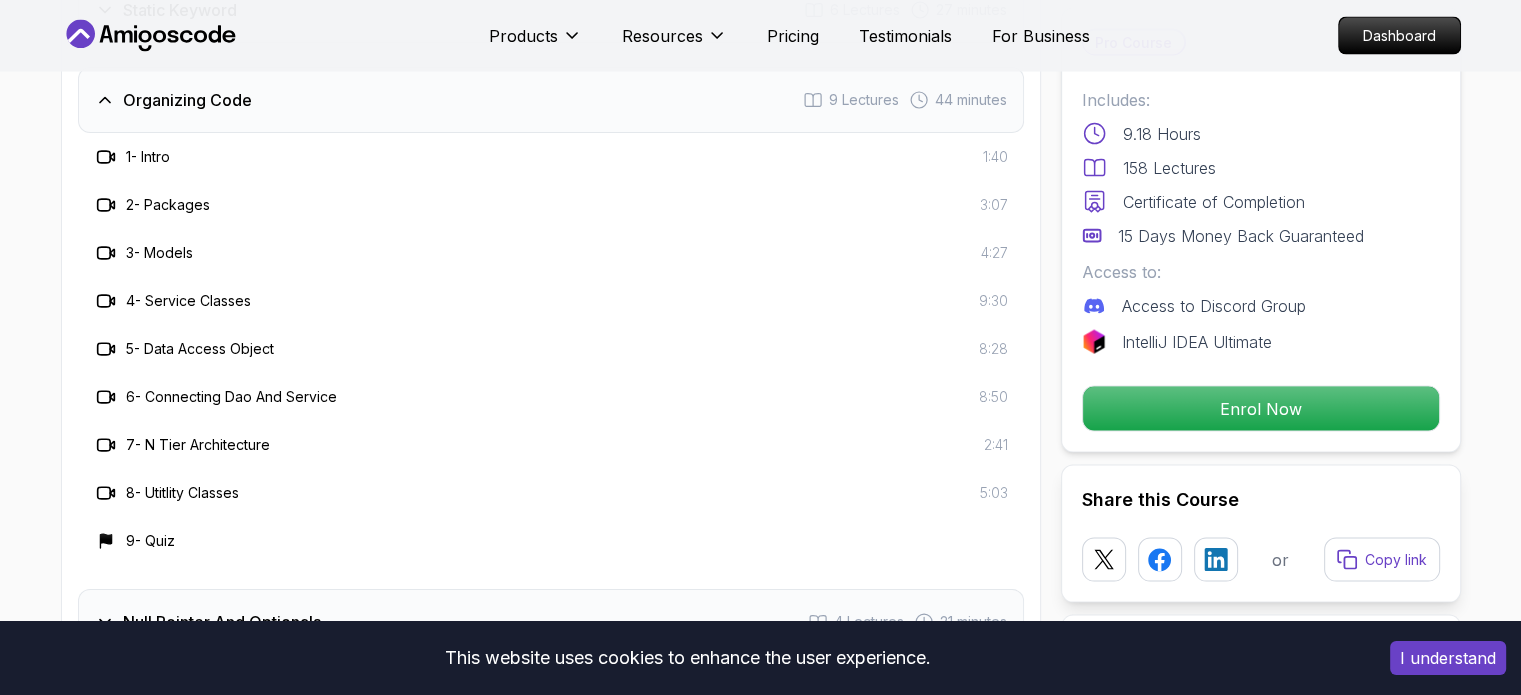 scroll, scrollTop: 4020, scrollLeft: 0, axis: vertical 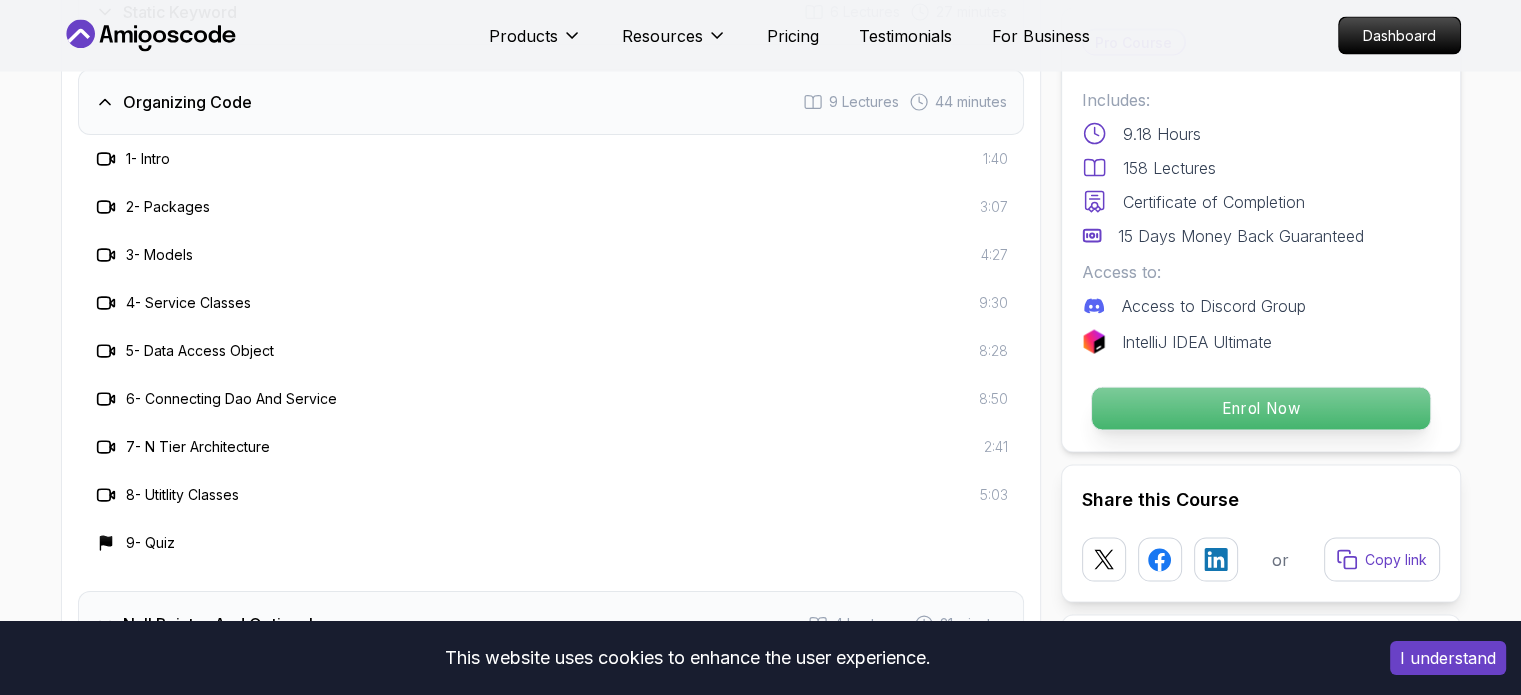 click on "Enrol Now" at bounding box center [1260, 409] 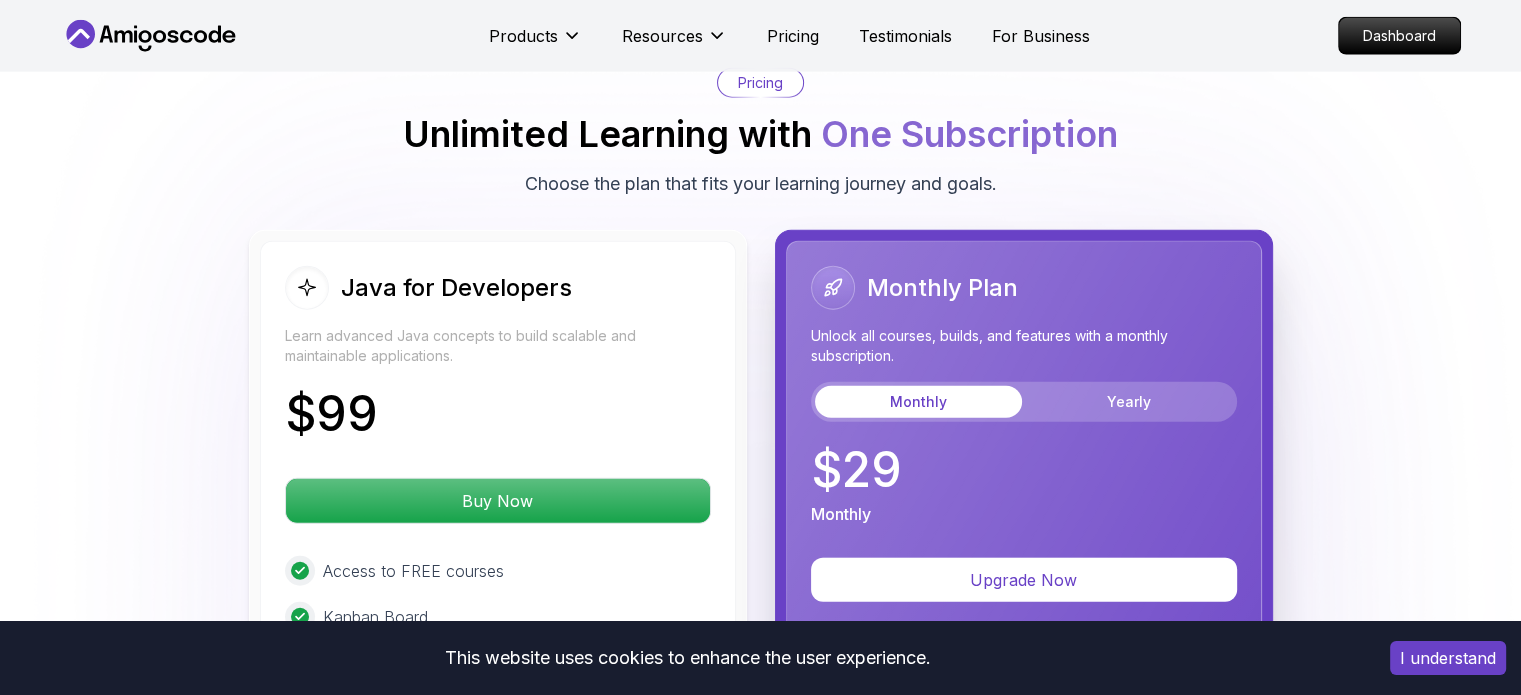 scroll, scrollTop: 5080, scrollLeft: 0, axis: vertical 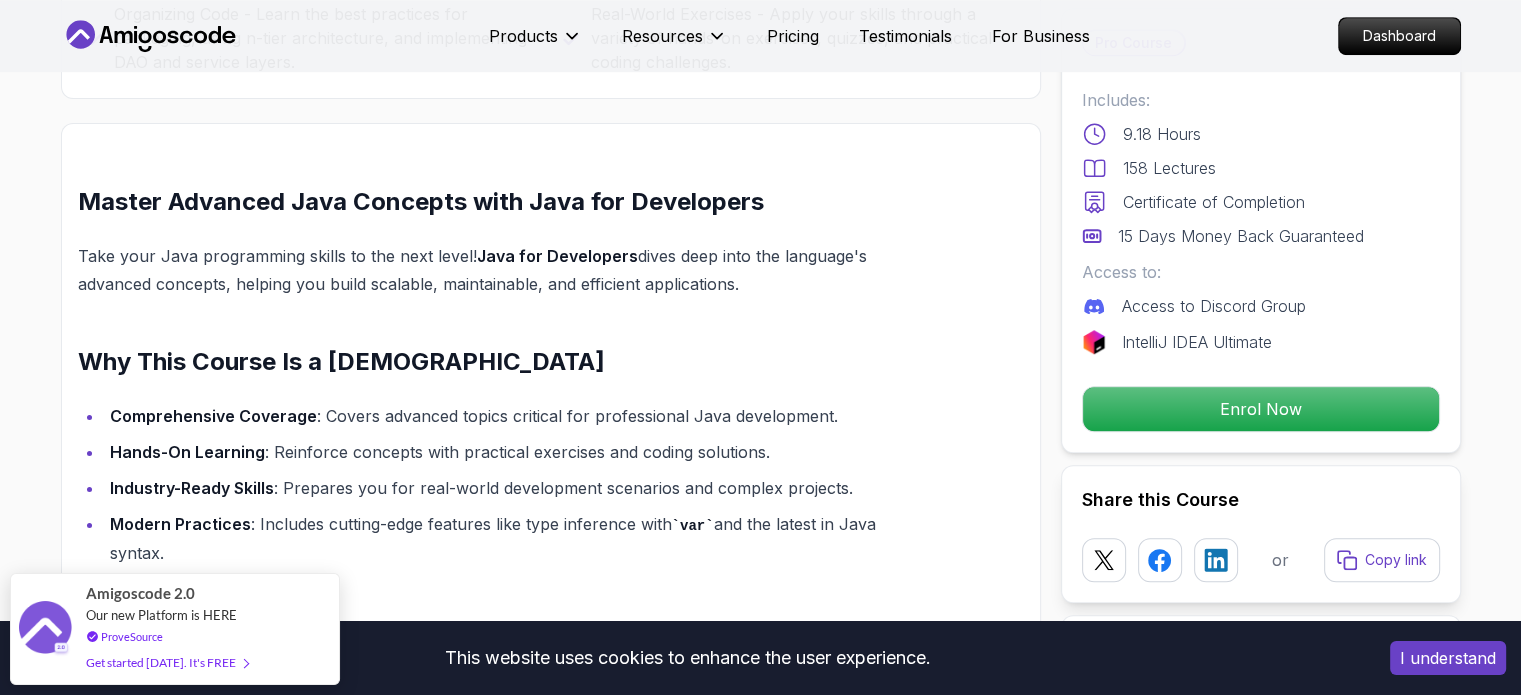 type 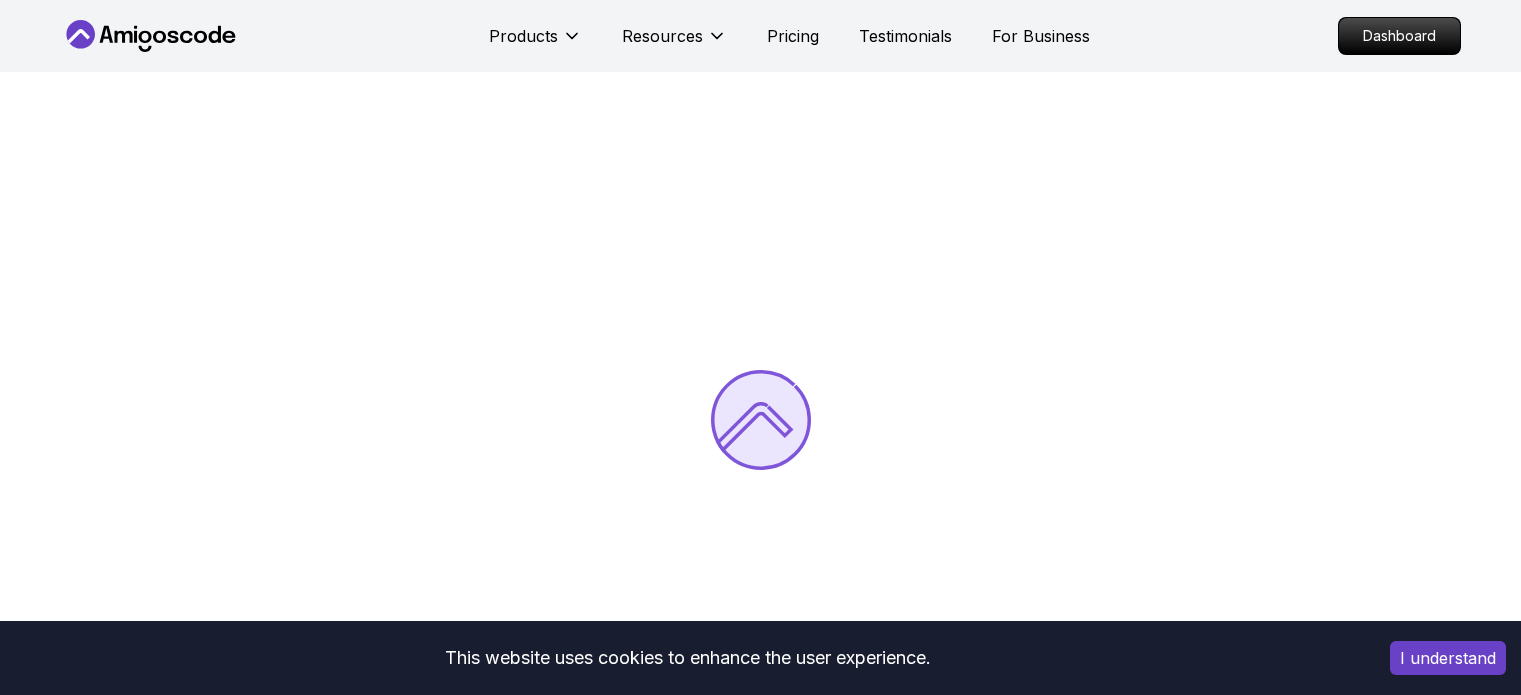 scroll, scrollTop: 0, scrollLeft: 0, axis: both 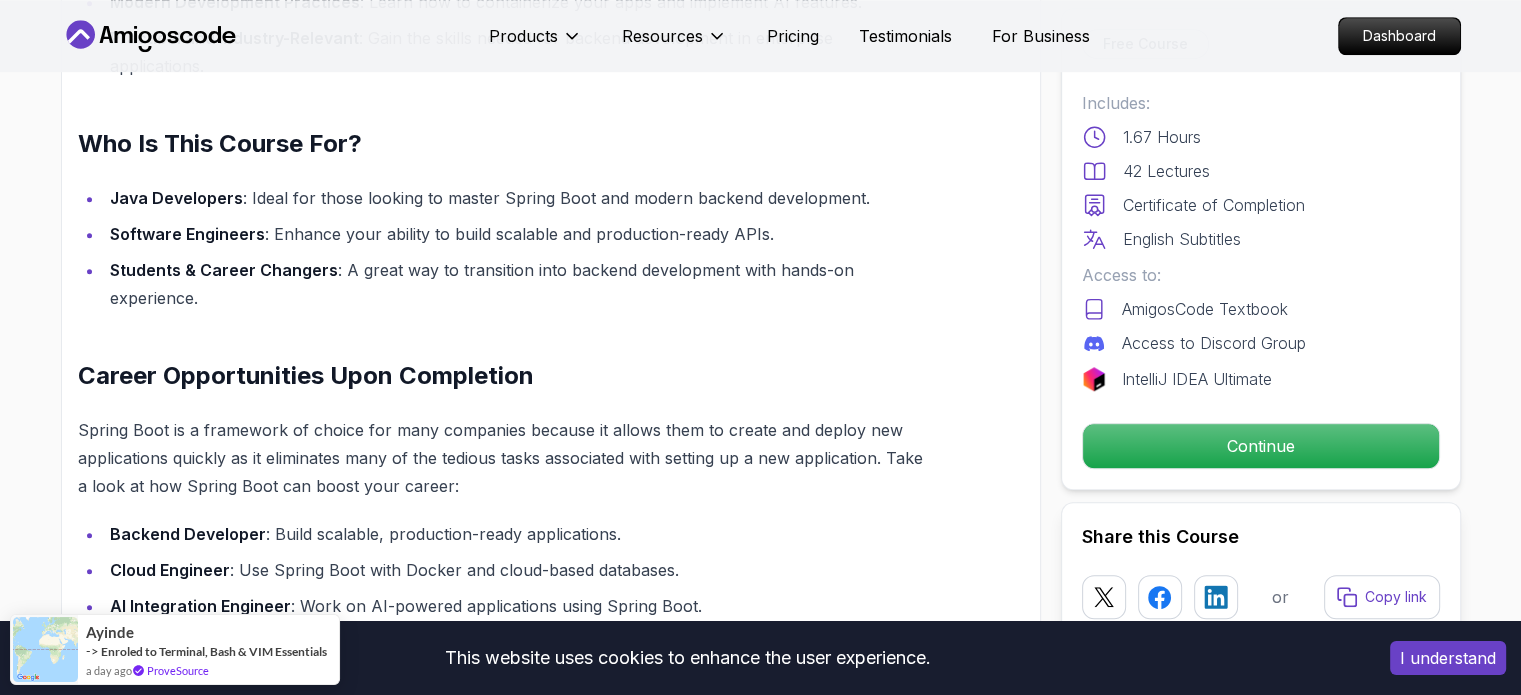 click on "This website uses cookies to enhance the user experience. I understand Products Resources Pricing Testimonials For Business Dashboard Products Resources Pricing Testimonials For Business Dashboard Spring Boot for Beginners Build a CRUD API with Spring Boot and PostgreSQL database using Spring Data JPA and Spring AI Mama Samba Braima Djalo  /   Instructor Free Course Includes: 1.67 Hours 42 Lectures Certificate of Completion English Subtitles Access to: AmigosCode Textbook Access to Discord Group IntelliJ IDEA Ultimate Continue Share this Course or Copy link Got a Team of 5 or More? With one subscription, give your entire team access to all courses and features. Check our Business Plan Mama Samba Braima Djalo  /   Instructor What you will learn java spring spring-boot postgres terminal ai git github chatgpt The Basics of Spring - Learn the fundamental concepts and features of the Spring framework. Spring Boot - Understand how to use Spring Boot to simplify the development of Spring applications." at bounding box center [760, 2976] 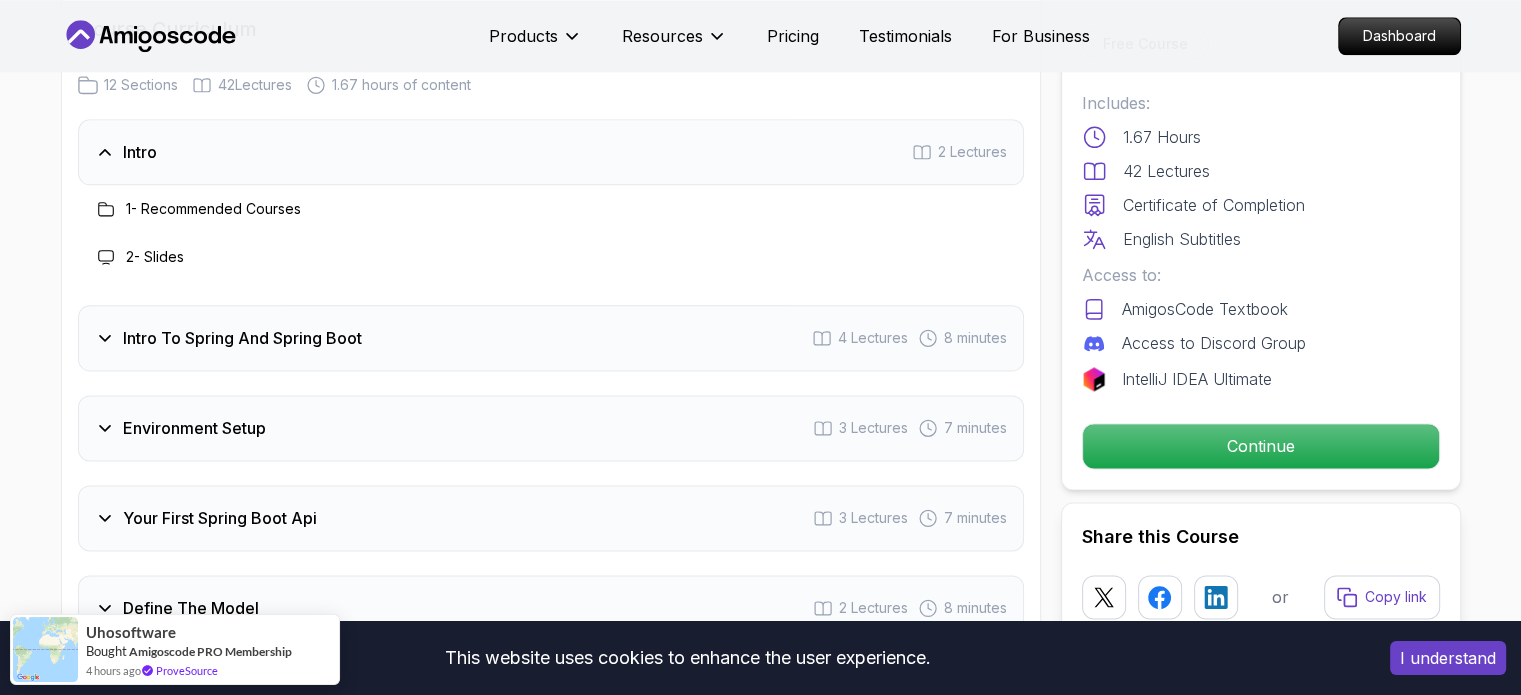 scroll, scrollTop: 2672, scrollLeft: 0, axis: vertical 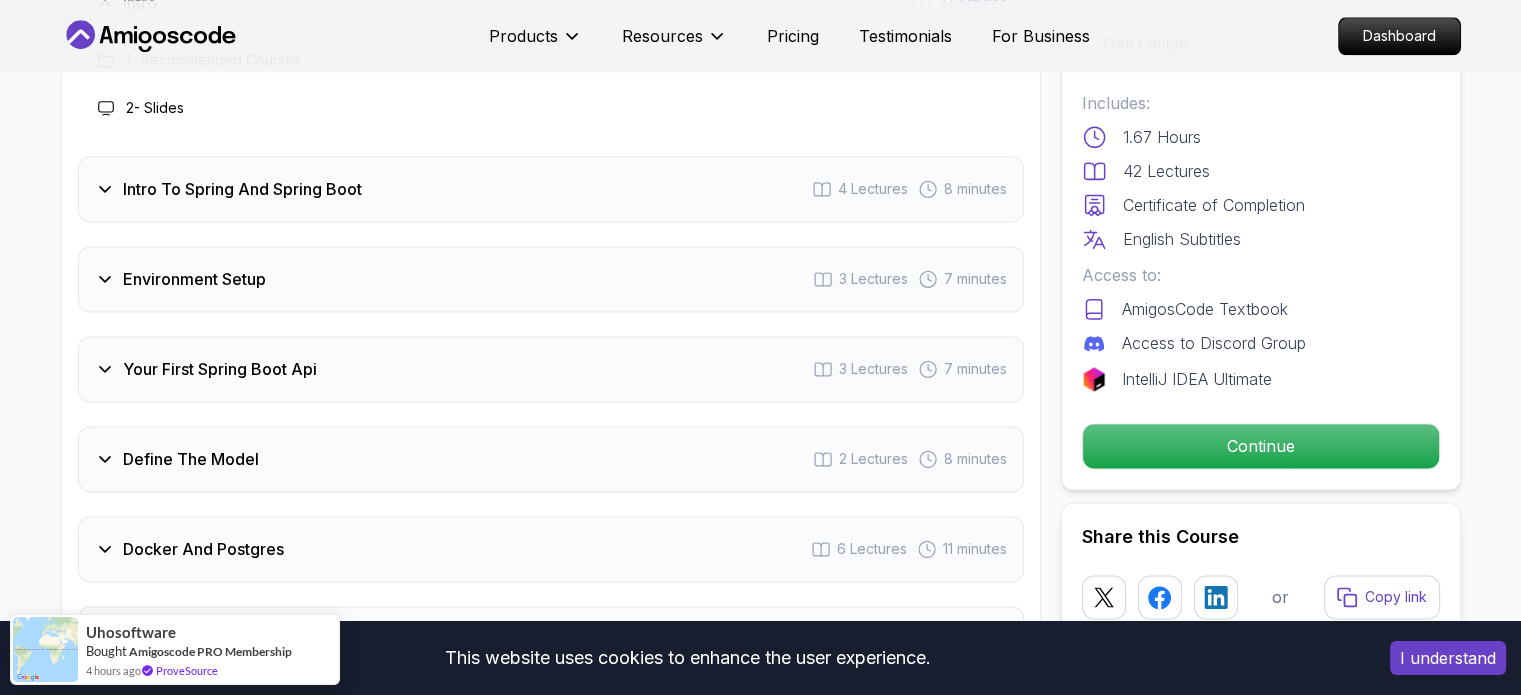 click on "Your First Spring Boot Api 3   Lectures     7 minutes" at bounding box center [551, 369] 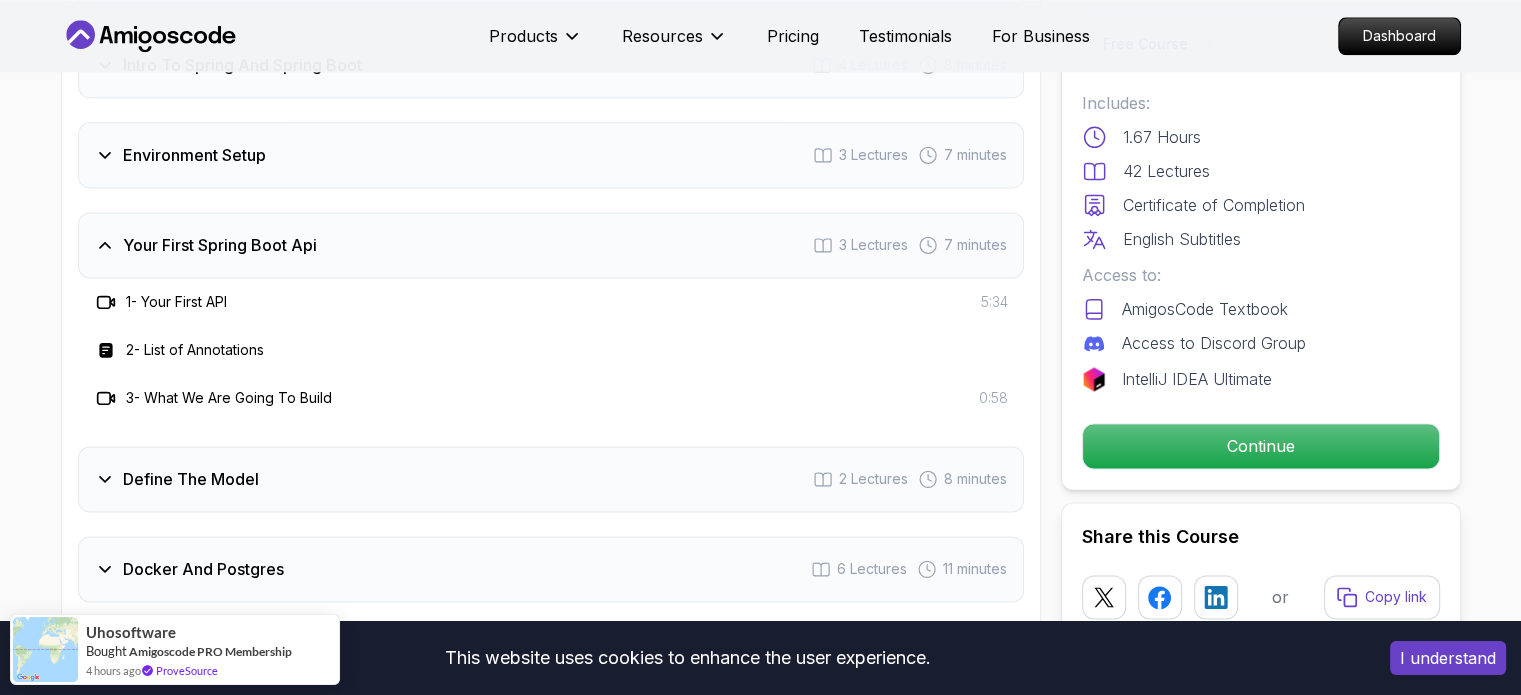 scroll, scrollTop: 2704, scrollLeft: 0, axis: vertical 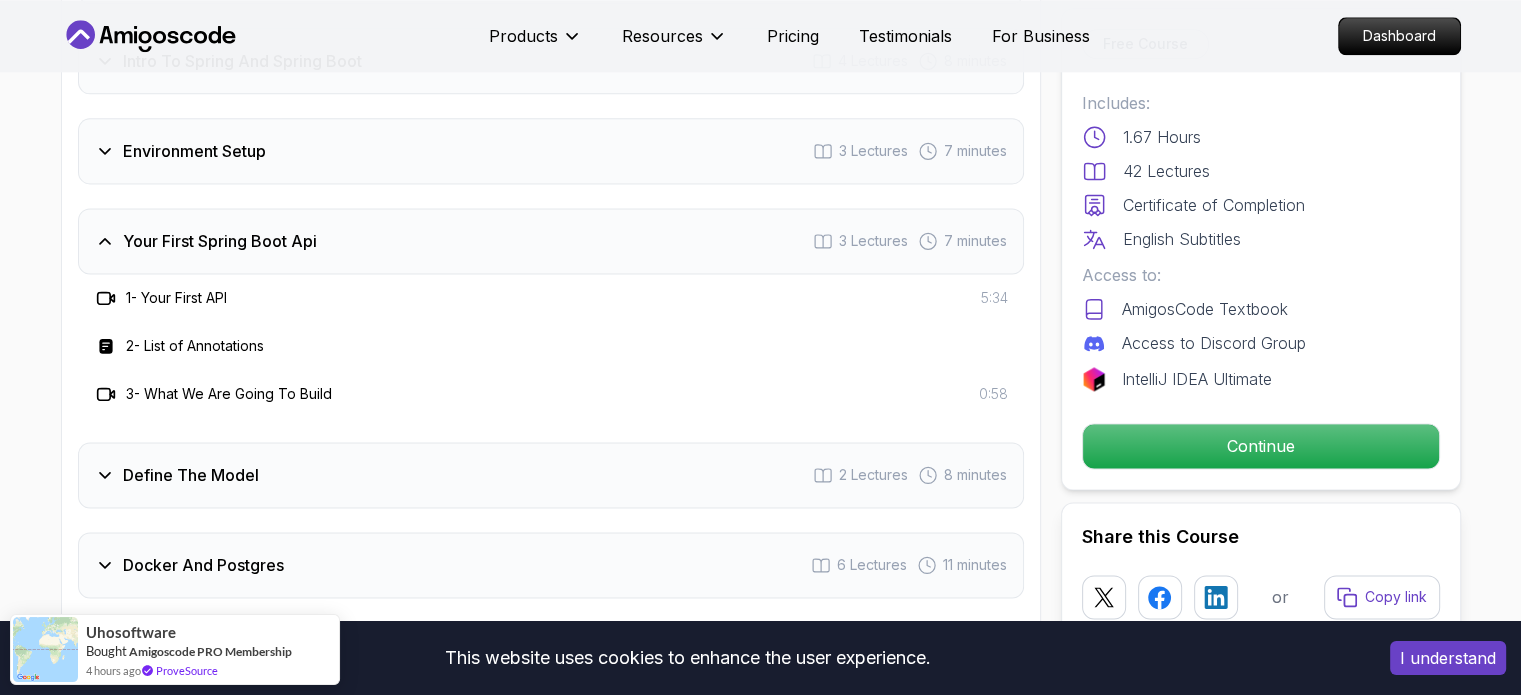 type 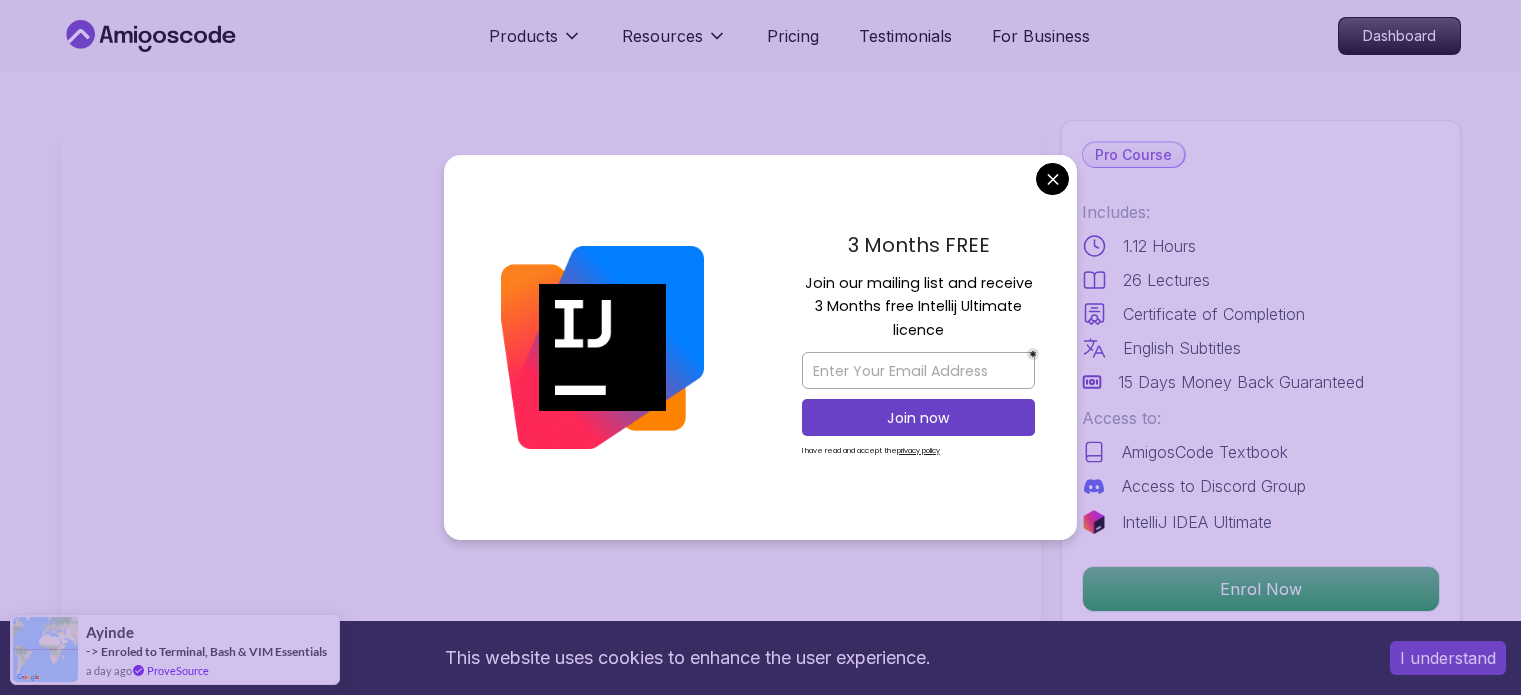 scroll, scrollTop: 0, scrollLeft: 0, axis: both 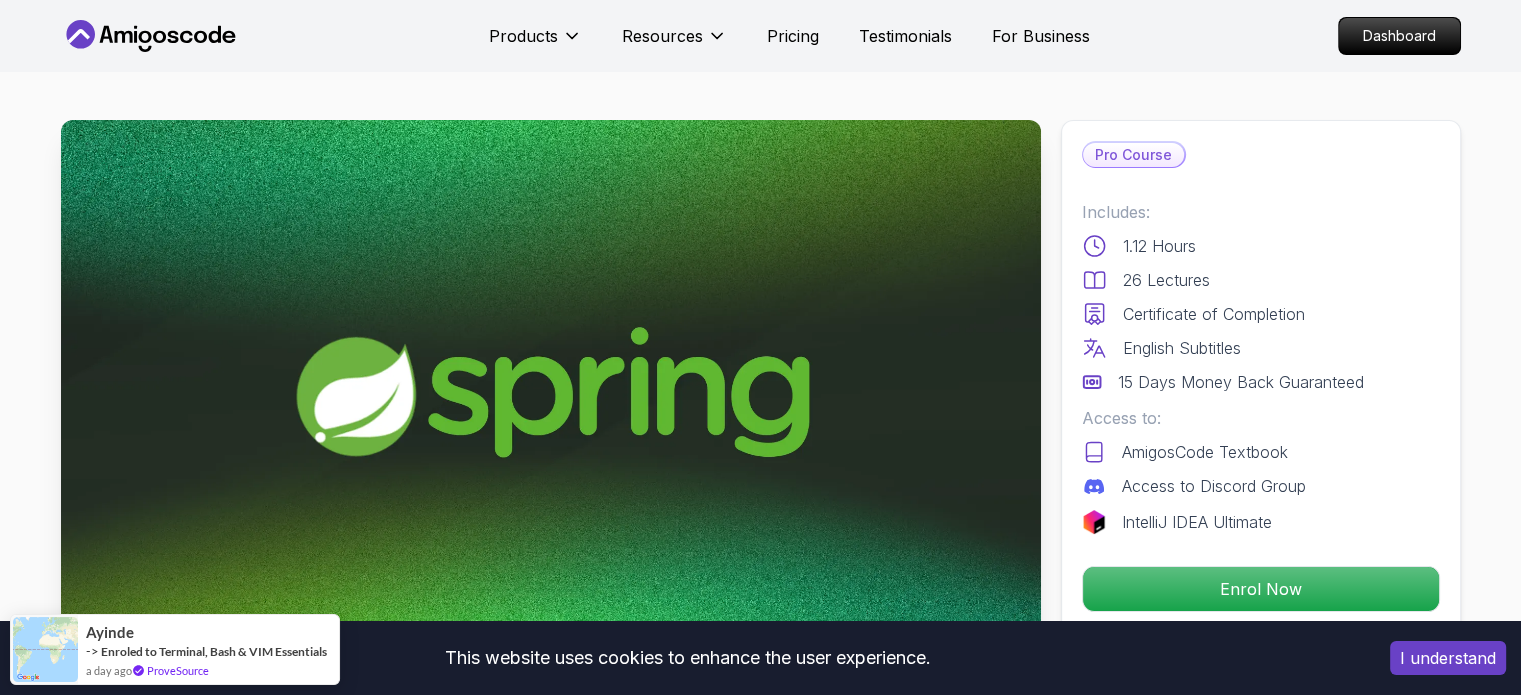 click on "This website uses cookies to enhance the user experience. I understand Products Resources Pricing Testimonials For Business Dashboard Products Resources Pricing Testimonials For Business Dashboard Spring Framework Master the core concepts of Spring Framework. Learn about Inversion of Control, Dependency Injection, Beans, and the Application Context to build robust Java applications. Mama Samba Braima Djalo  /   Instructor Pro Course Includes: 1.12 Hours 26 Lectures Certificate of Completion English Subtitles 15 Days Money Back Guaranteed Access to: AmigosCode Textbook Access to Discord Group IntelliJ IDEA Ultimate Enrol Now Share this Course or Copy link Got a Team of 5 or More? With one subscription, give your entire team access to all courses and features. Check our Business Plan Mama Samba Braima Djalo  /   Instructor What you will learn java spring intellij maven Spring Fundamentals - Discover the differences between Spring and Spring Boot, and learn when to use each.
Why Should You Take This Course" at bounding box center (760, 4053) 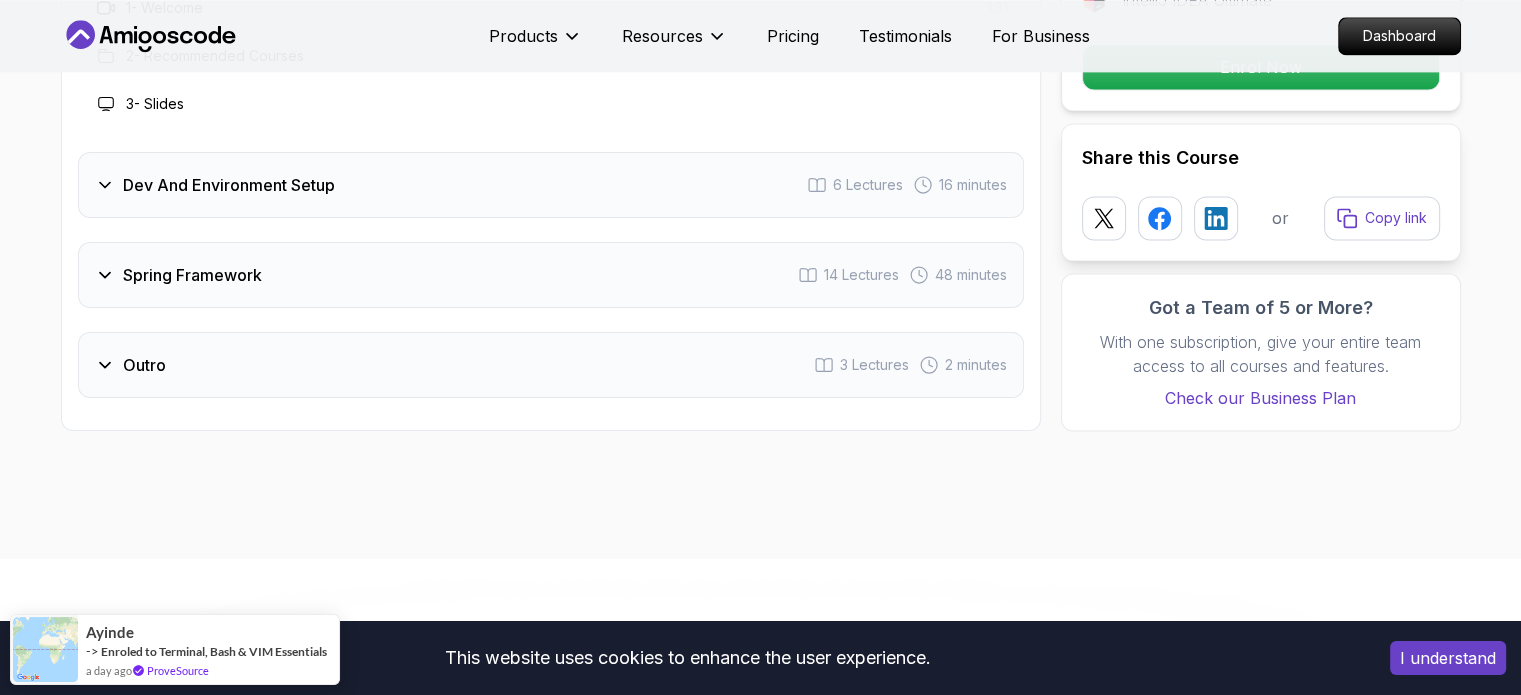 scroll, scrollTop: 2807, scrollLeft: 0, axis: vertical 